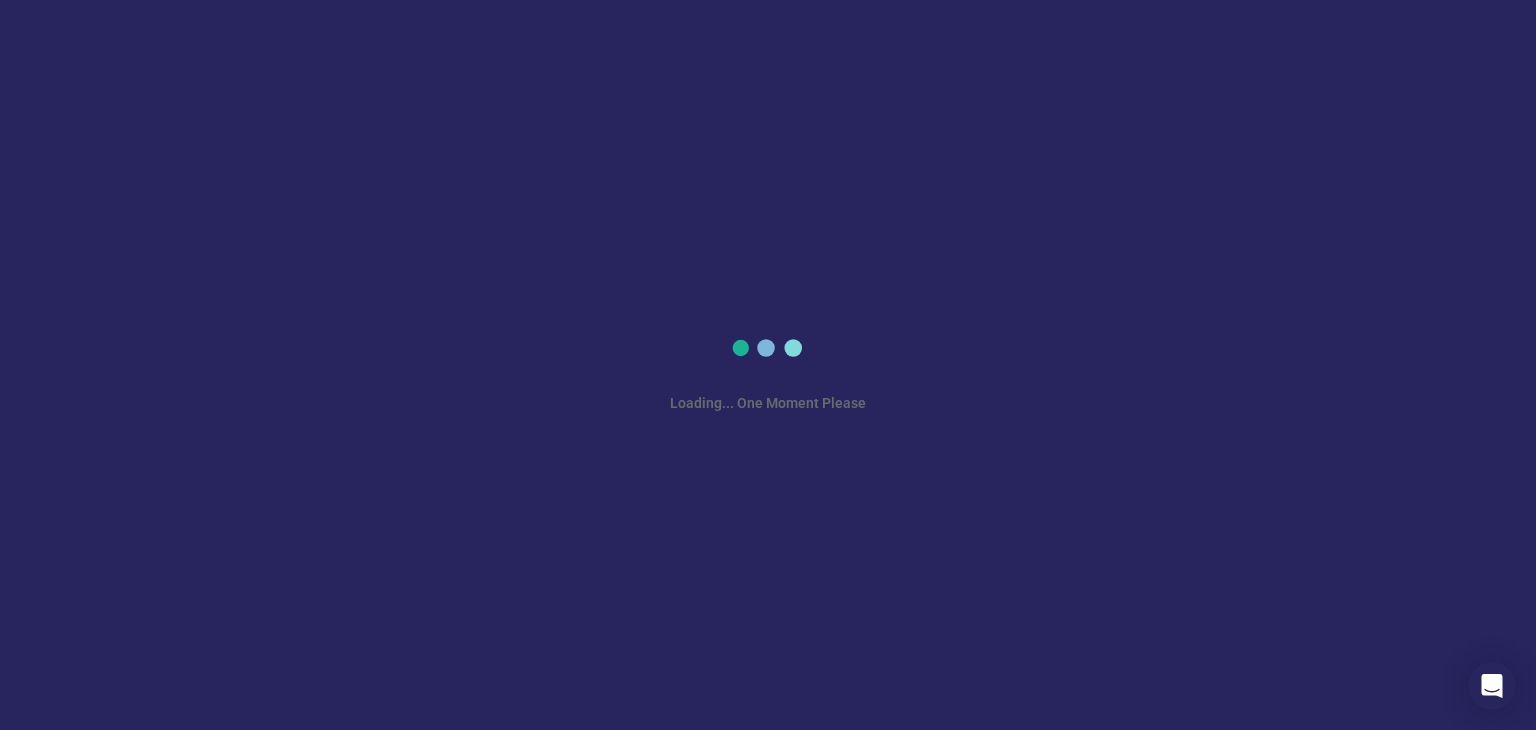 scroll, scrollTop: 0, scrollLeft: 0, axis: both 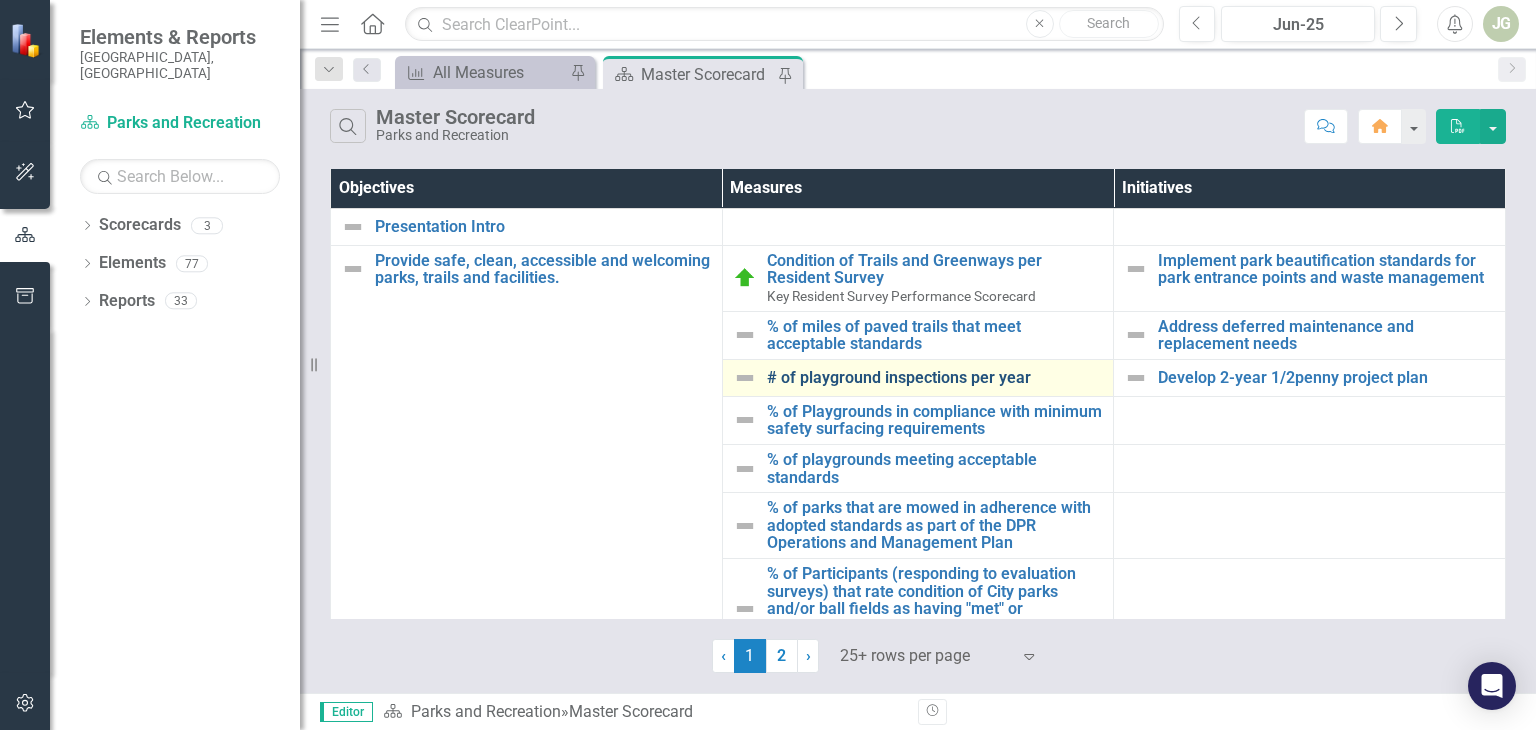 click on "# of playground inspections per year" at bounding box center [935, 378] 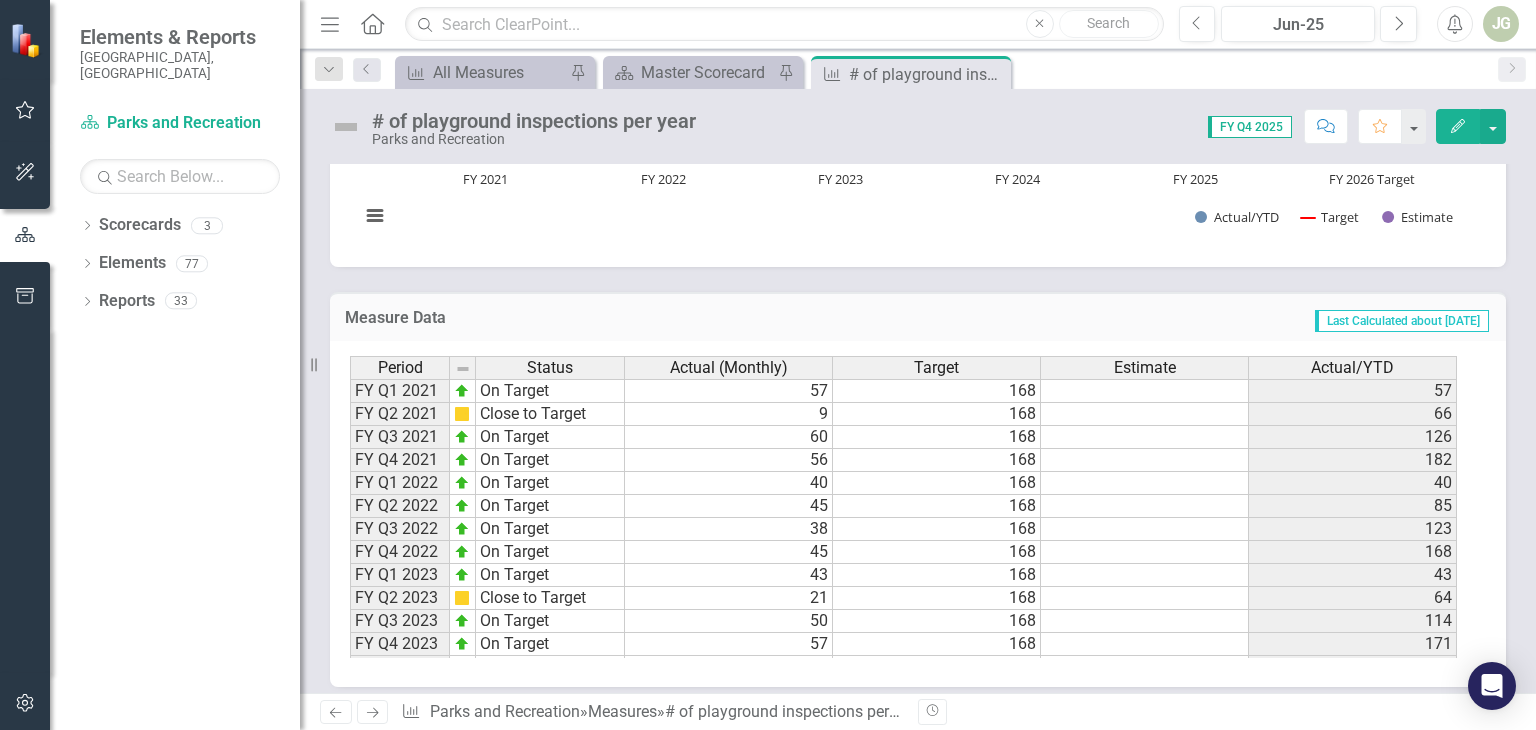 scroll, scrollTop: 910, scrollLeft: 0, axis: vertical 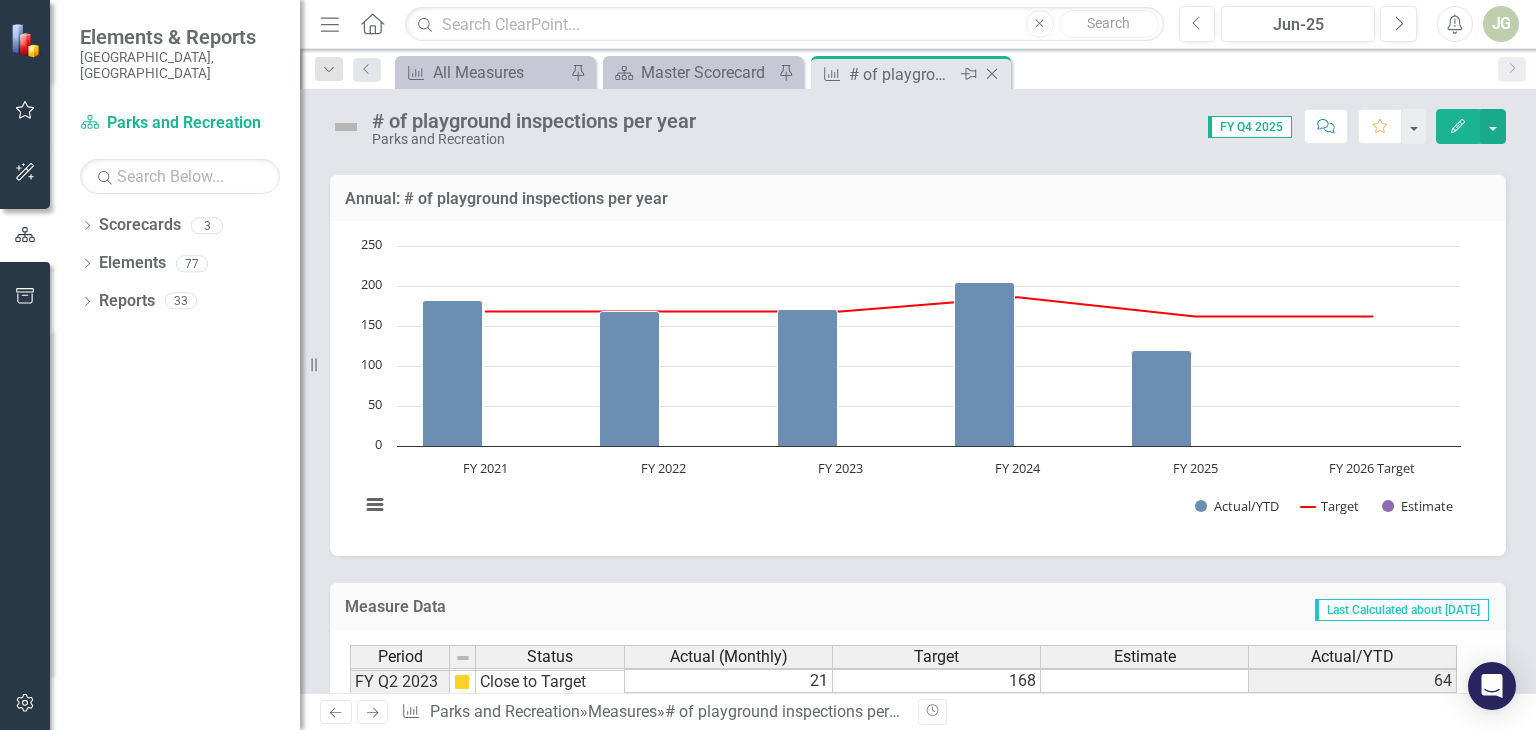 click 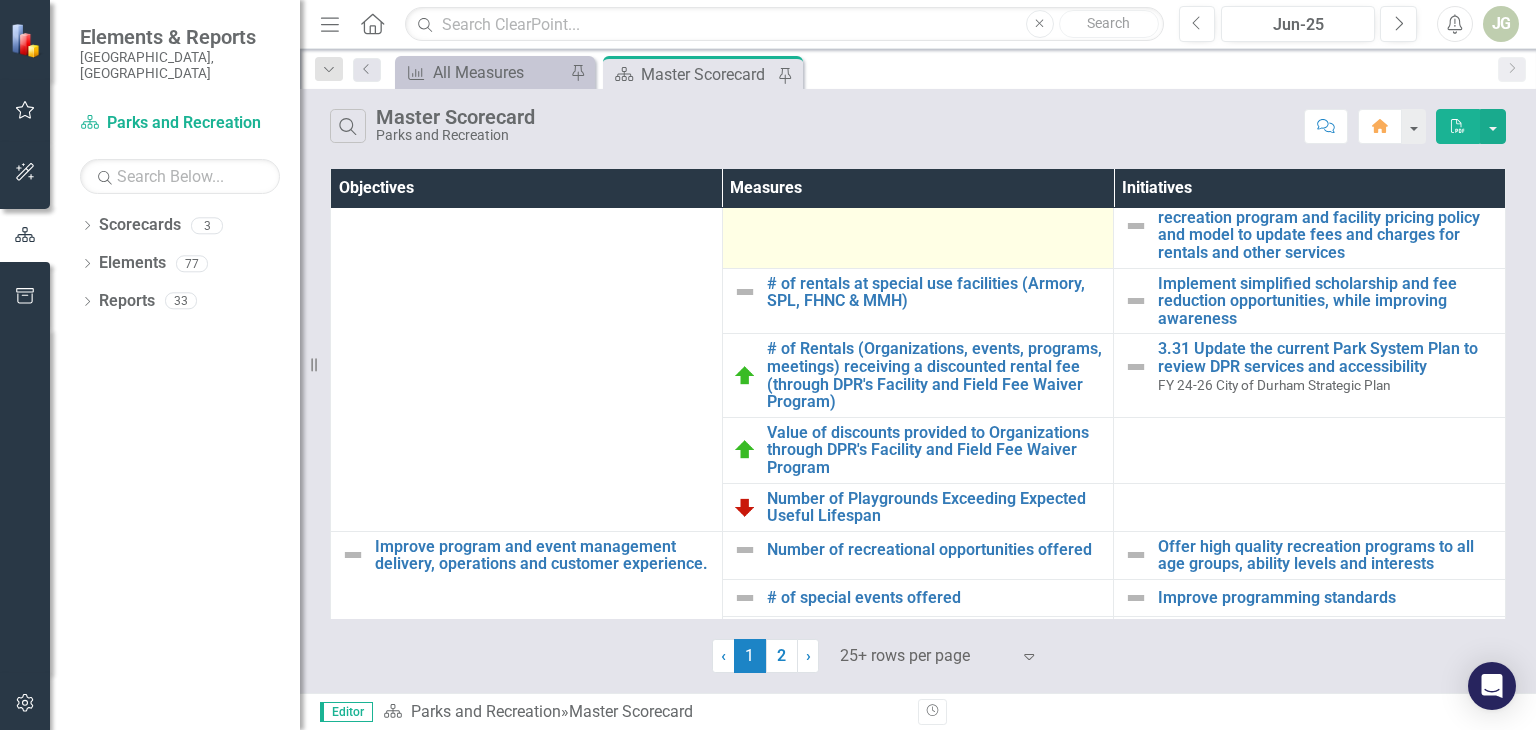 scroll, scrollTop: 1000, scrollLeft: 0, axis: vertical 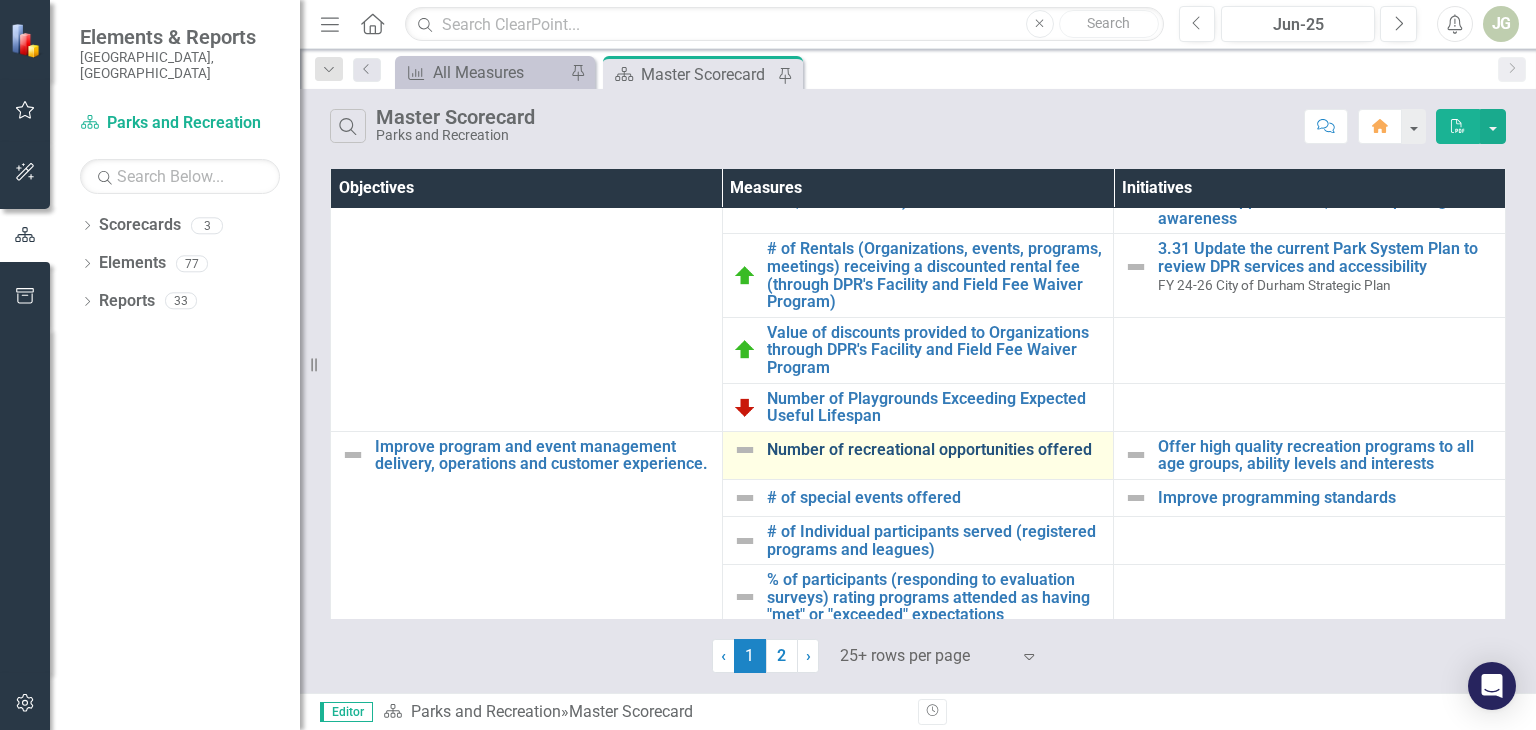 click on "Number of recreational opportunities offered" at bounding box center [935, 450] 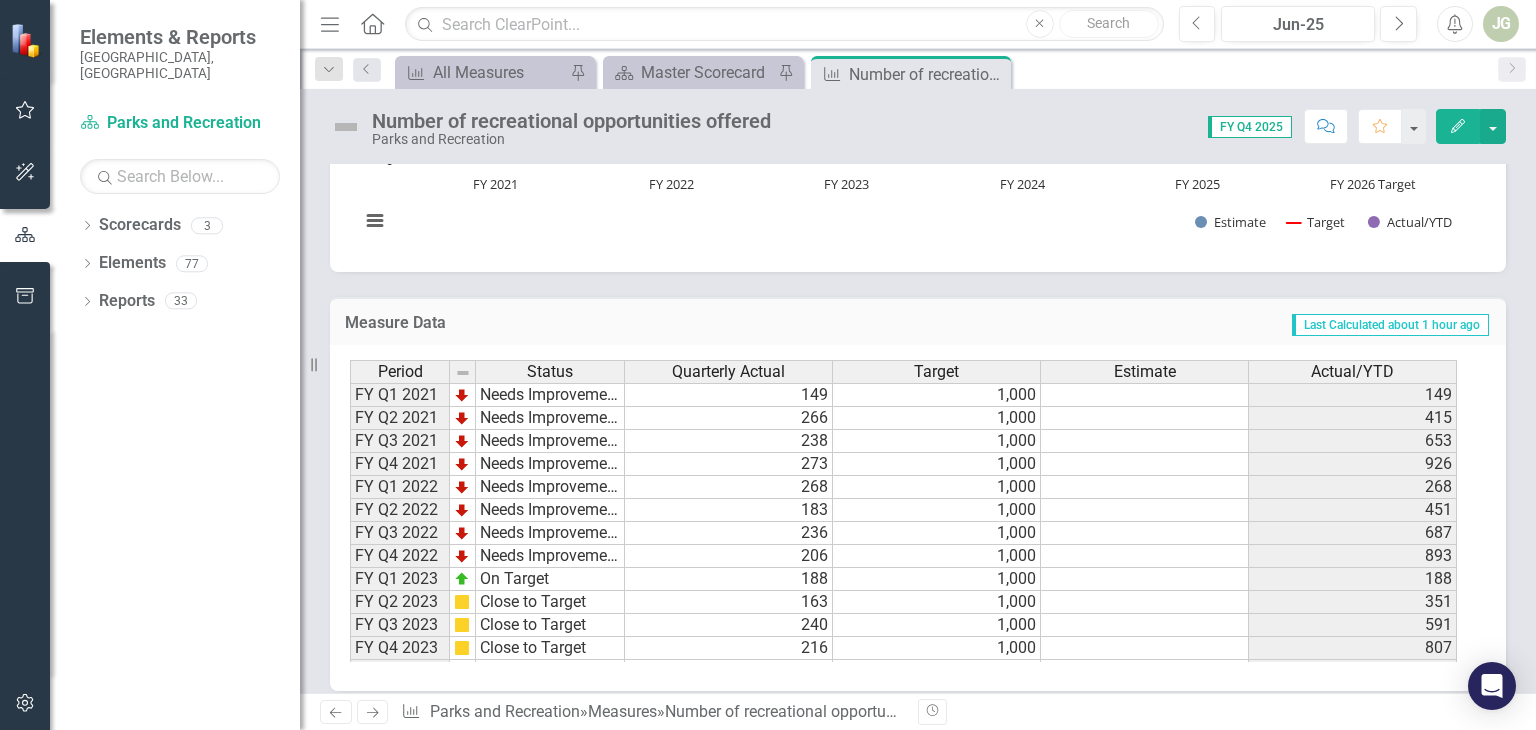 scroll, scrollTop: 1643, scrollLeft: 0, axis: vertical 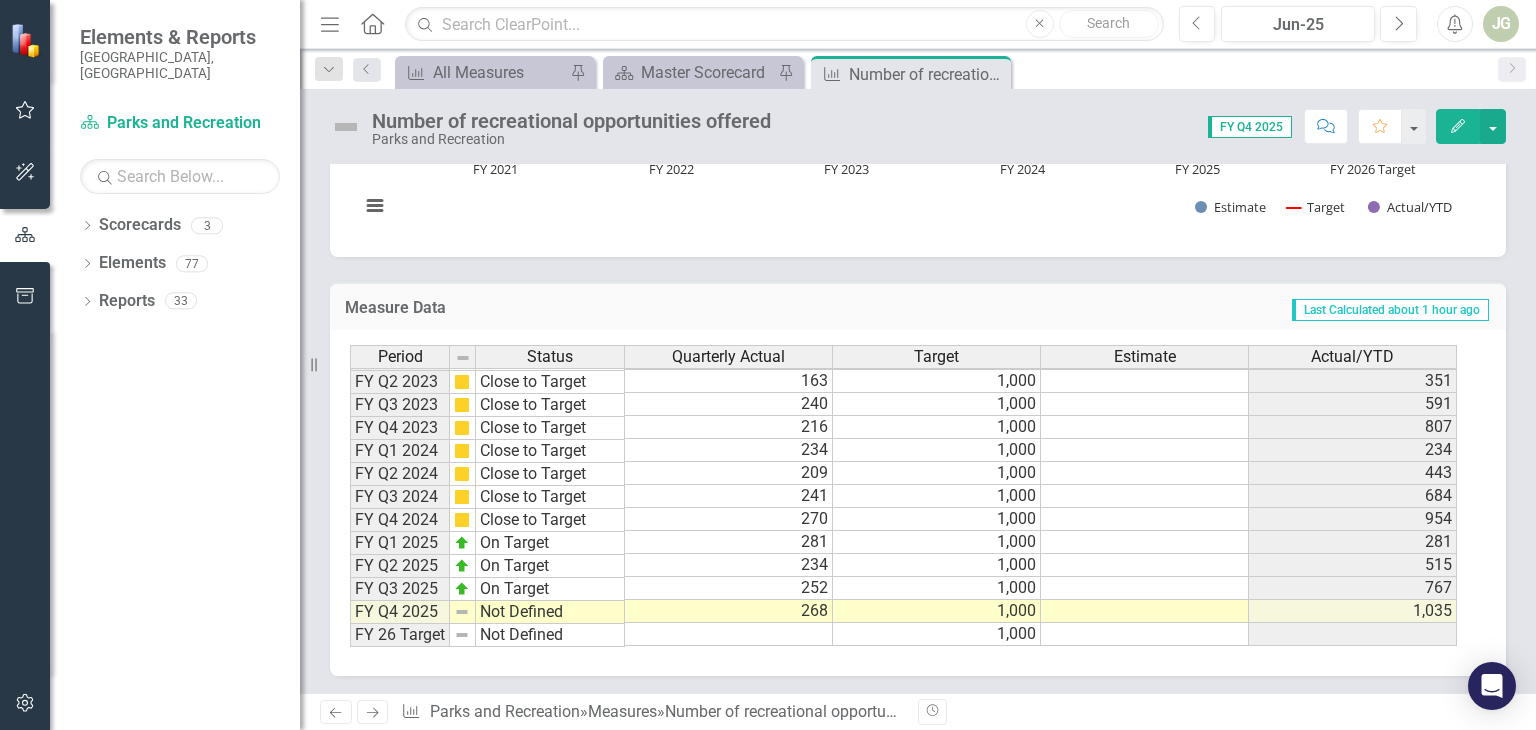 click on "Not Defined" at bounding box center [550, 612] 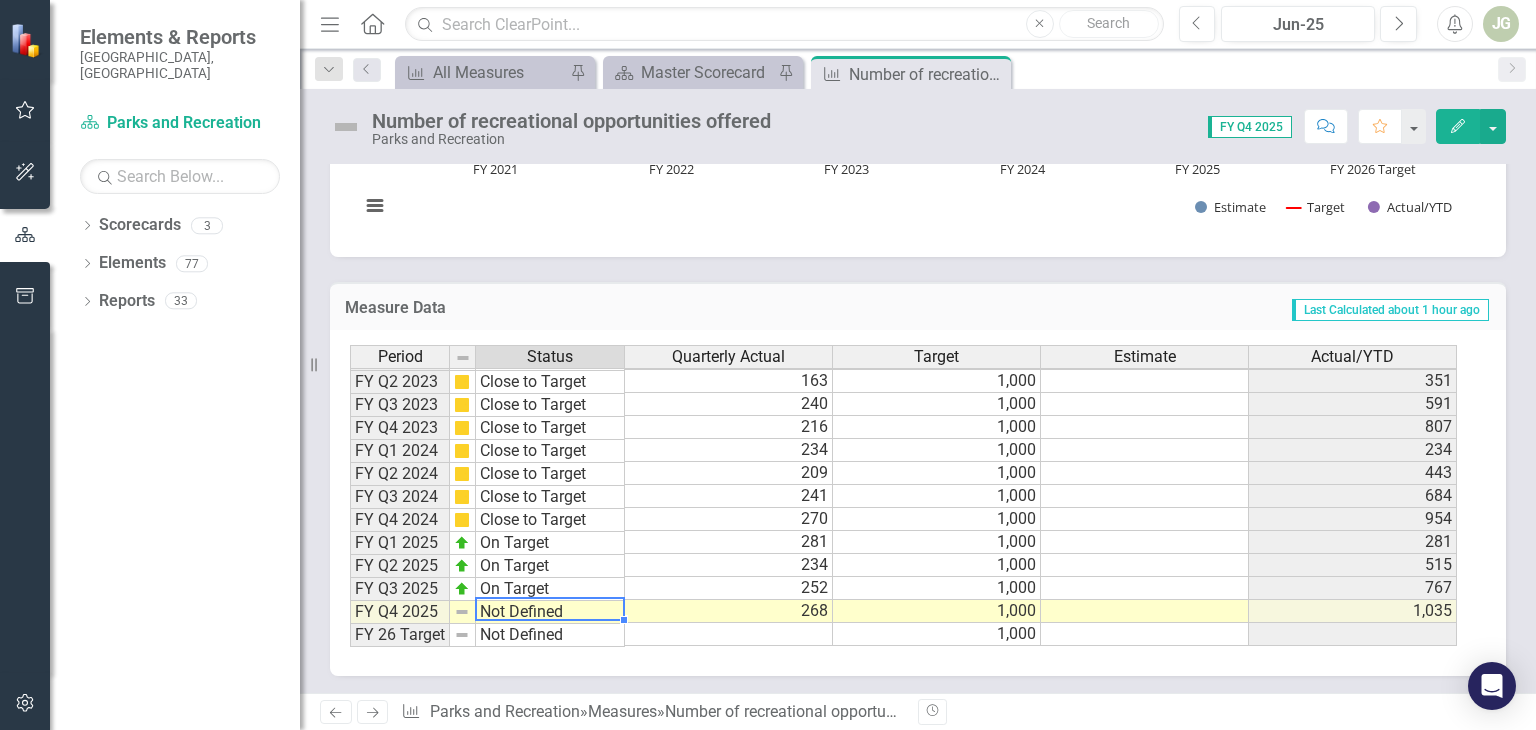 scroll, scrollTop: 20, scrollLeft: 0, axis: vertical 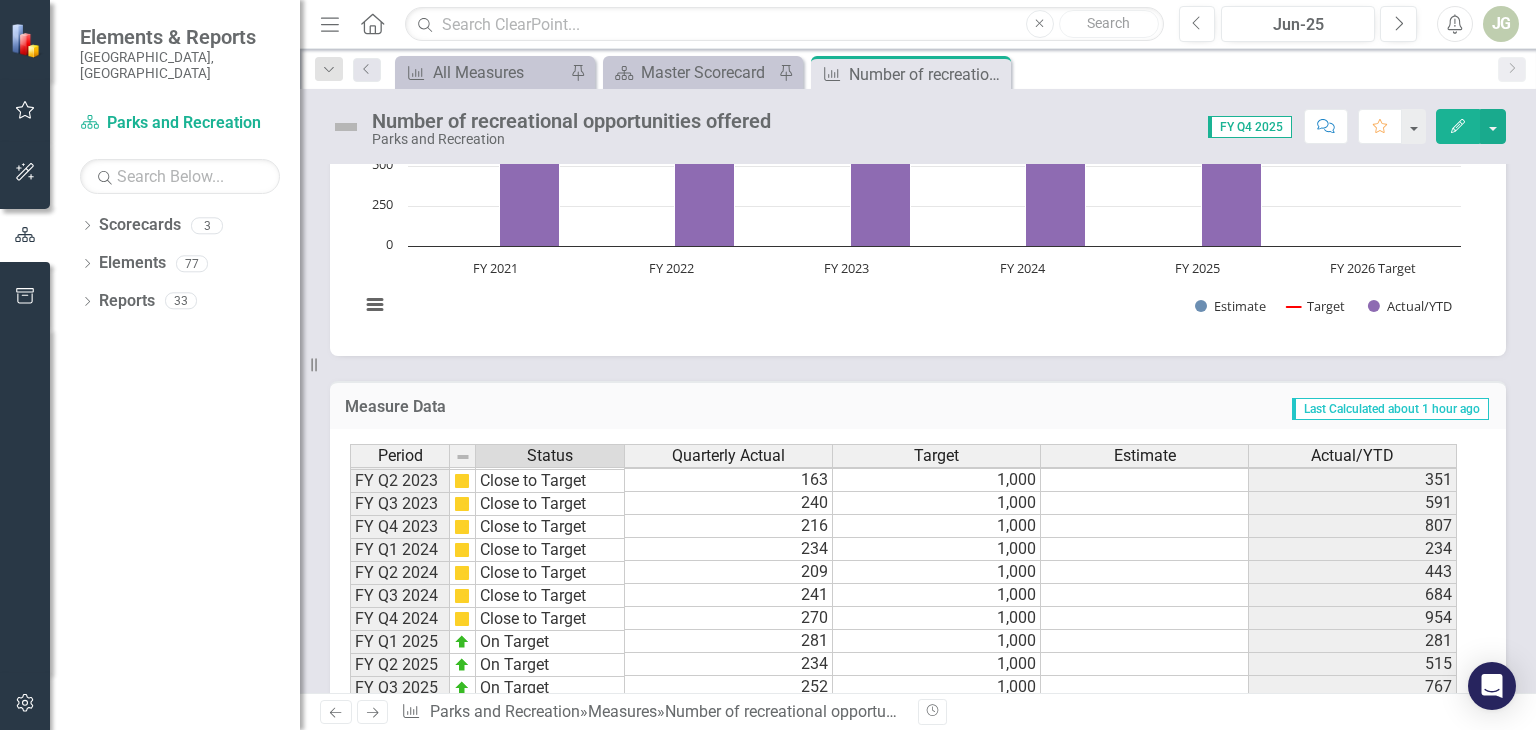 click on "Last Calculated about 1 hour ago" at bounding box center (1390, 409) 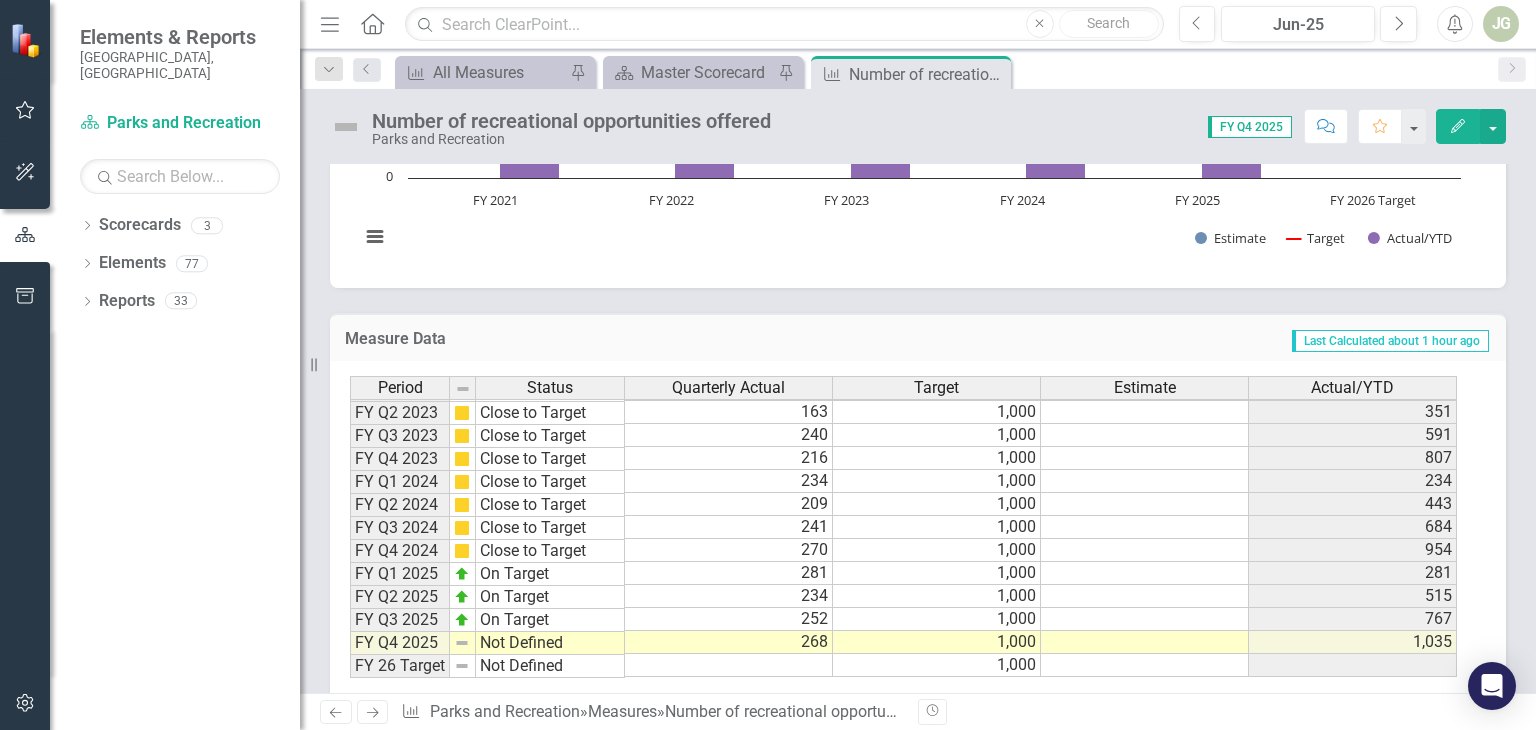 scroll, scrollTop: 1643, scrollLeft: 0, axis: vertical 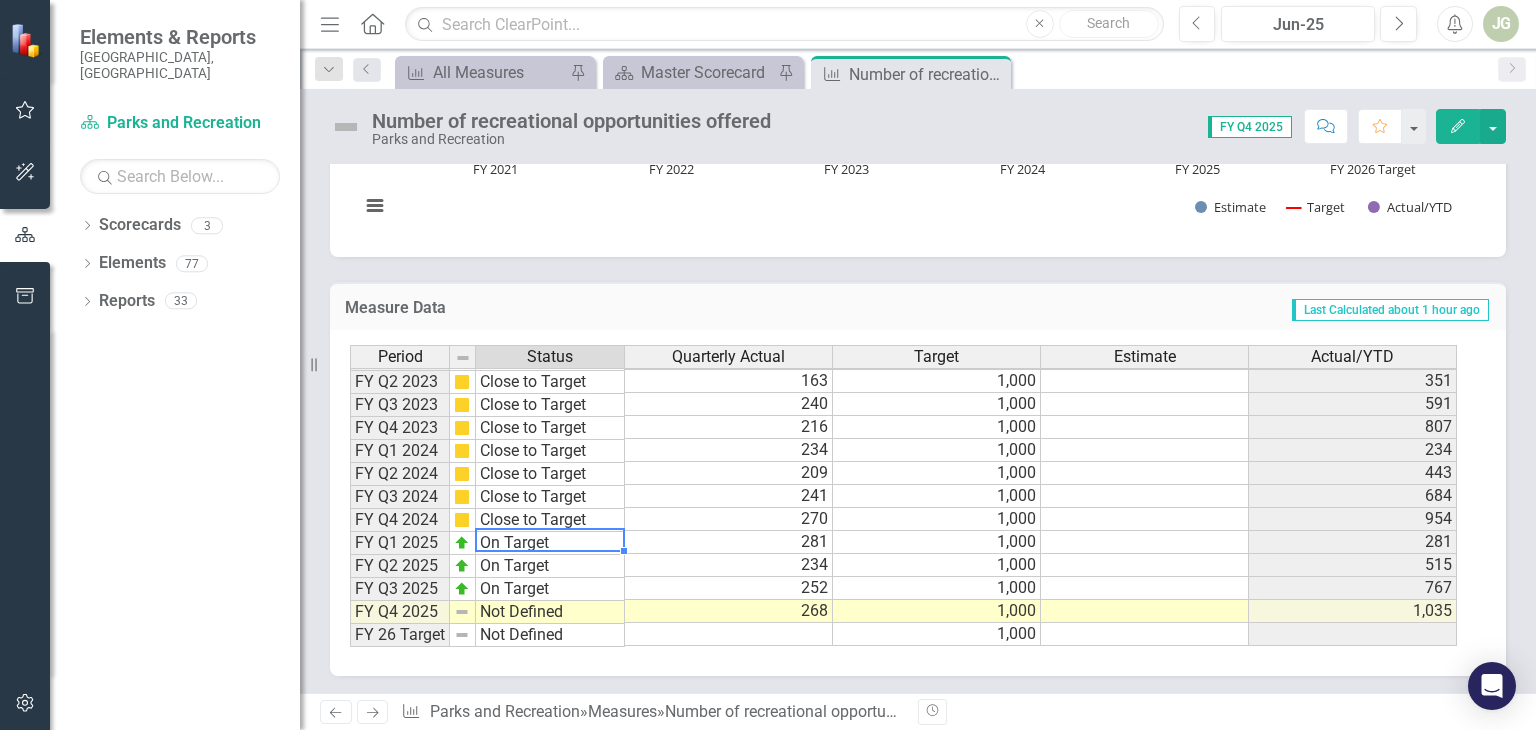click on "On Target" at bounding box center [550, 543] 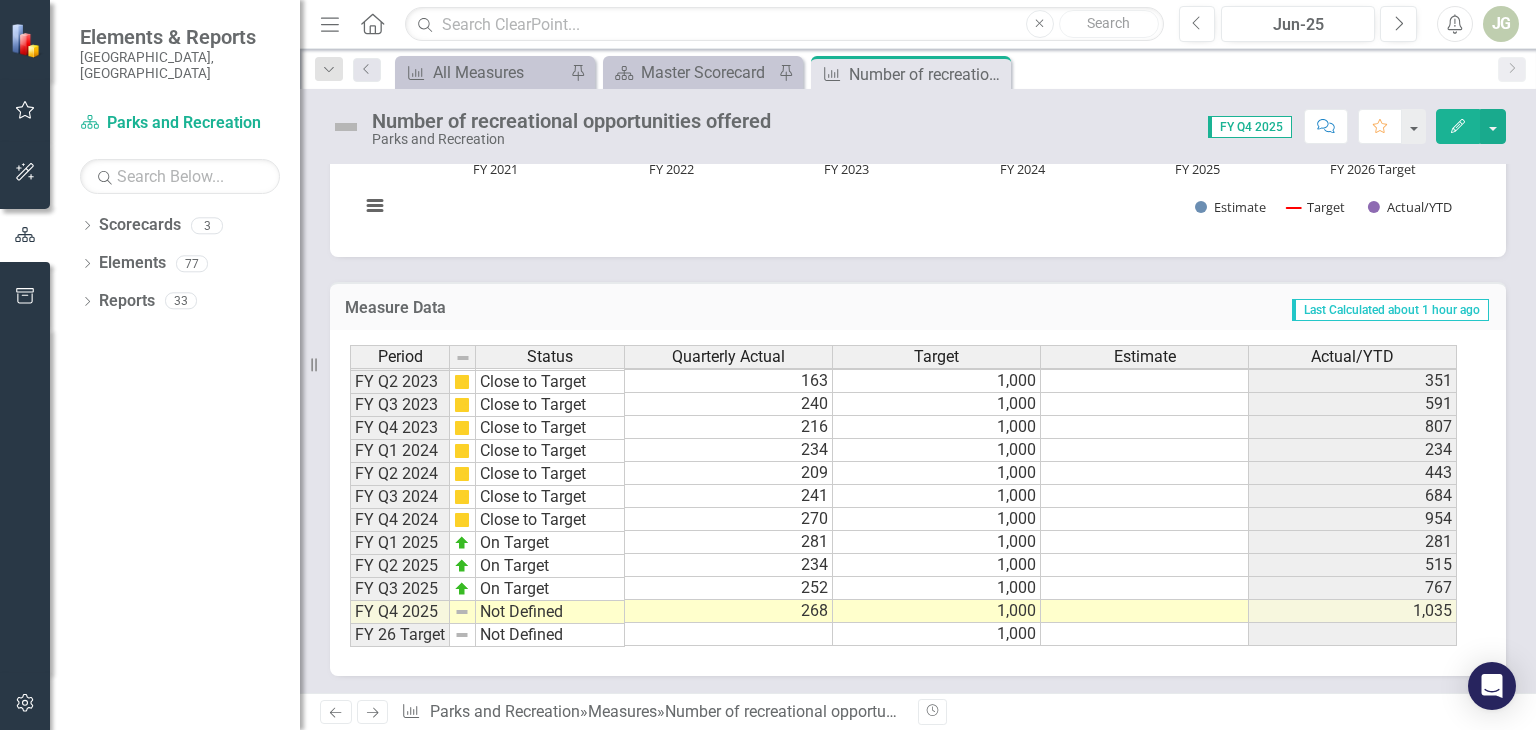 click at bounding box center (346, 127) 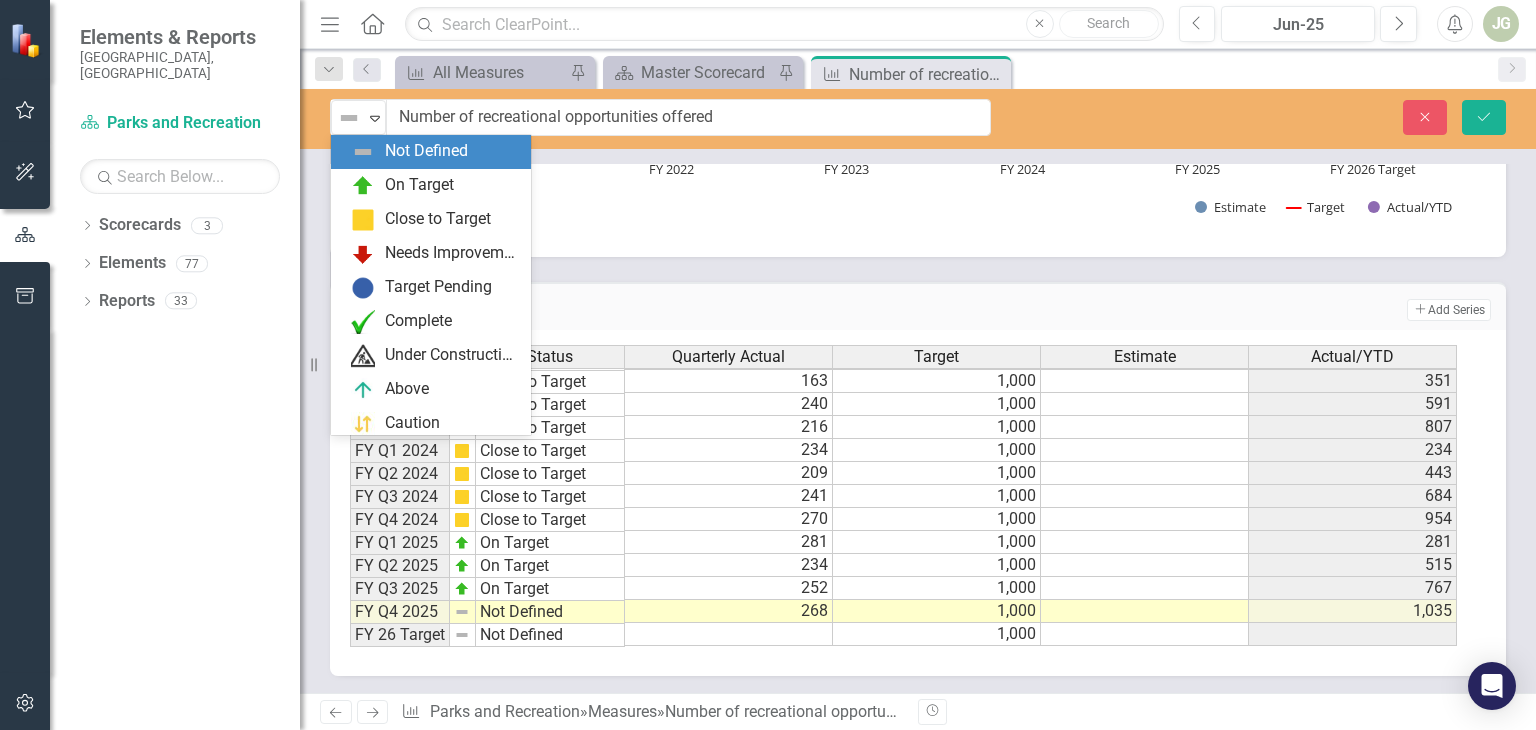 click at bounding box center [349, 118] 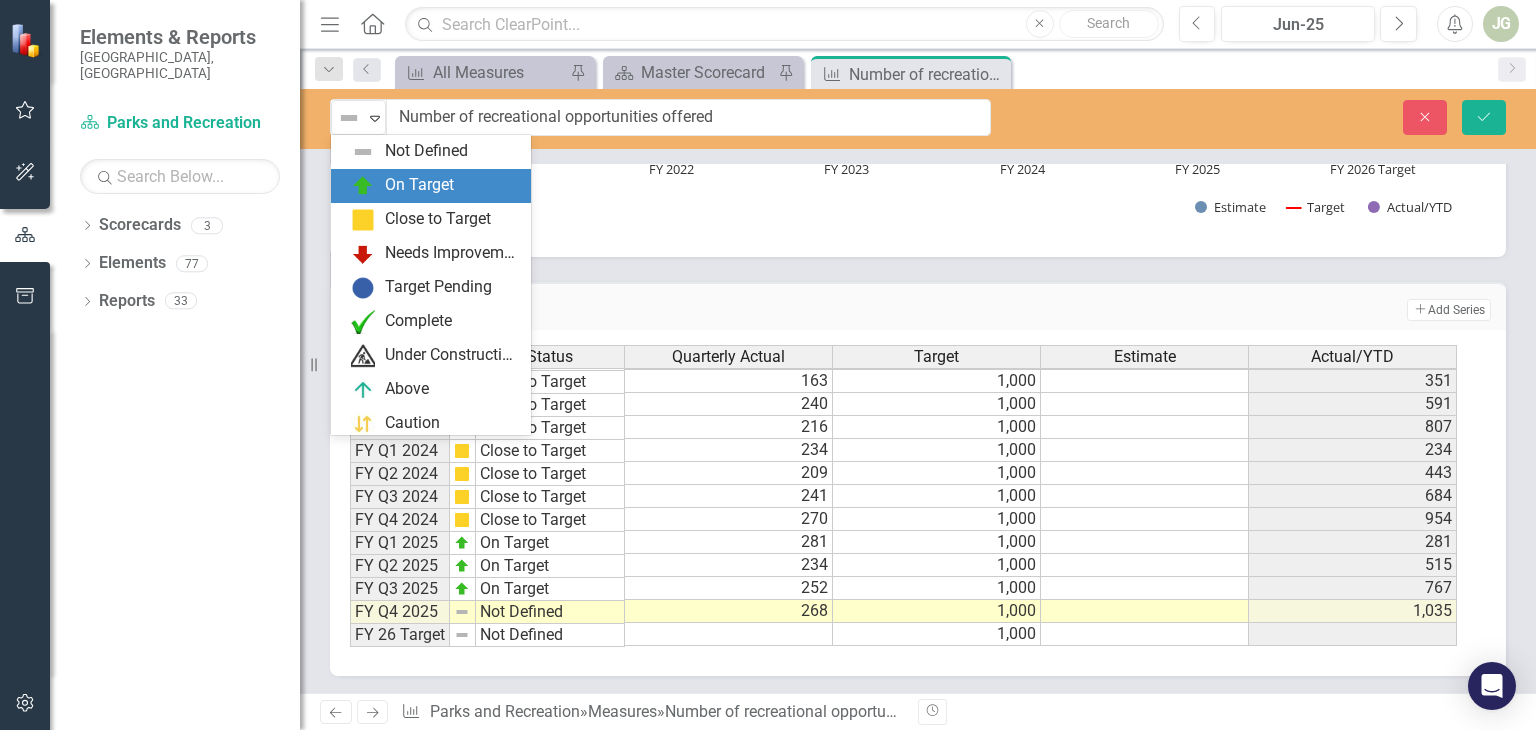click on "On Target" at bounding box center [431, 186] 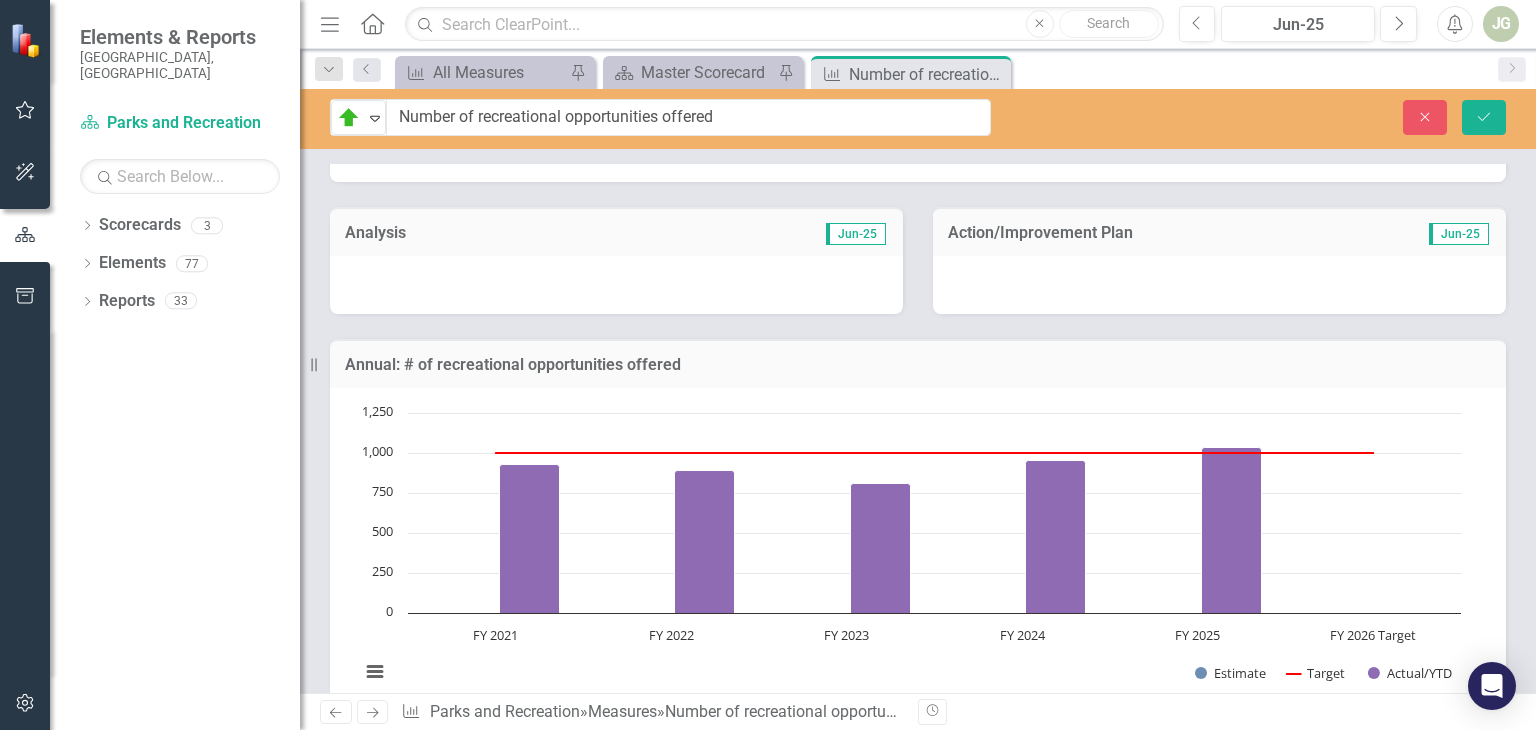 scroll, scrollTop: 1143, scrollLeft: 0, axis: vertical 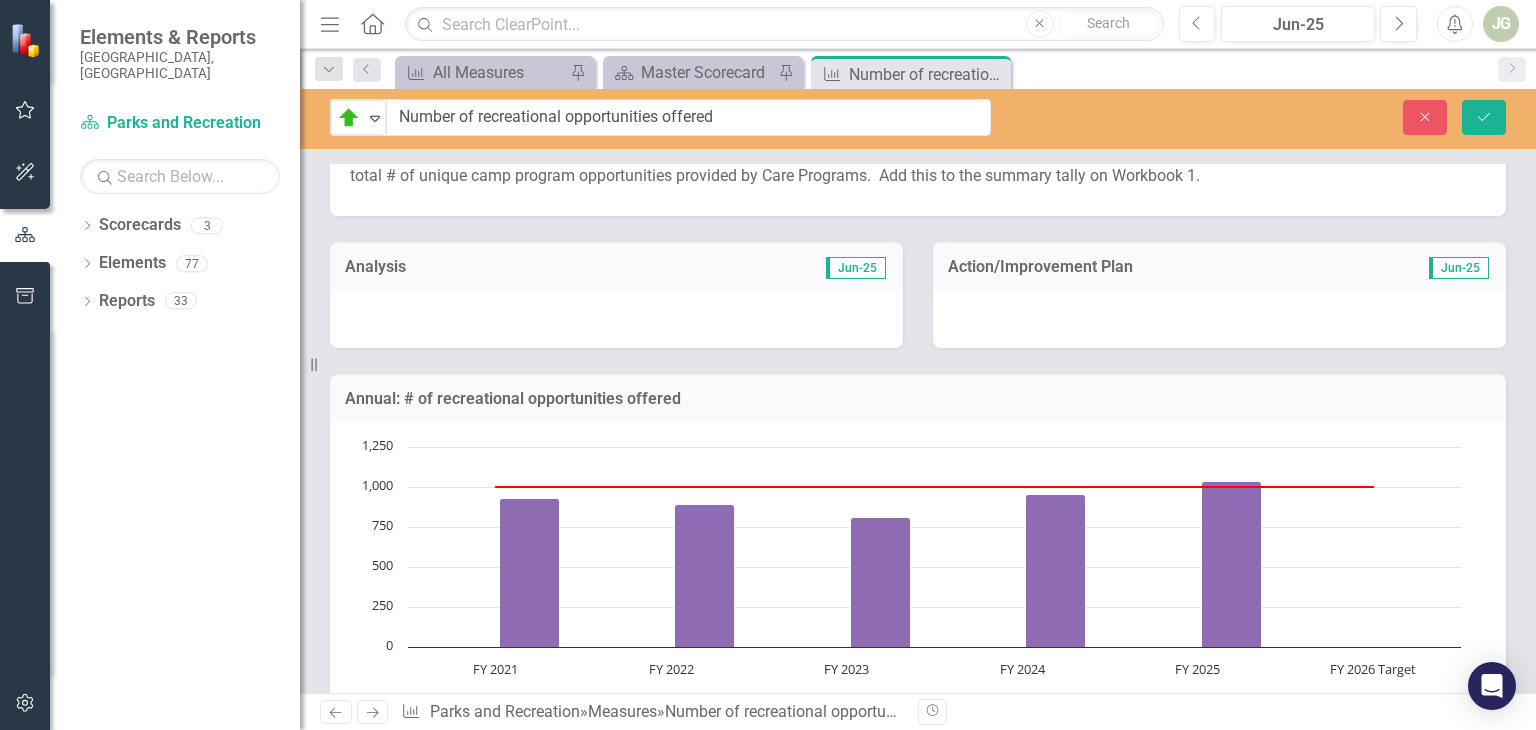 click at bounding box center [616, 319] 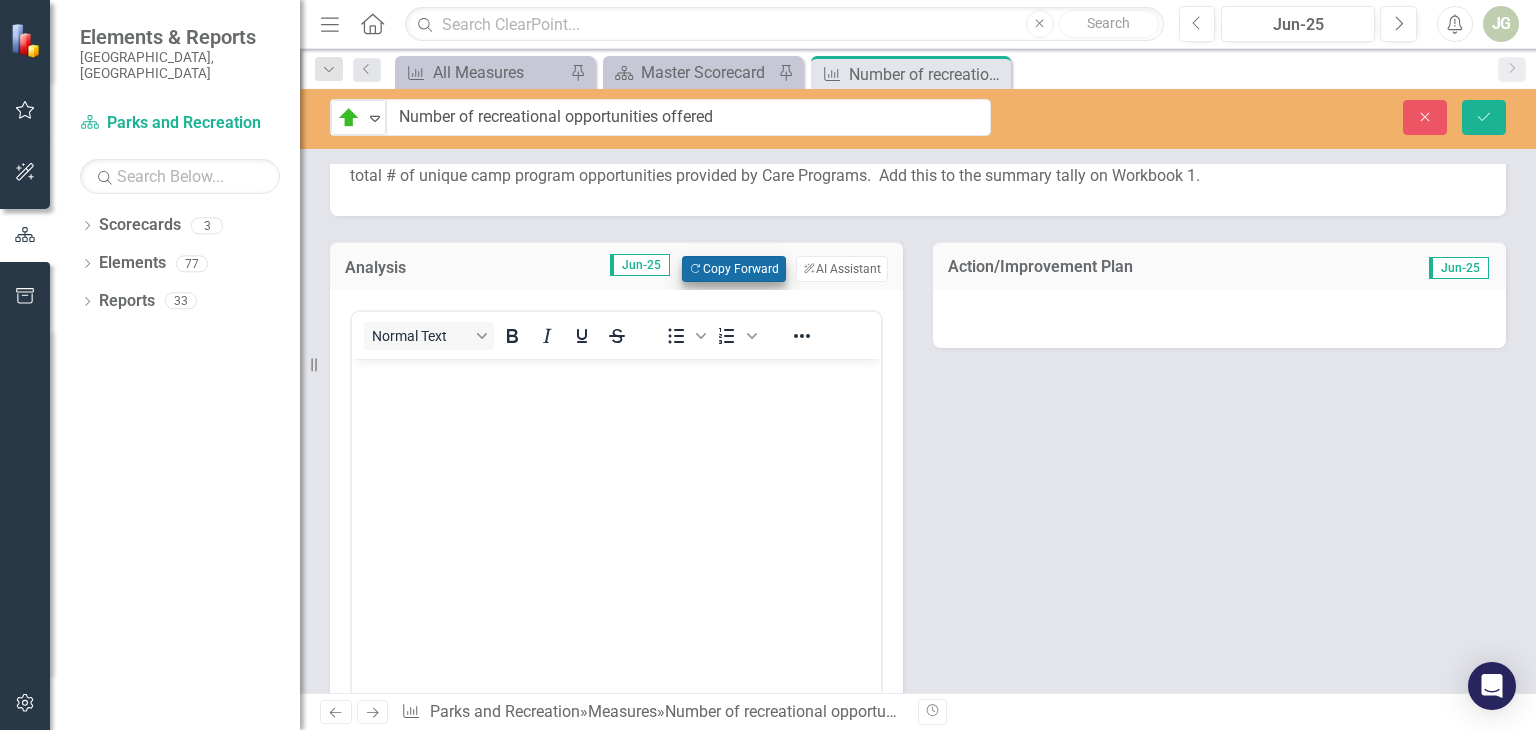 scroll, scrollTop: 0, scrollLeft: 0, axis: both 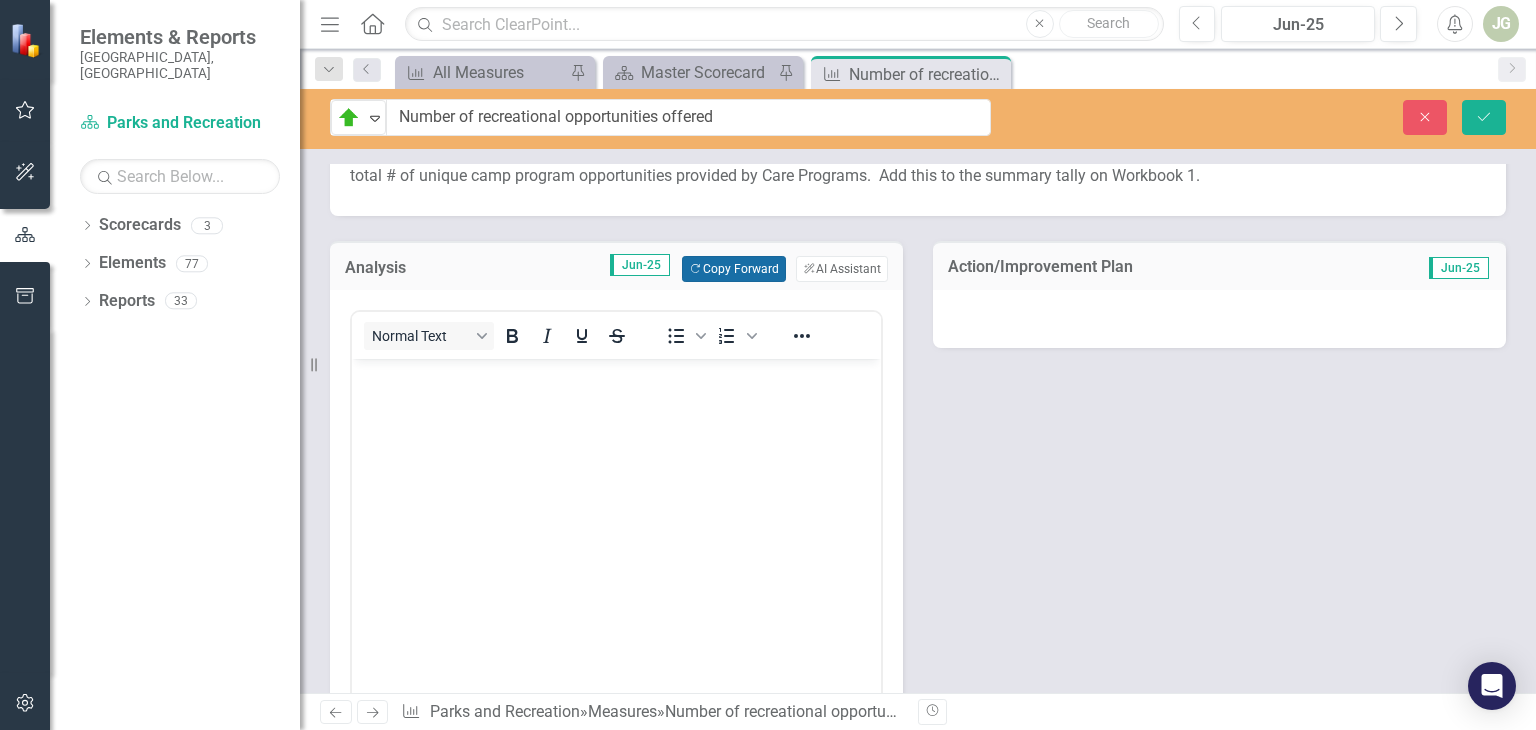 click on "Copy Forward  Copy Forward" at bounding box center (733, 269) 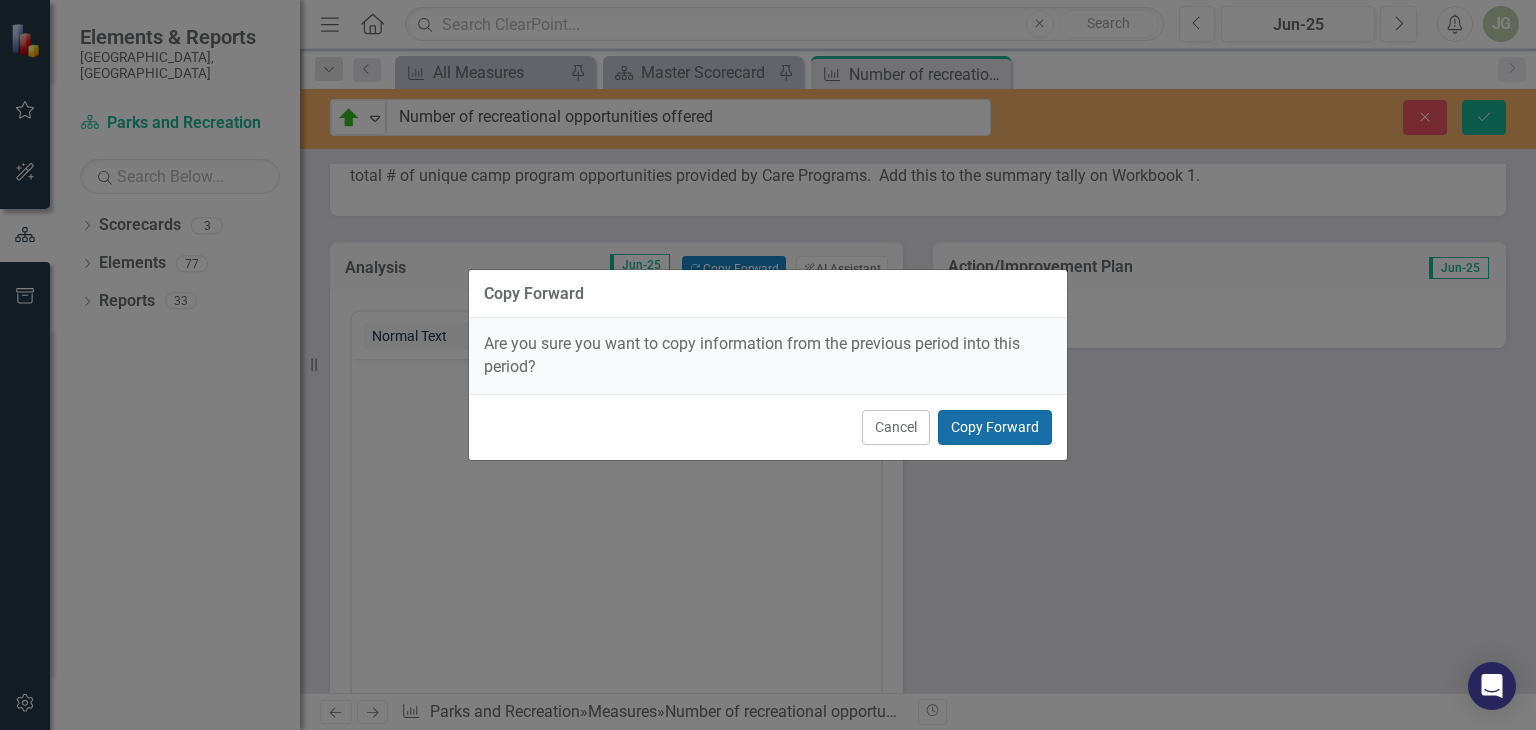 click on "Copy Forward" at bounding box center [995, 427] 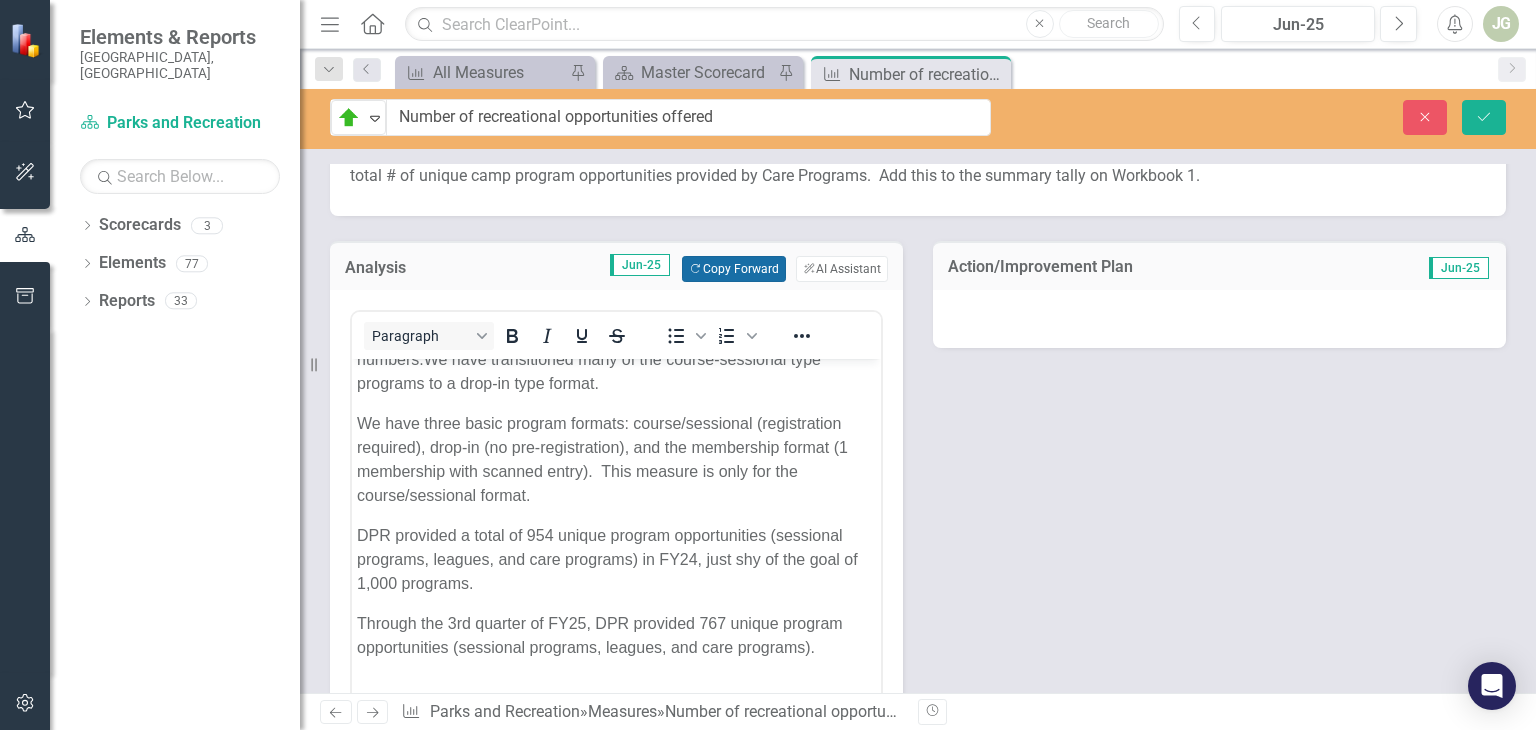 scroll, scrollTop: 116, scrollLeft: 0, axis: vertical 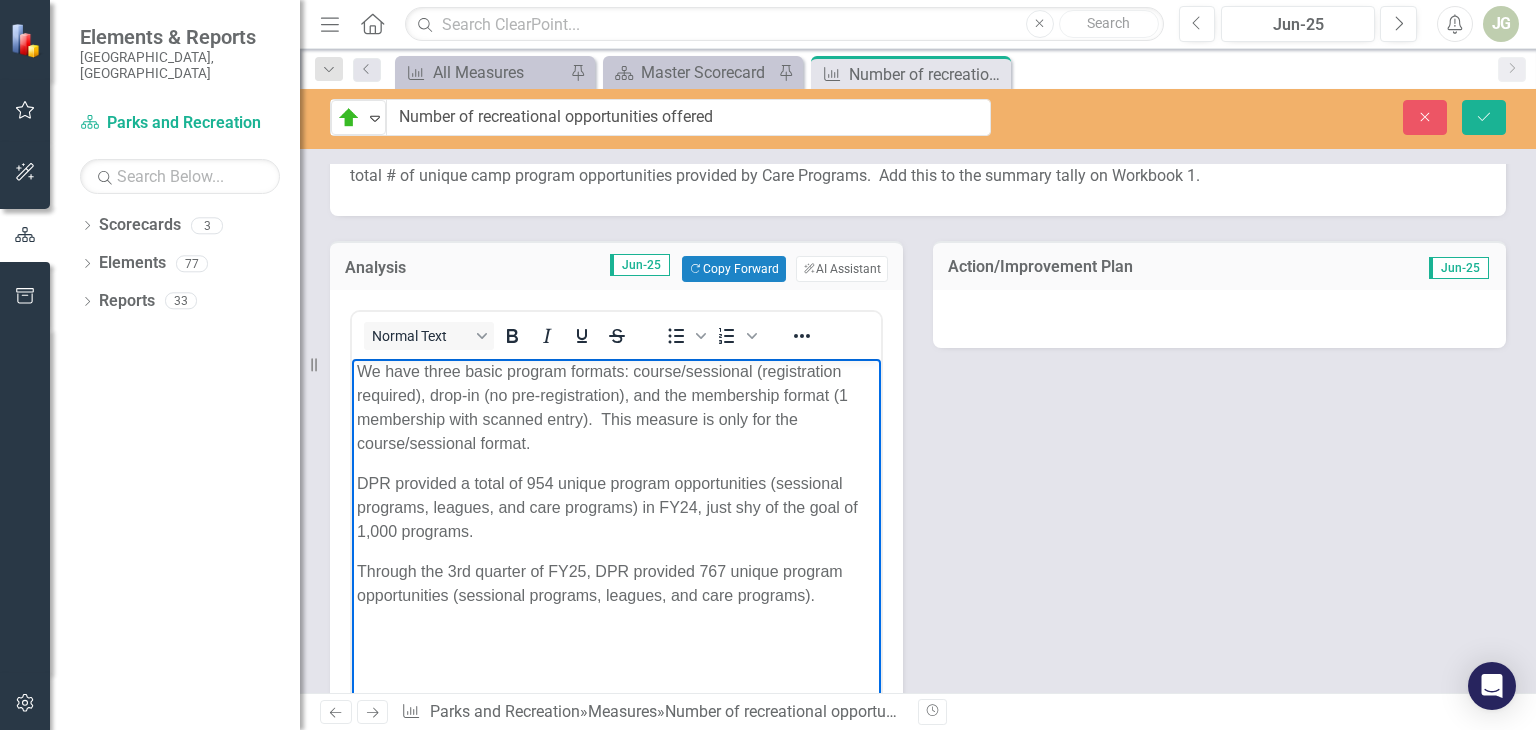 click on "Through the 3rd quarter of FY25, DPR provided 767 unique program opportunities (sessional programs, leagues, and care programs)." at bounding box center [600, 583] 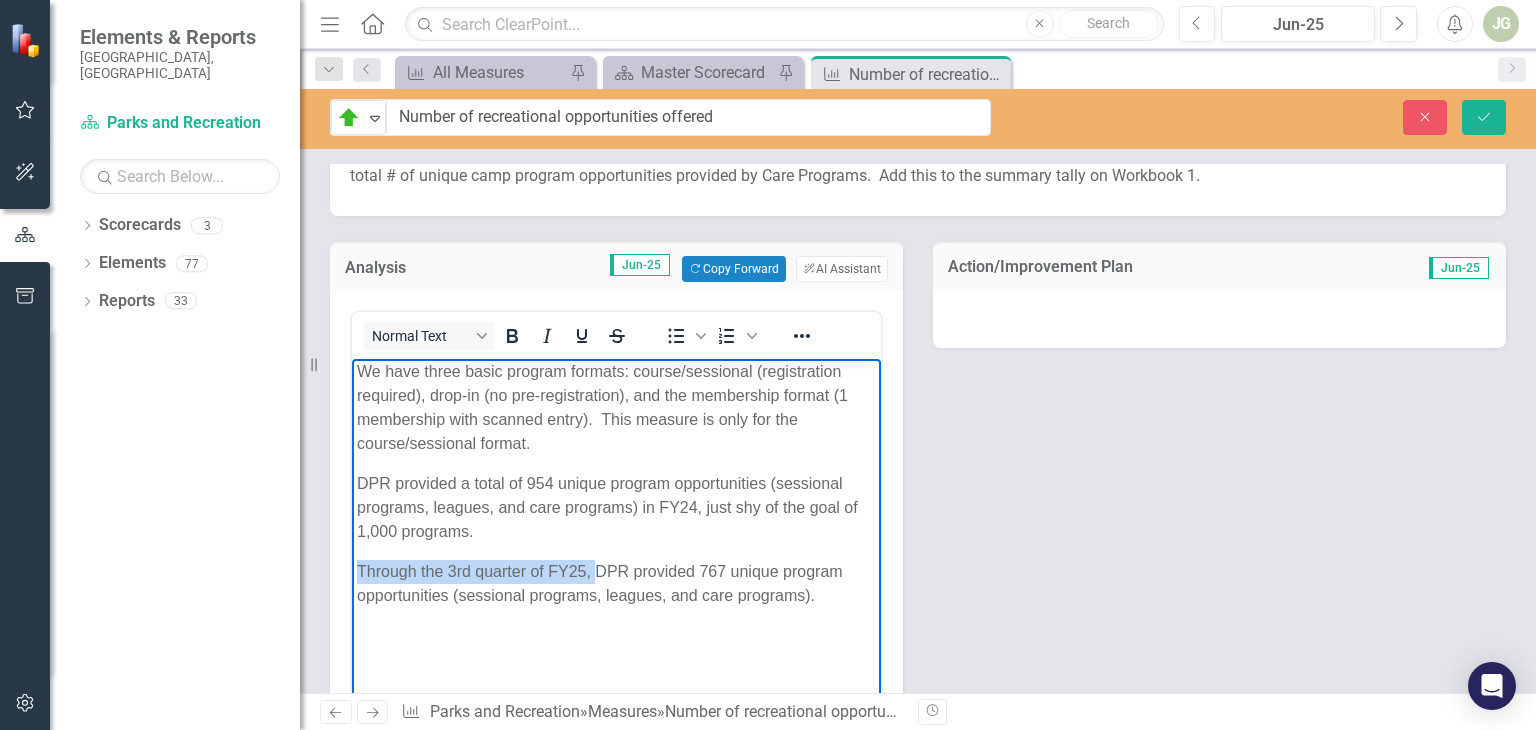 drag, startPoint x: 596, startPoint y: 570, endPoint x: 350, endPoint y: 578, distance: 246.13005 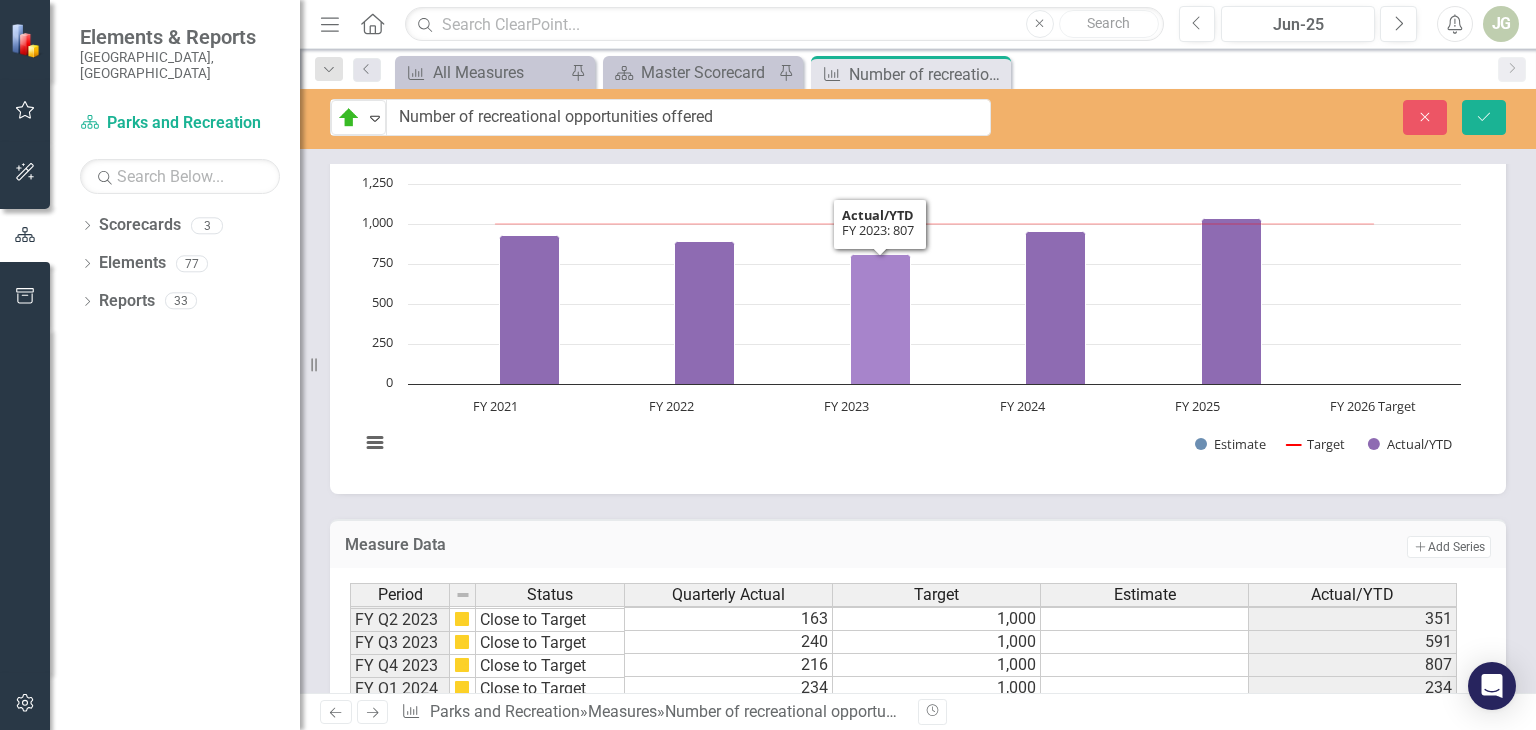 scroll, scrollTop: 2080, scrollLeft: 0, axis: vertical 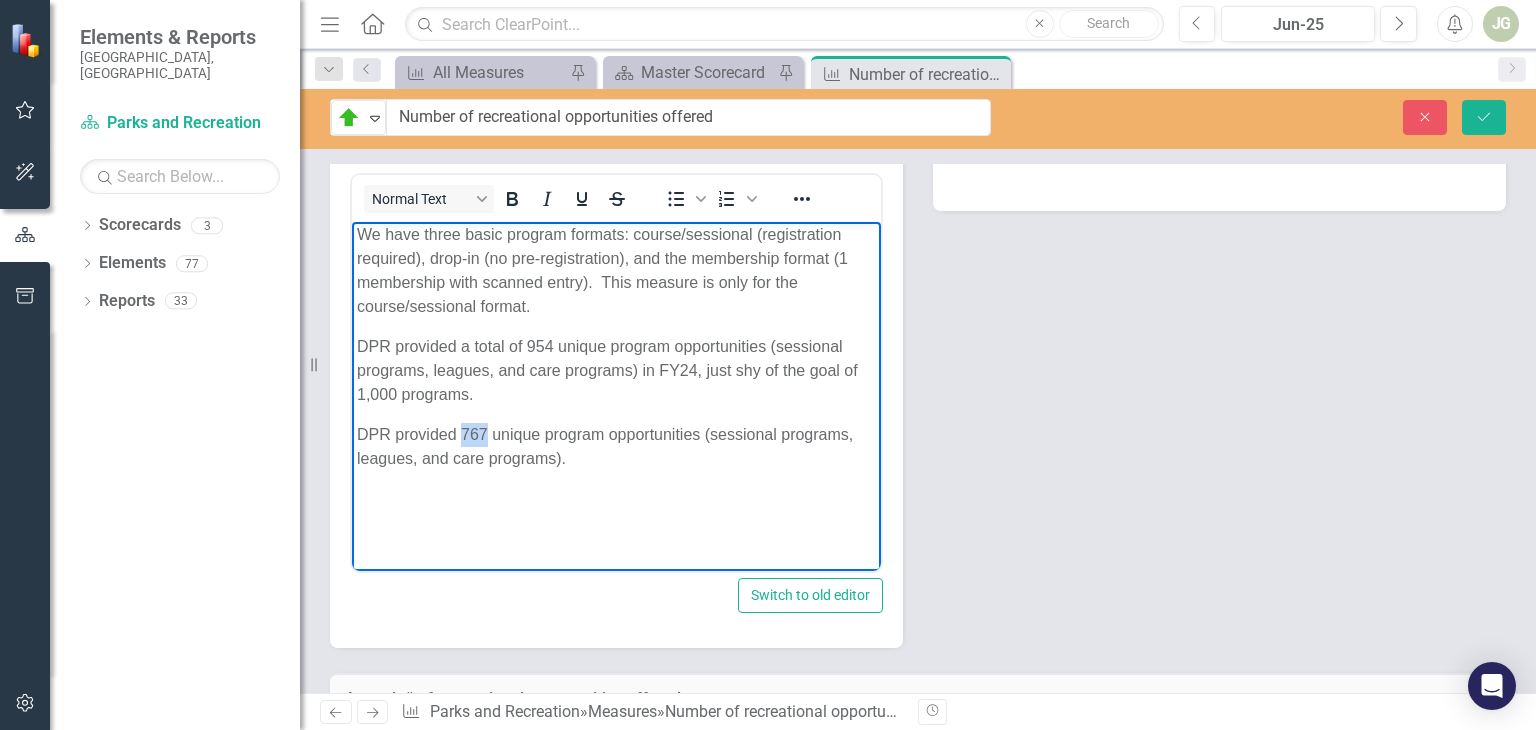 drag, startPoint x: 486, startPoint y: 430, endPoint x: 463, endPoint y: 437, distance: 24.04163 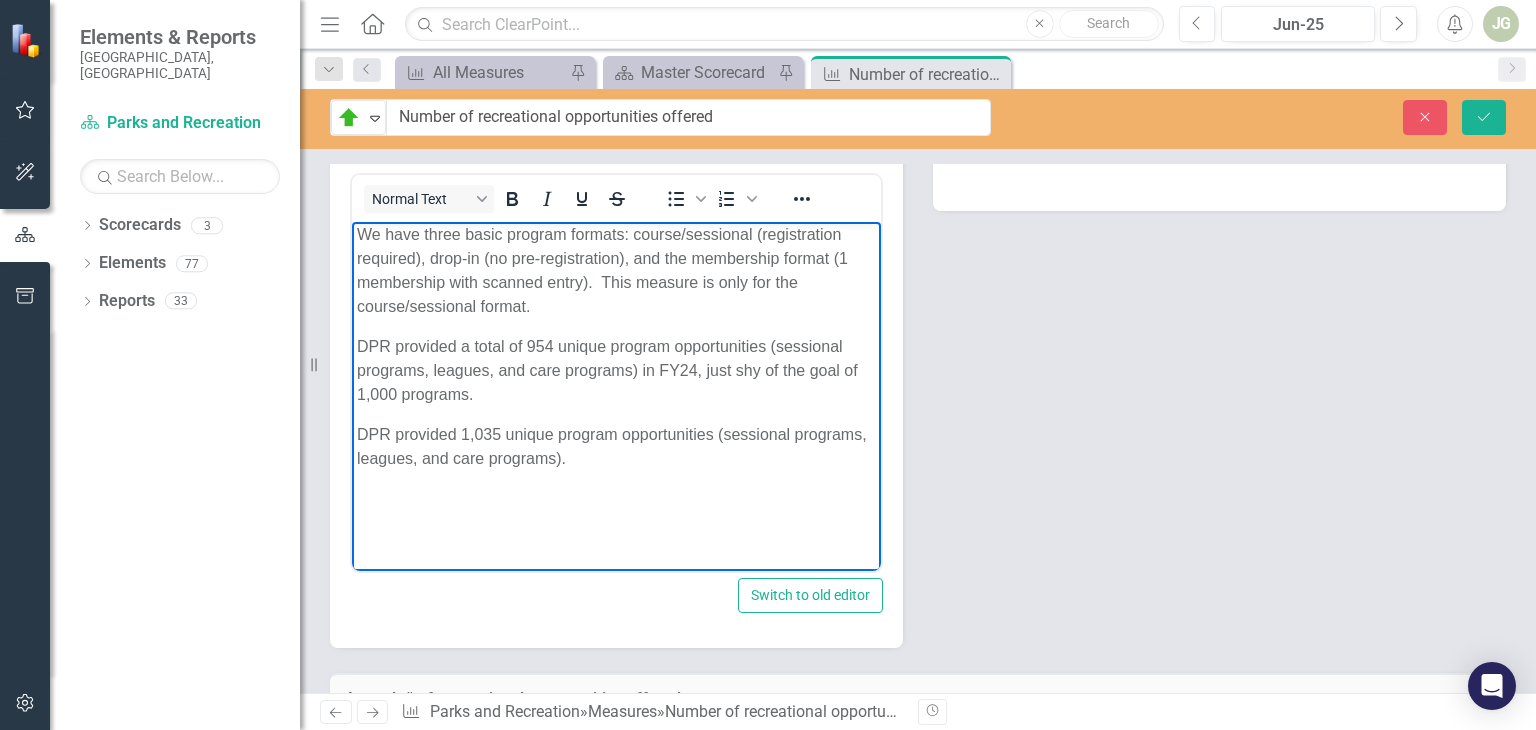 click on "DPR provided 1,035 unique program opportunities (sessional programs, leagues, and care programs)." at bounding box center (612, 446) 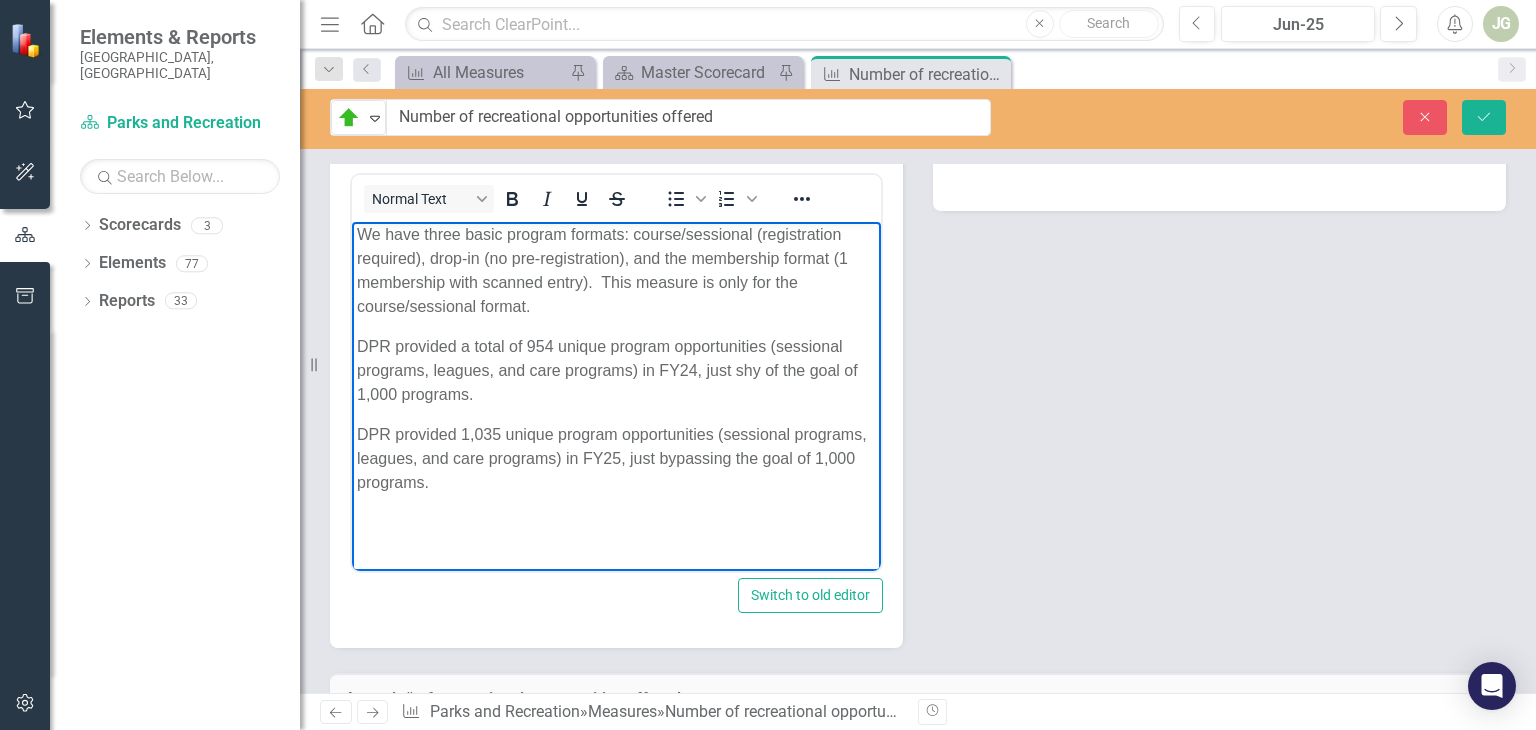 click at bounding box center [616, 523] 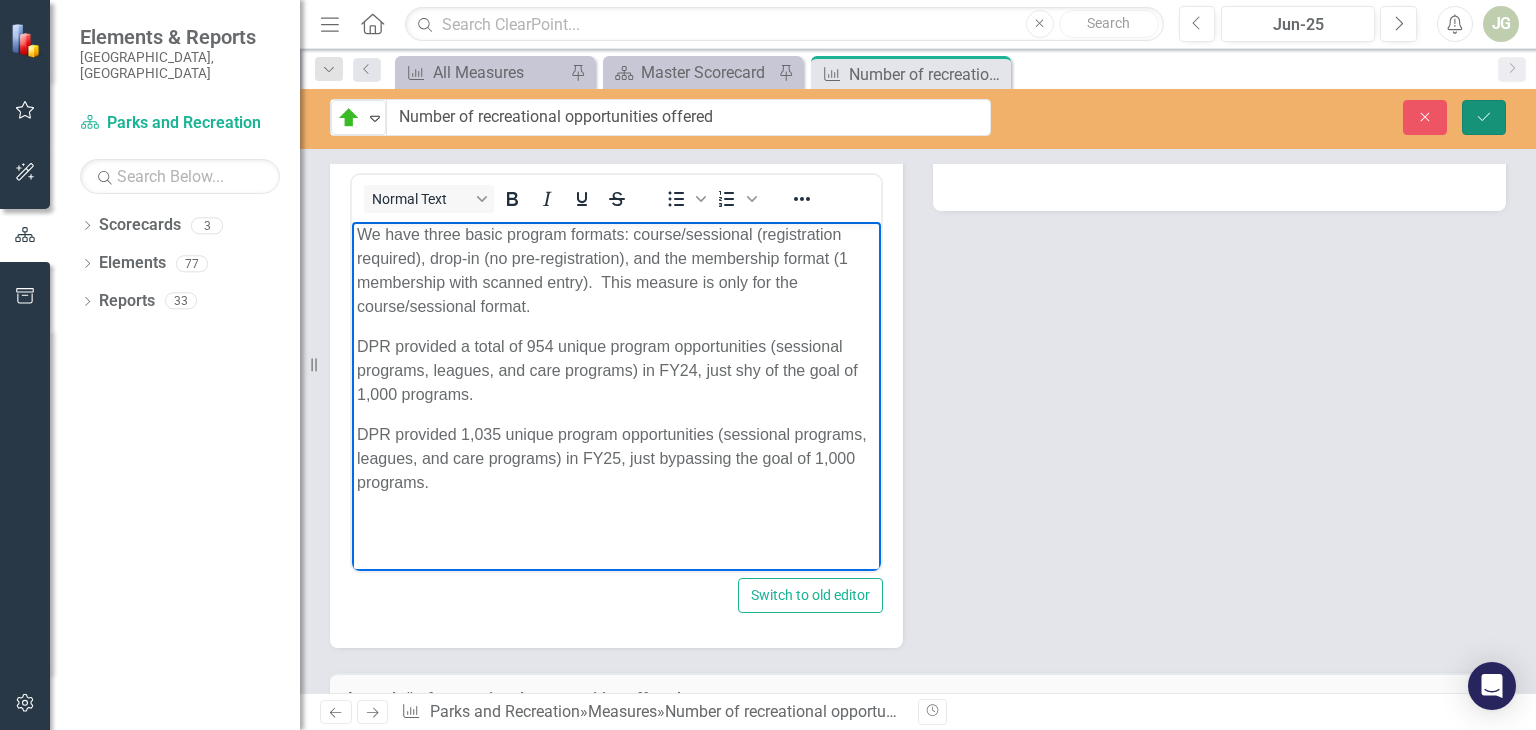 click on "Save" 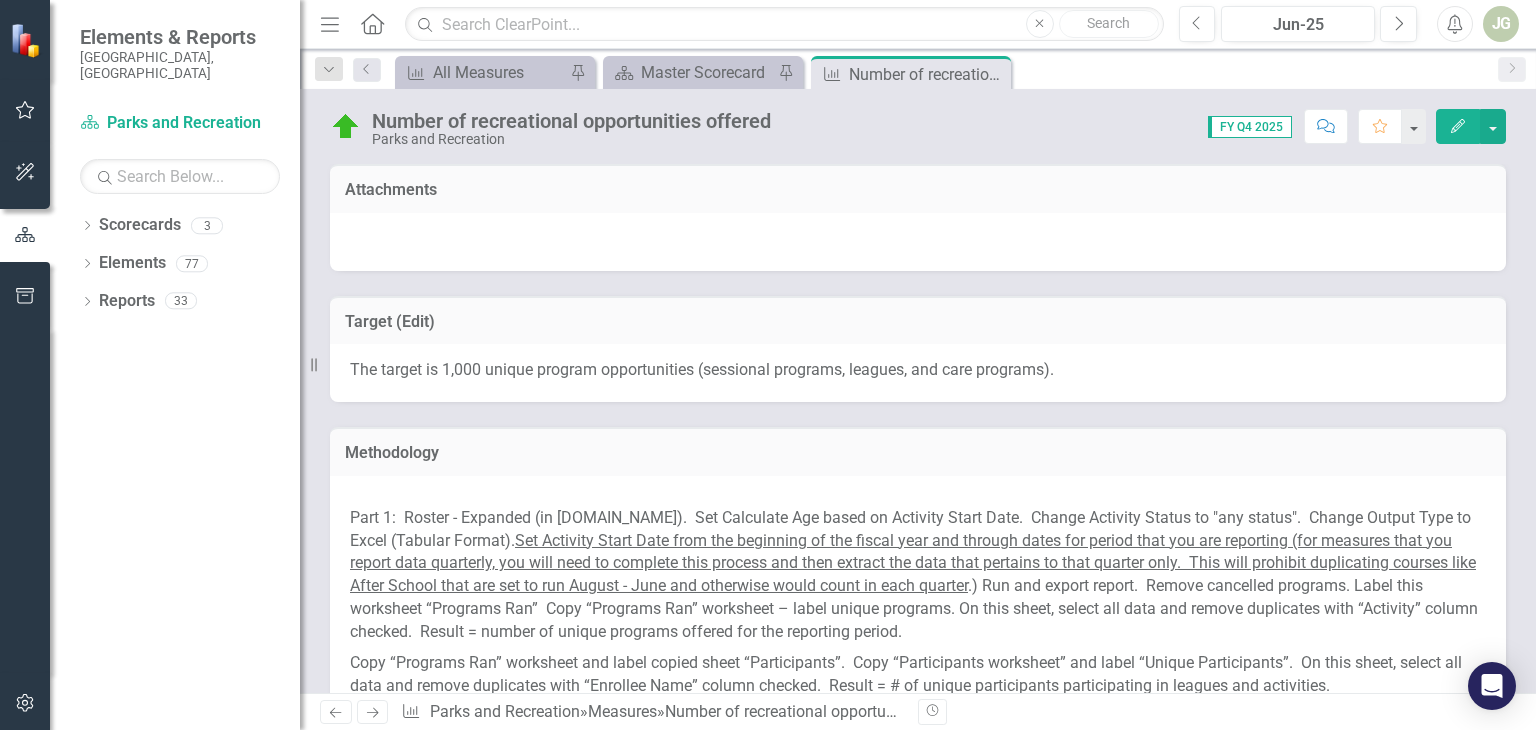 scroll, scrollTop: 100, scrollLeft: 0, axis: vertical 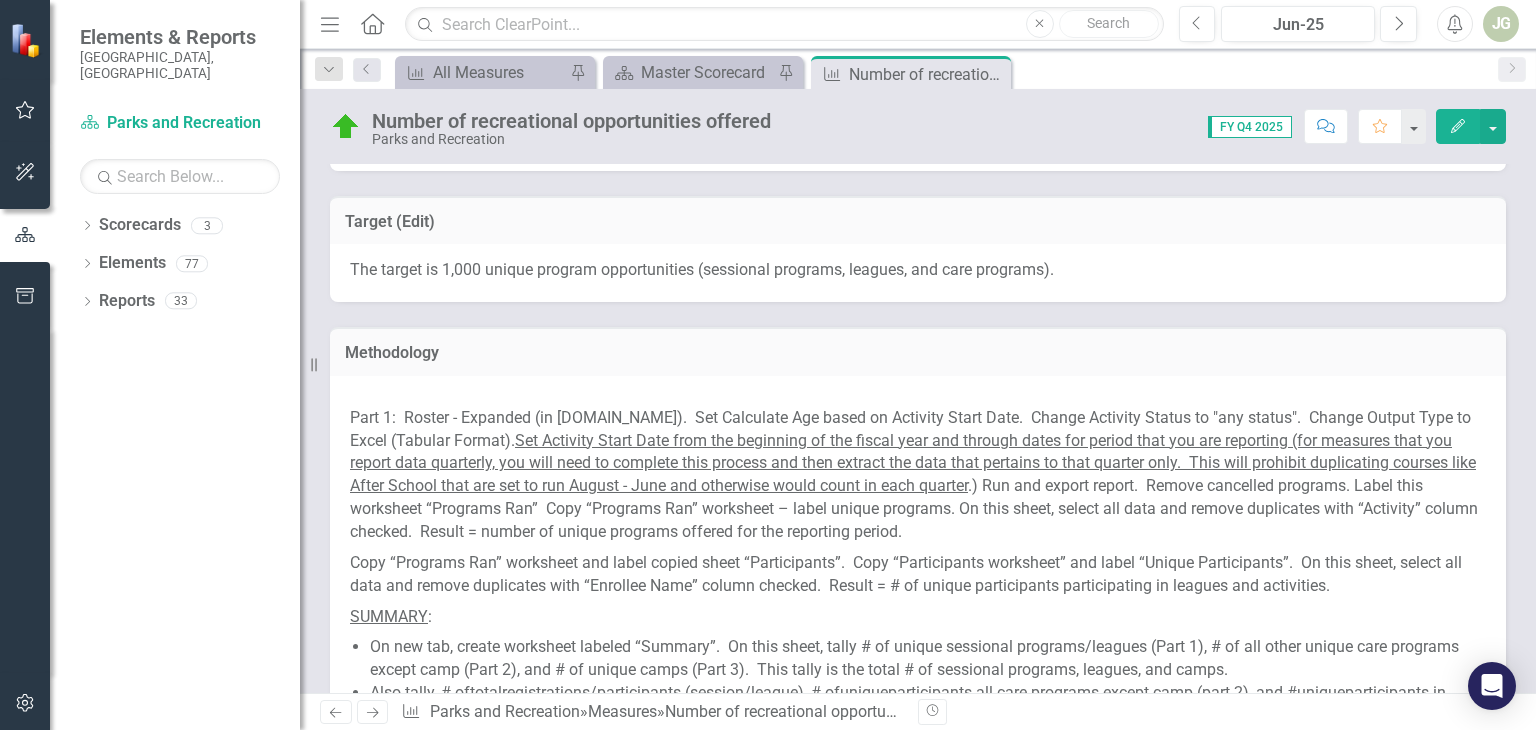 drag, startPoint x: 996, startPoint y: 68, endPoint x: 988, endPoint y: 86, distance: 19.697716 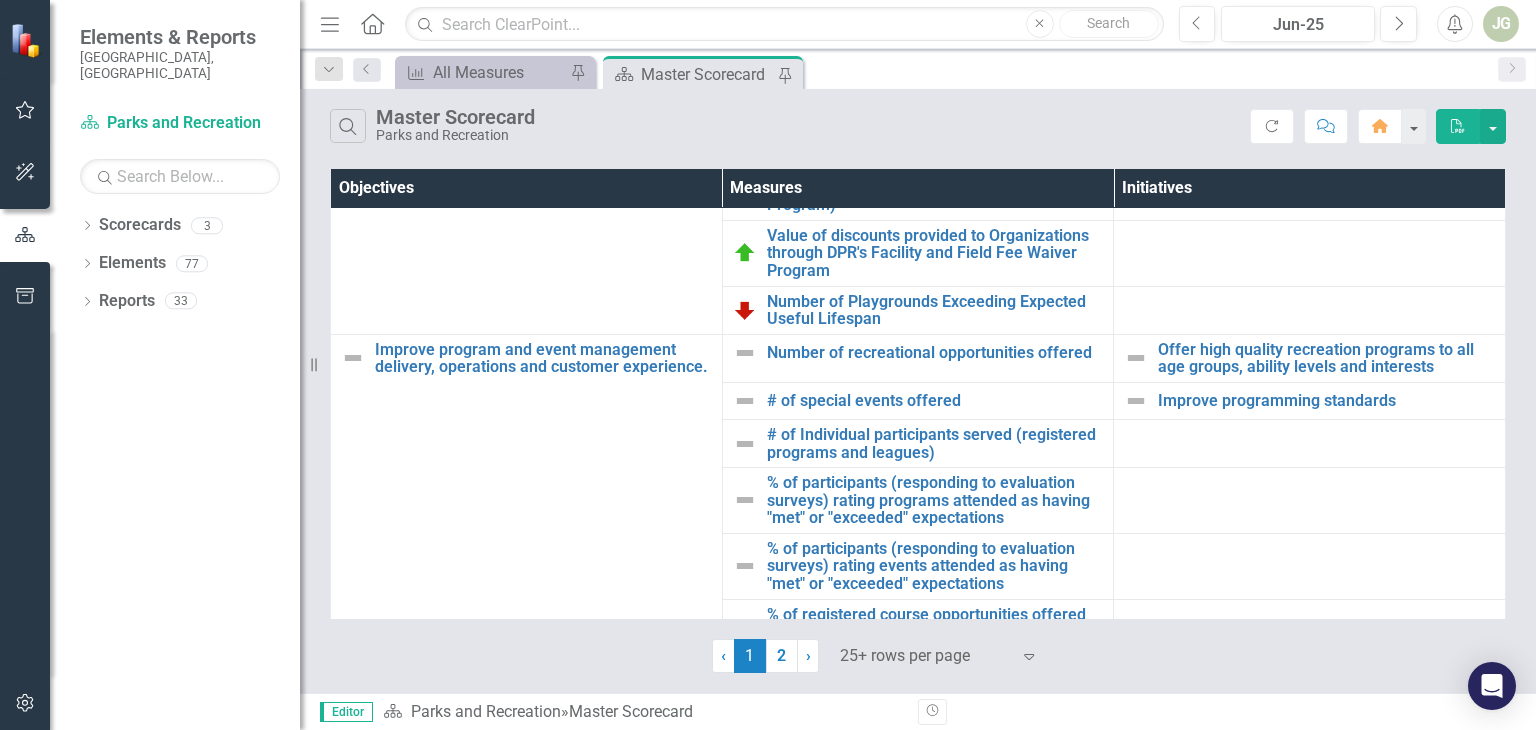 scroll, scrollTop: 1100, scrollLeft: 0, axis: vertical 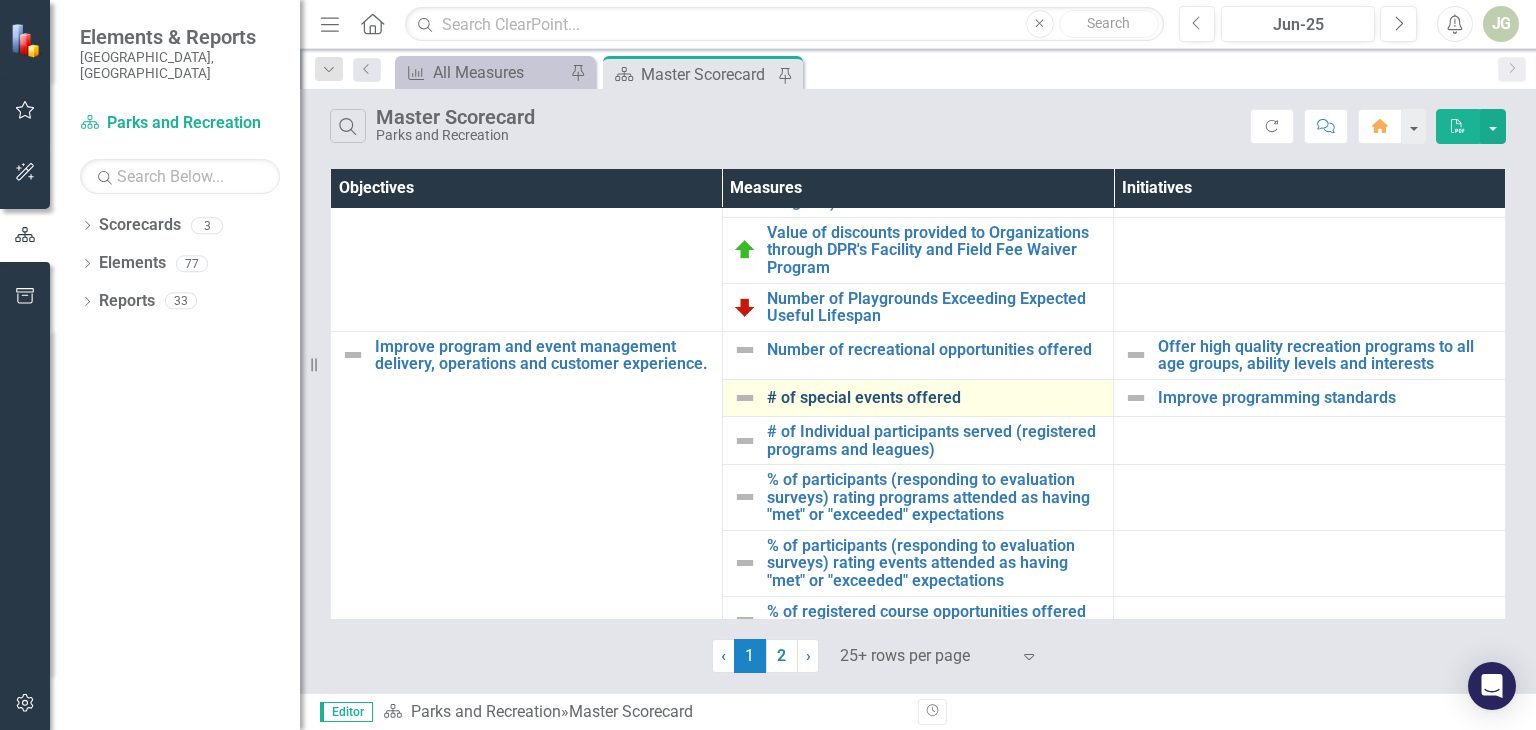 click on "# of special events offered" at bounding box center [935, 398] 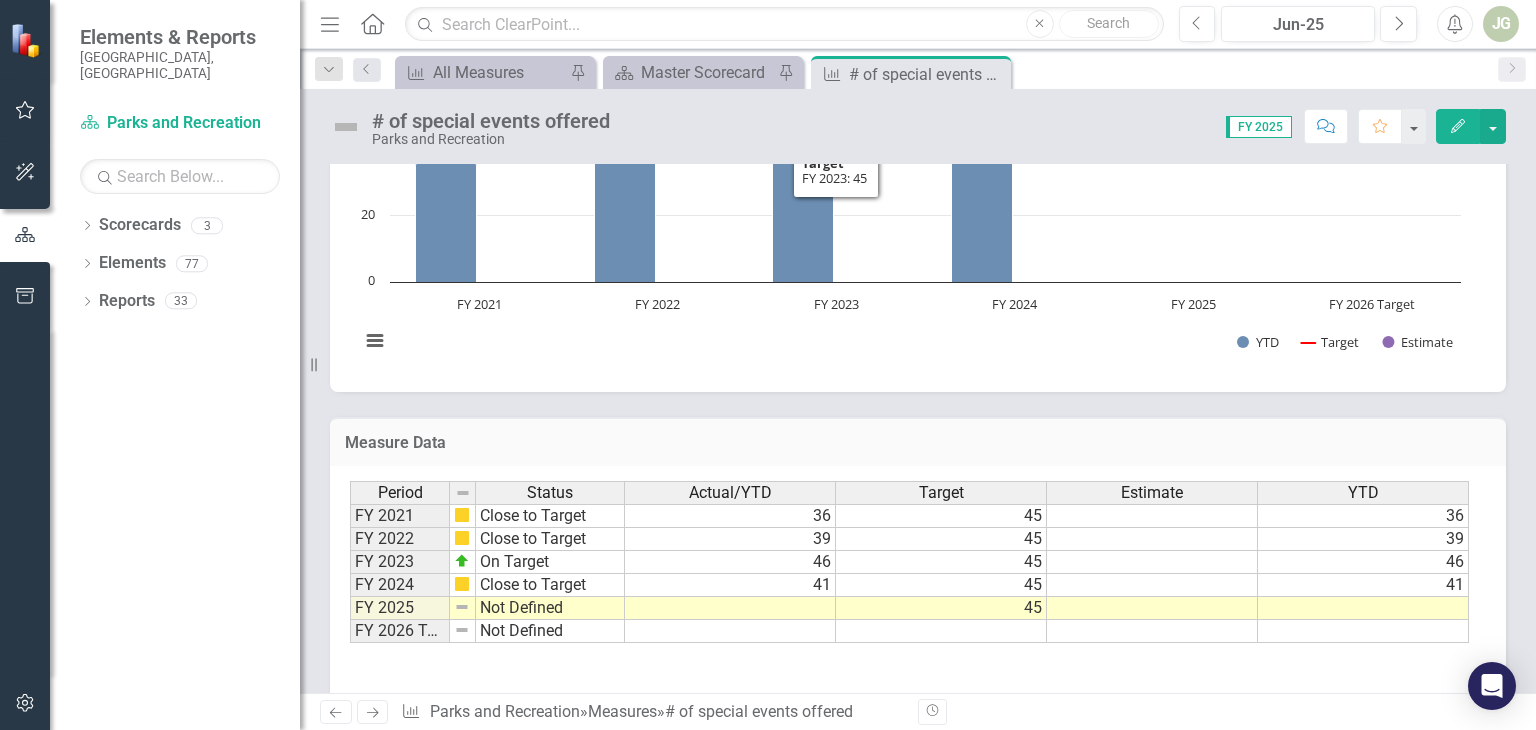 scroll, scrollTop: 997, scrollLeft: 0, axis: vertical 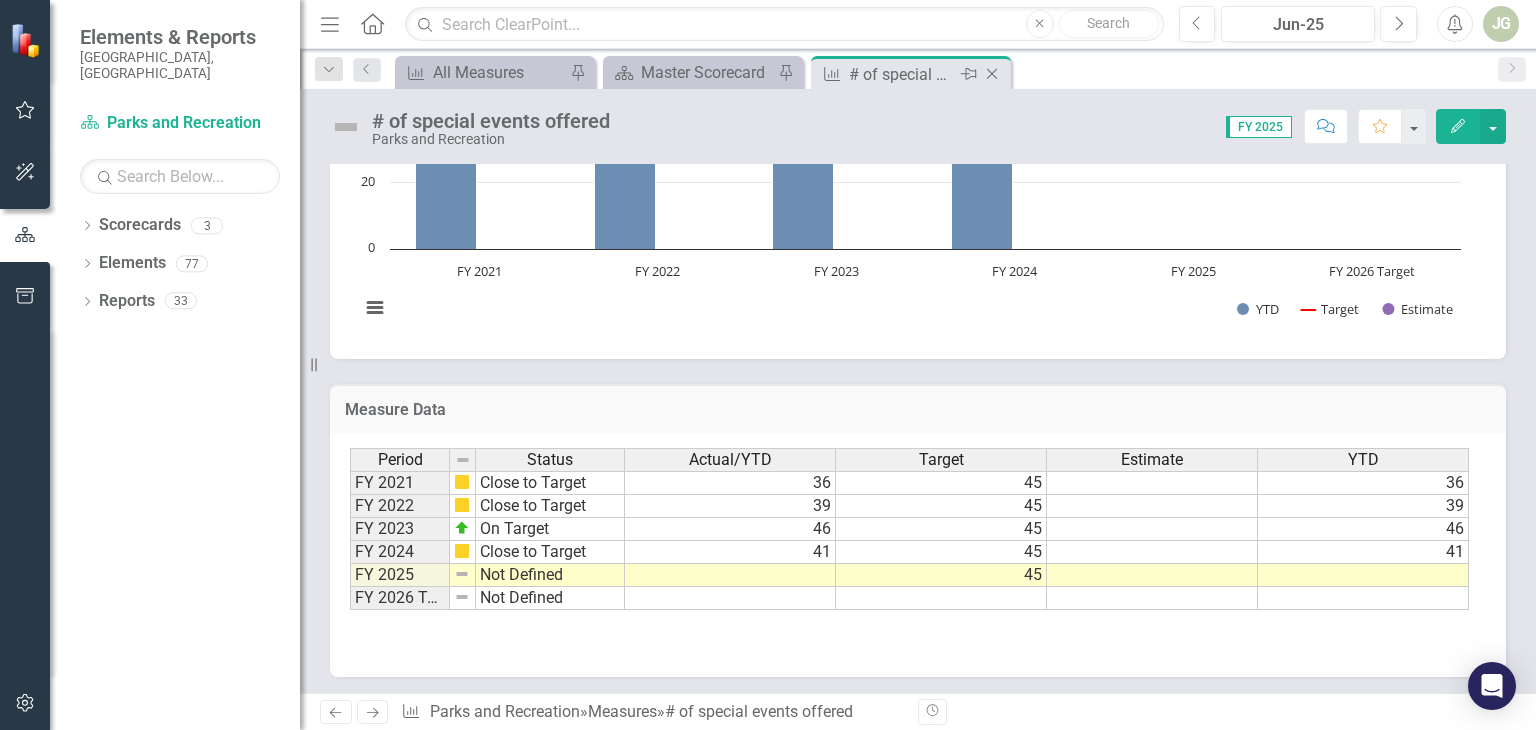 click 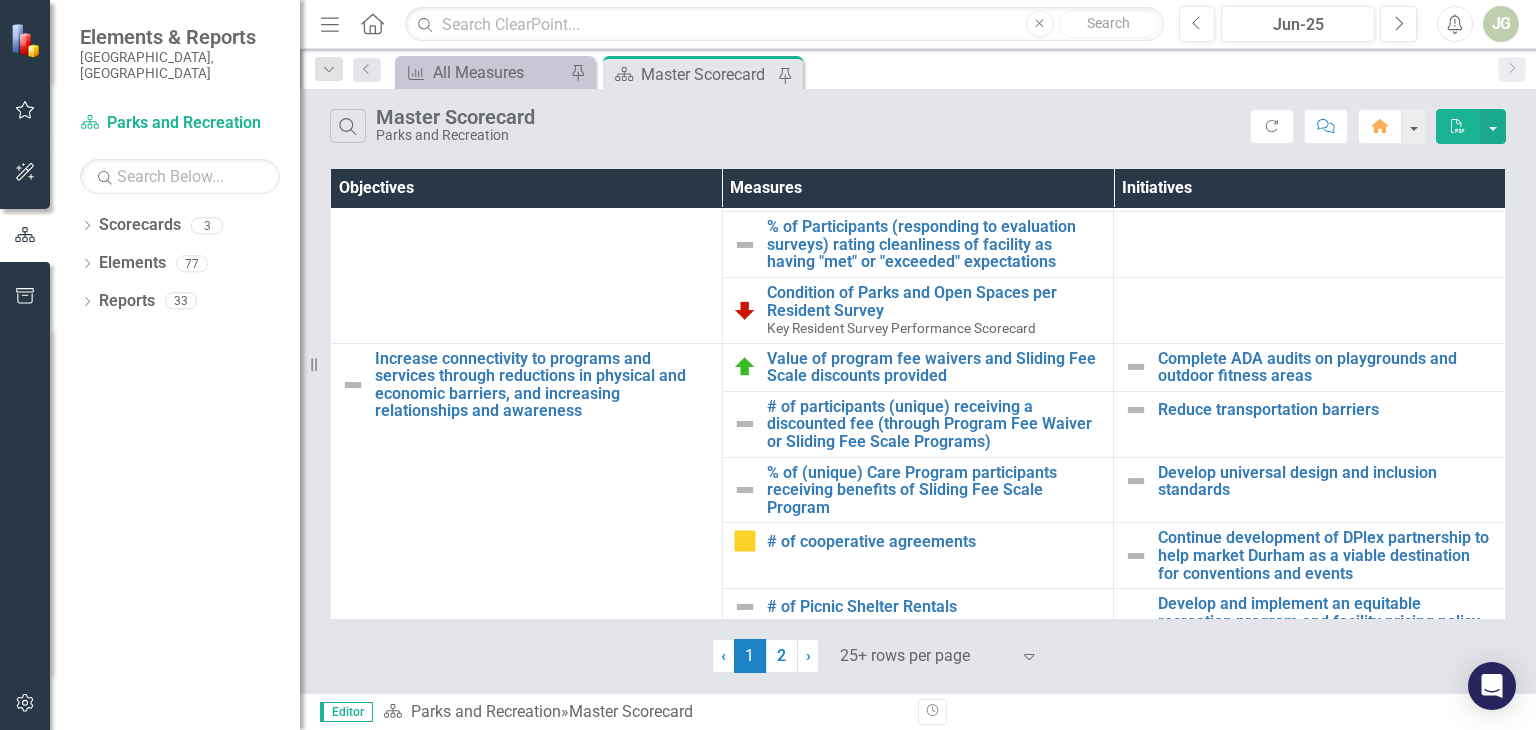 scroll, scrollTop: 500, scrollLeft: 0, axis: vertical 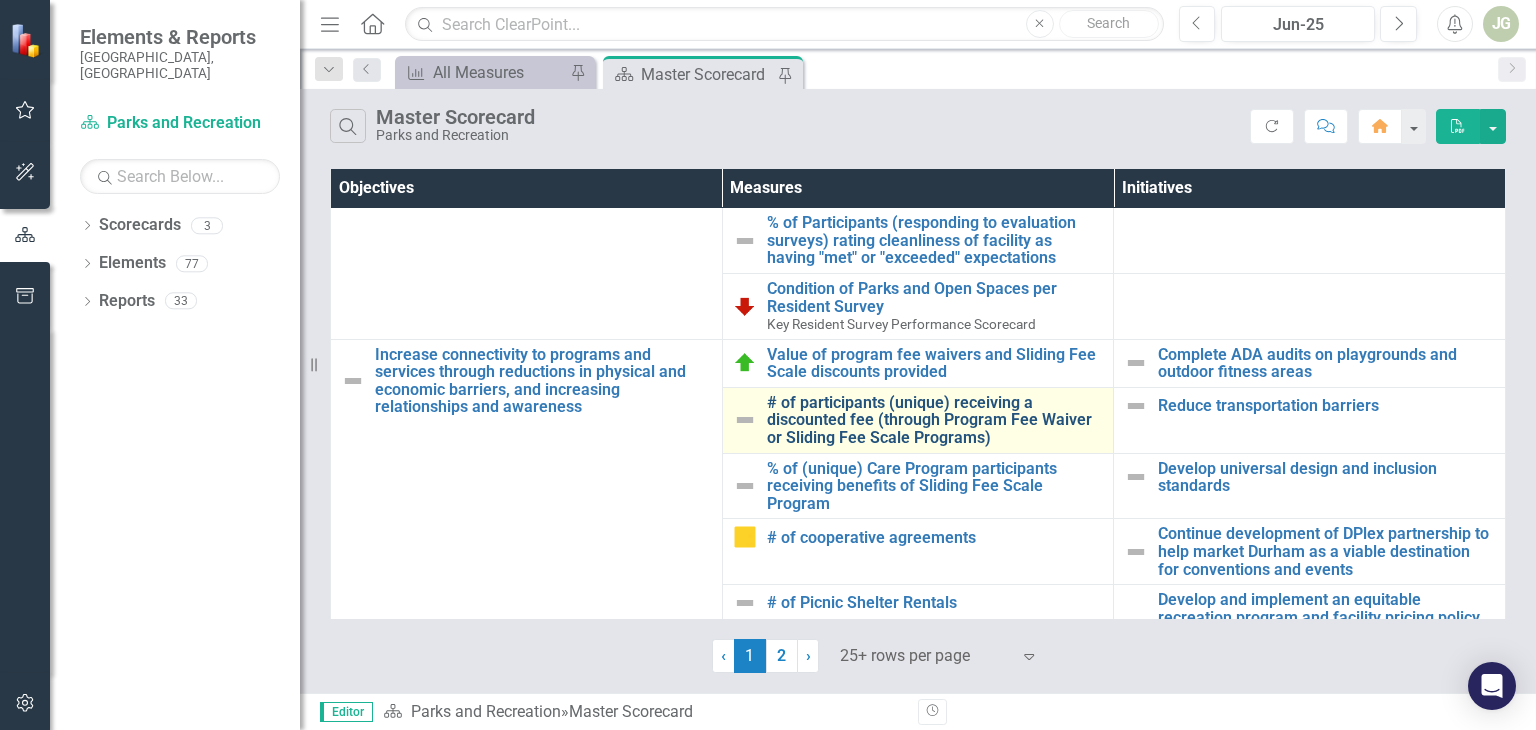 click on "# of participants (unique) receiving a discounted fee (through Program Fee Waiver or Sliding Fee Scale Programs)" at bounding box center [935, 420] 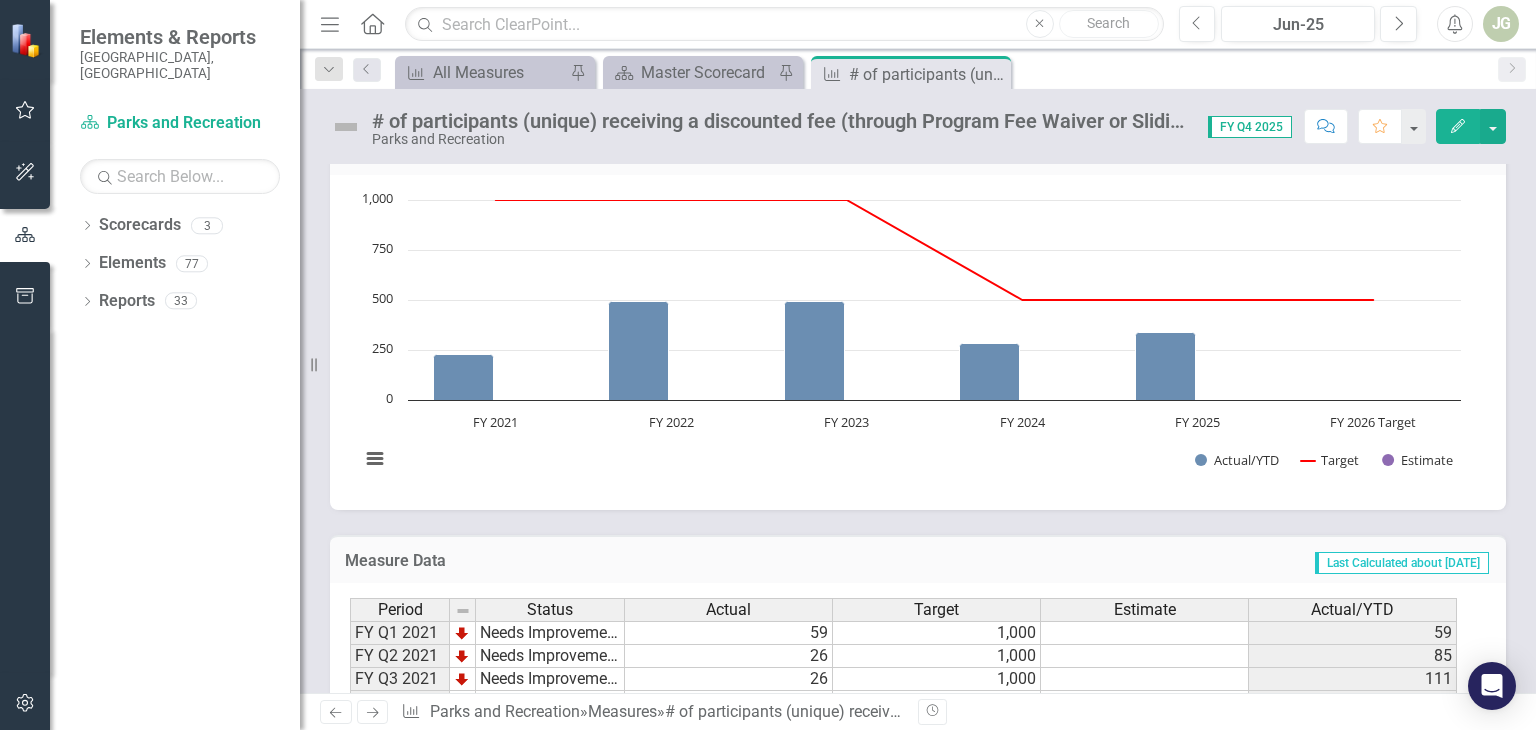 scroll, scrollTop: 953, scrollLeft: 0, axis: vertical 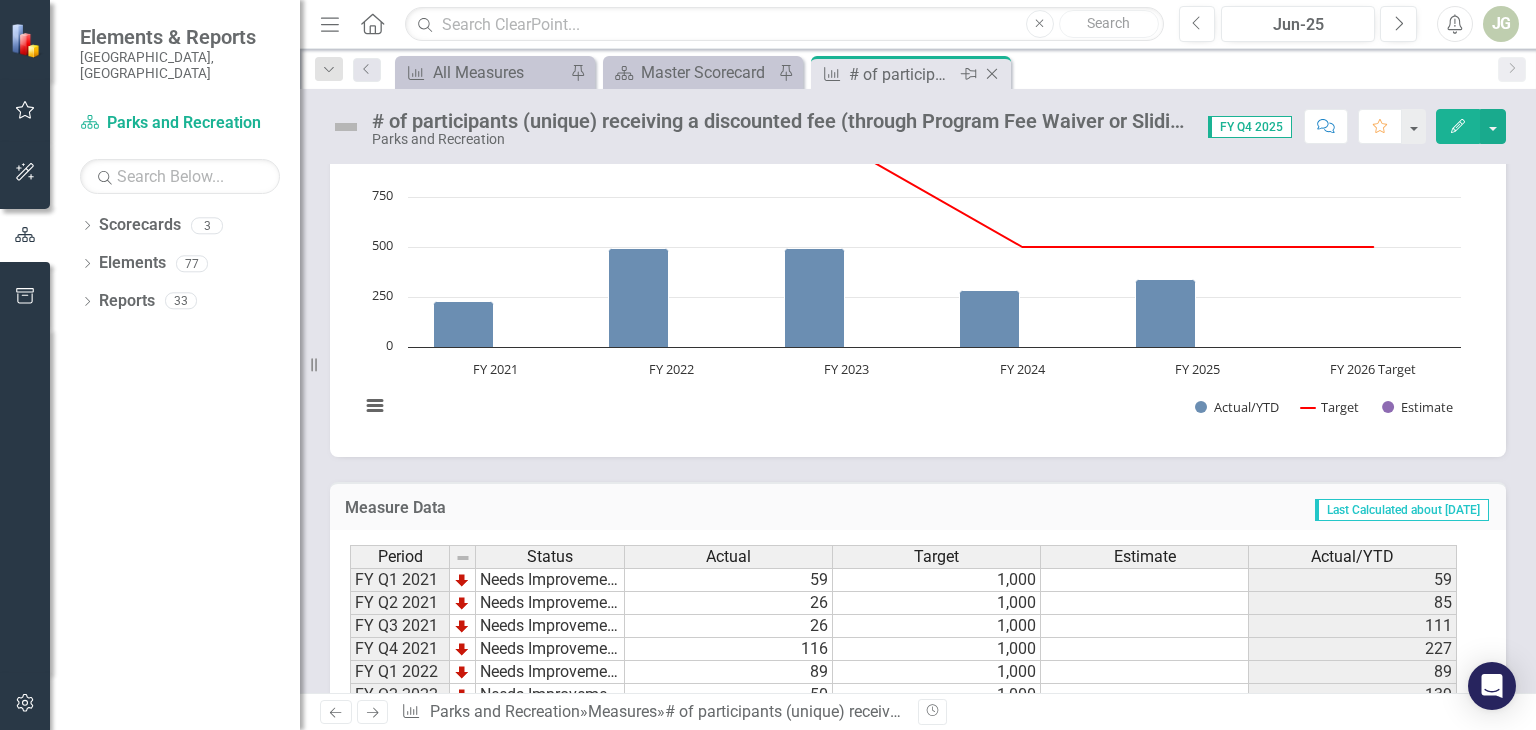 click on "Close" 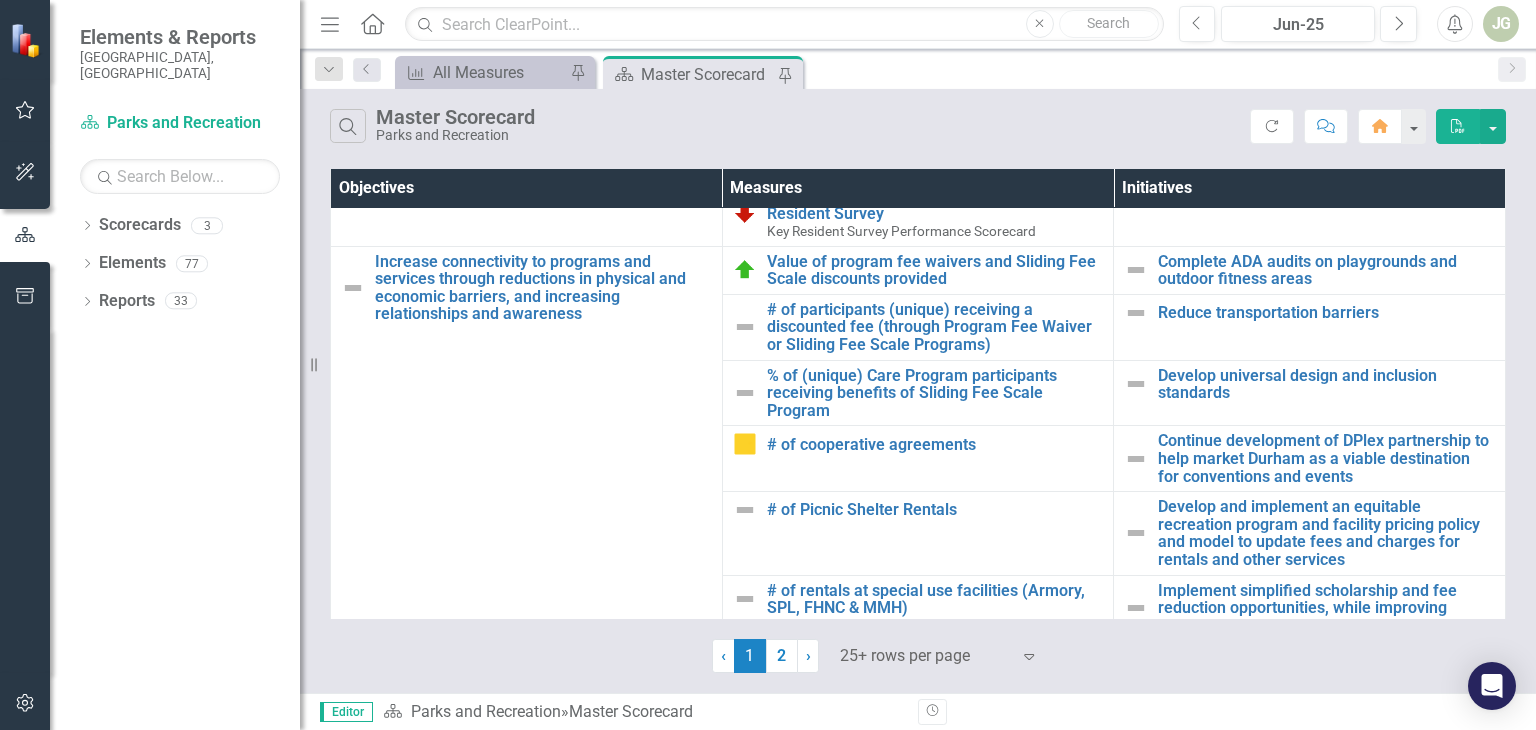 scroll, scrollTop: 600, scrollLeft: 0, axis: vertical 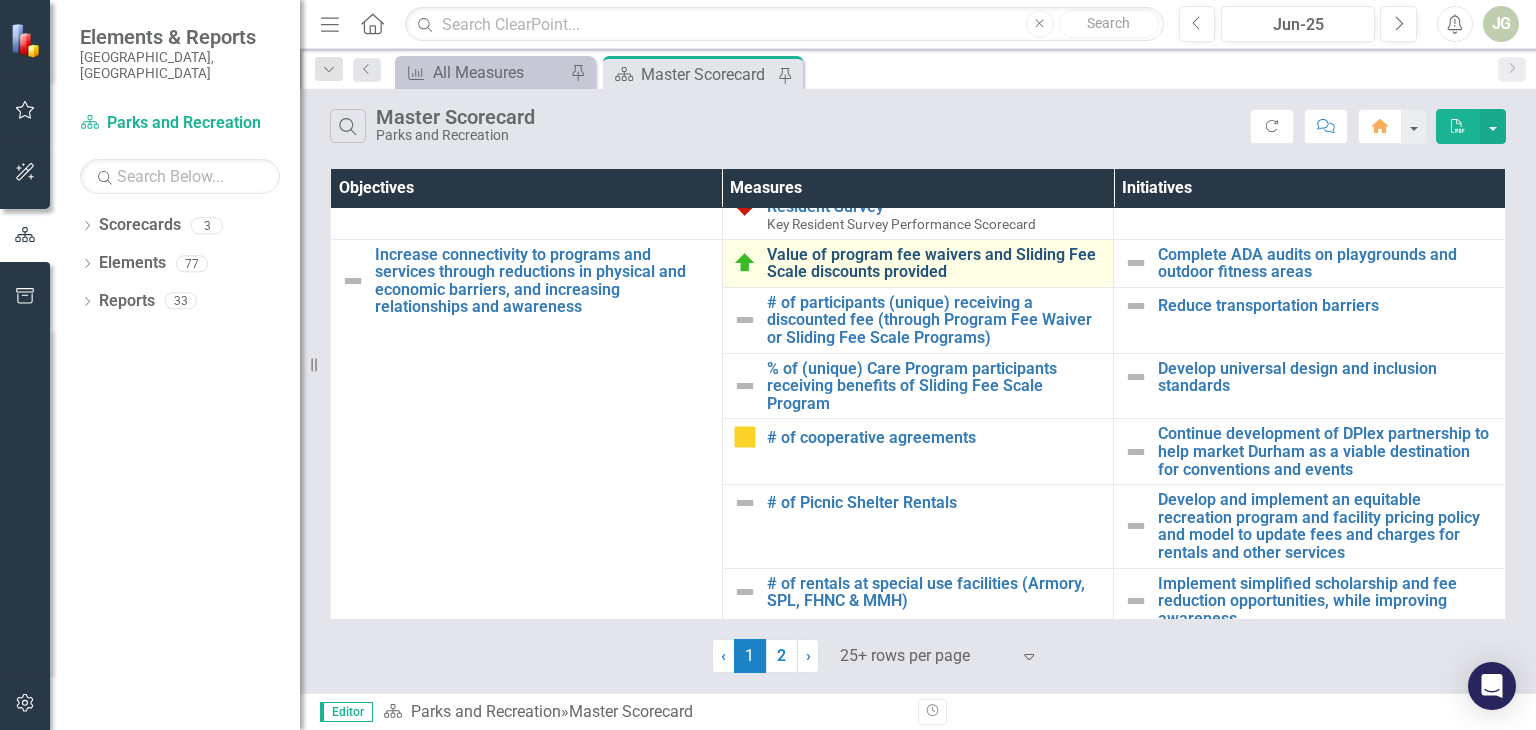 click on "Value of program fee waivers and Sliding Fee Scale discounts provided" at bounding box center (935, 263) 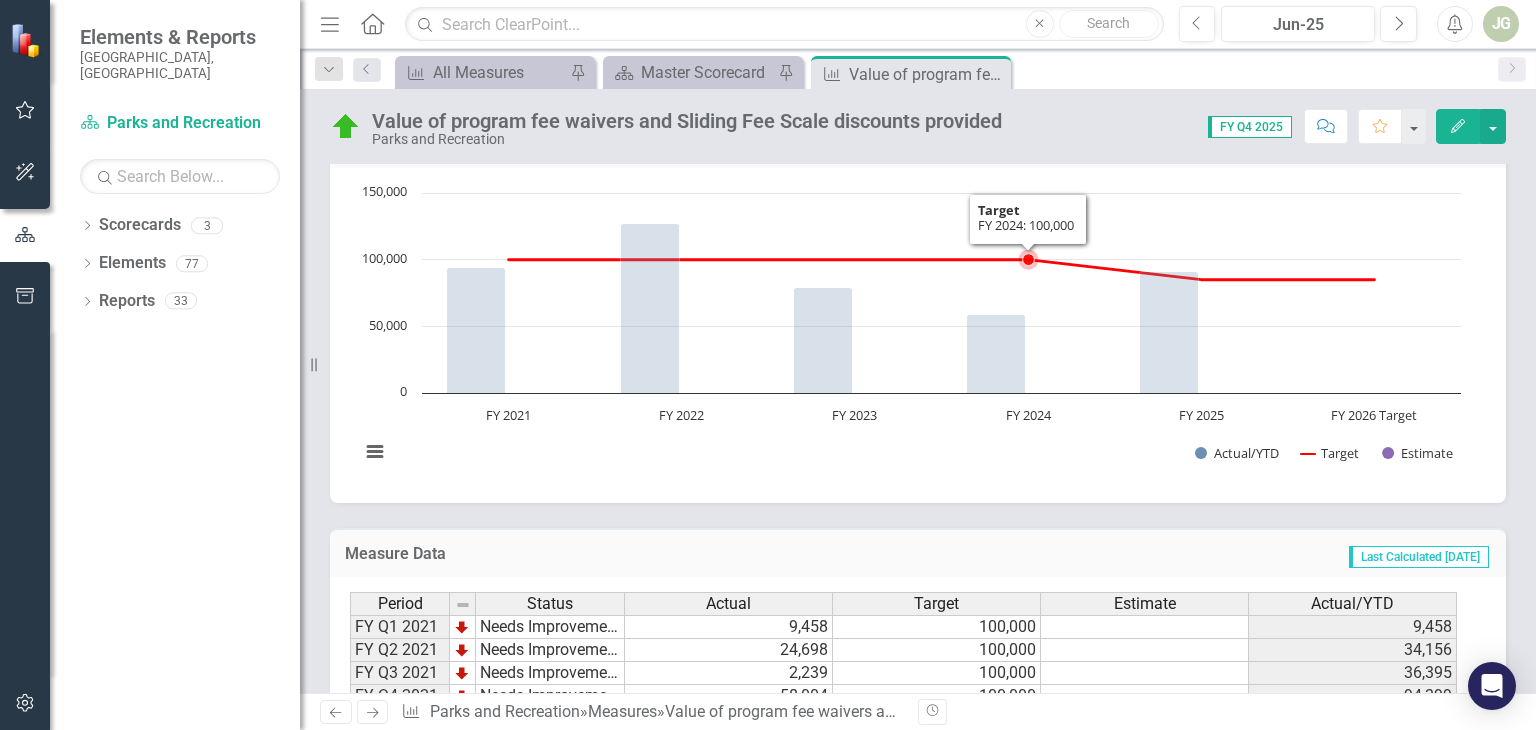 scroll, scrollTop: 1184, scrollLeft: 0, axis: vertical 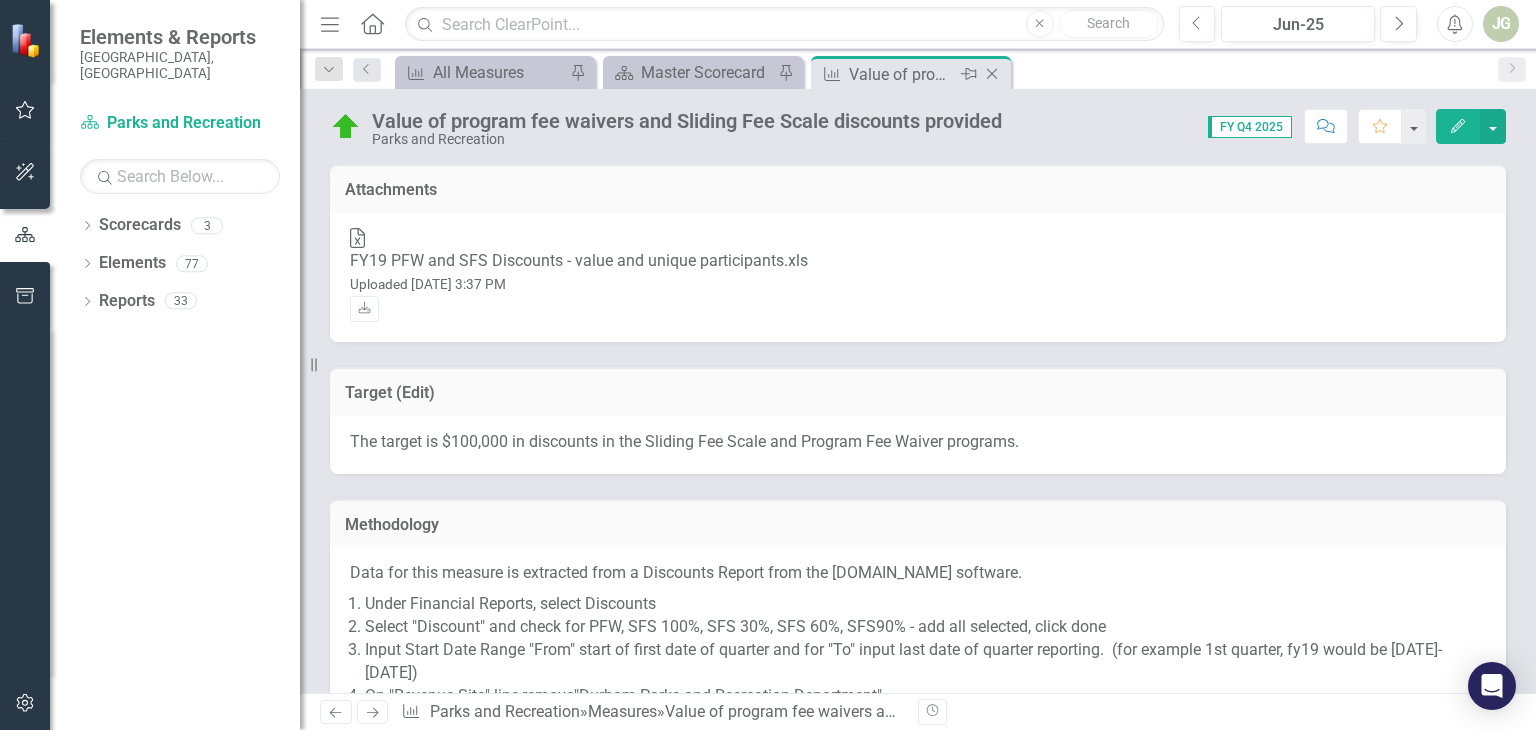 click on "Close" 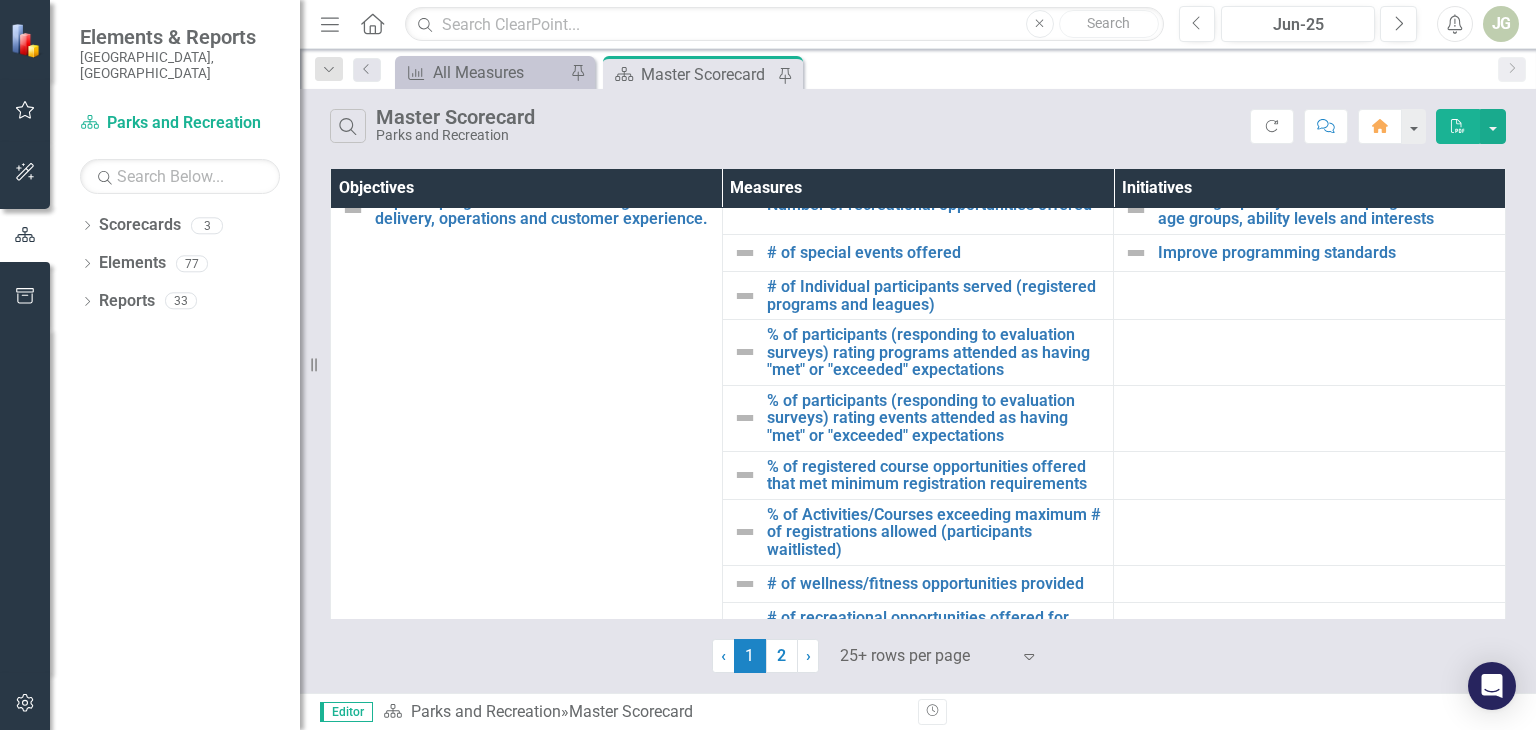 scroll, scrollTop: 1300, scrollLeft: 0, axis: vertical 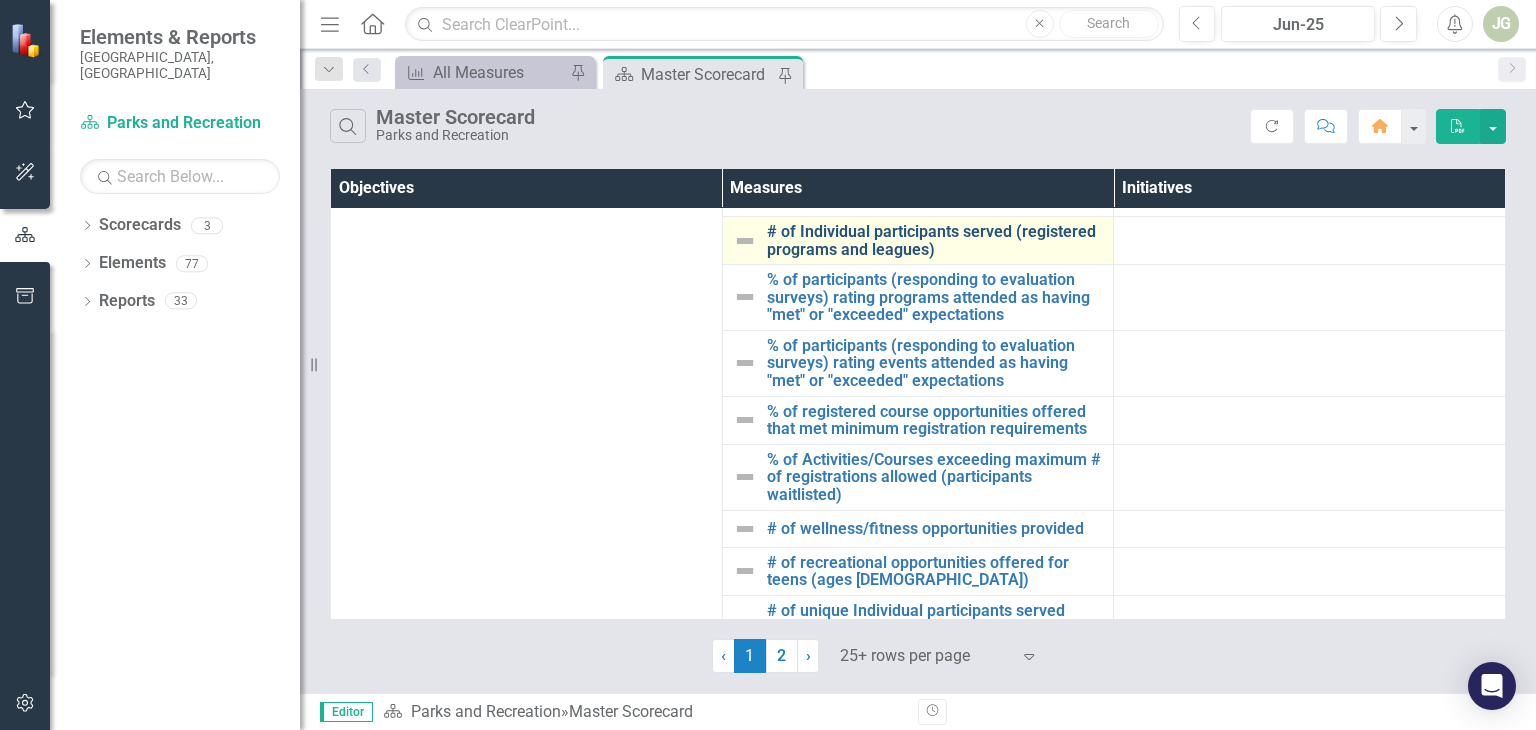 click on "# of Individual participants served (registered programs and leagues)" at bounding box center (935, 240) 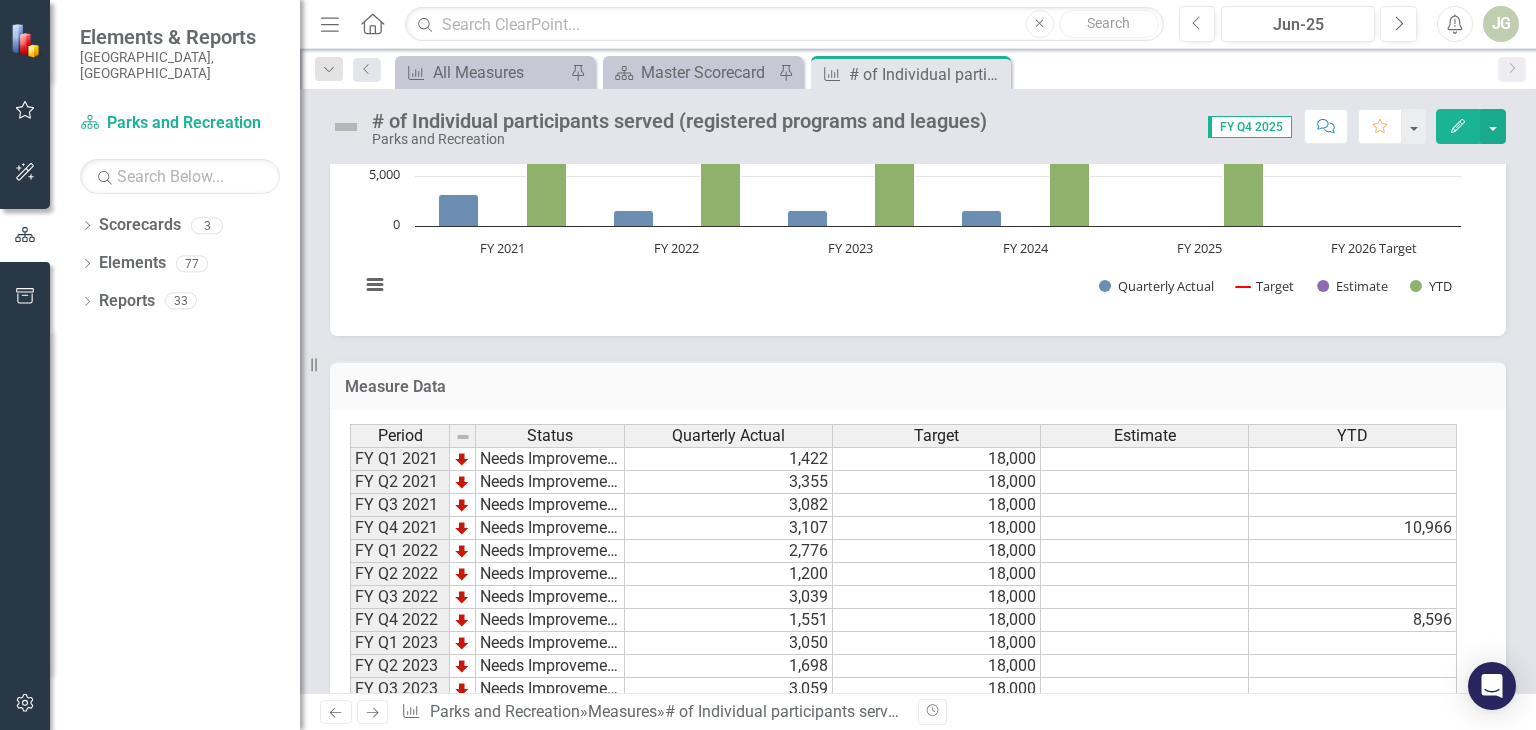 scroll, scrollTop: 1643, scrollLeft: 0, axis: vertical 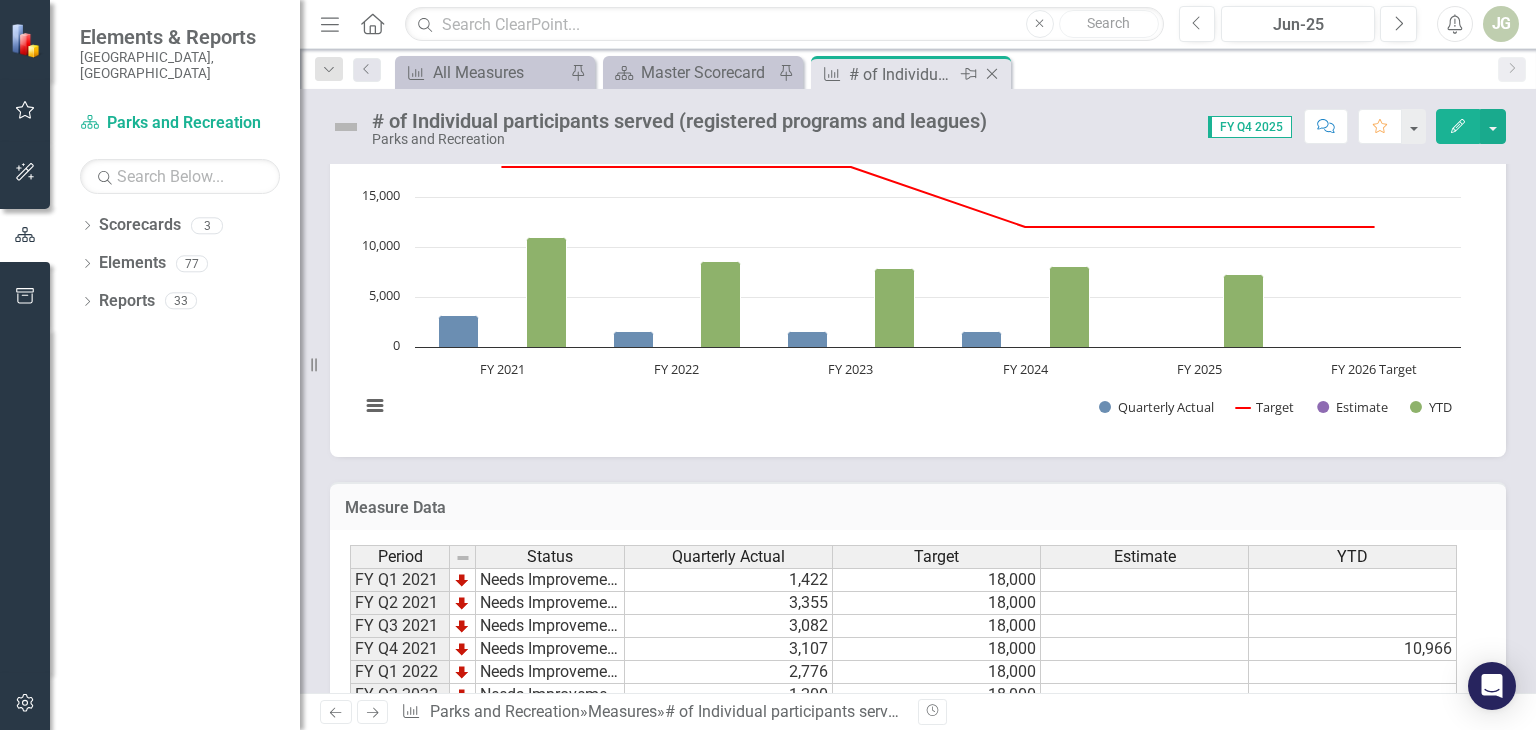 click on "Close" 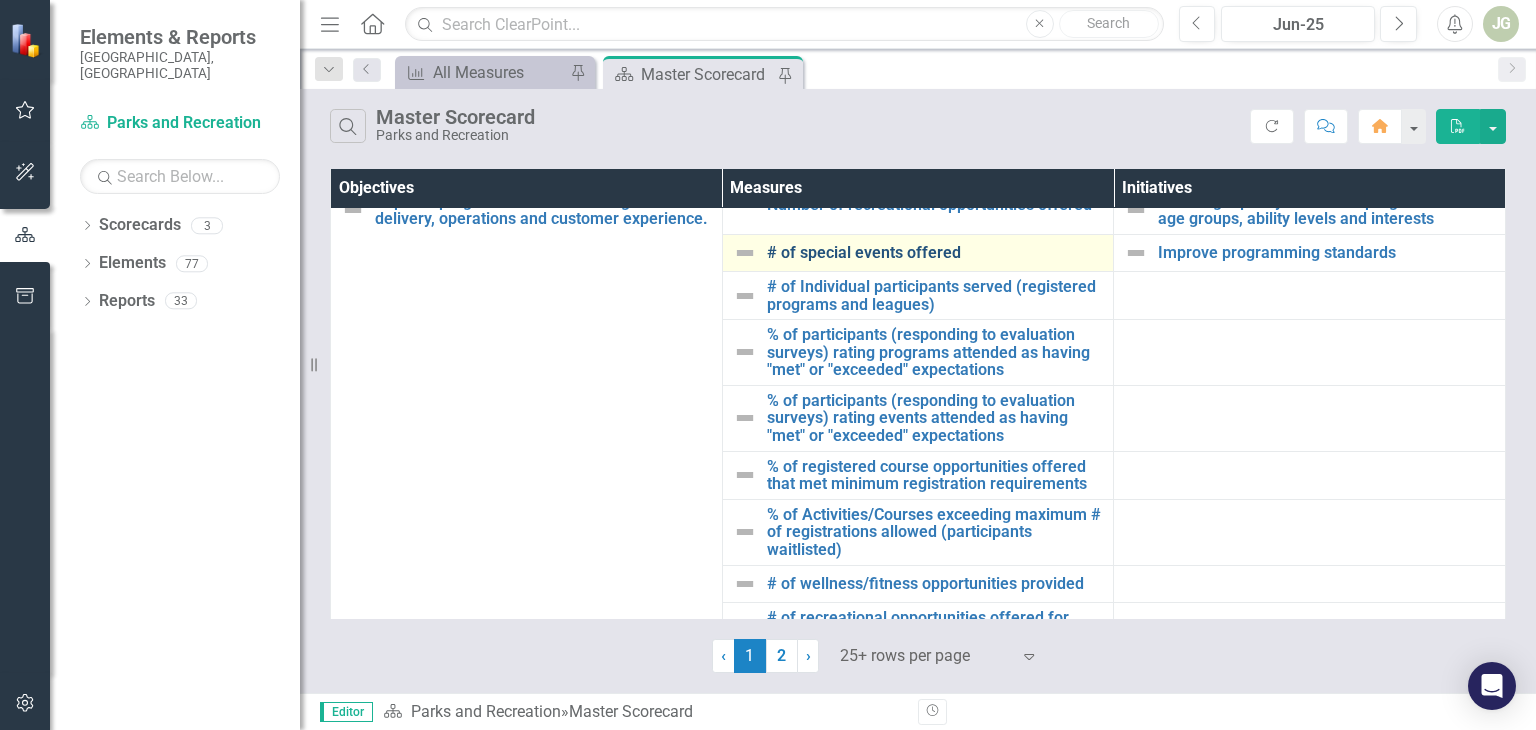 scroll, scrollTop: 1400, scrollLeft: 0, axis: vertical 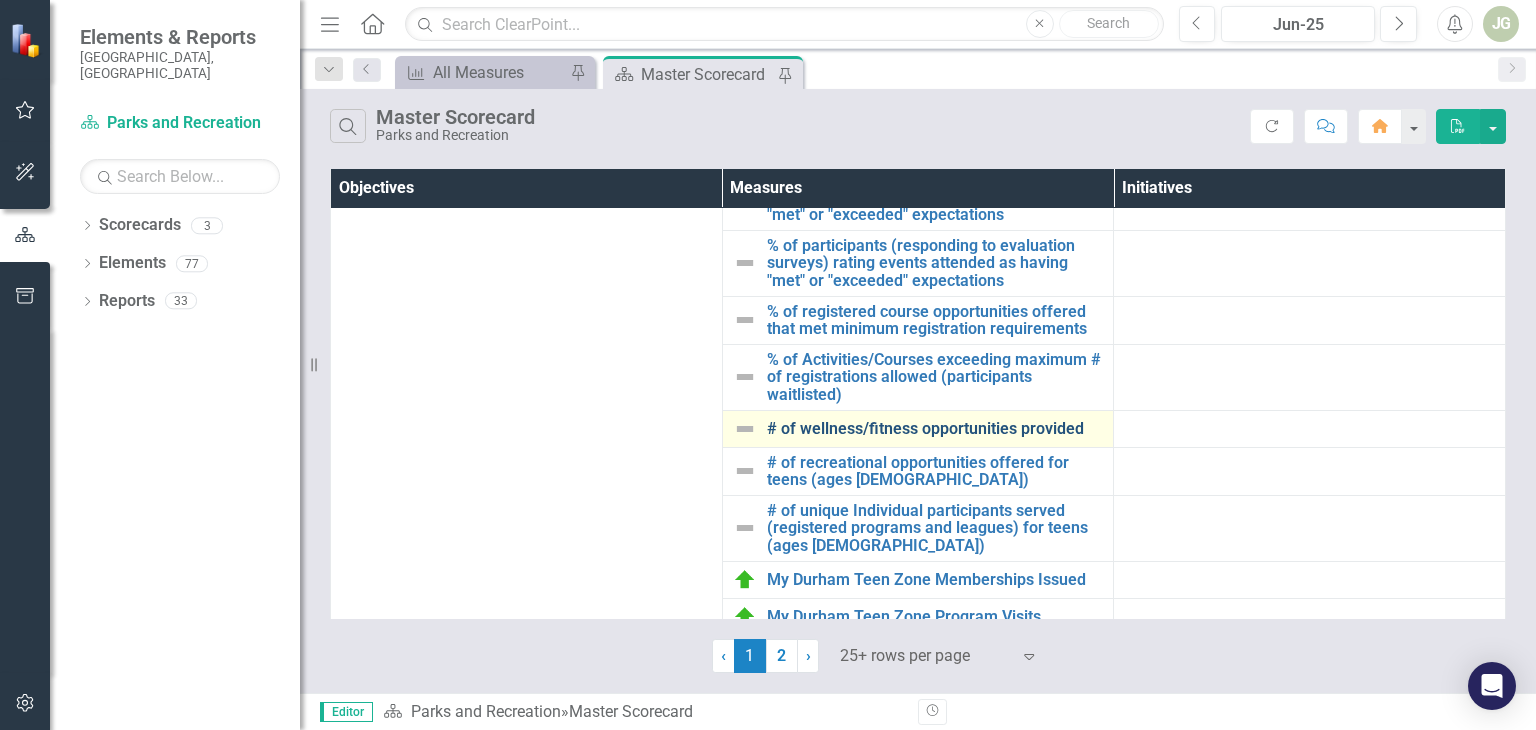 click on "# of wellness/fitness opportunities provided" at bounding box center (935, 429) 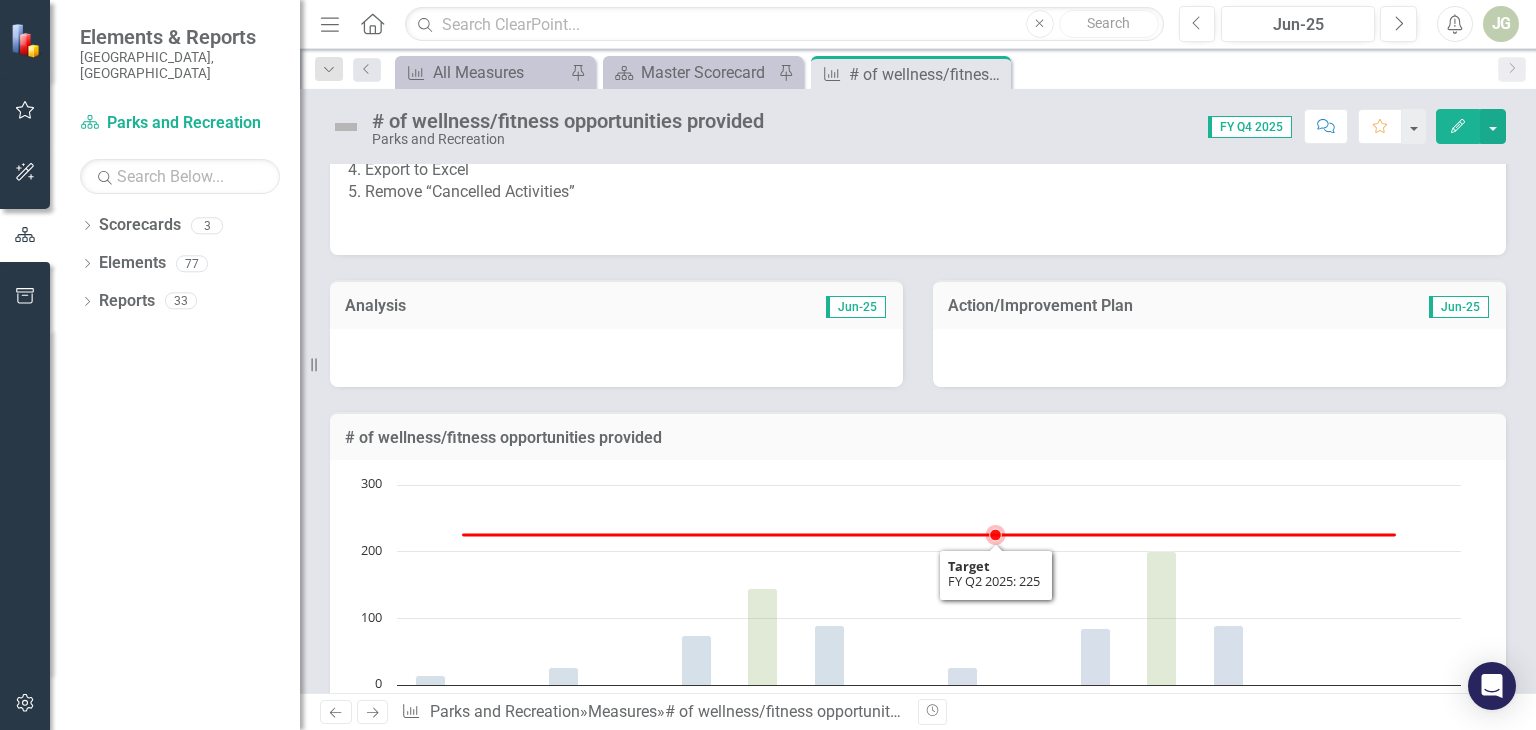 scroll, scrollTop: 1239, scrollLeft: 0, axis: vertical 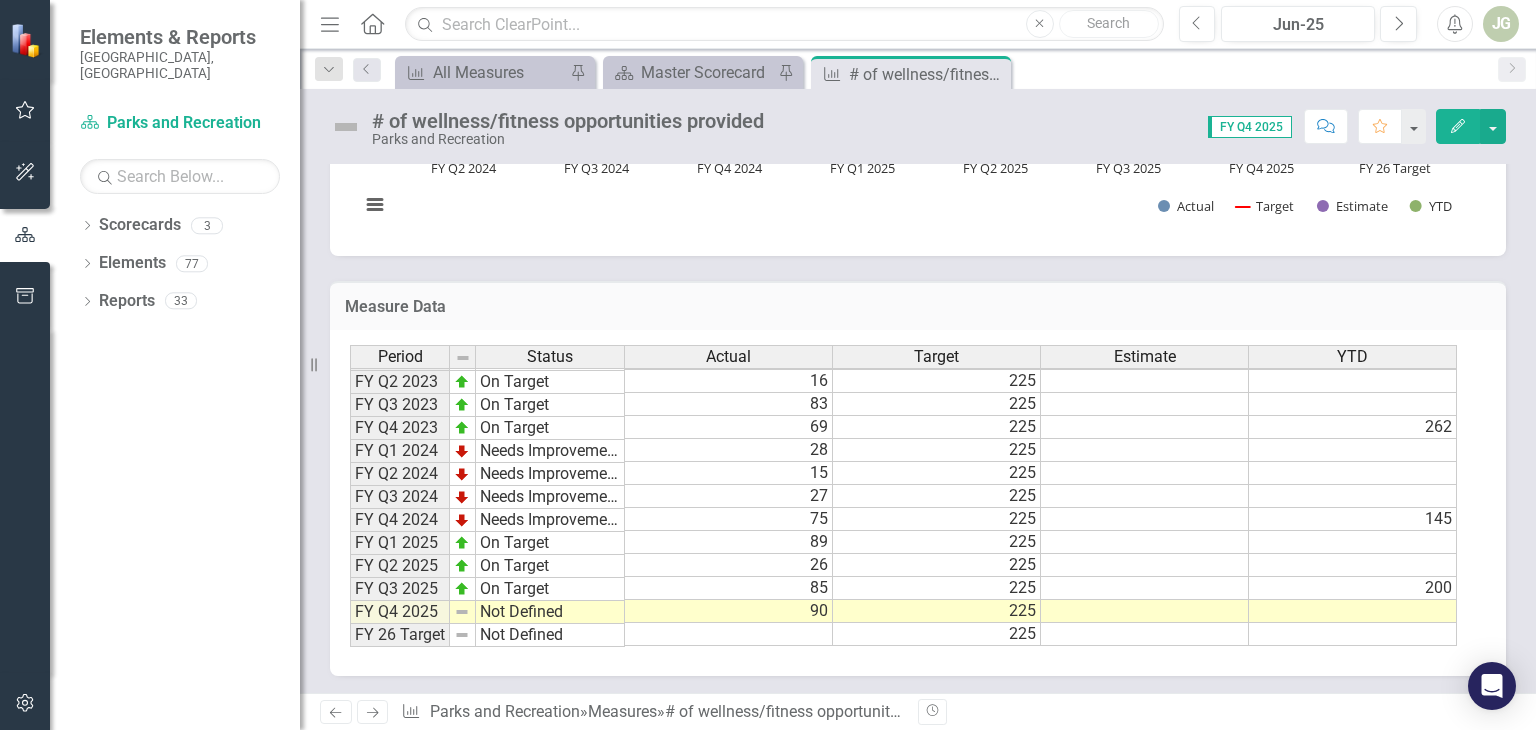 click on "200" at bounding box center (1353, 588) 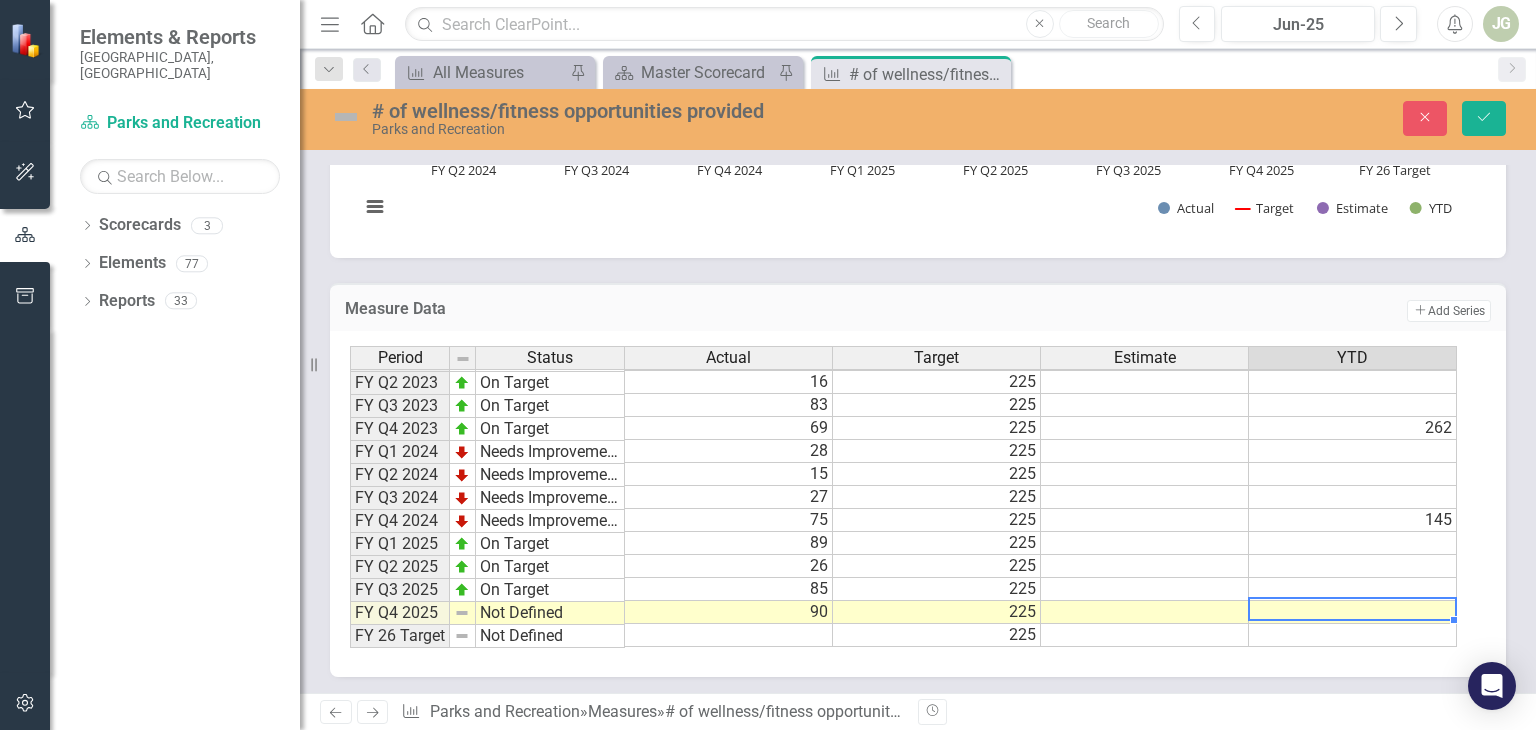 click at bounding box center (1353, 612) 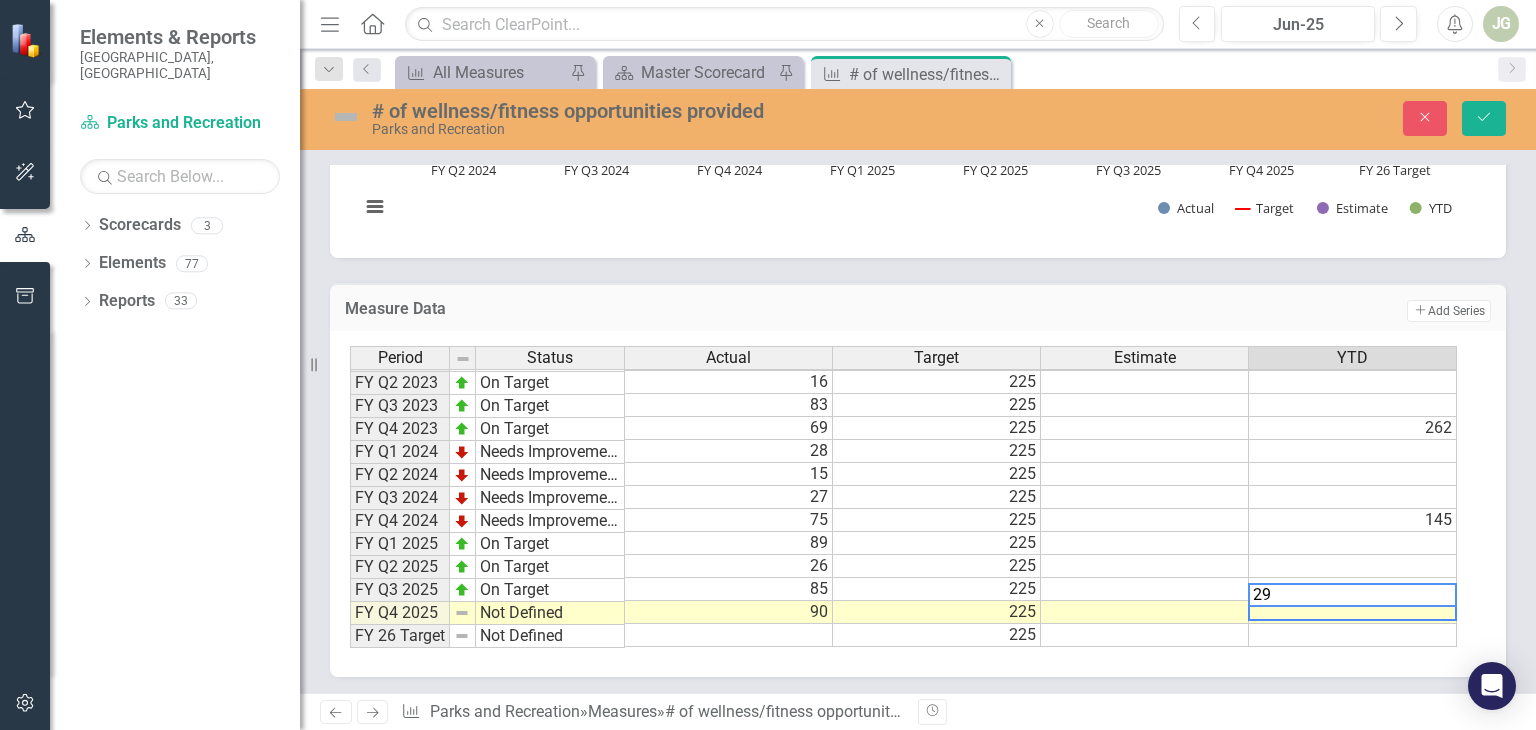 type on "290" 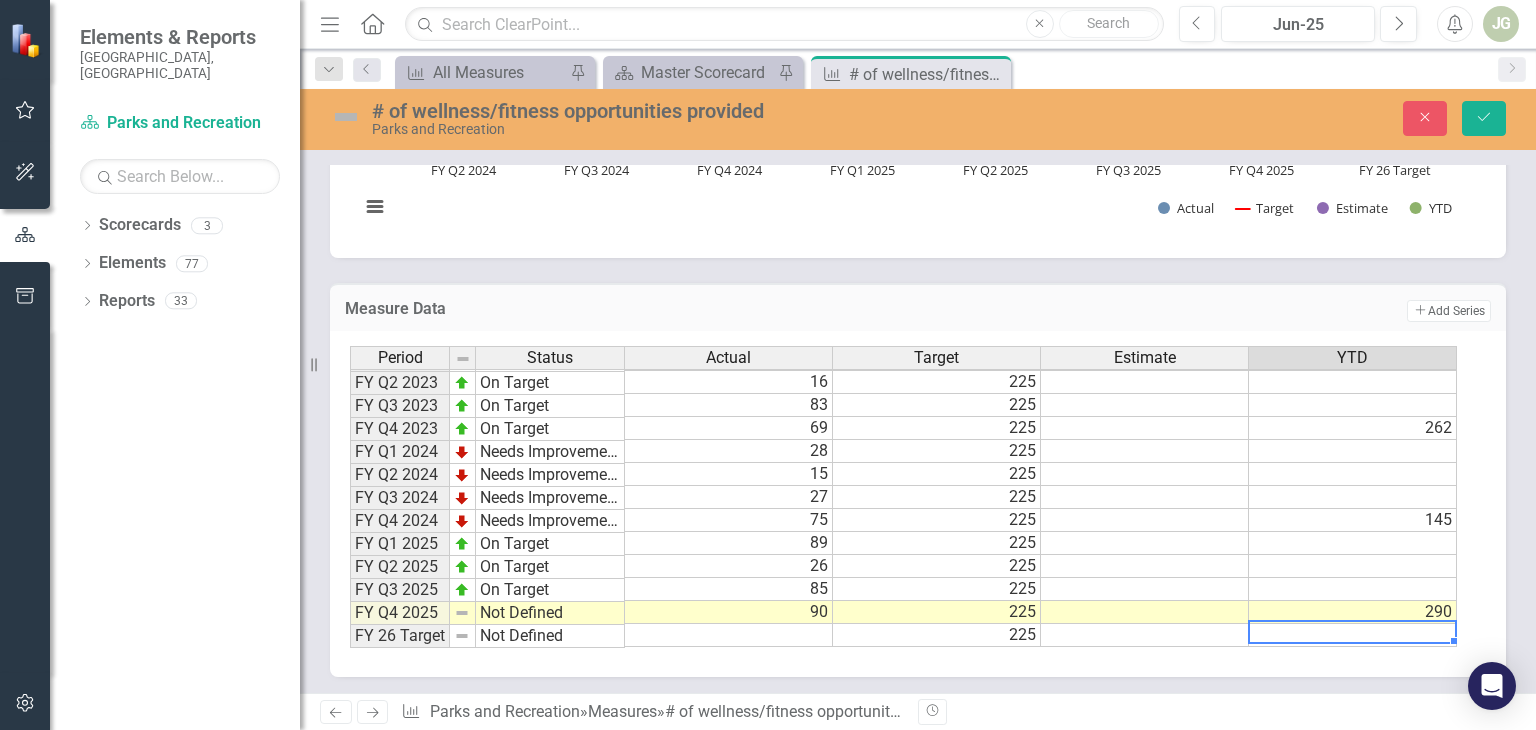 click on "225" at bounding box center (937, 635) 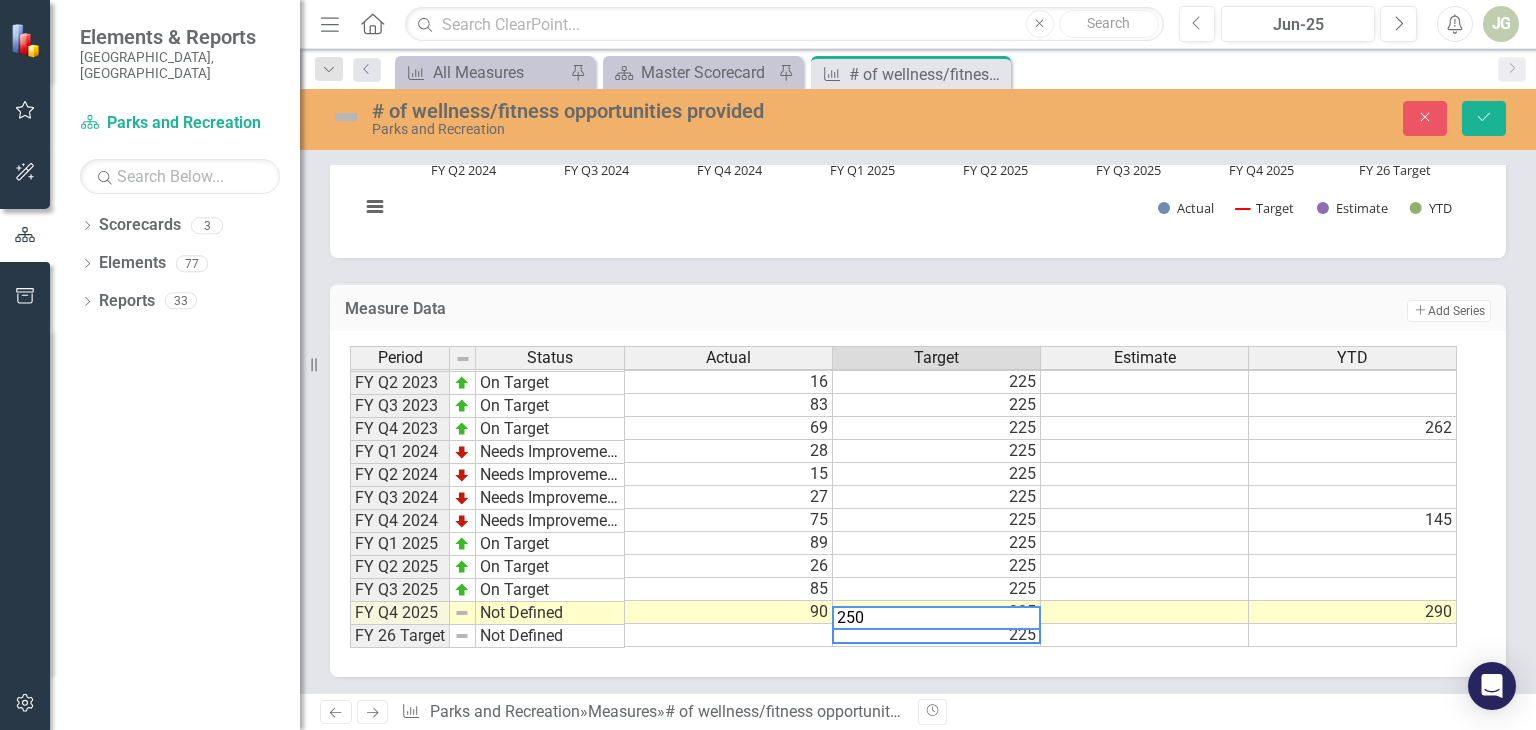 type on "250" 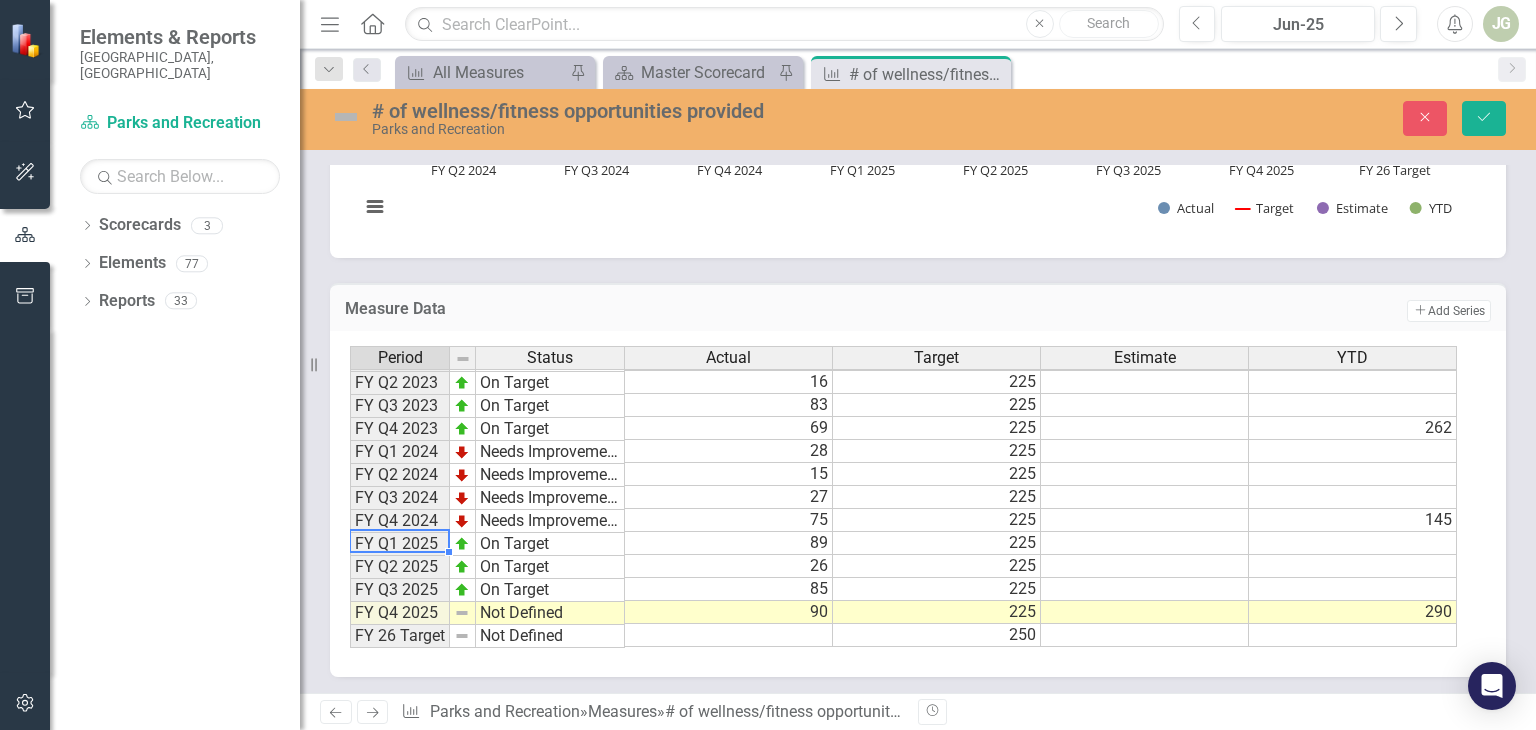 click on "FY Q1 2025" at bounding box center [400, 544] 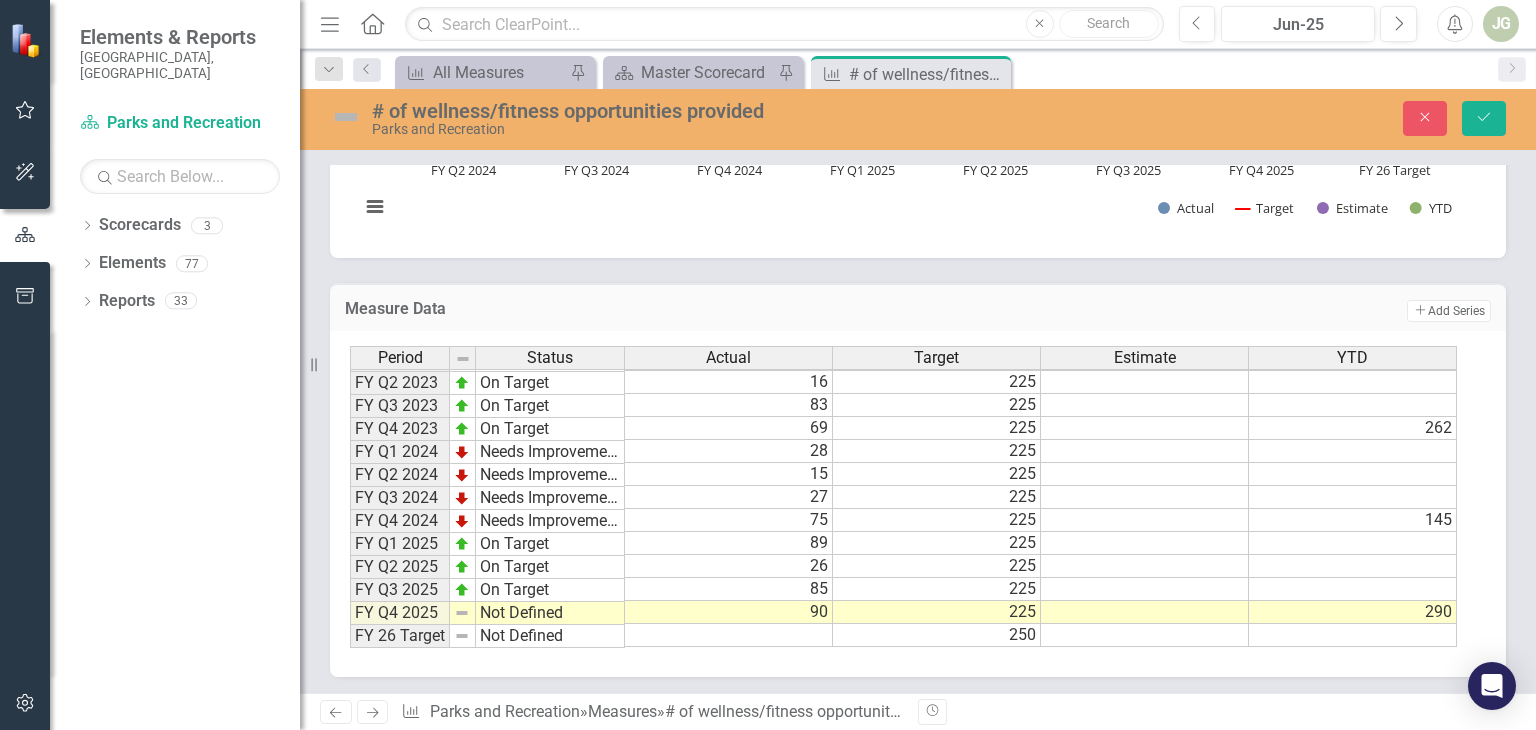 click at bounding box center (346, 117) 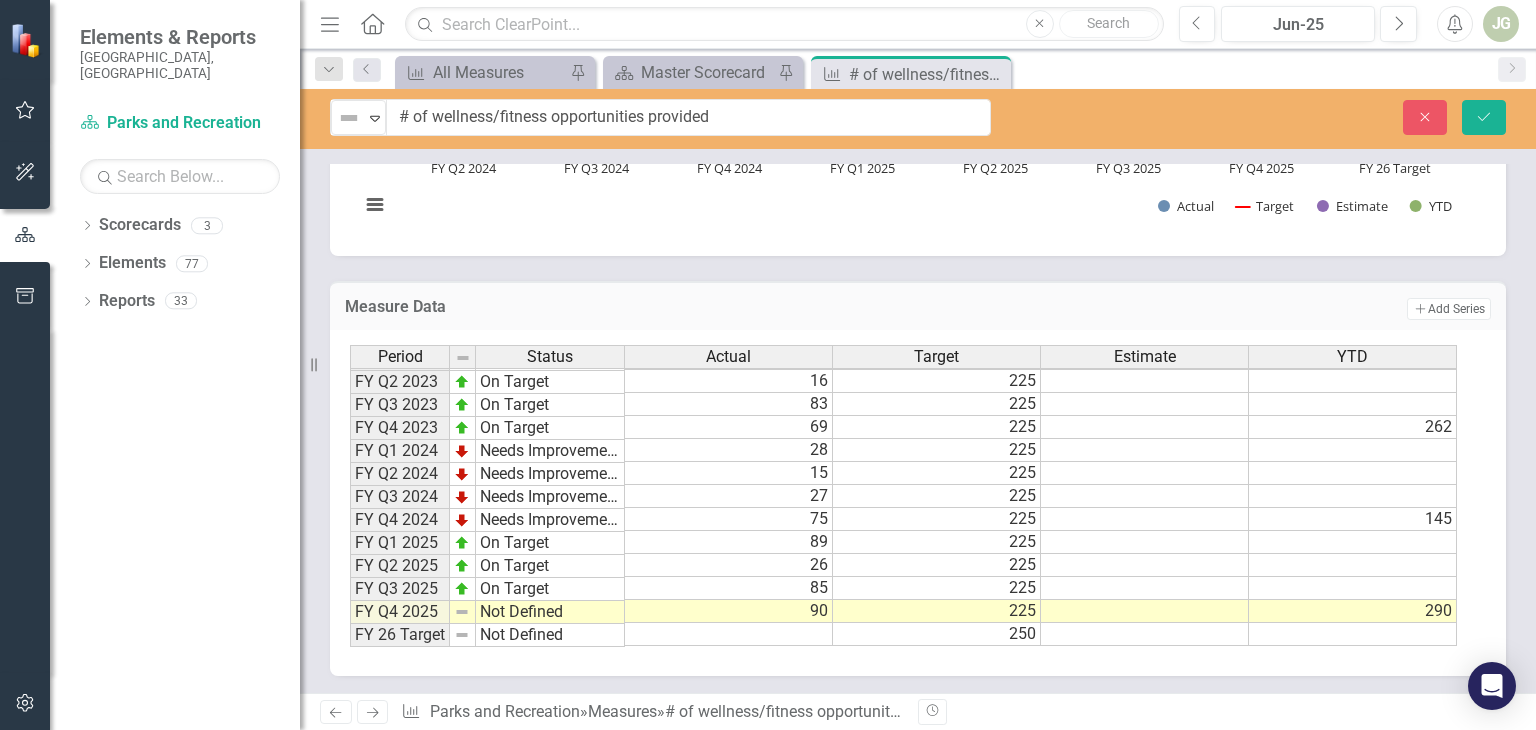 click at bounding box center [349, 118] 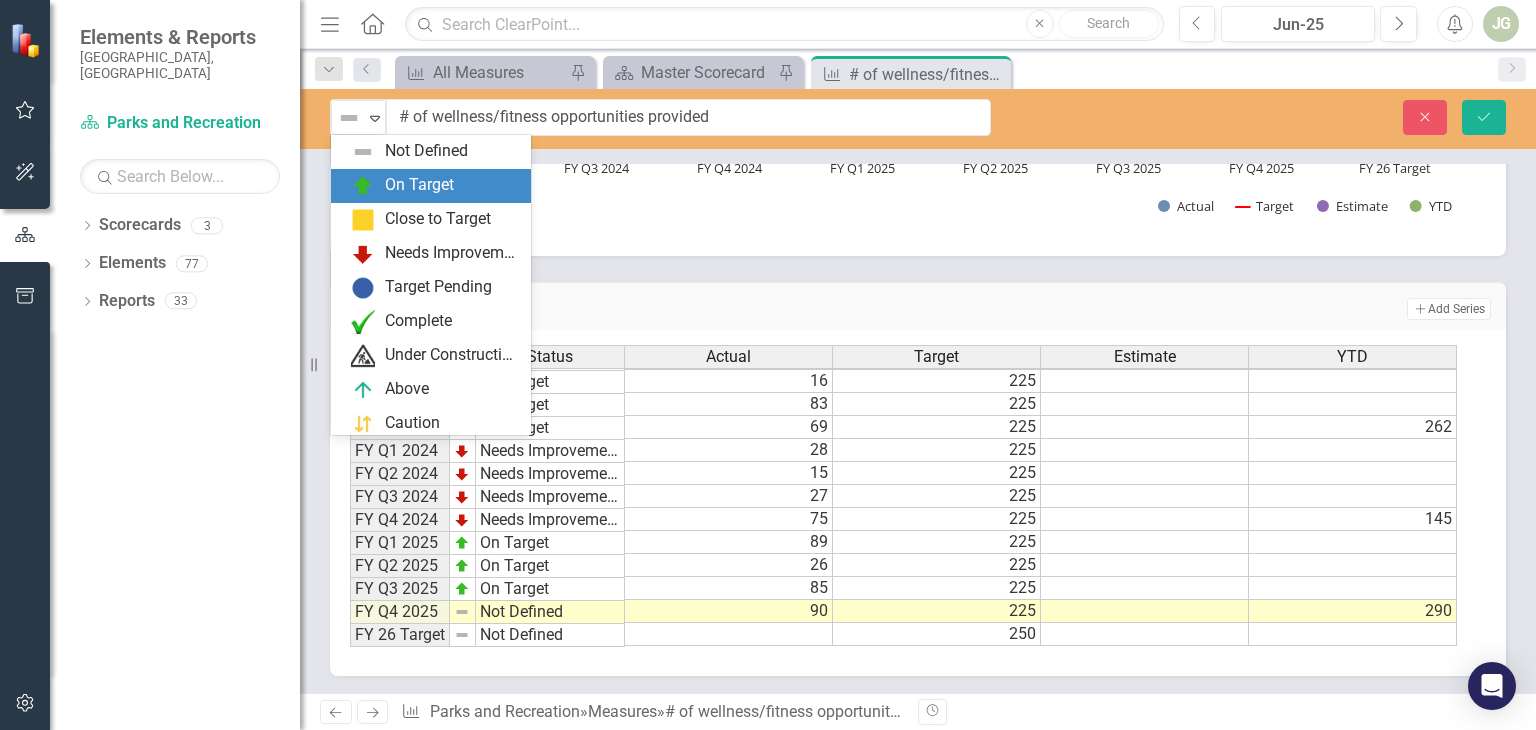 click at bounding box center [363, 186] 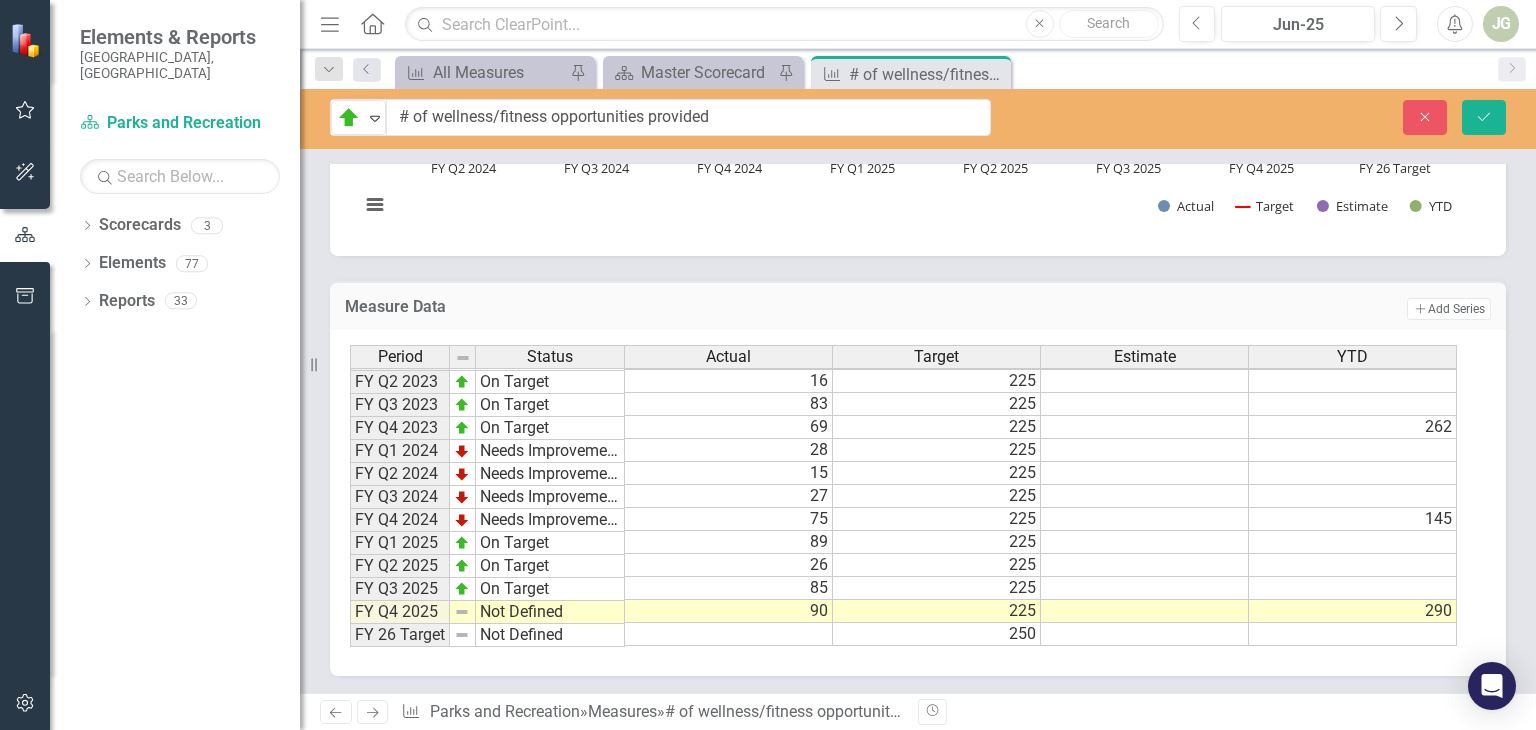 scroll, scrollTop: 0, scrollLeft: 0, axis: both 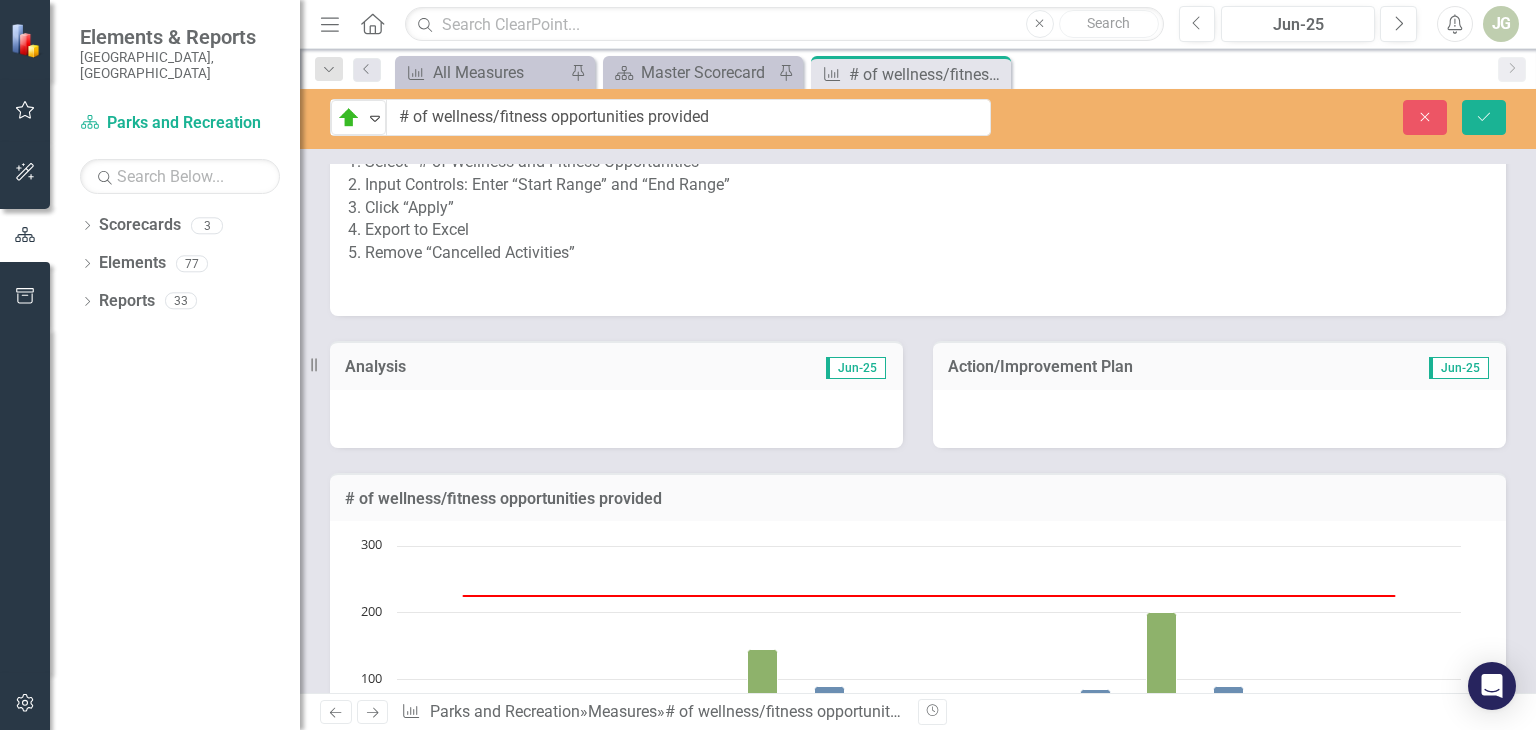 click at bounding box center [616, 419] 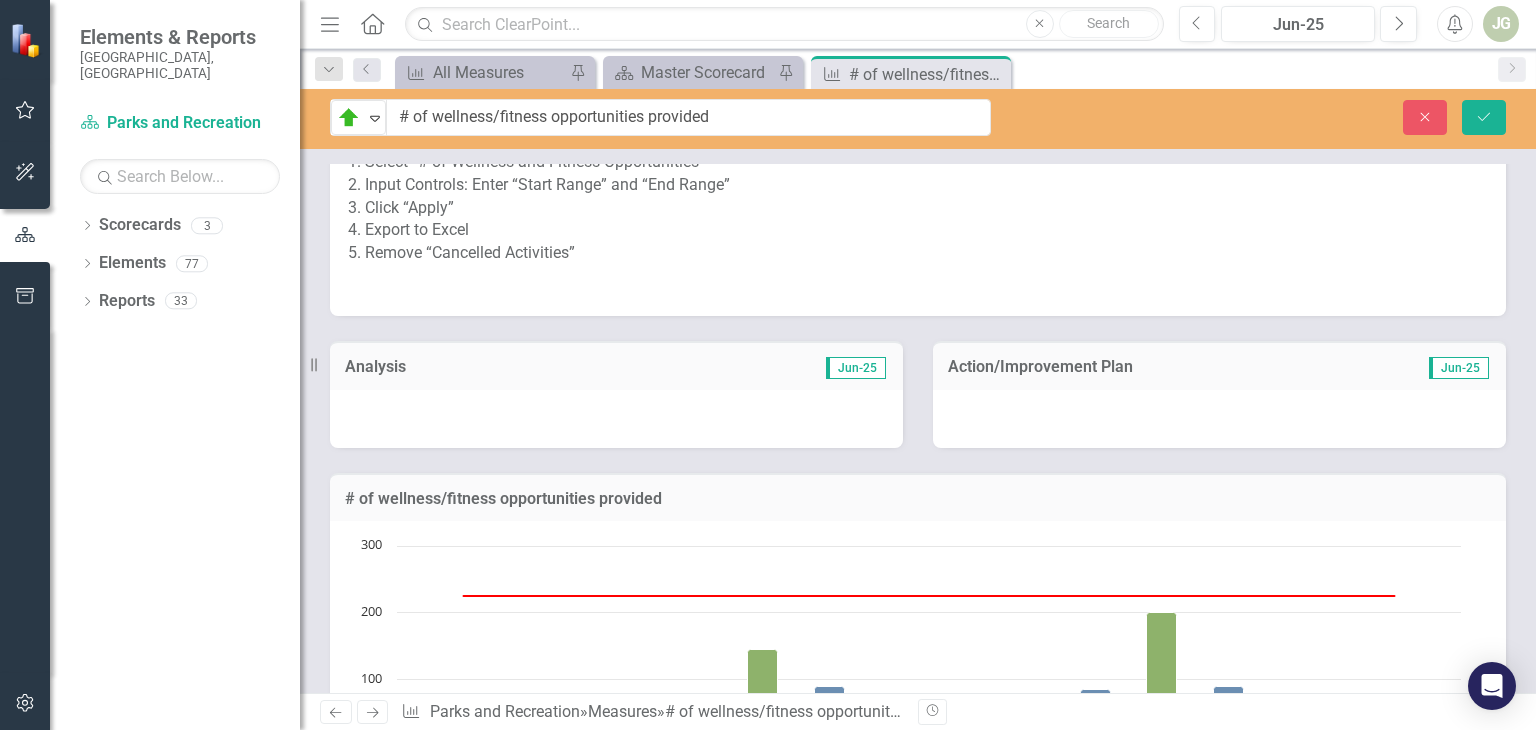 click at bounding box center (616, 419) 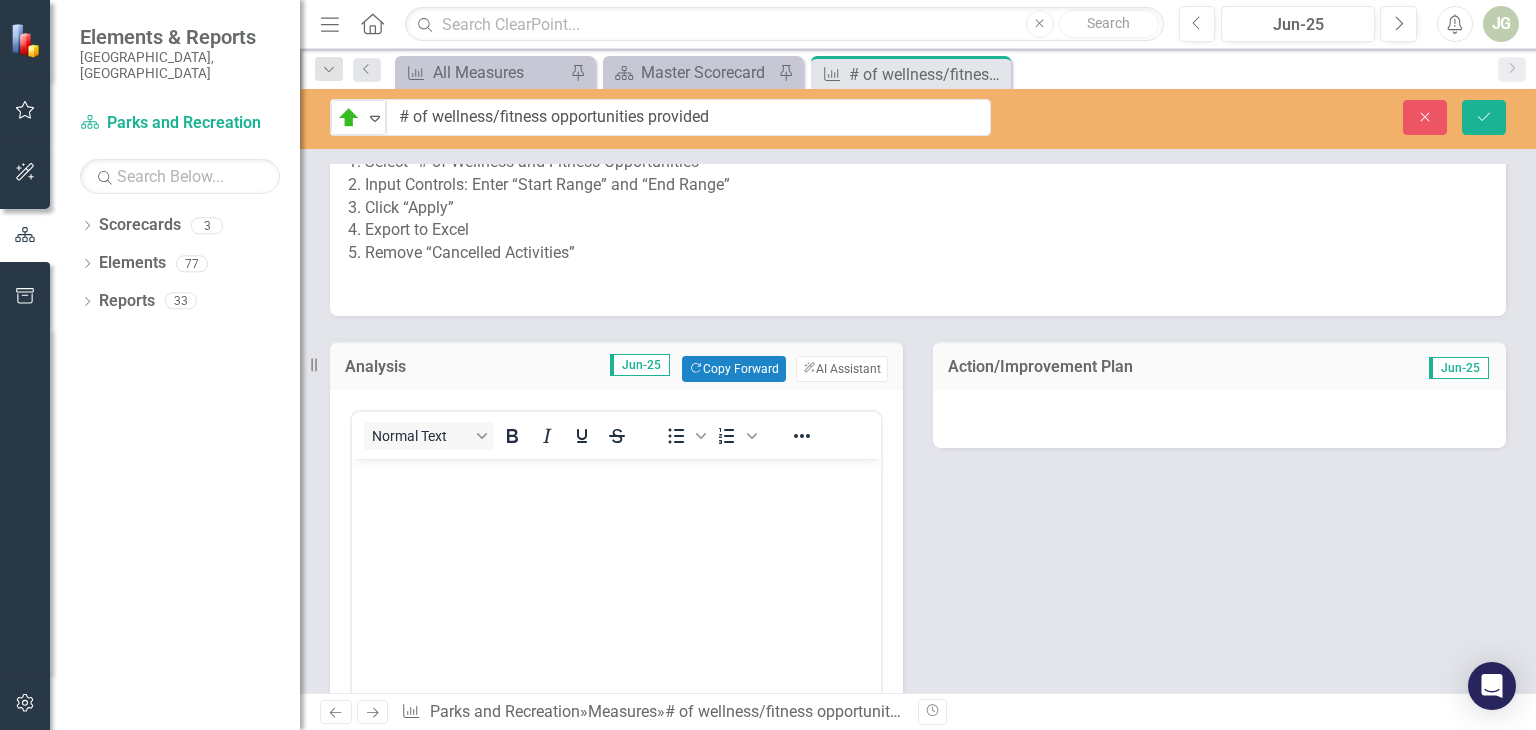 scroll, scrollTop: 0, scrollLeft: 0, axis: both 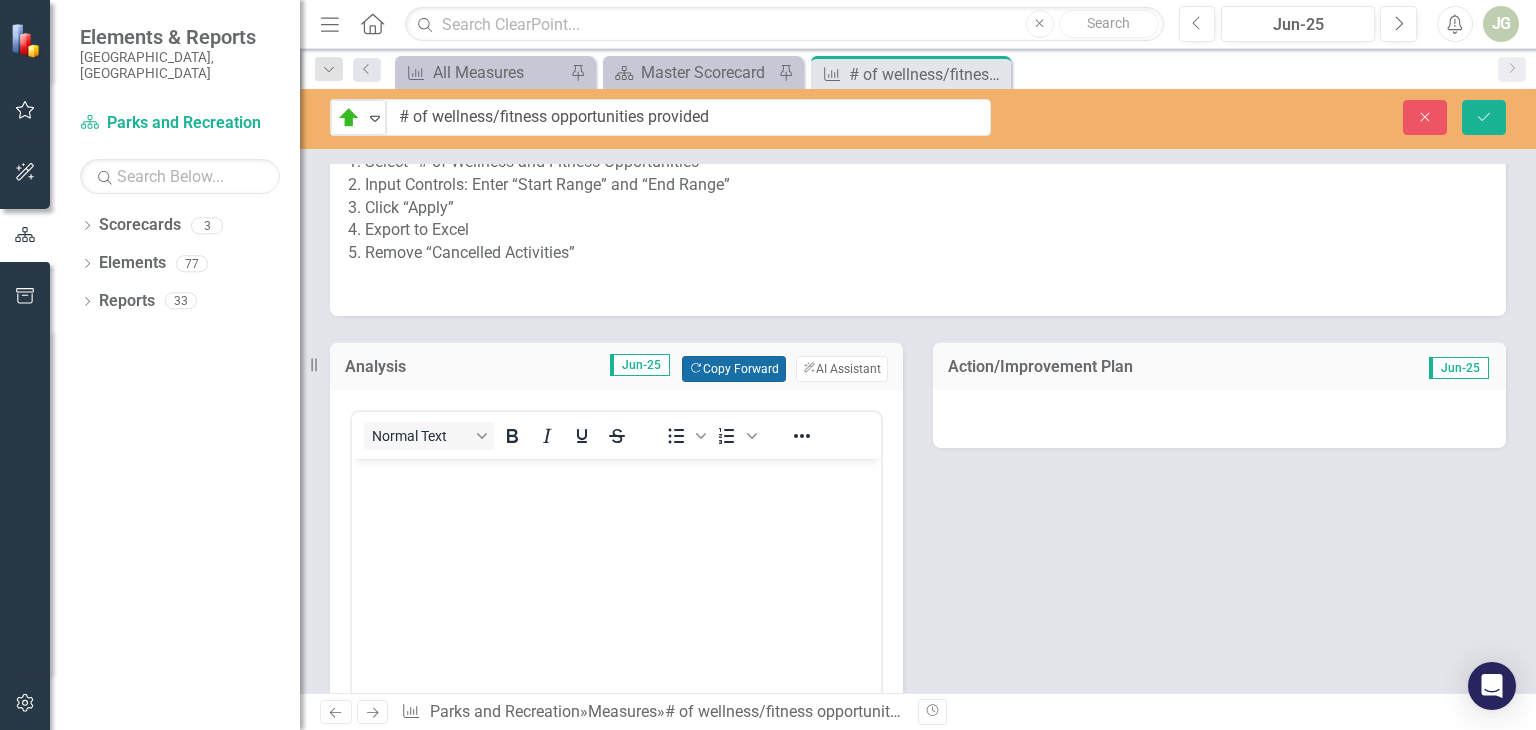 click on "Copy Forward  Copy Forward" at bounding box center (733, 369) 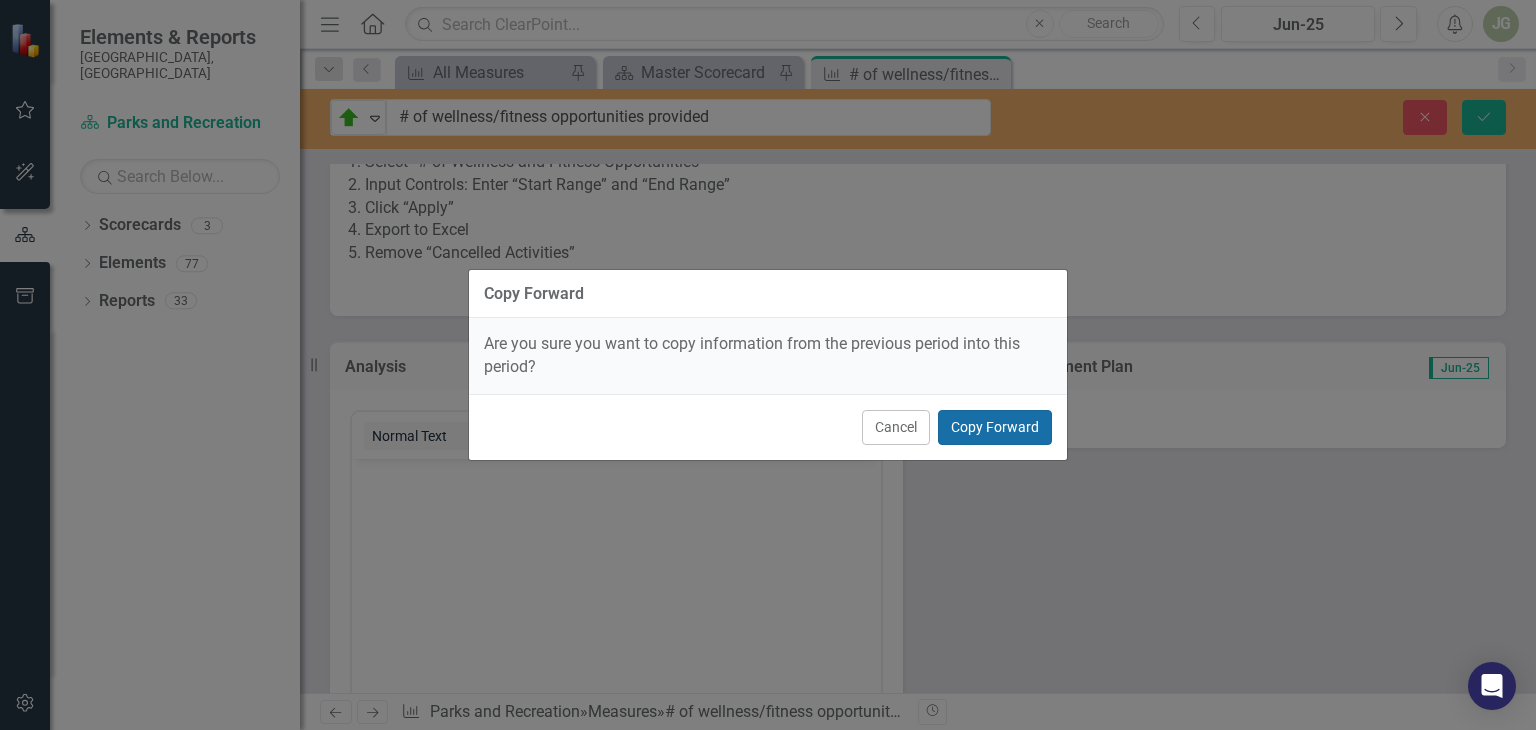 click on "Copy Forward" at bounding box center (995, 427) 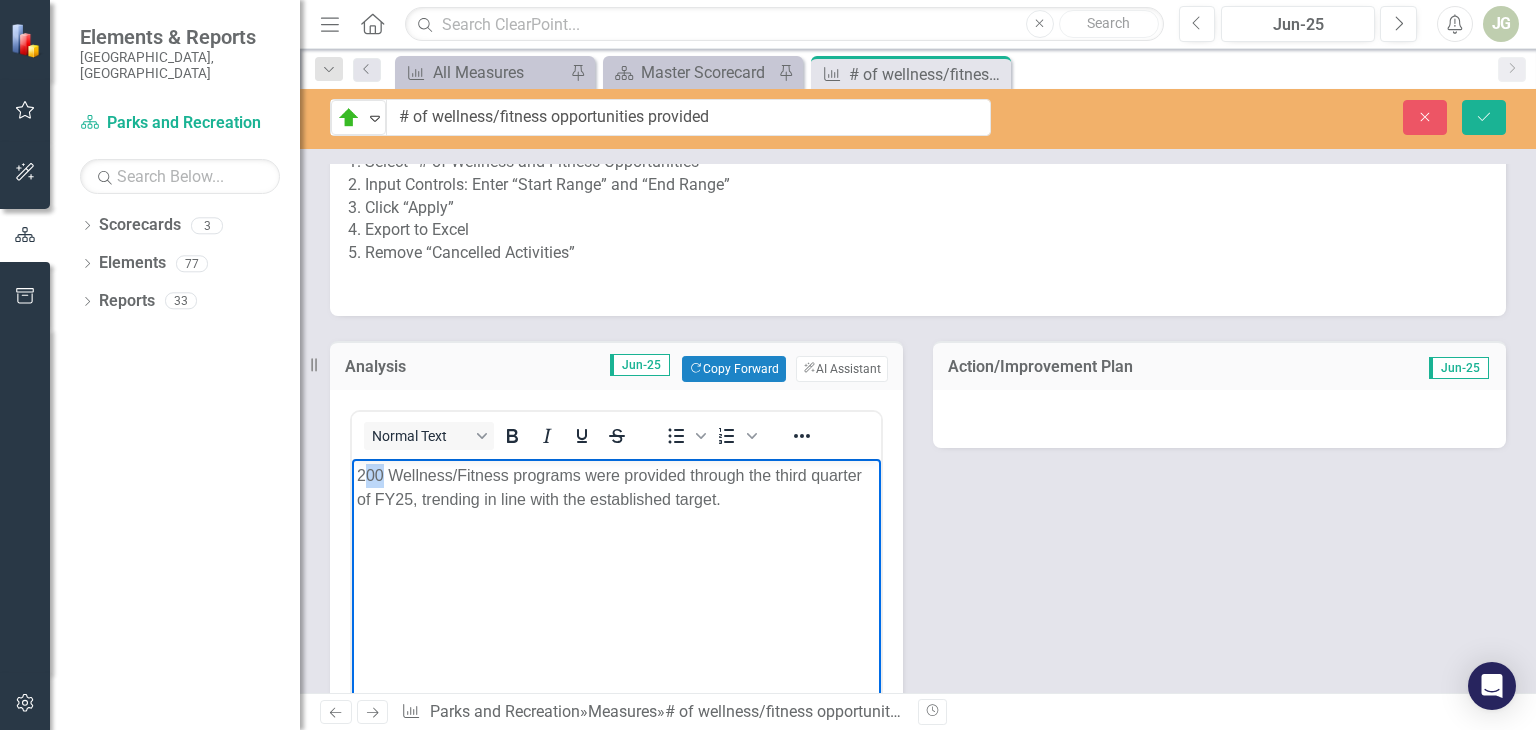drag, startPoint x: 382, startPoint y: 472, endPoint x: 366, endPoint y: 473, distance: 16.03122 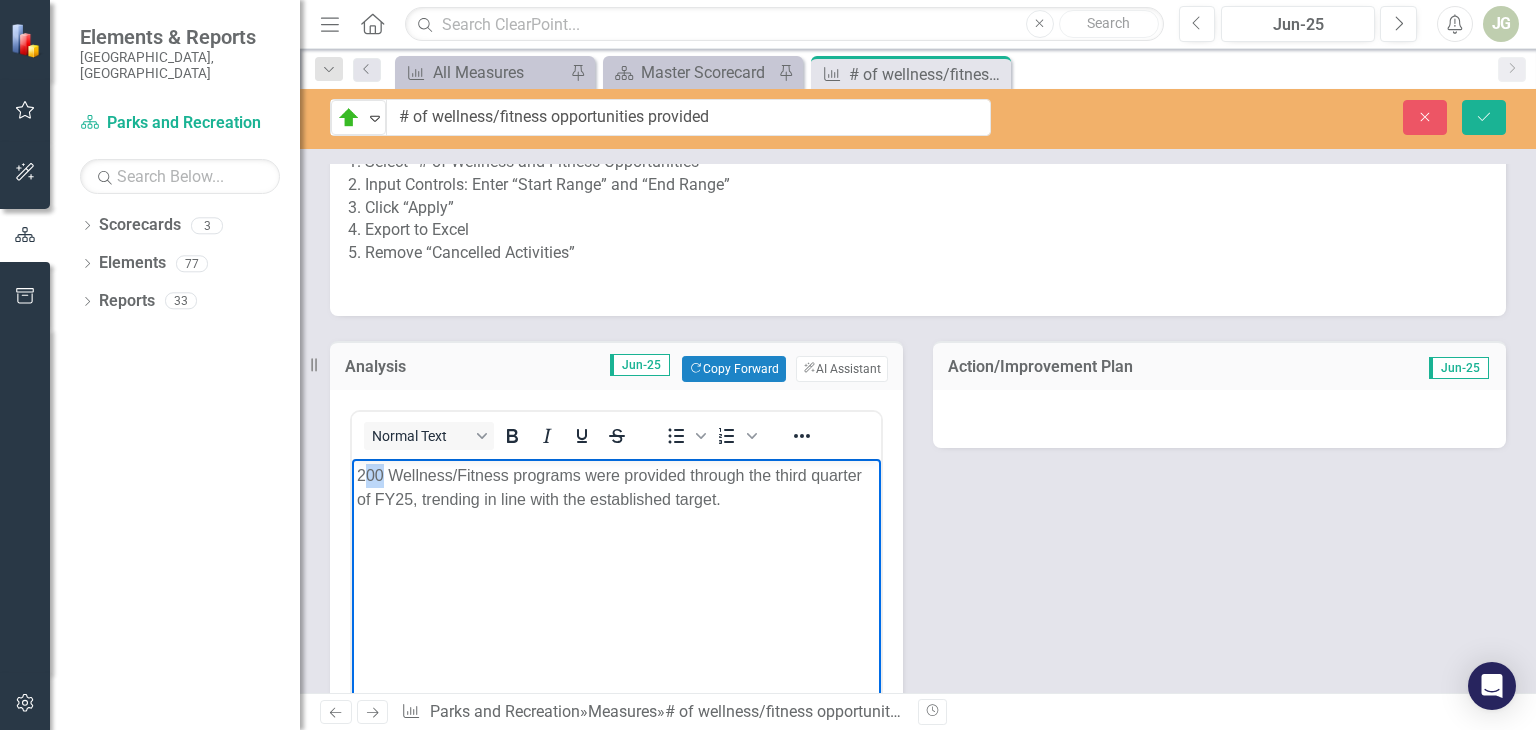 click on "200 Wellness/Fitness programs were provided through the third quarter of FY25, trending in line with the established target." at bounding box center (616, 488) 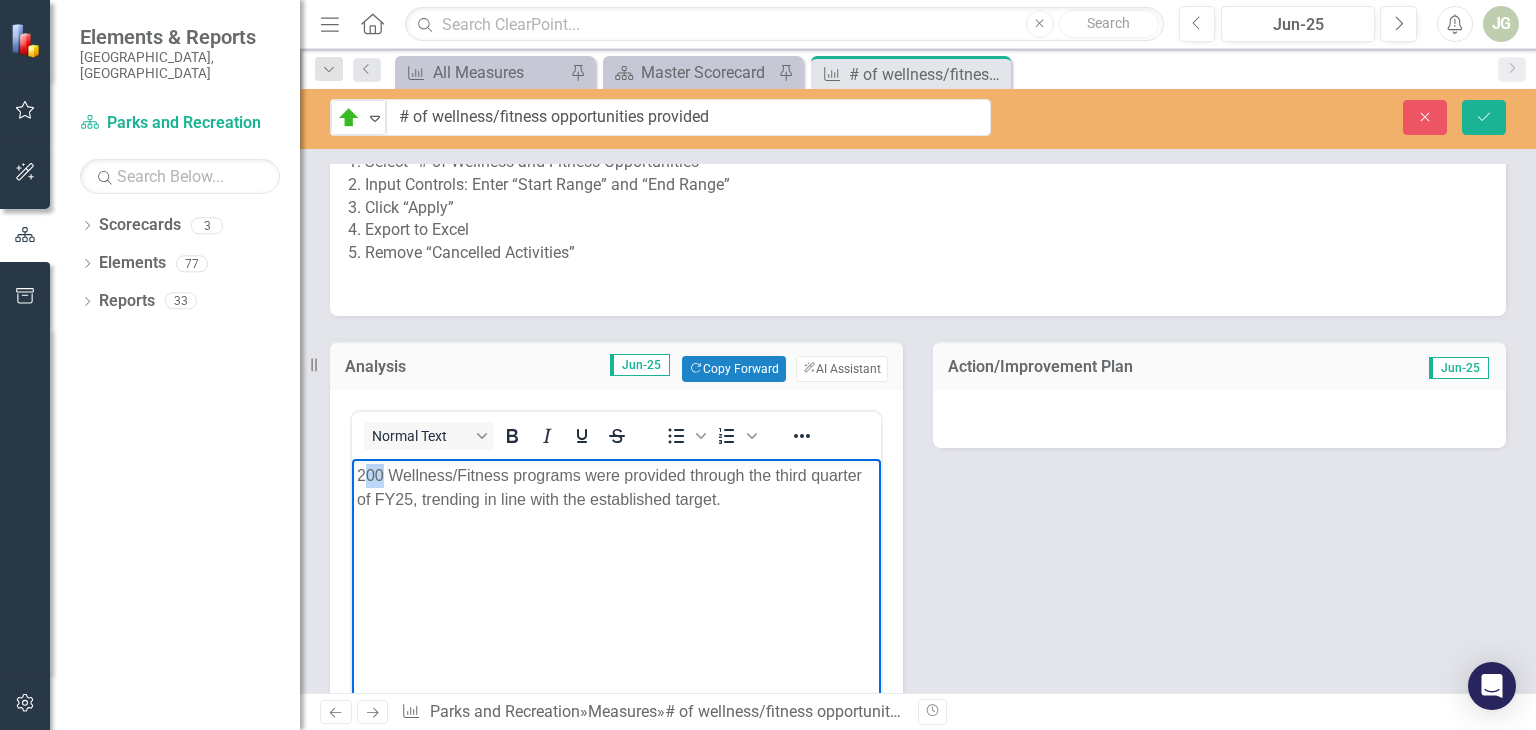 type 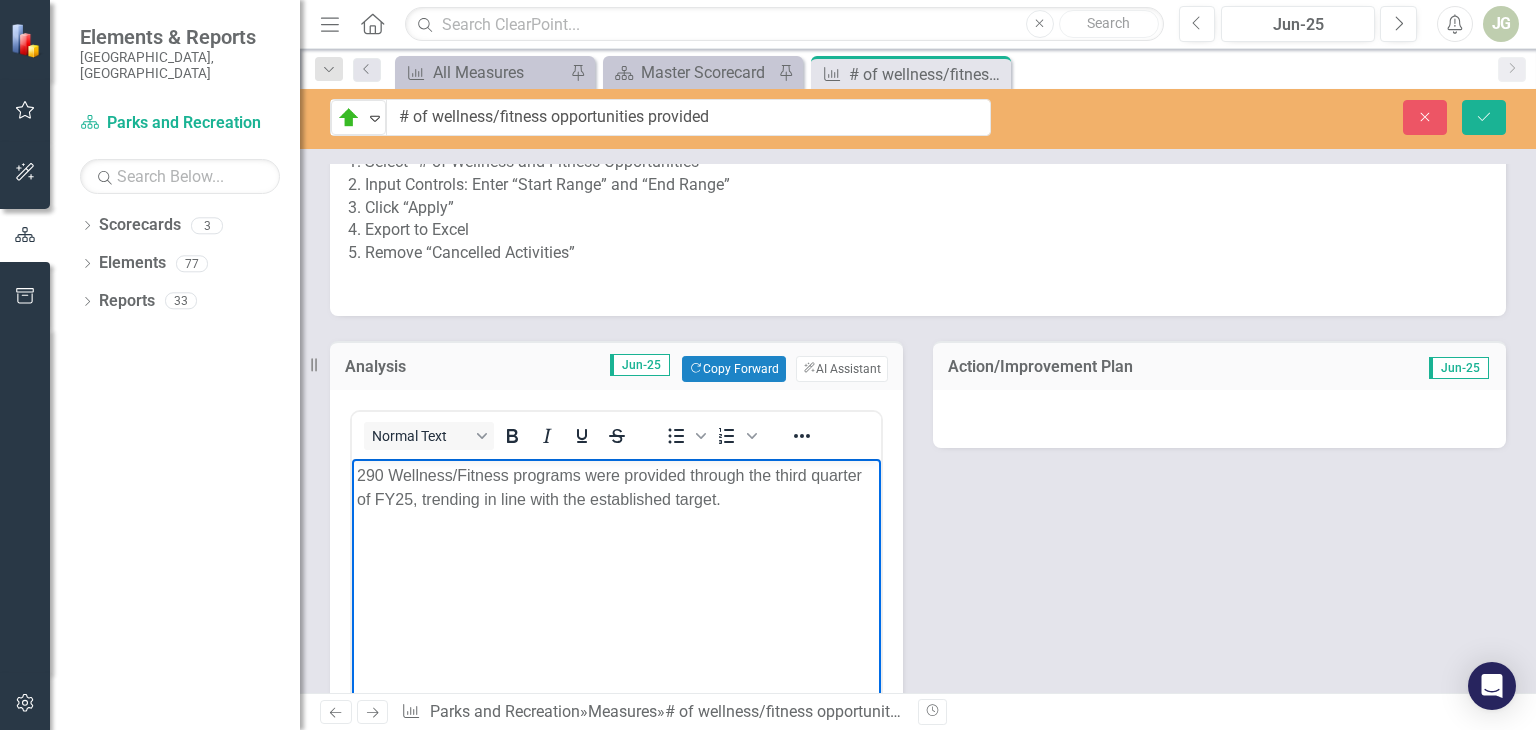 click on "290 Wellness/Fitness programs were provided through the third quarter of FY25, trending in line with the established target." at bounding box center (616, 488) 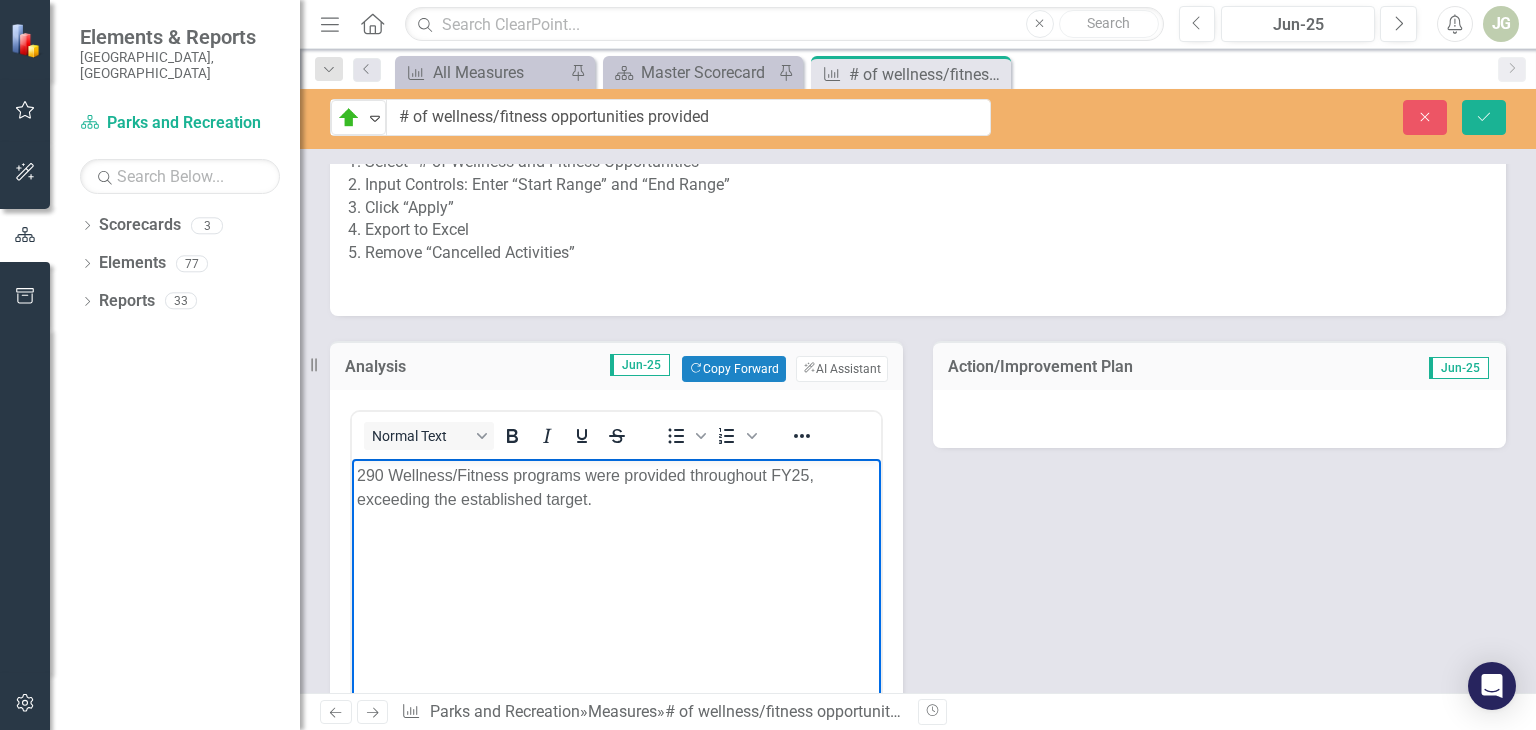 click on "290 Wellness/Fitness programs were provided throughout FY25, exceeding the established target." at bounding box center (616, 609) 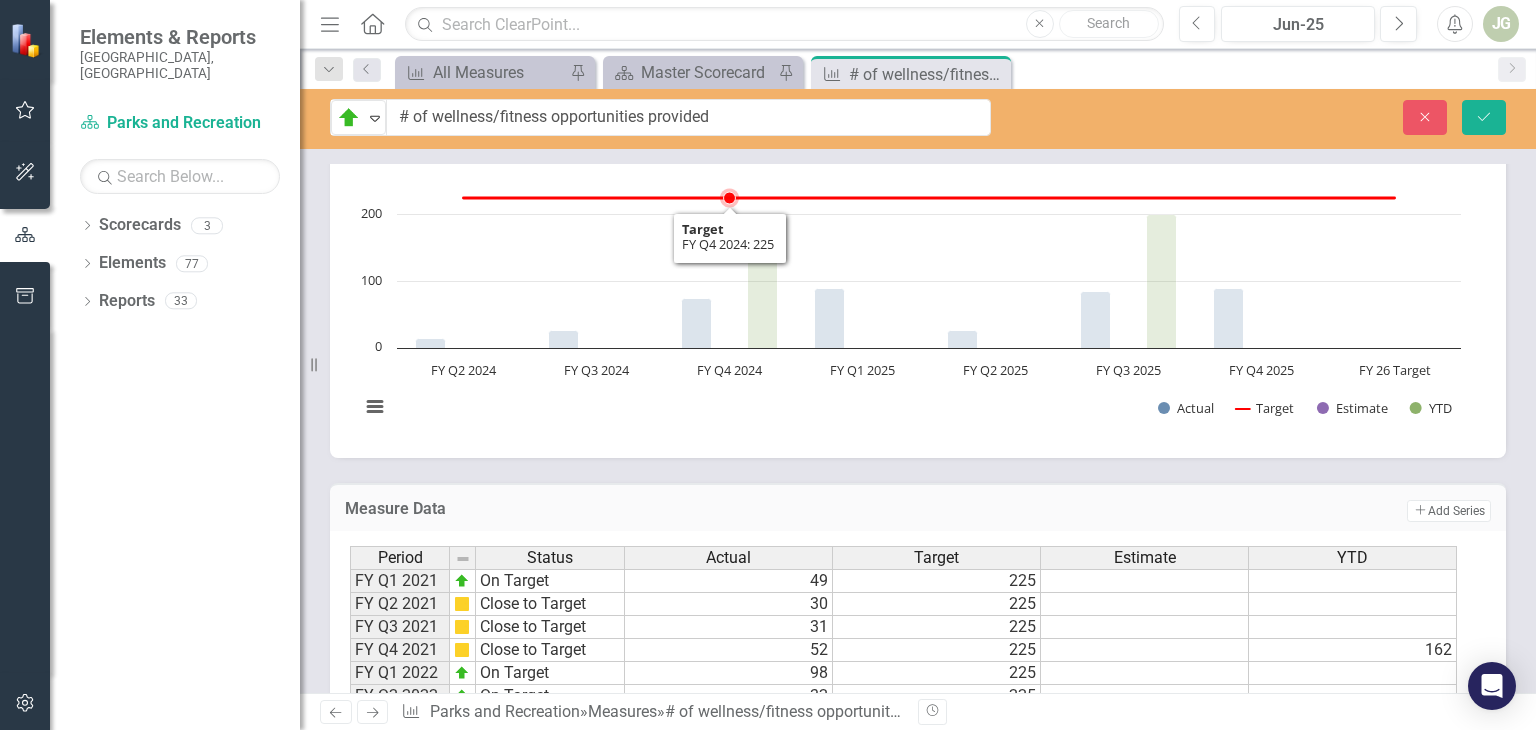 scroll, scrollTop: 1676, scrollLeft: 0, axis: vertical 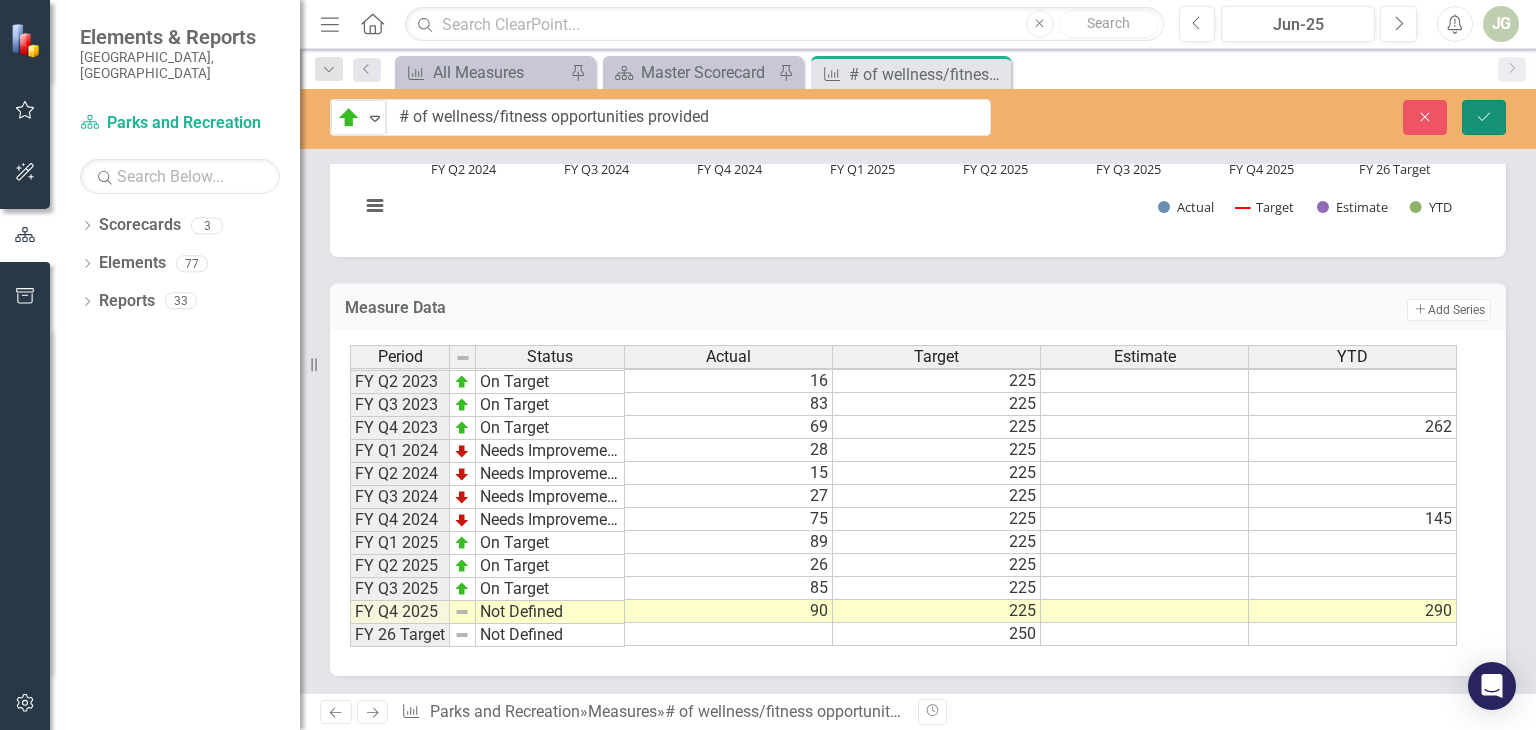 click on "Save" 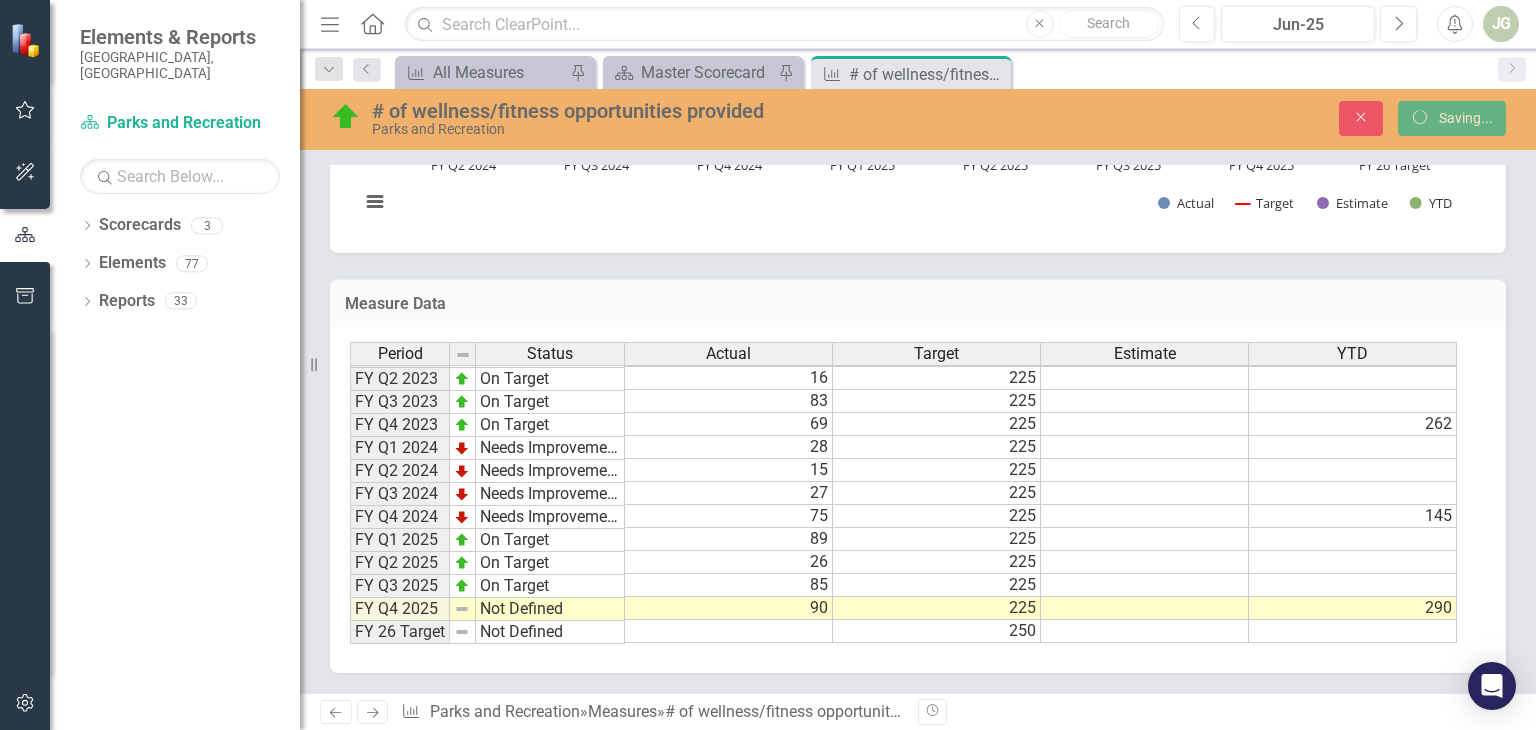 scroll, scrollTop: 1261, scrollLeft: 0, axis: vertical 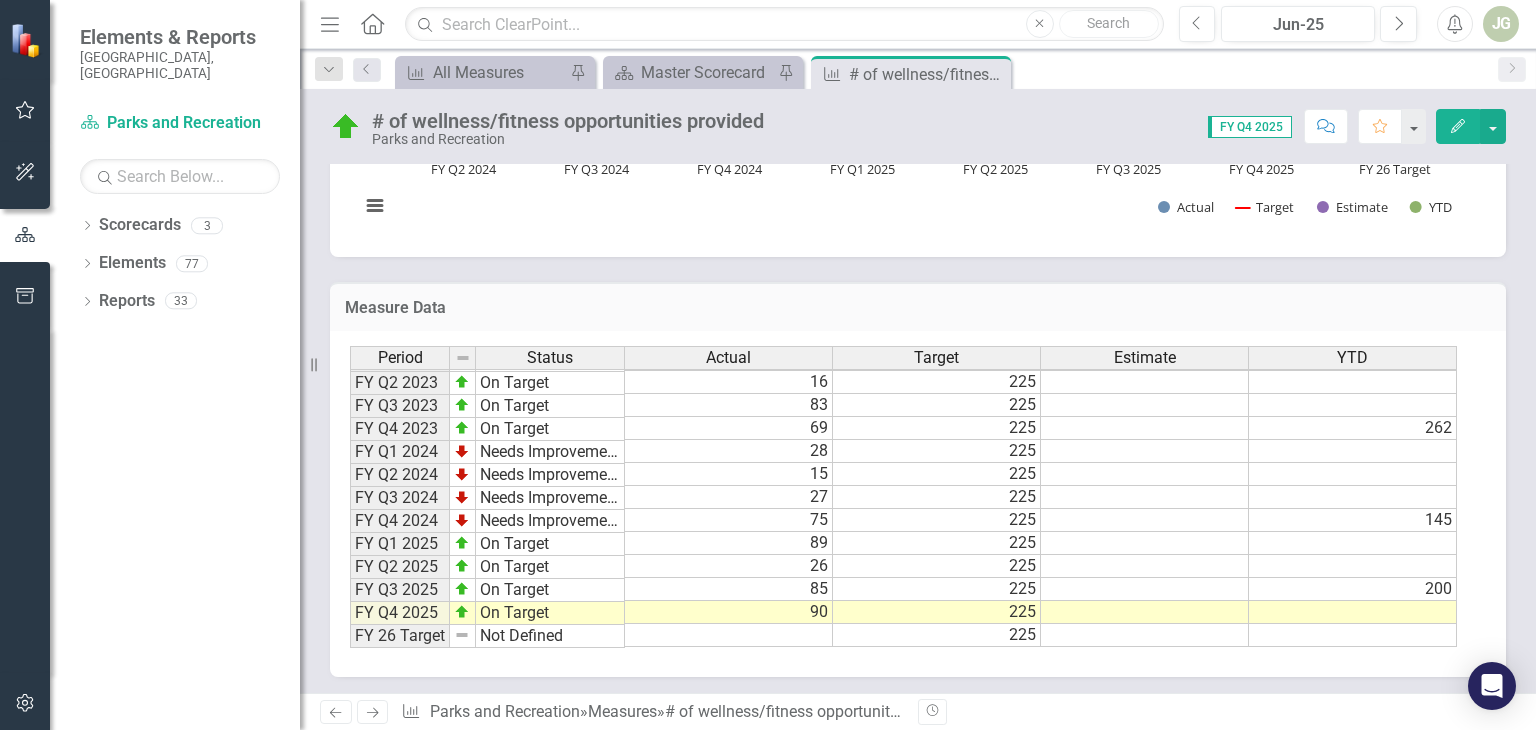 click at bounding box center (1353, 612) 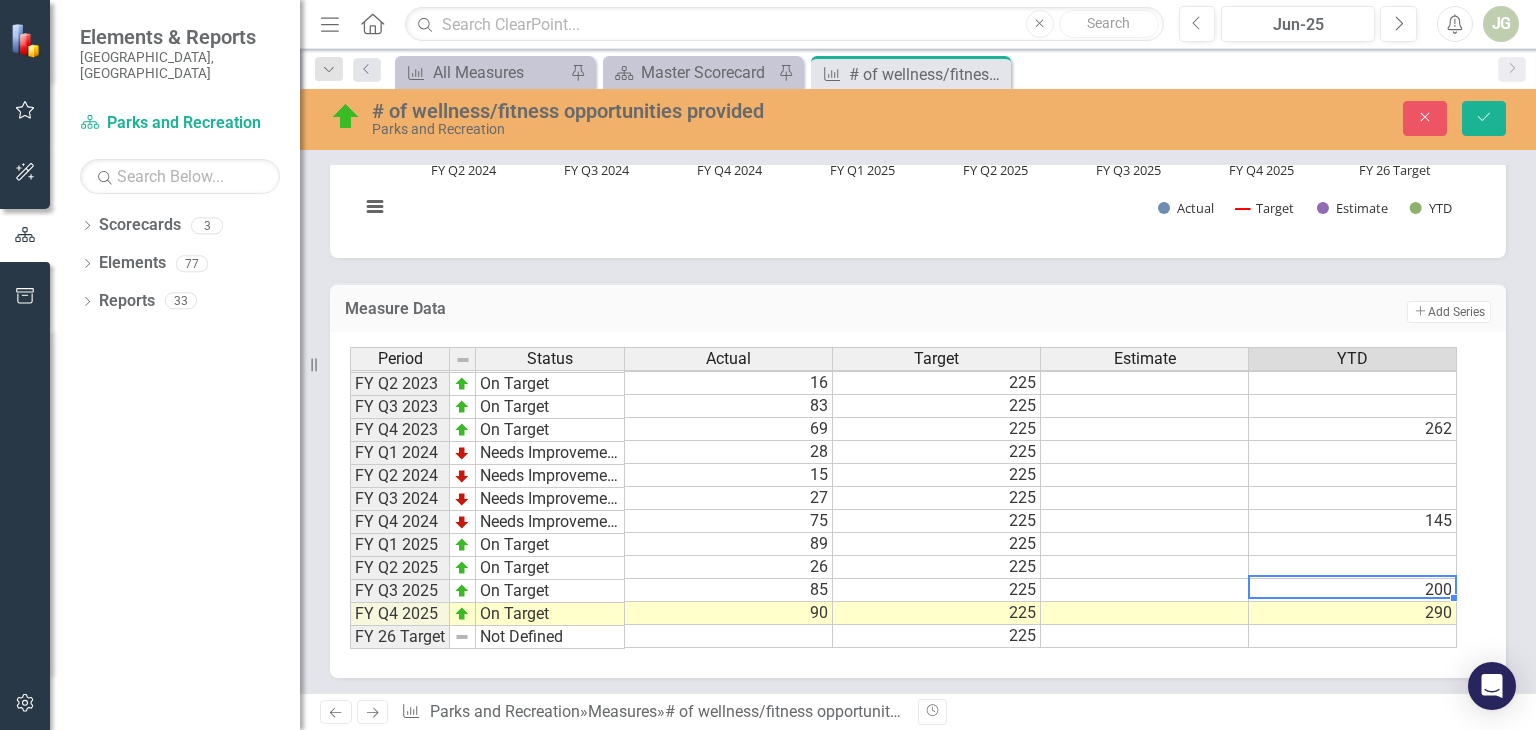 type on "200" 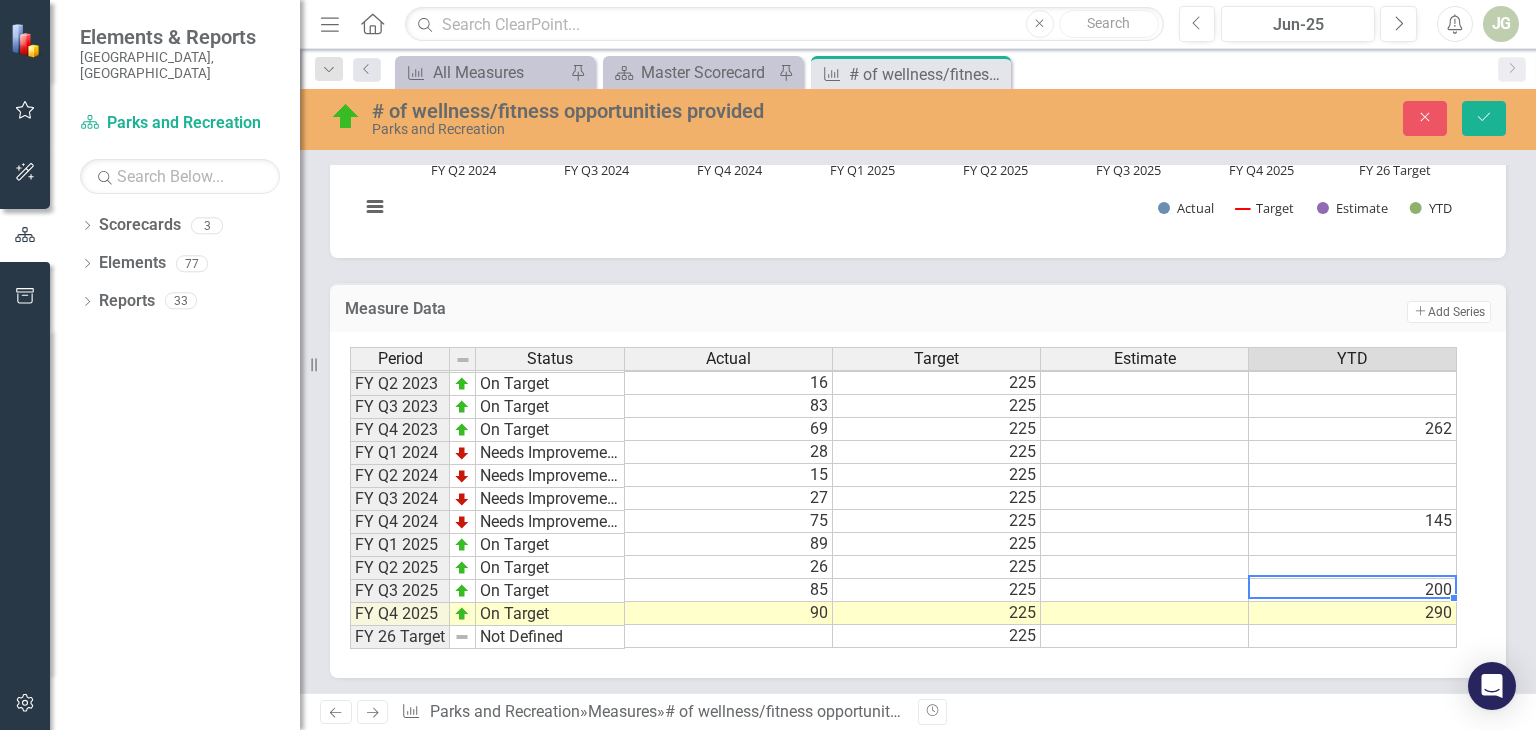 type 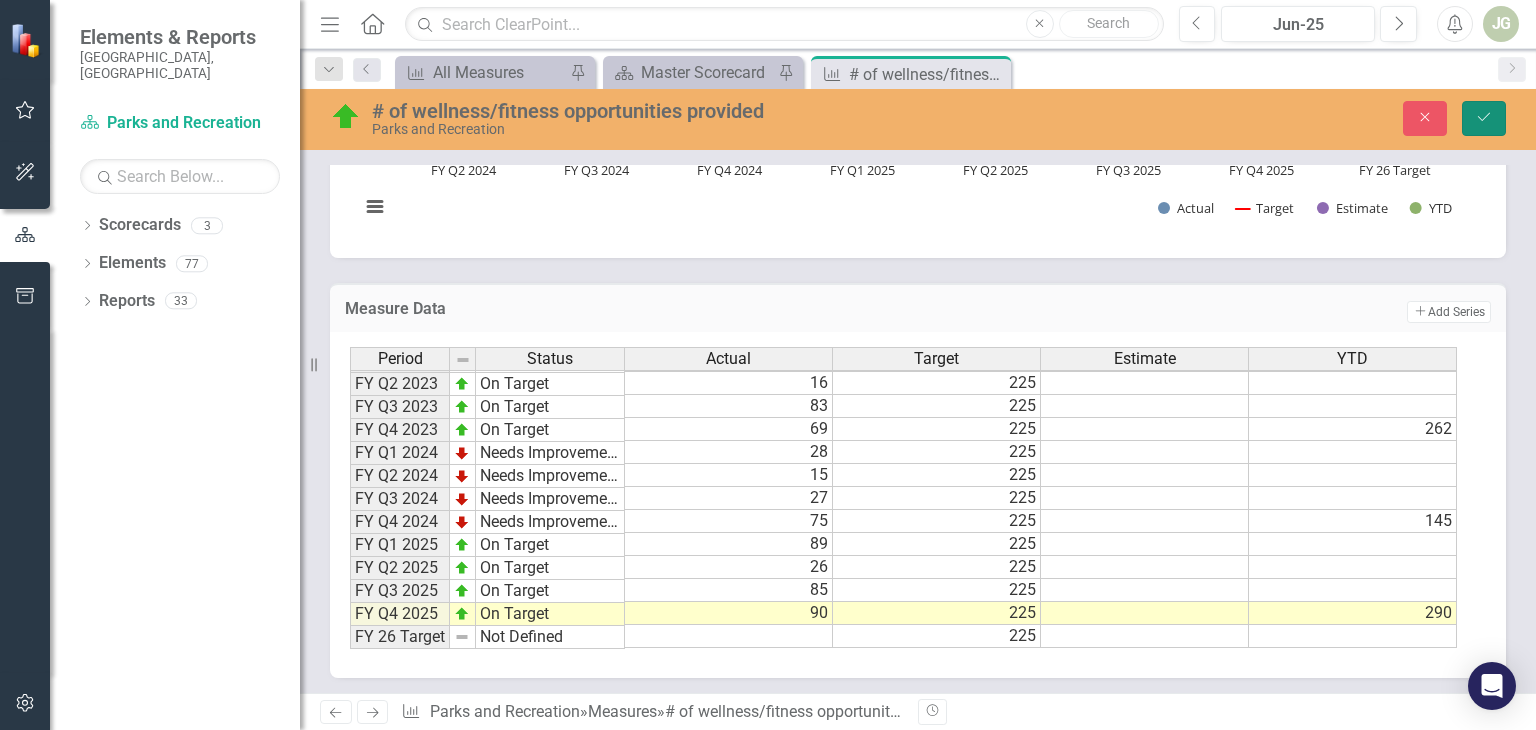 click on "Save" 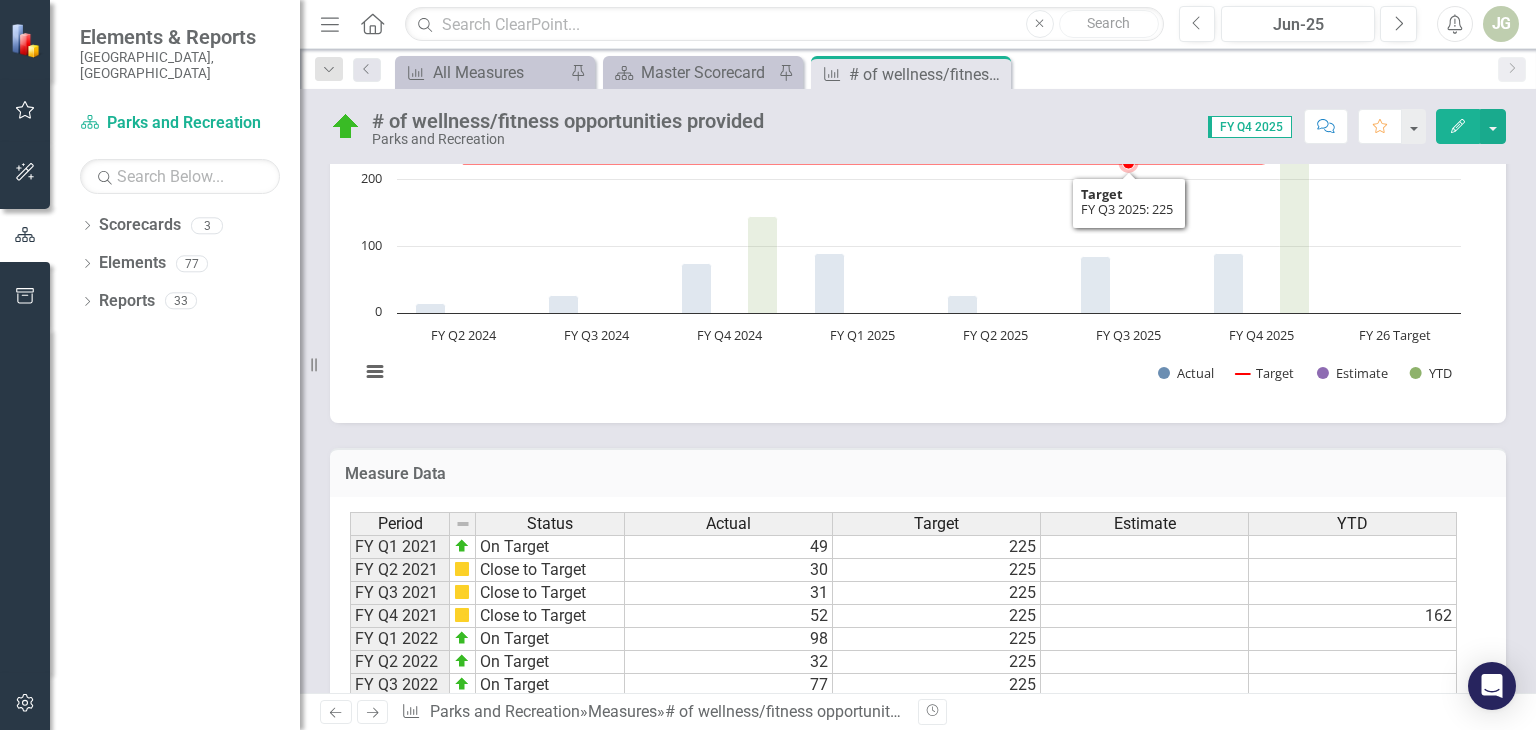 scroll, scrollTop: 1261, scrollLeft: 0, axis: vertical 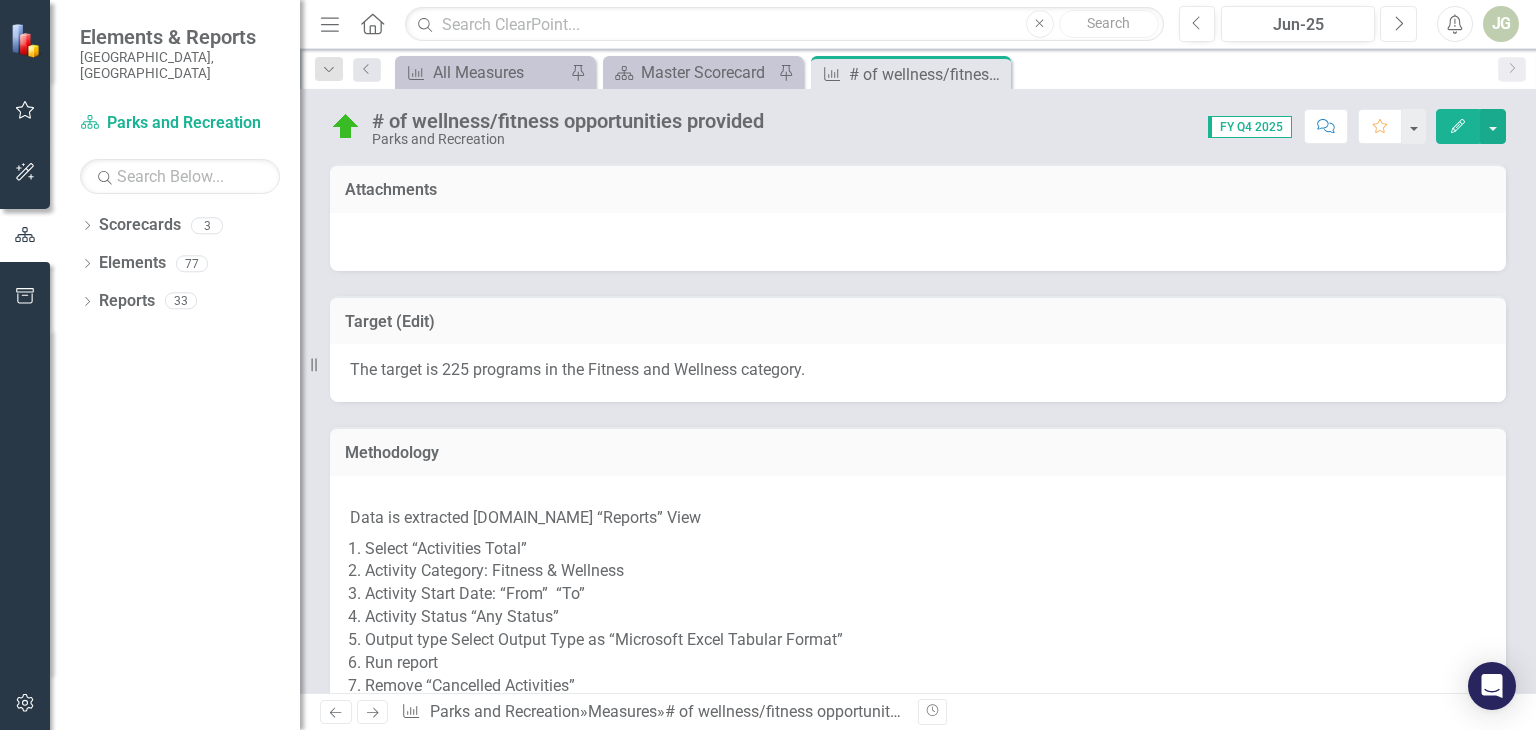 click on "Next" 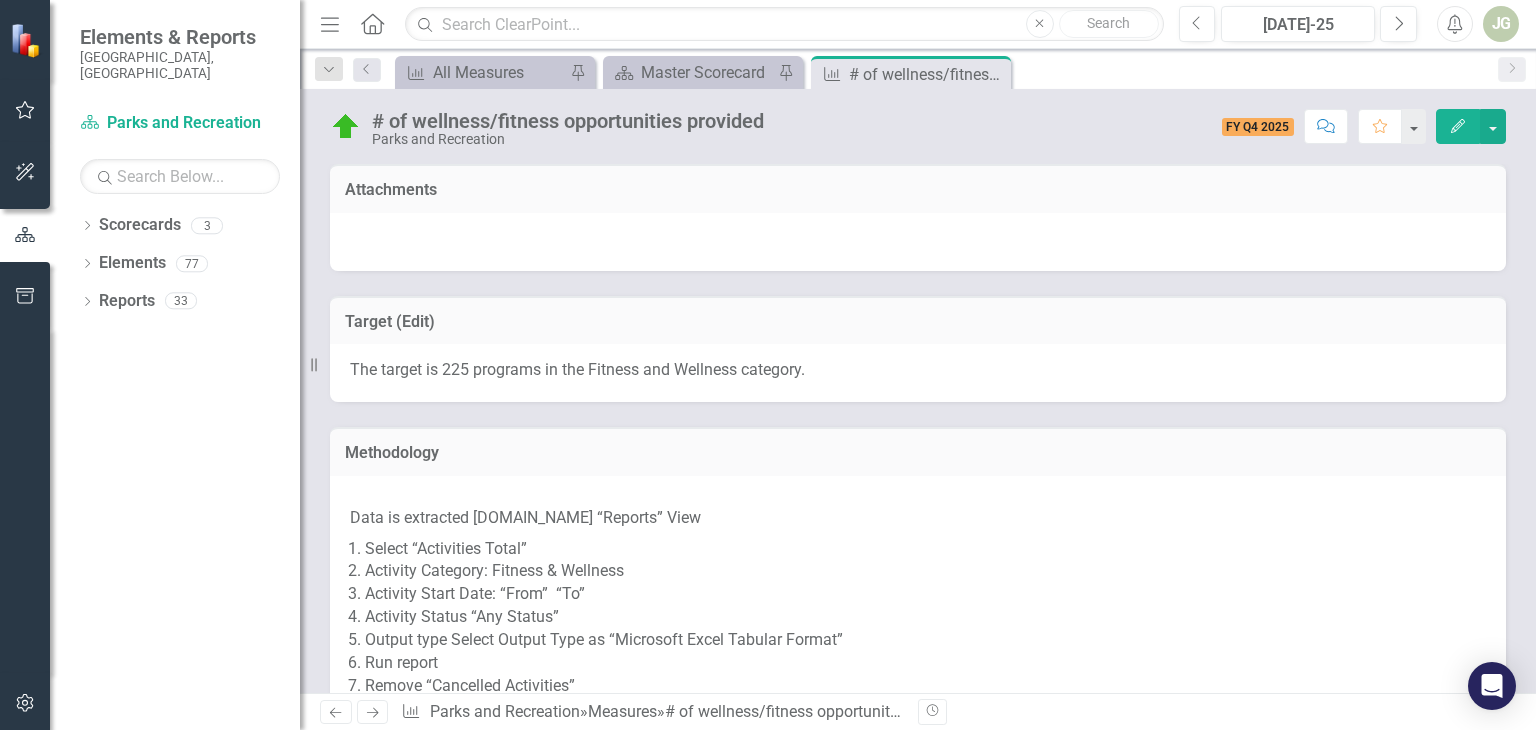 click on "The target is 225 programs in the Fitness and Wellness category." at bounding box center [918, 373] 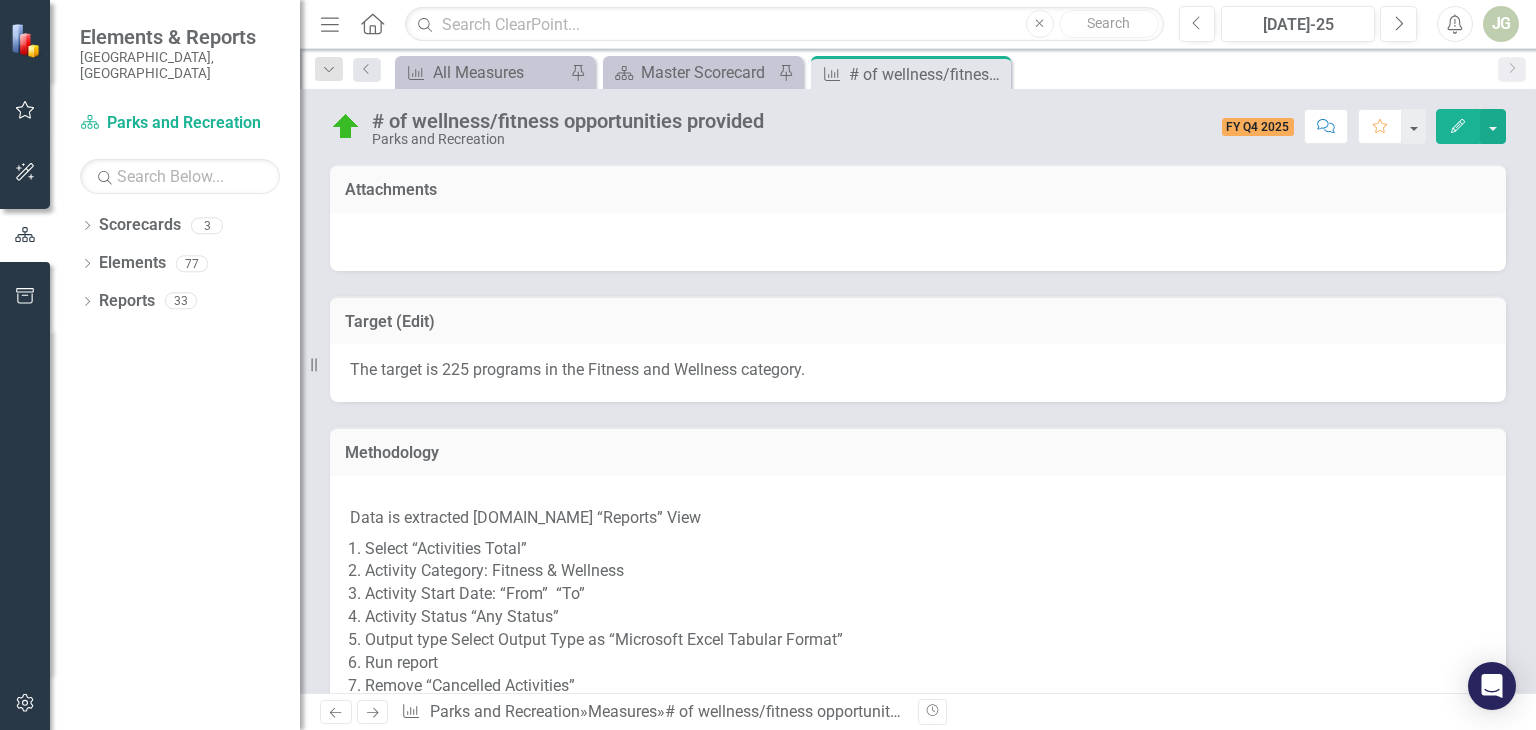 click on "The target is 225 programs in the Fitness and Wellness category." at bounding box center [577, 369] 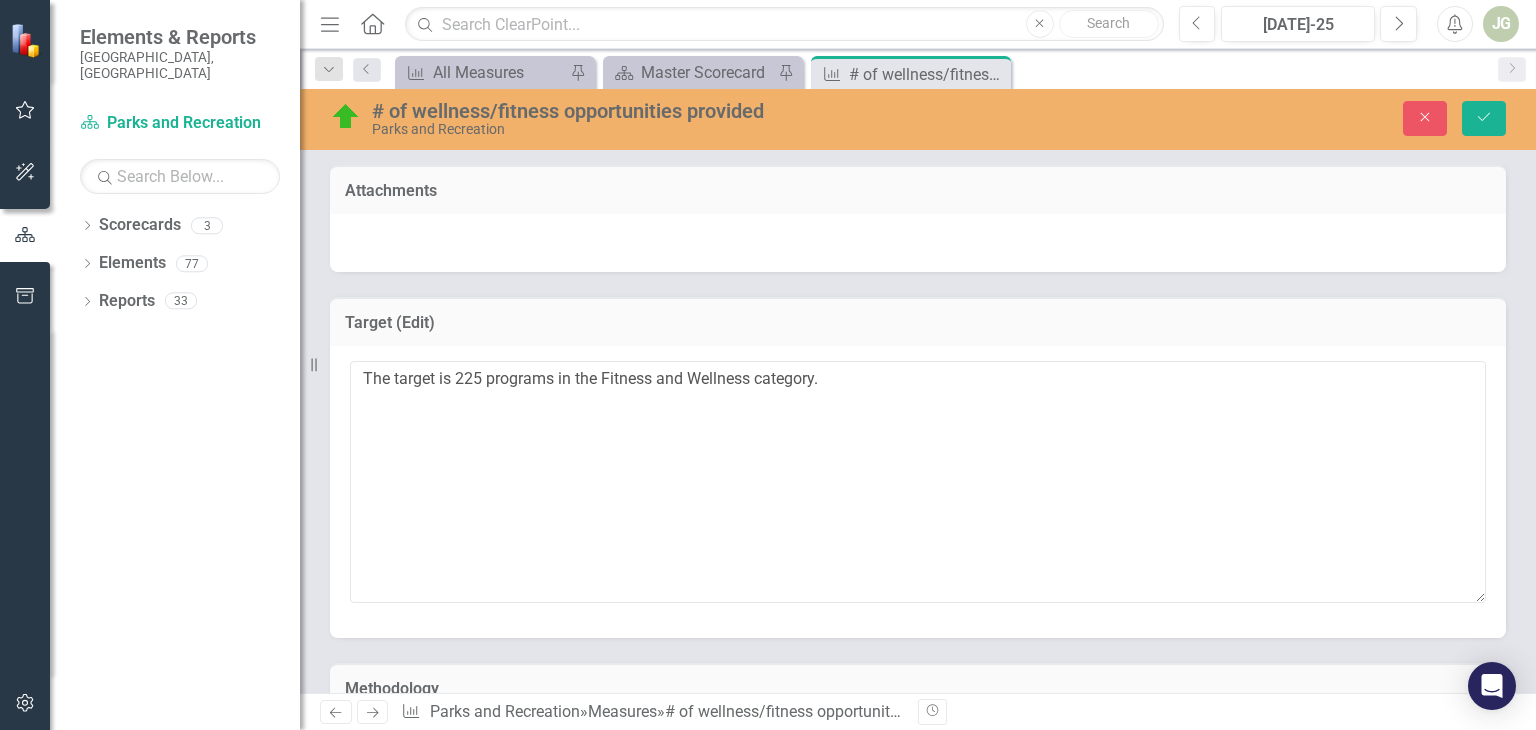 click on "The target is 225 programs in the Fitness and Wellness category." at bounding box center (918, 482) 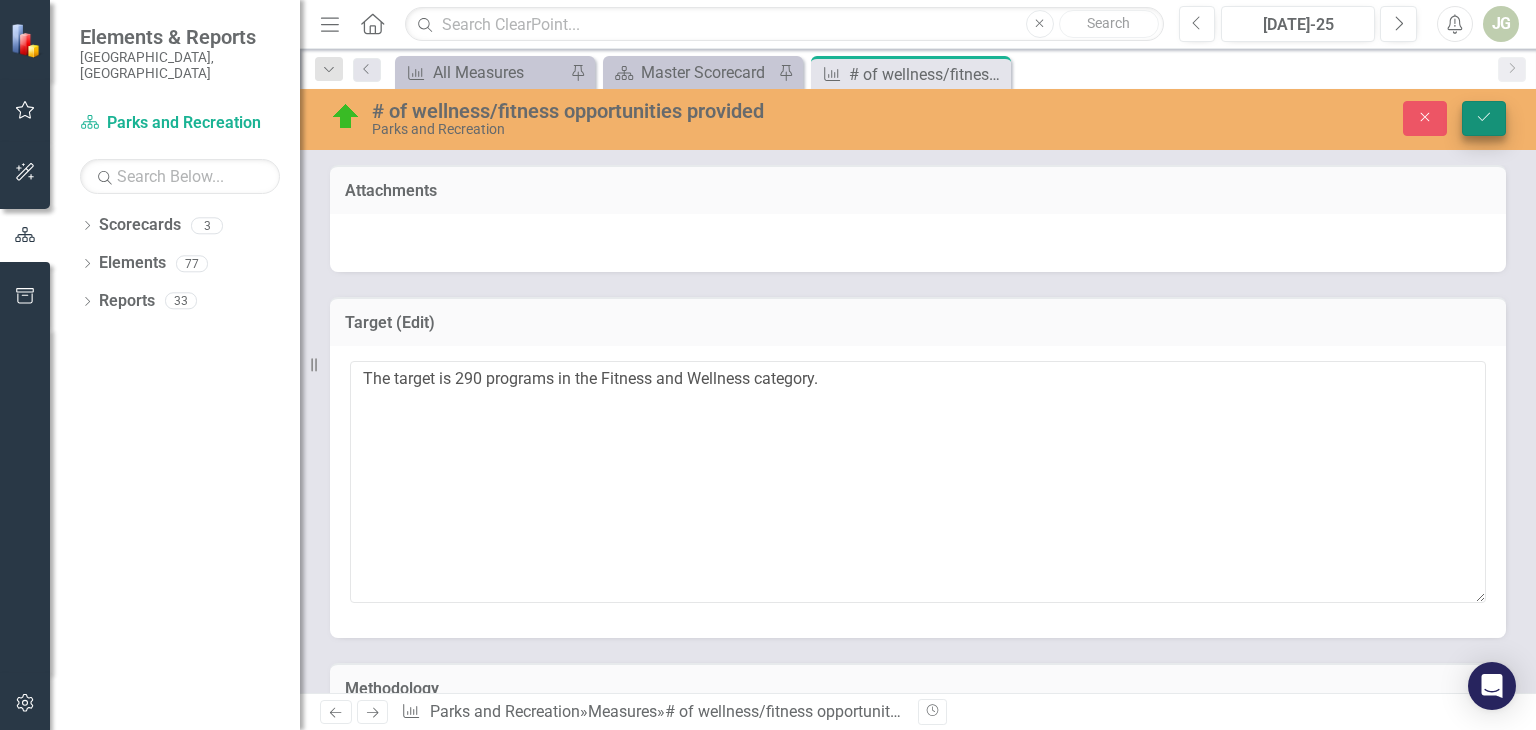 type on "The target is 290 programs in the Fitness and Wellness category." 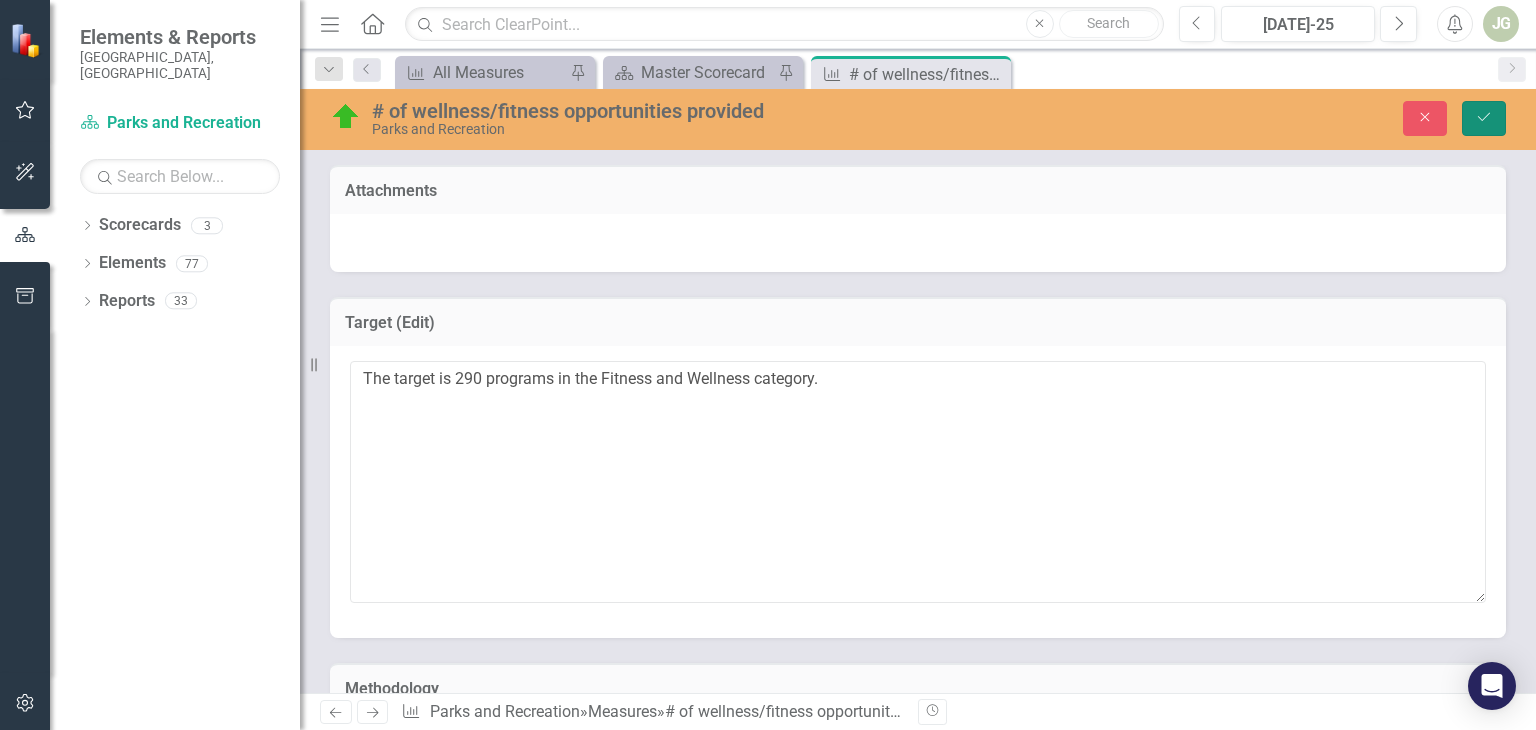 click on "Save" at bounding box center (1484, 118) 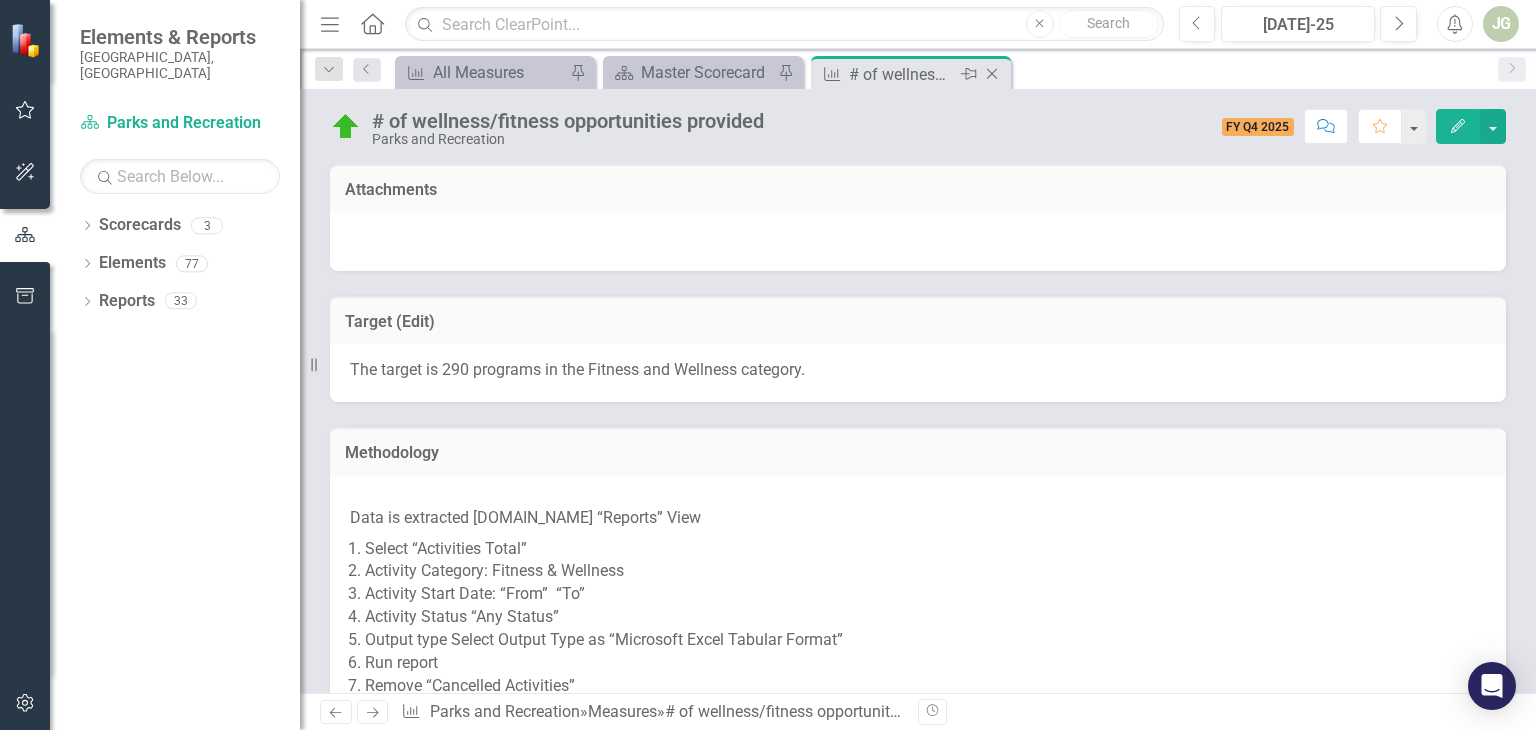 click 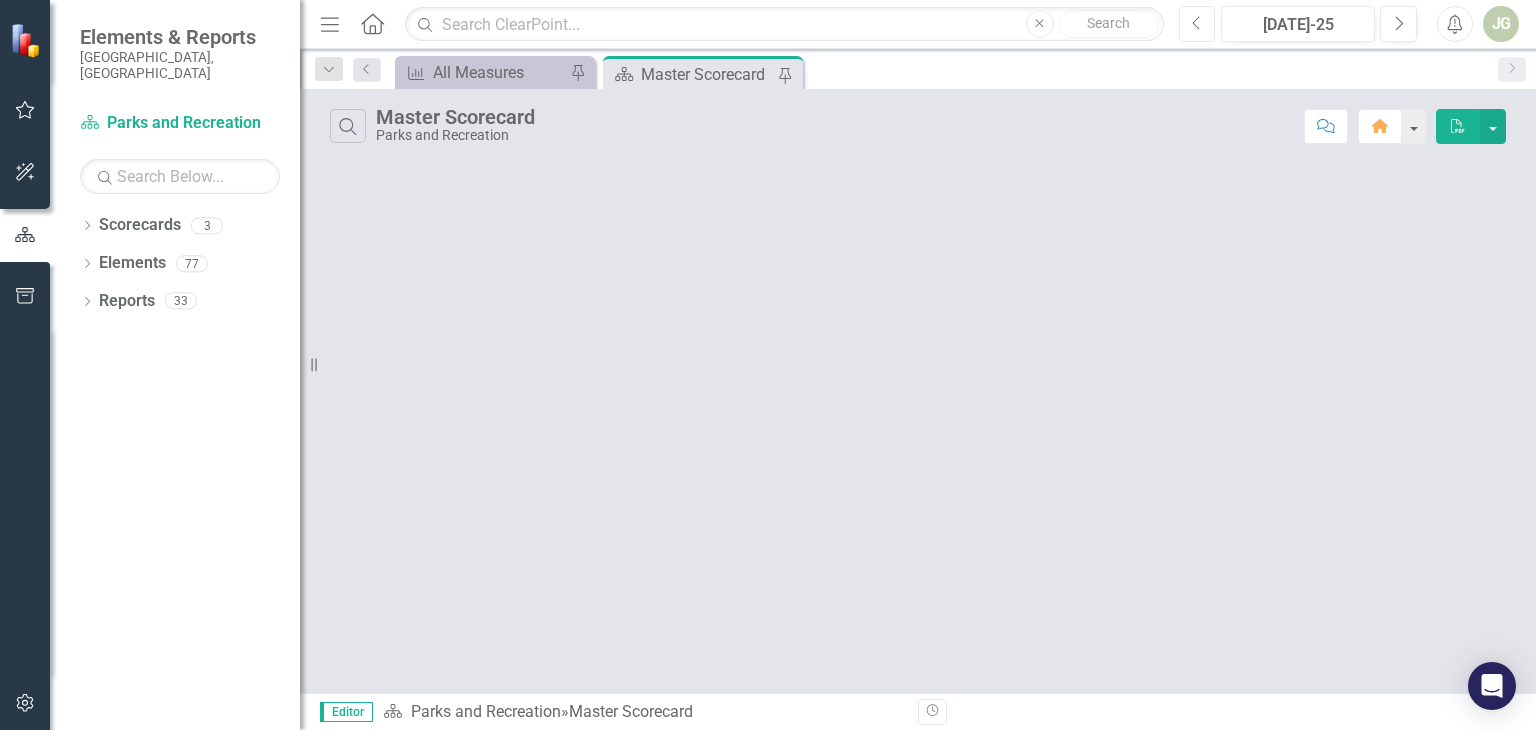 click on "Previous" 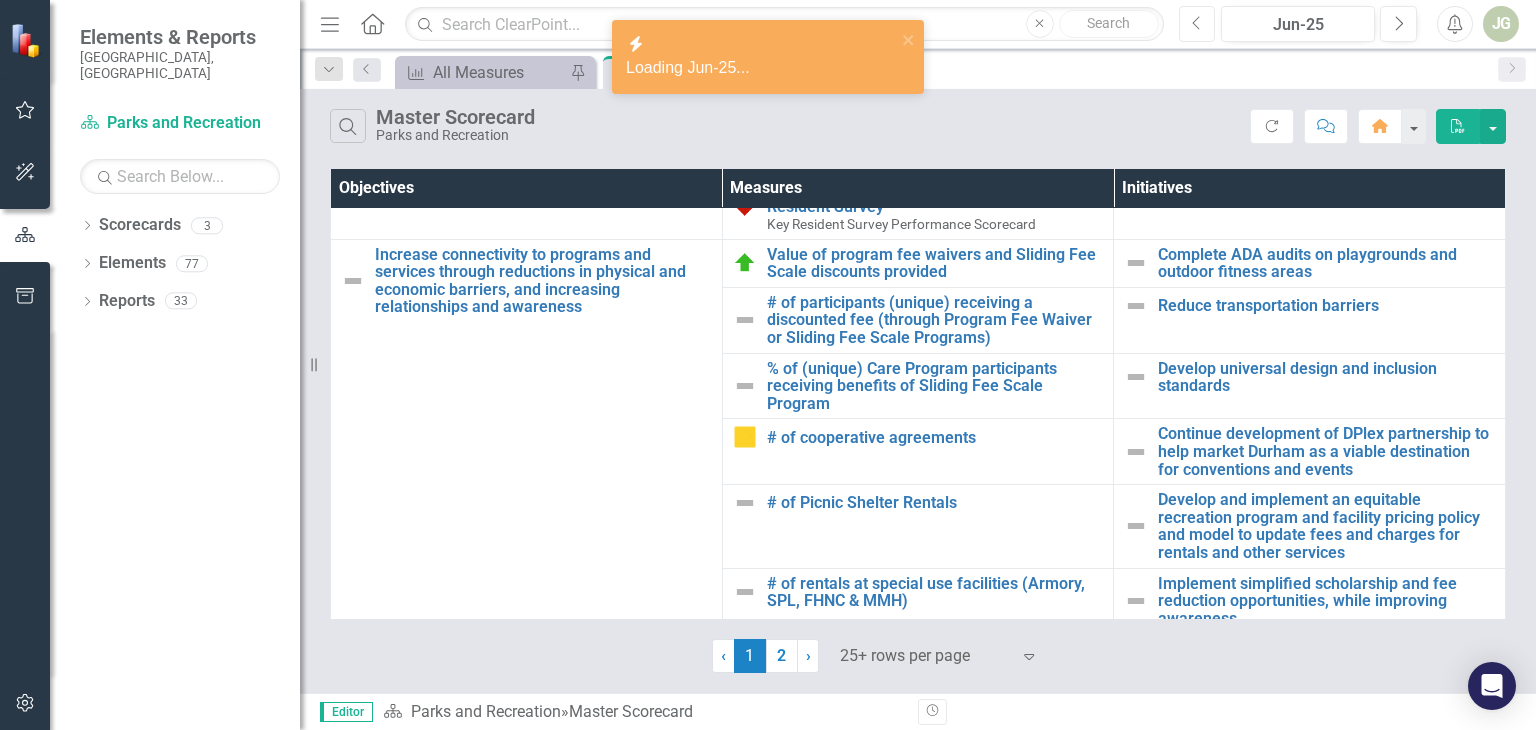 scroll, scrollTop: 1300, scrollLeft: 0, axis: vertical 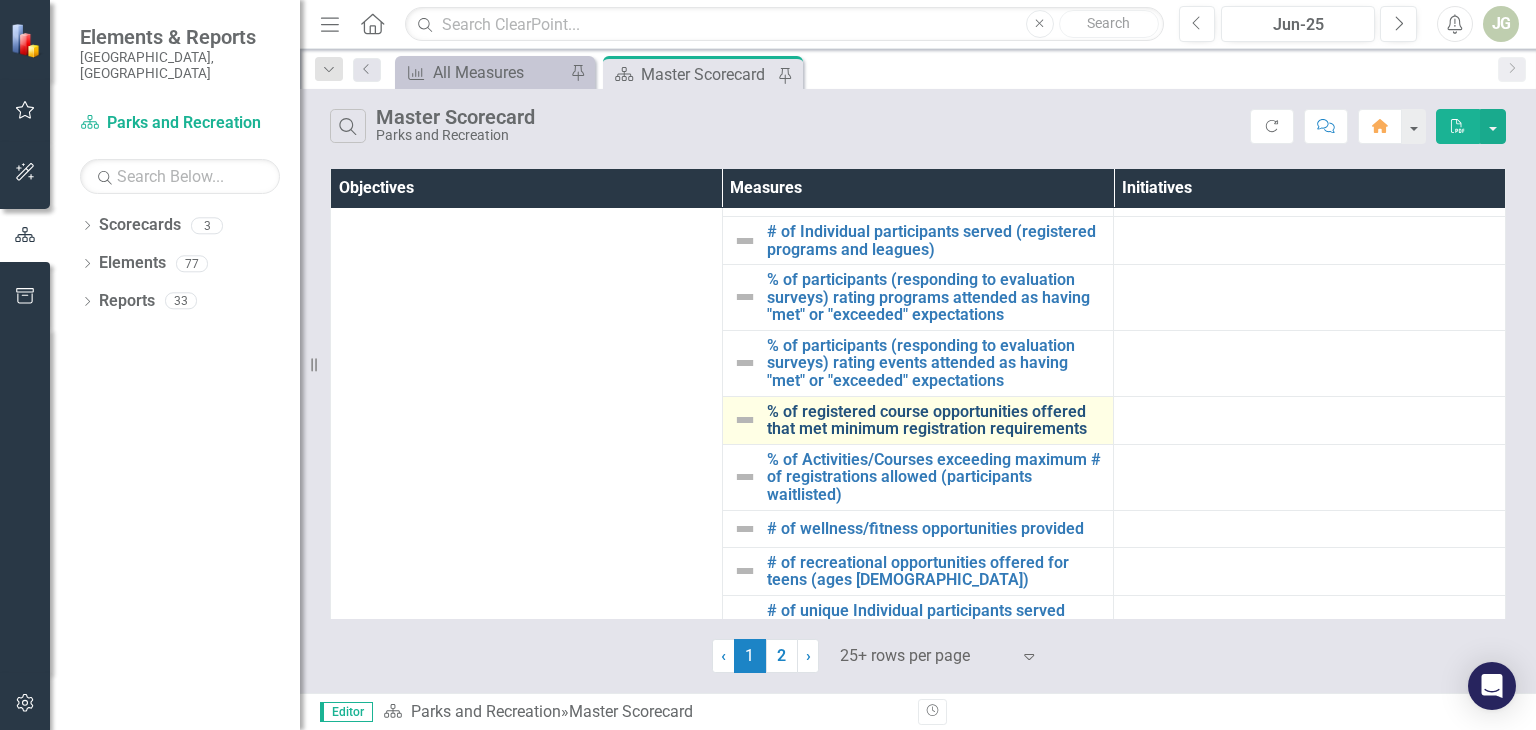 click on "% of registered course opportunities offered that met minimum registration requirements" at bounding box center (935, 420) 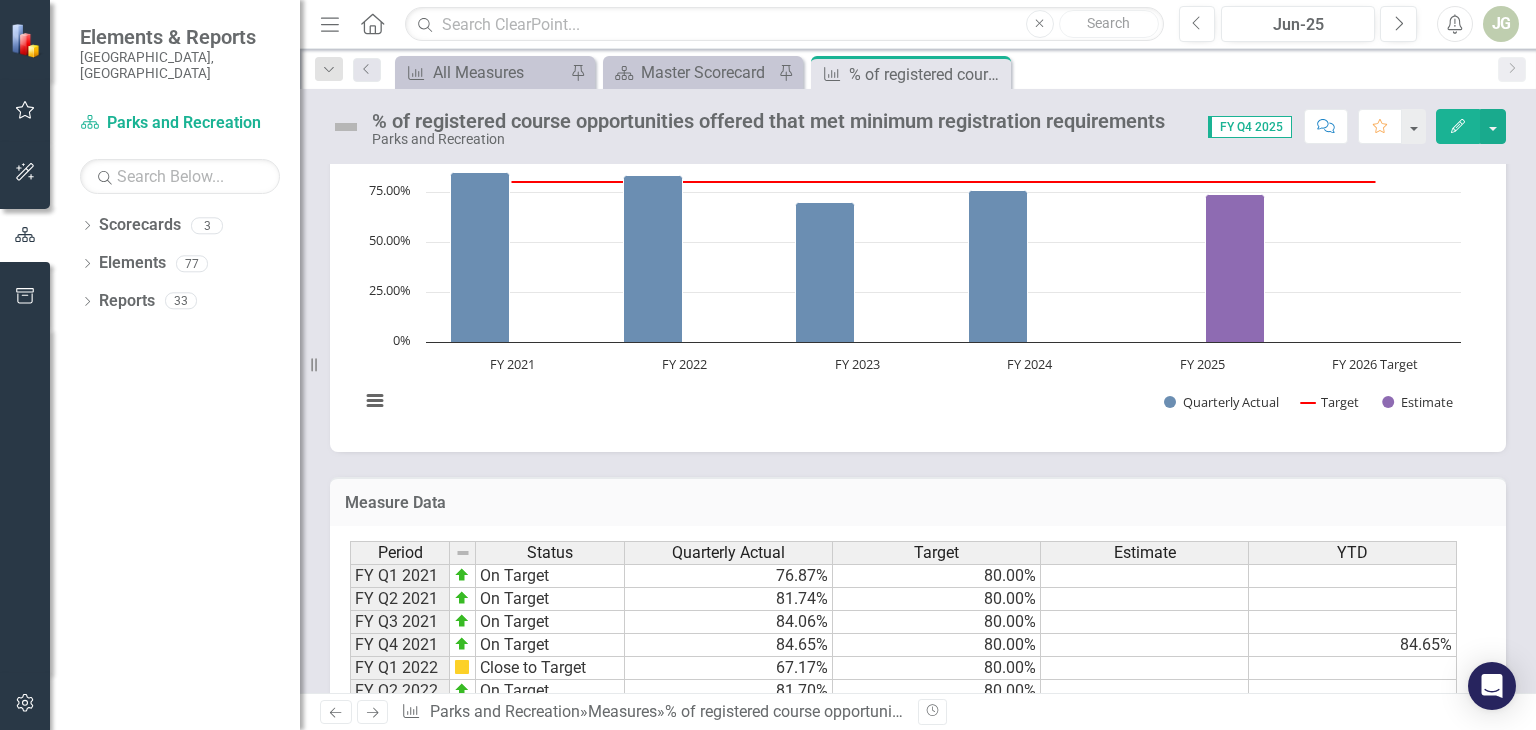 scroll, scrollTop: 1400, scrollLeft: 0, axis: vertical 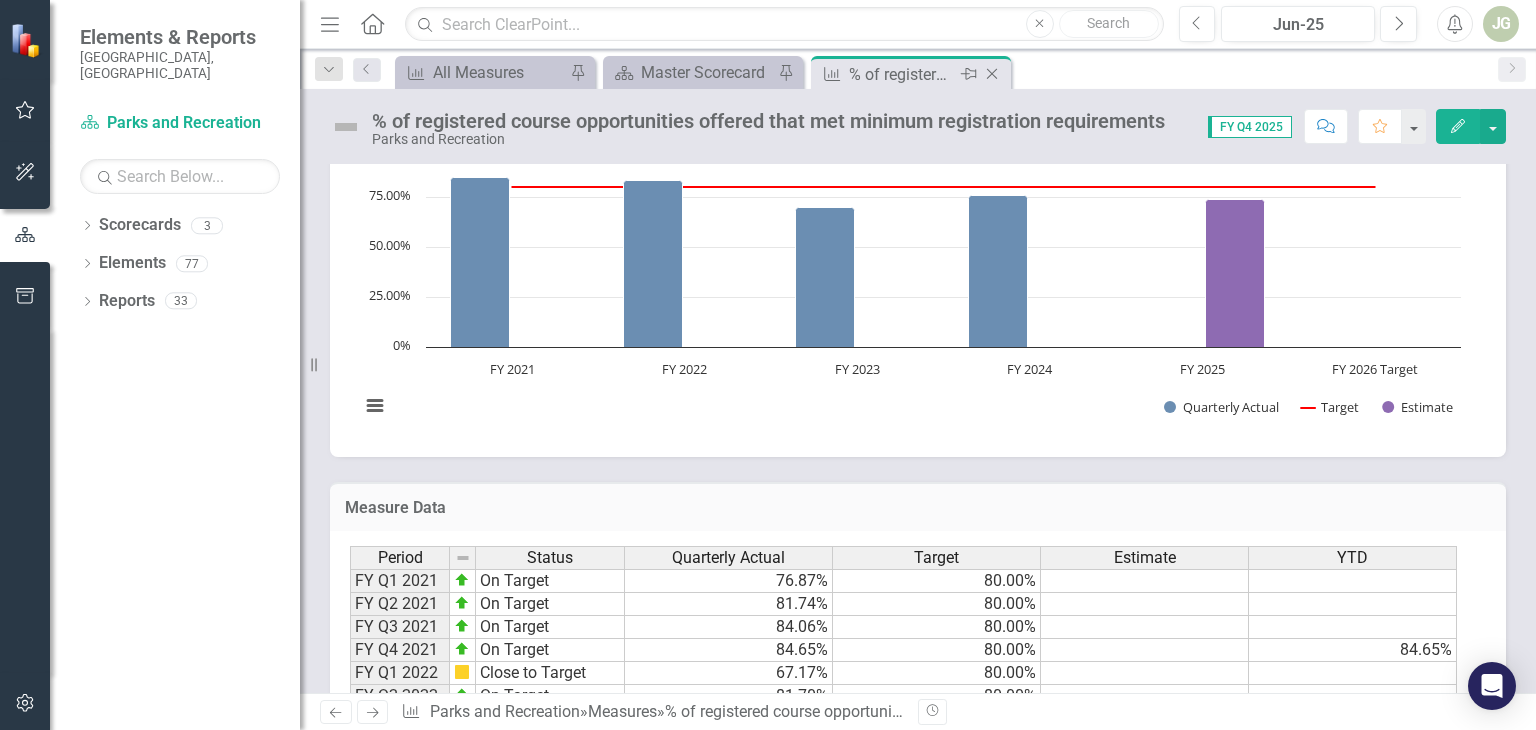 click on "Close" 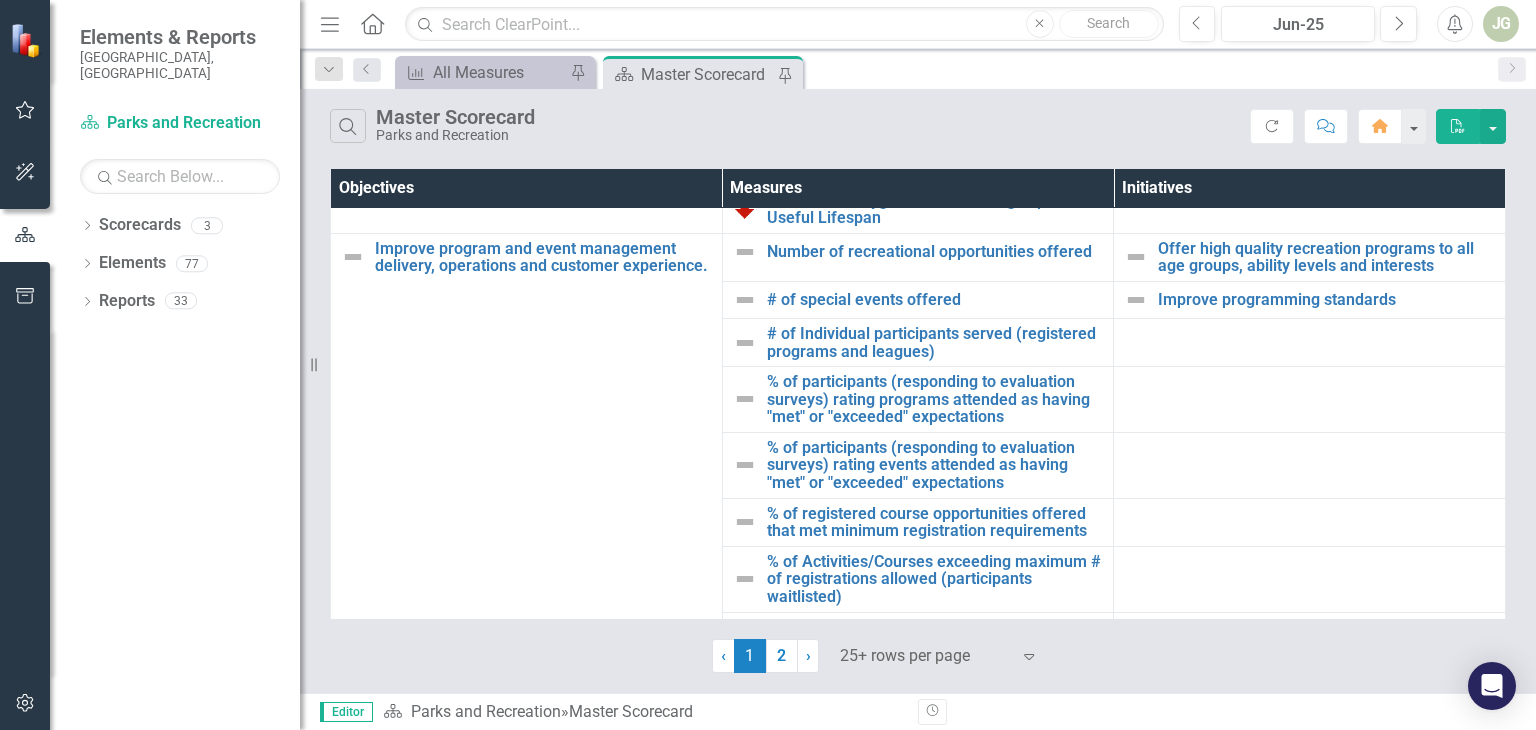 scroll, scrollTop: 1200, scrollLeft: 0, axis: vertical 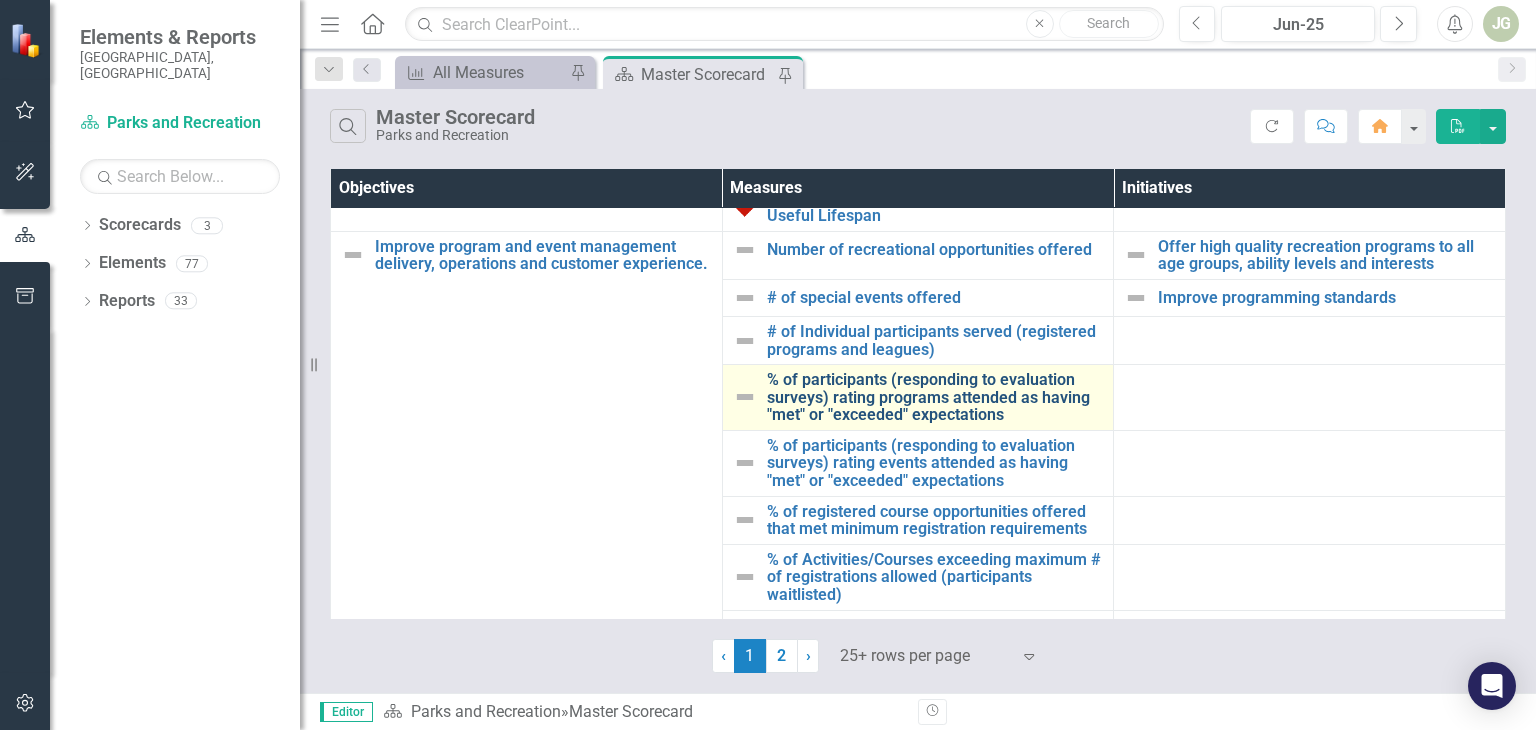 click on "% of participants (responding to evaluation surveys) rating programs attended as having "met" or "exceeded" expectations" at bounding box center (935, 397) 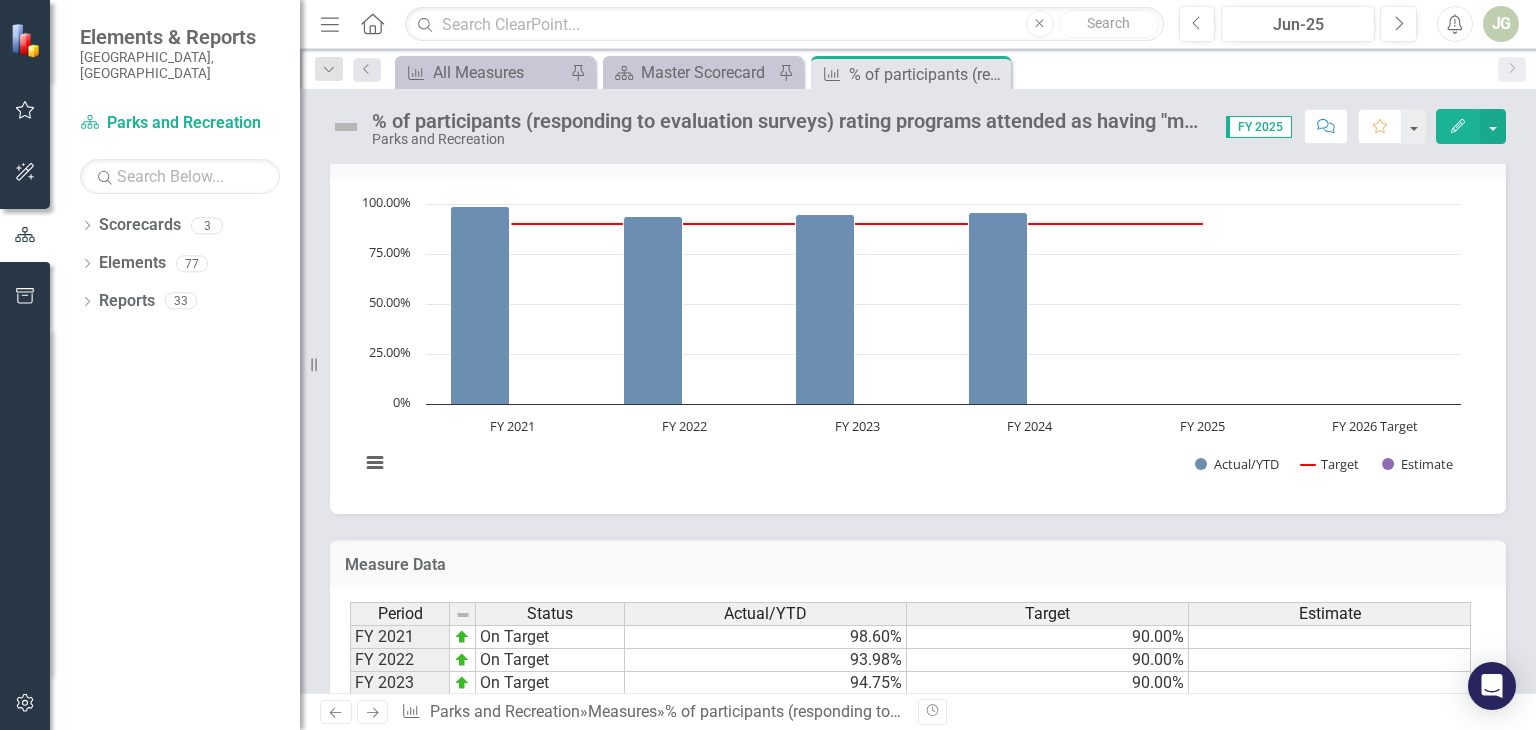 scroll, scrollTop: 922, scrollLeft: 0, axis: vertical 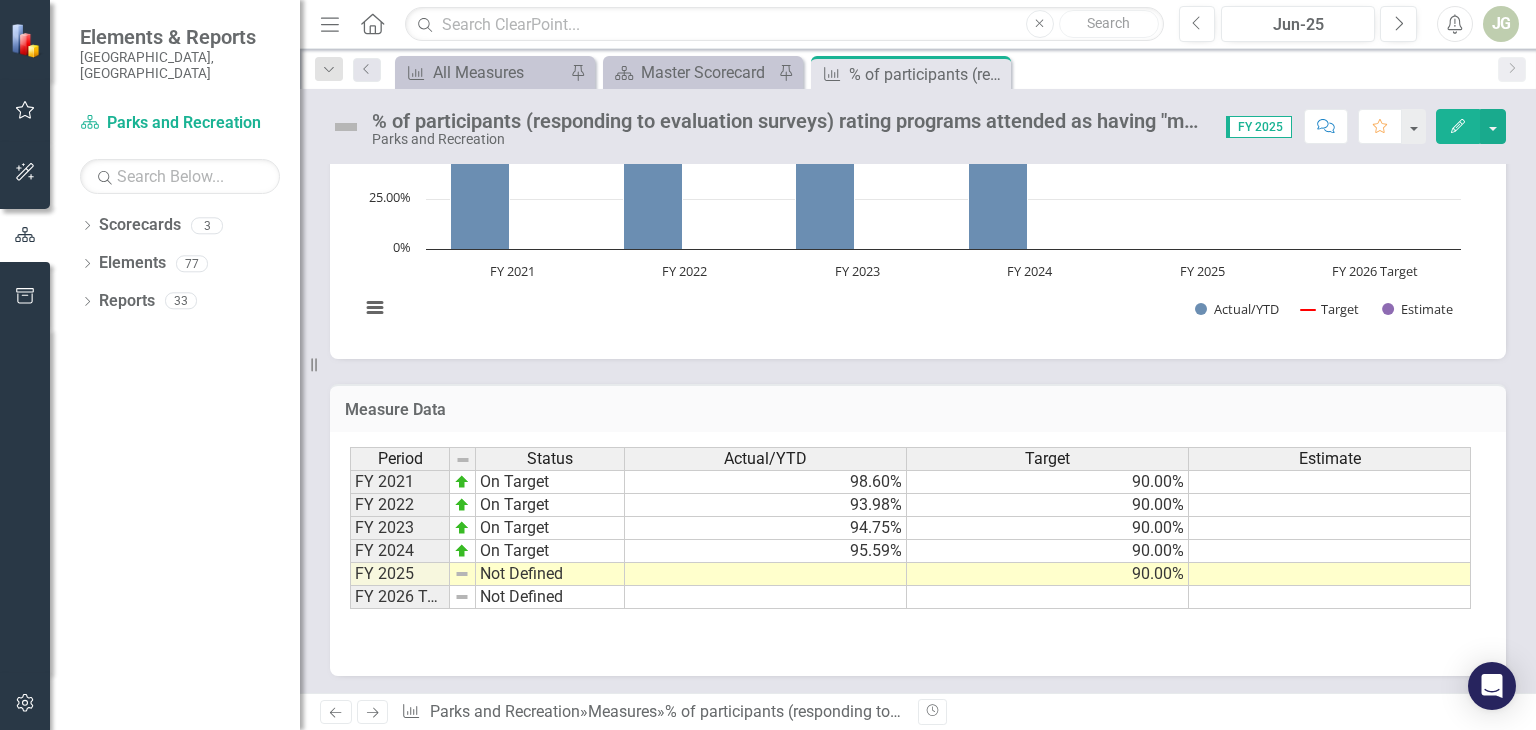 click at bounding box center (766, 574) 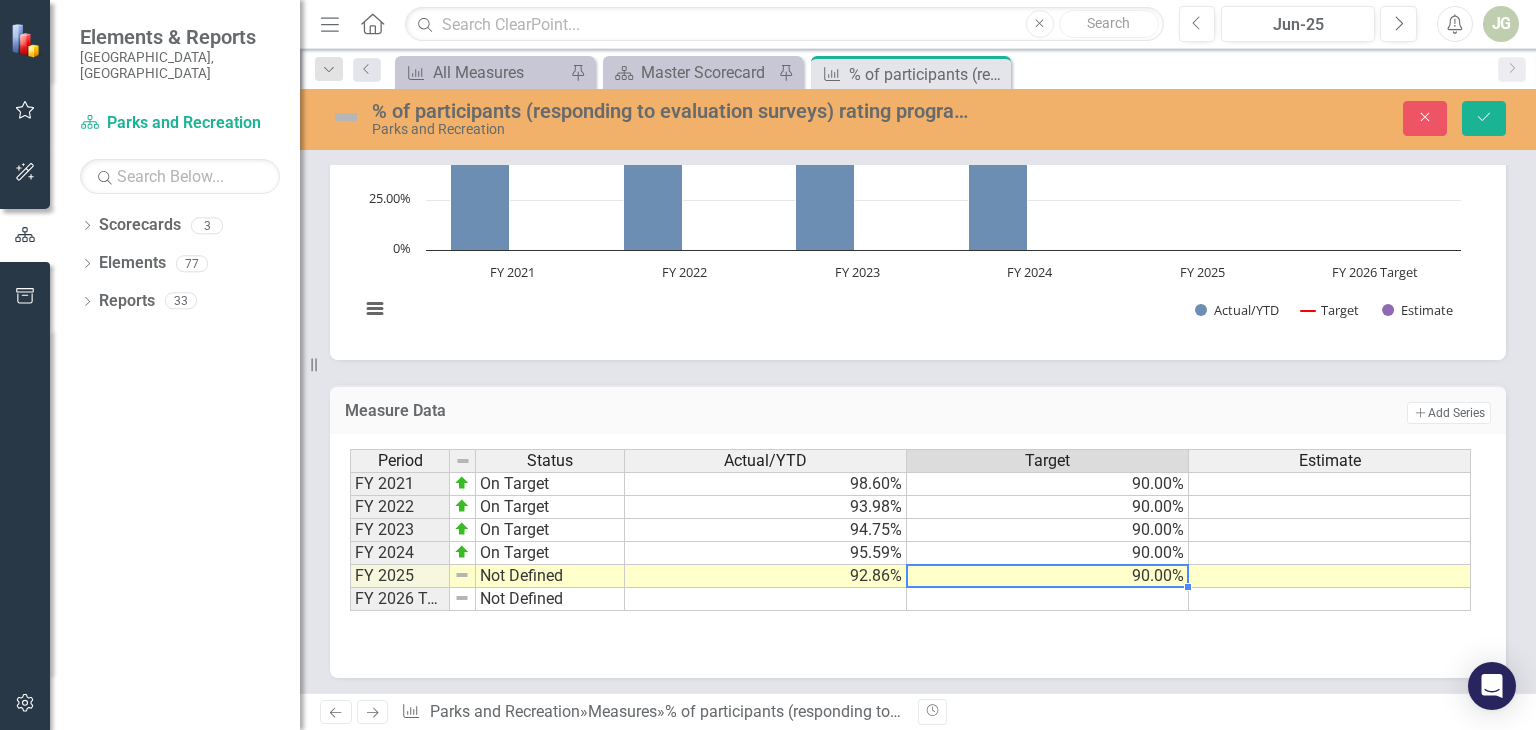 type on "90" 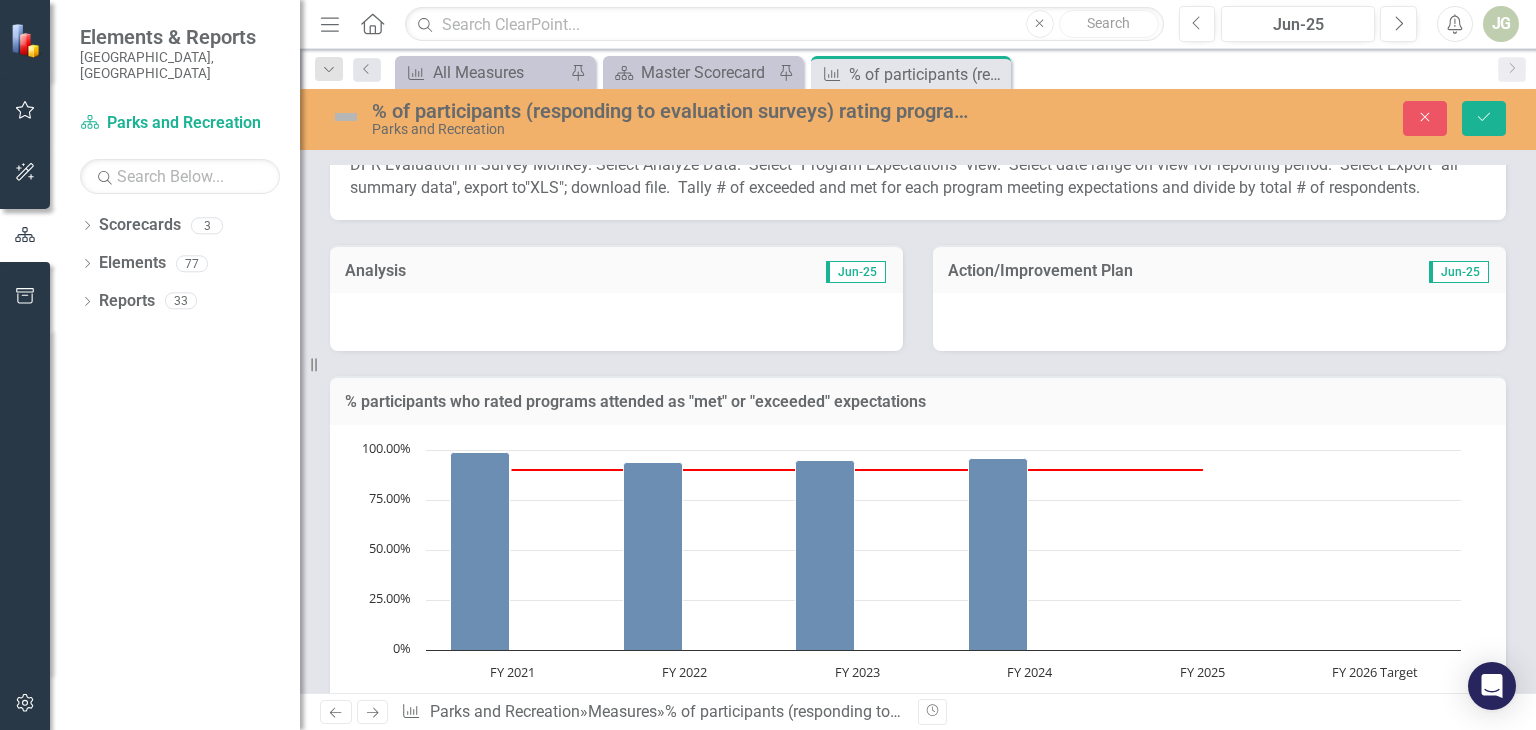 scroll, scrollTop: 322, scrollLeft: 0, axis: vertical 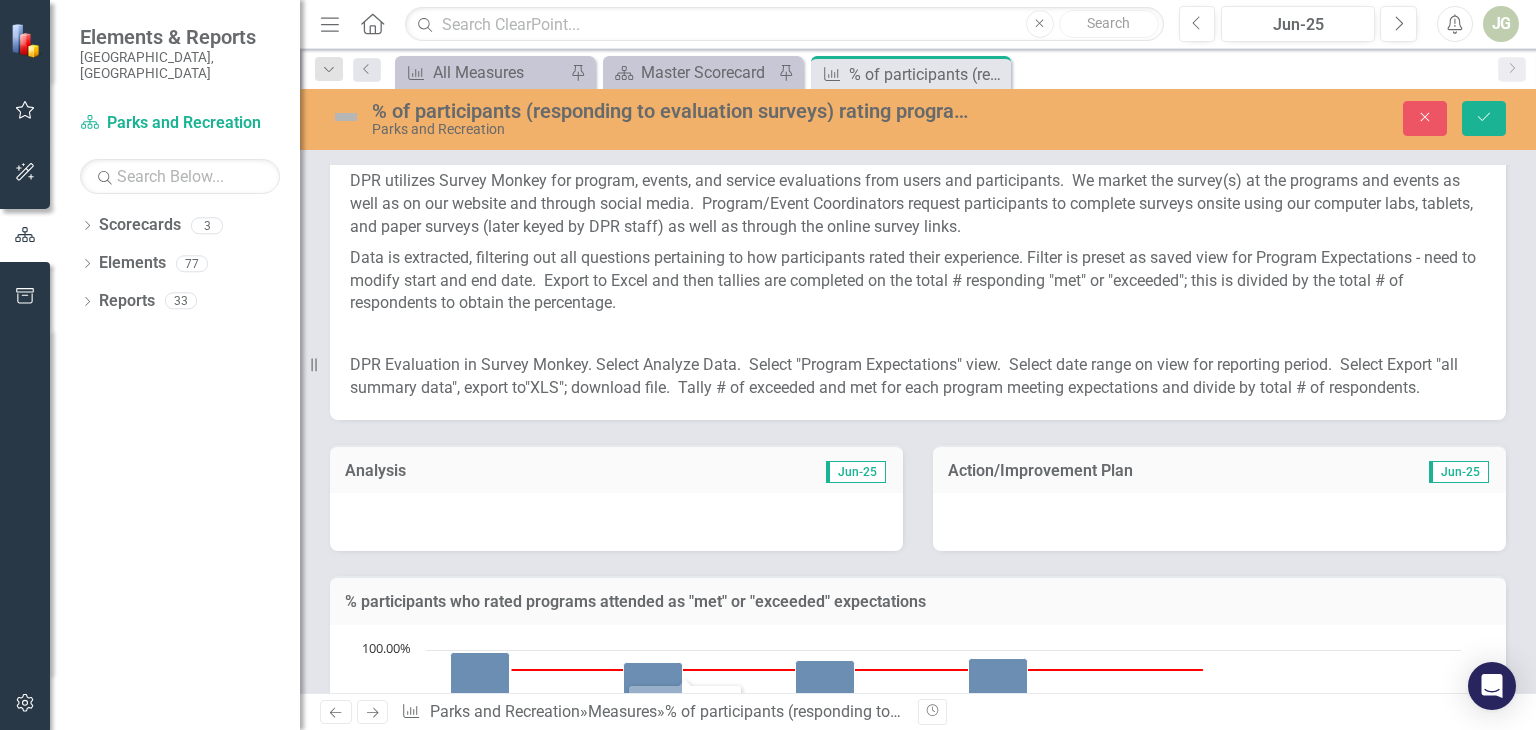 click at bounding box center (616, 522) 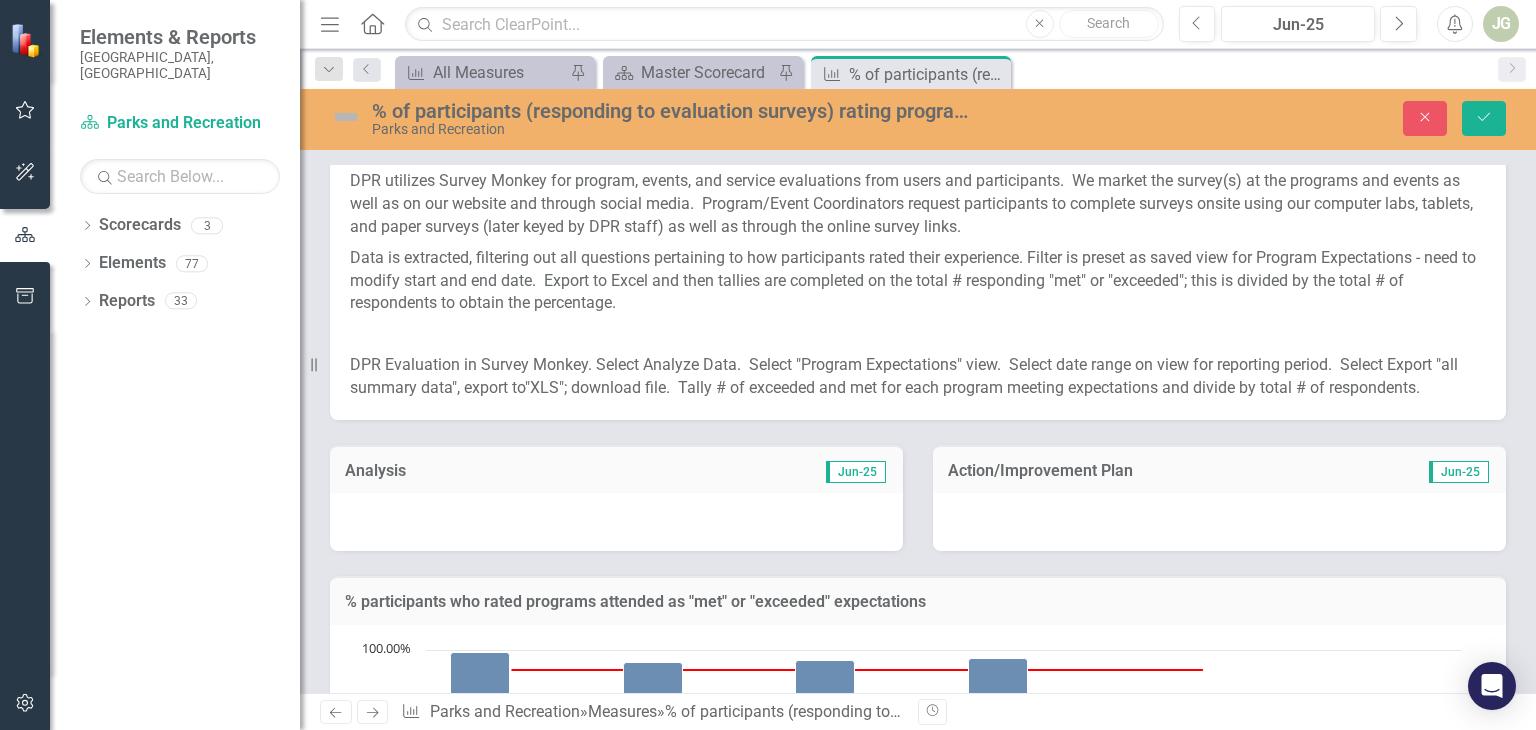 click at bounding box center [616, 522] 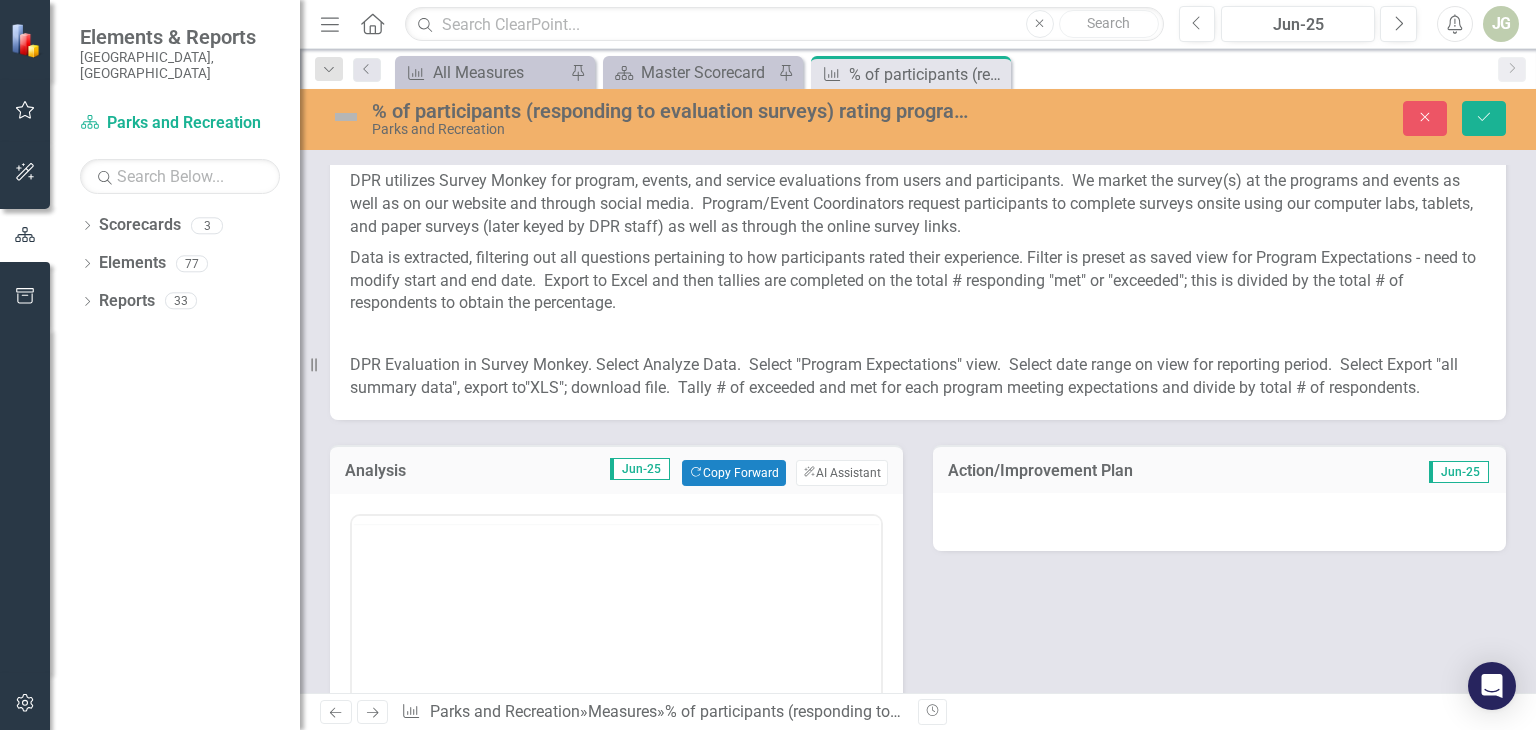 scroll, scrollTop: 0, scrollLeft: 0, axis: both 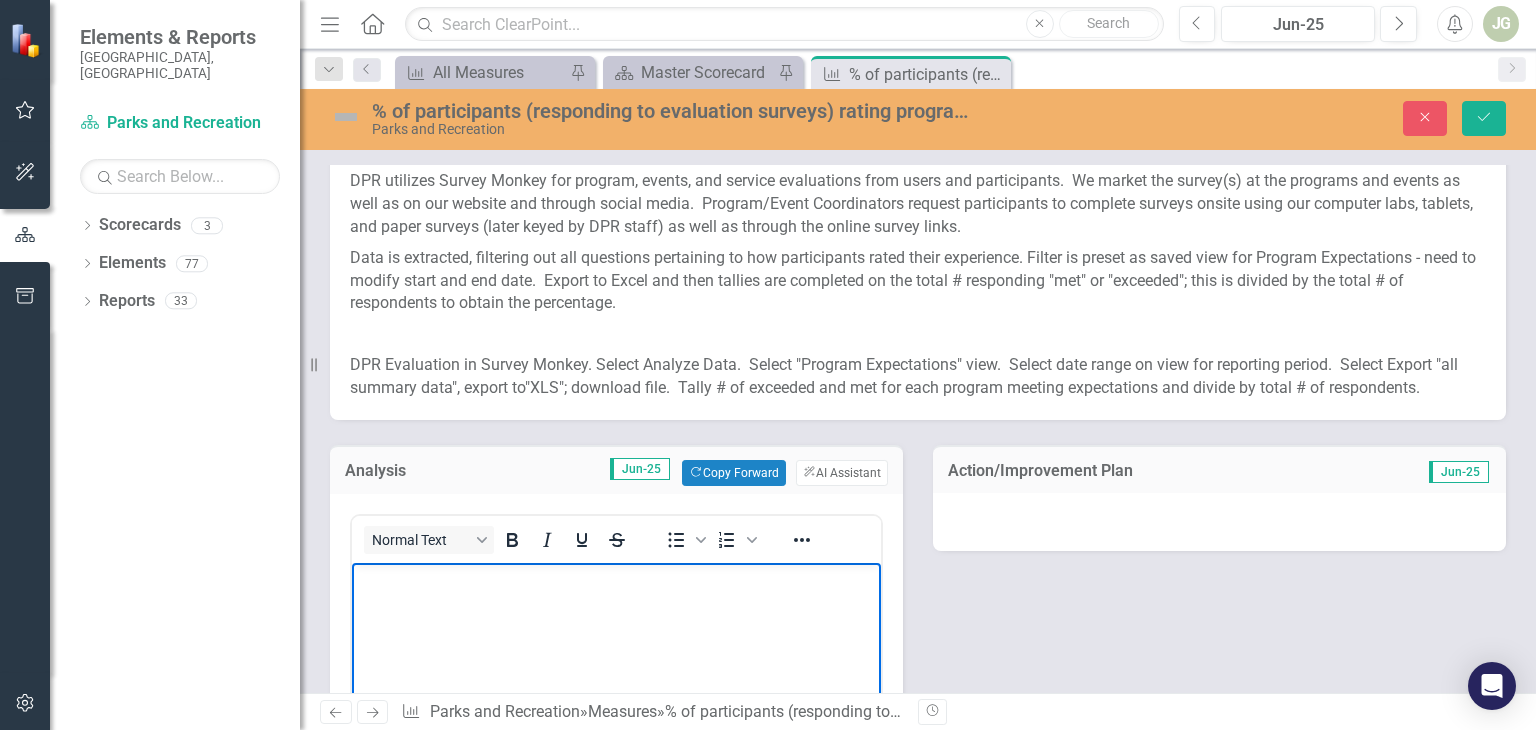 click at bounding box center (616, 579) 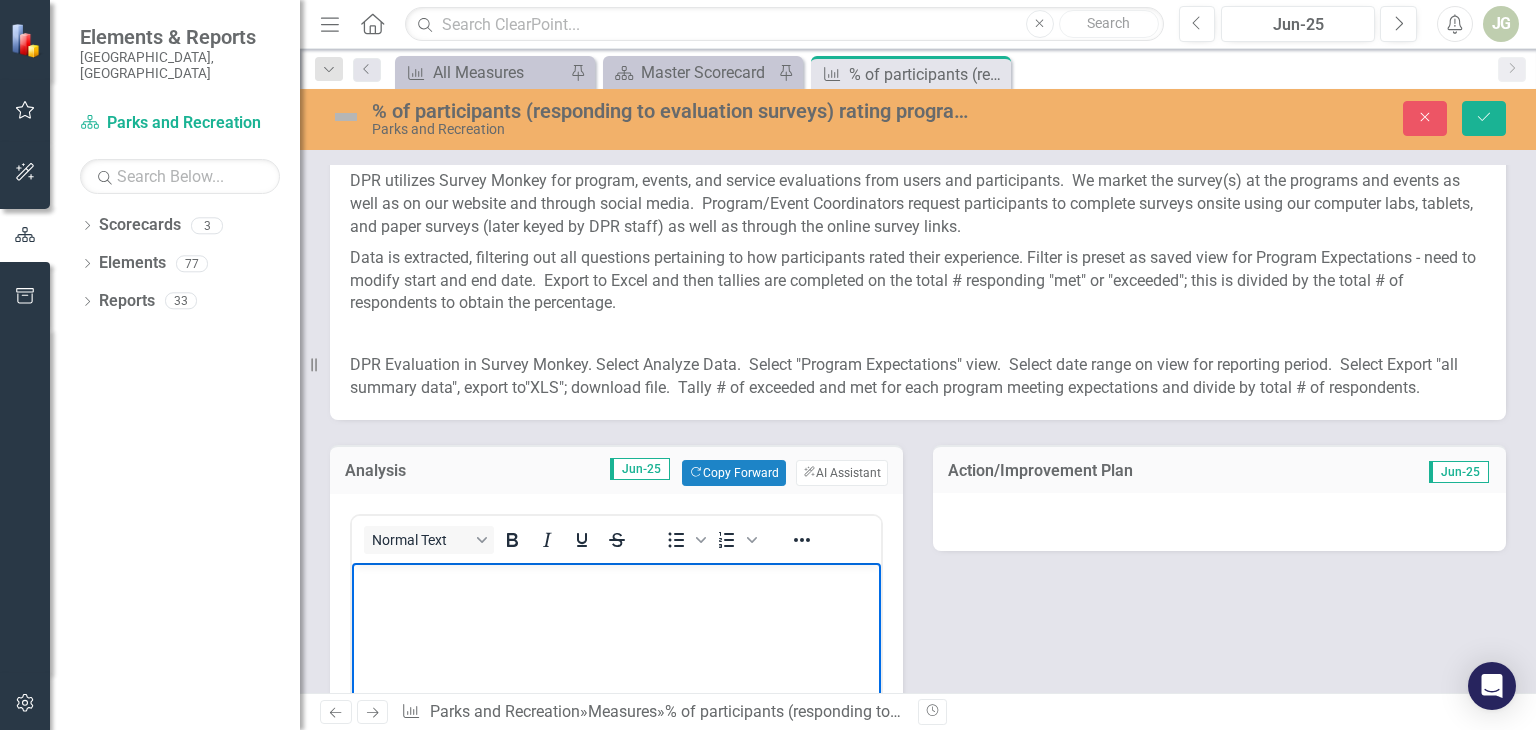 type 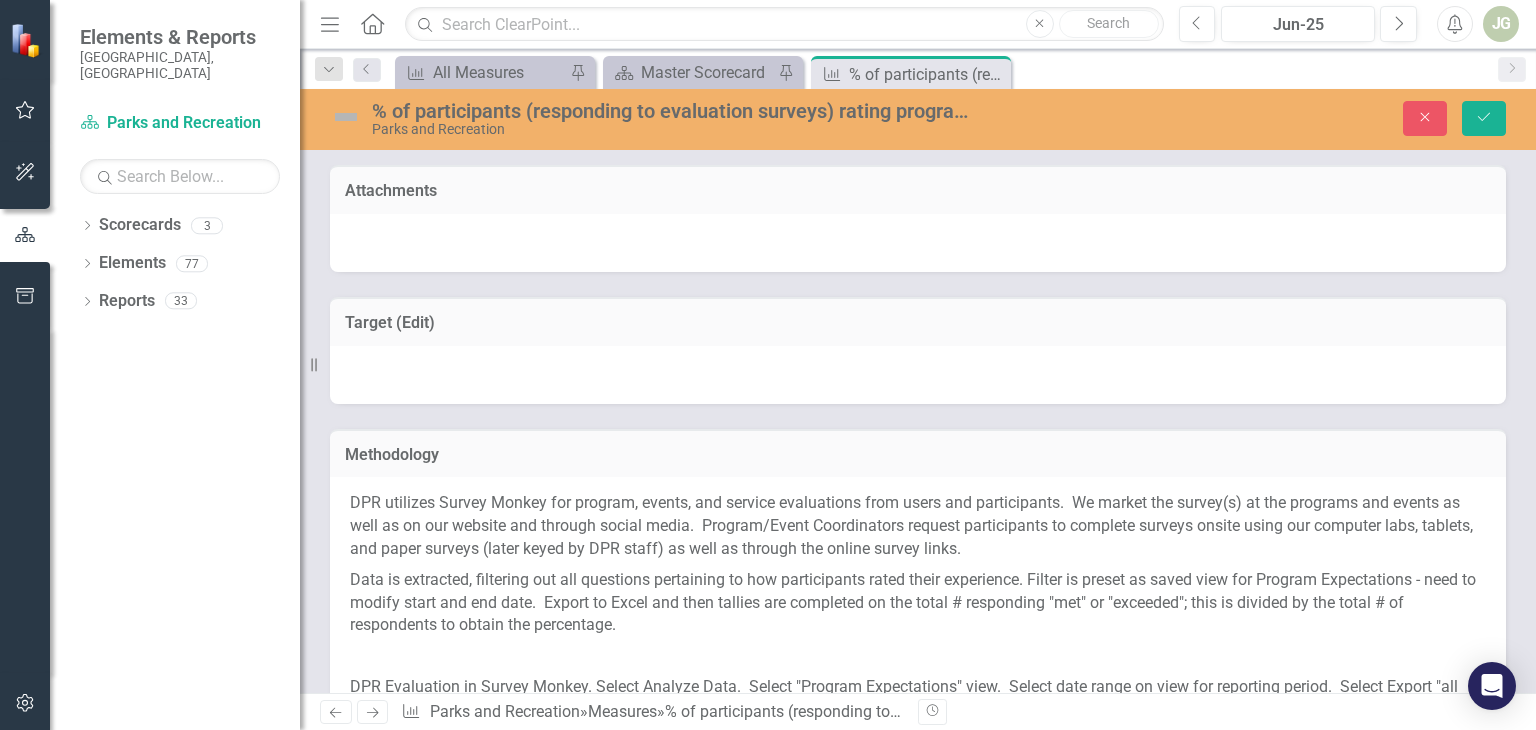 scroll, scrollTop: 0, scrollLeft: 0, axis: both 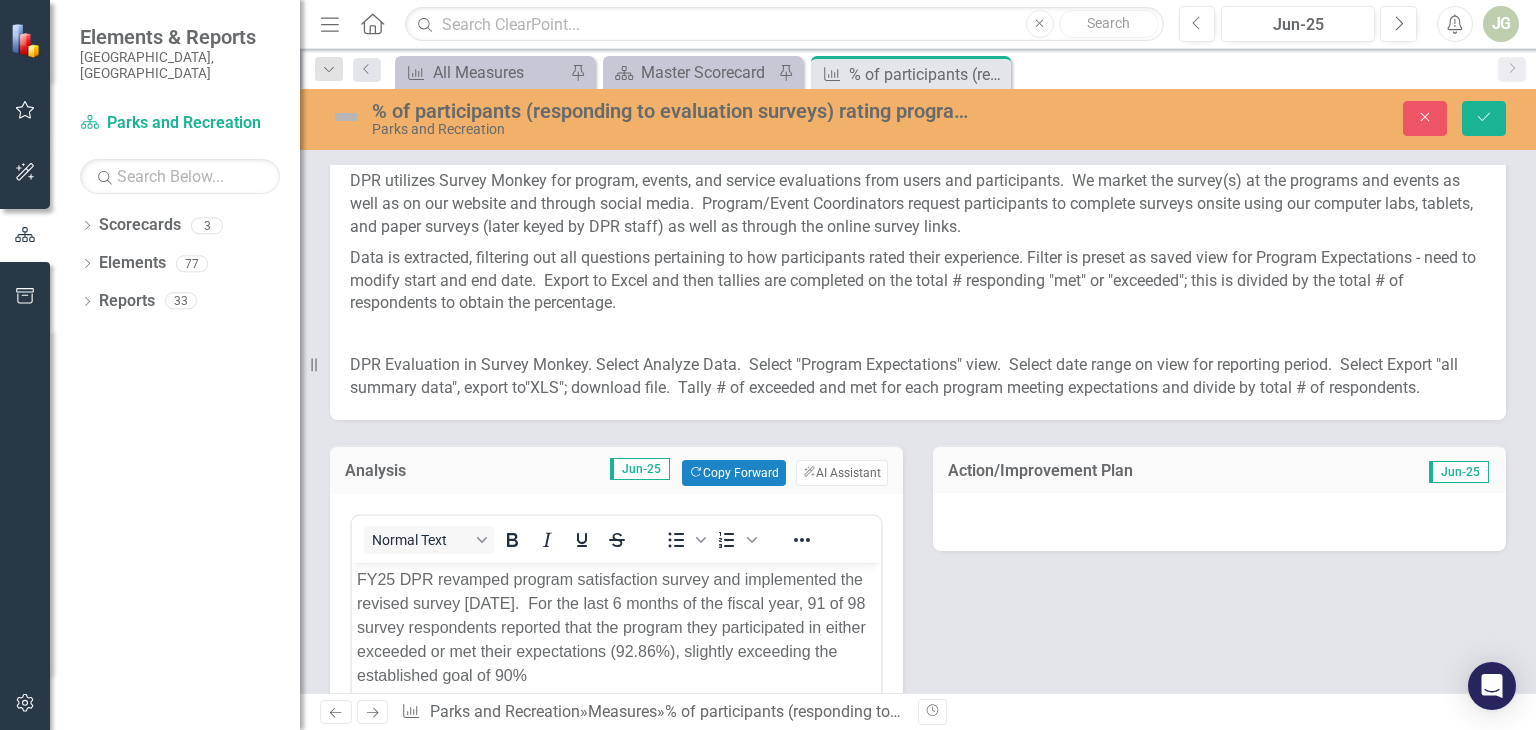 click at bounding box center [346, 117] 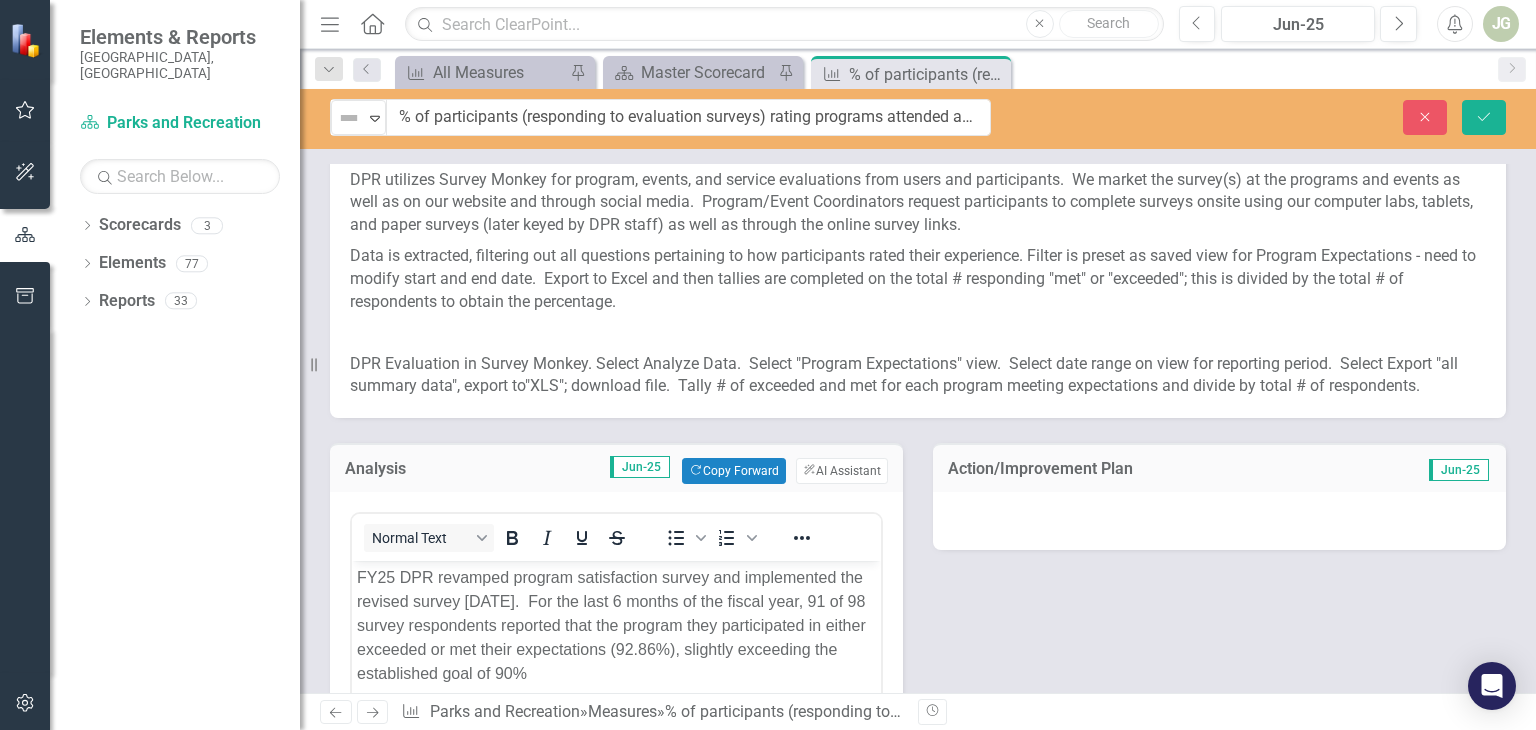 click at bounding box center (349, 118) 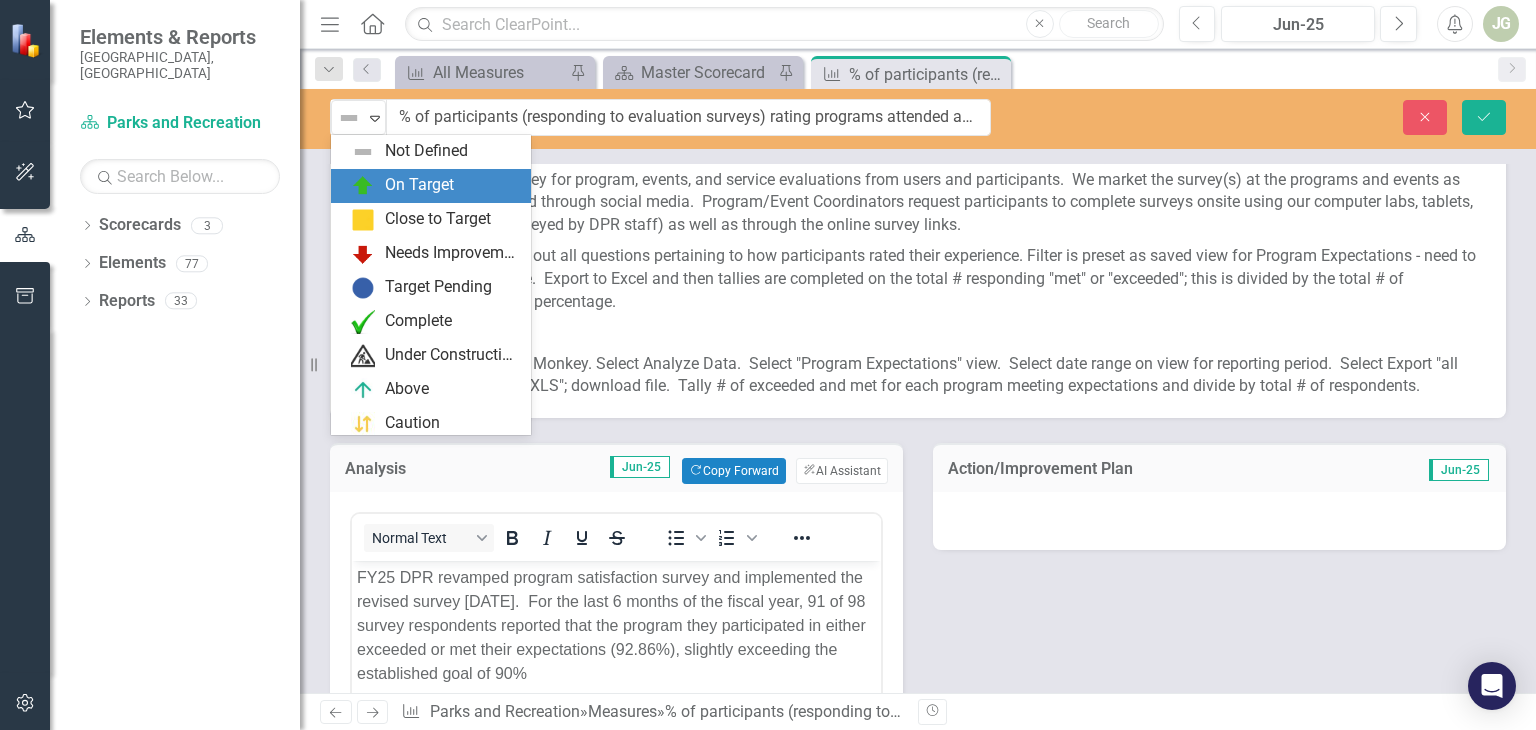 click at bounding box center [363, 186] 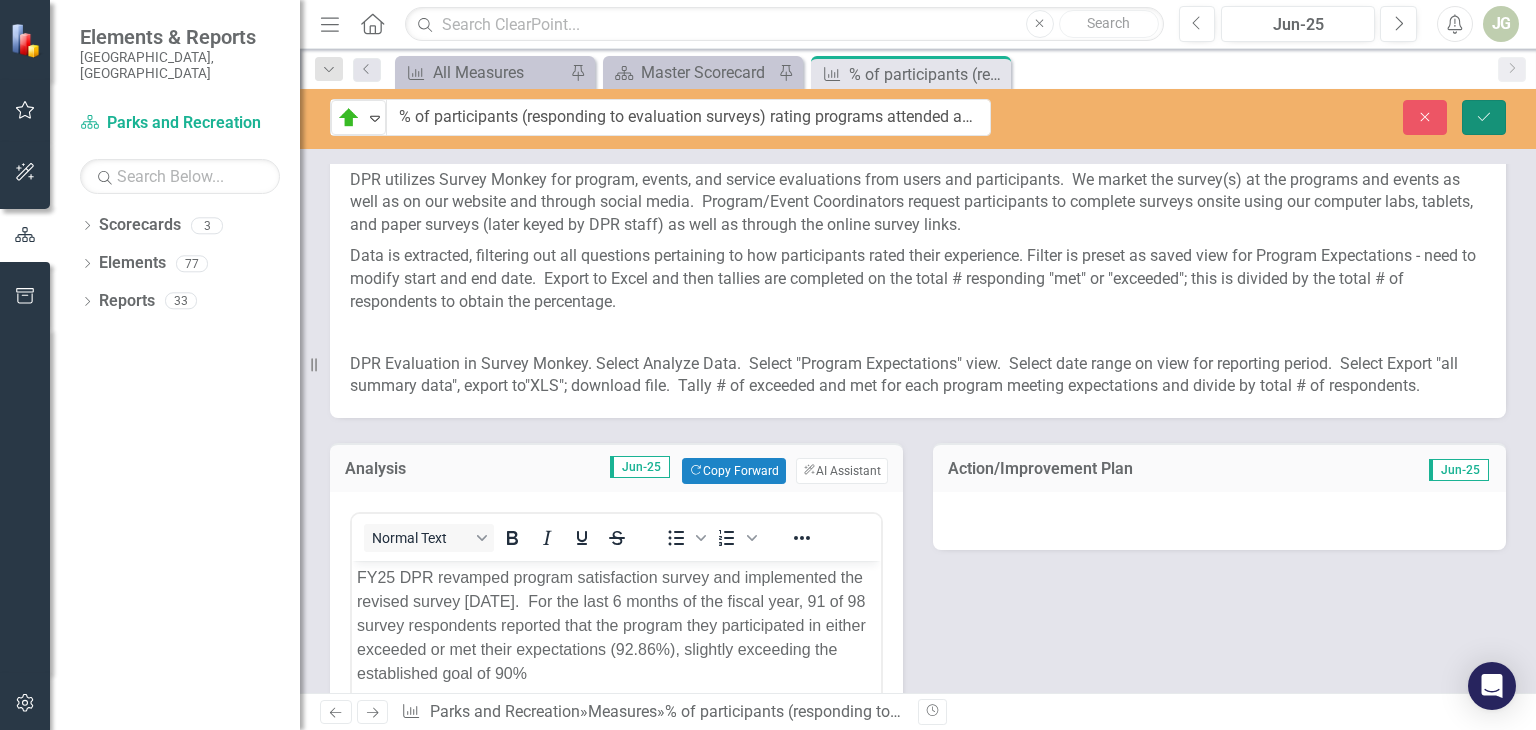 click on "Save" 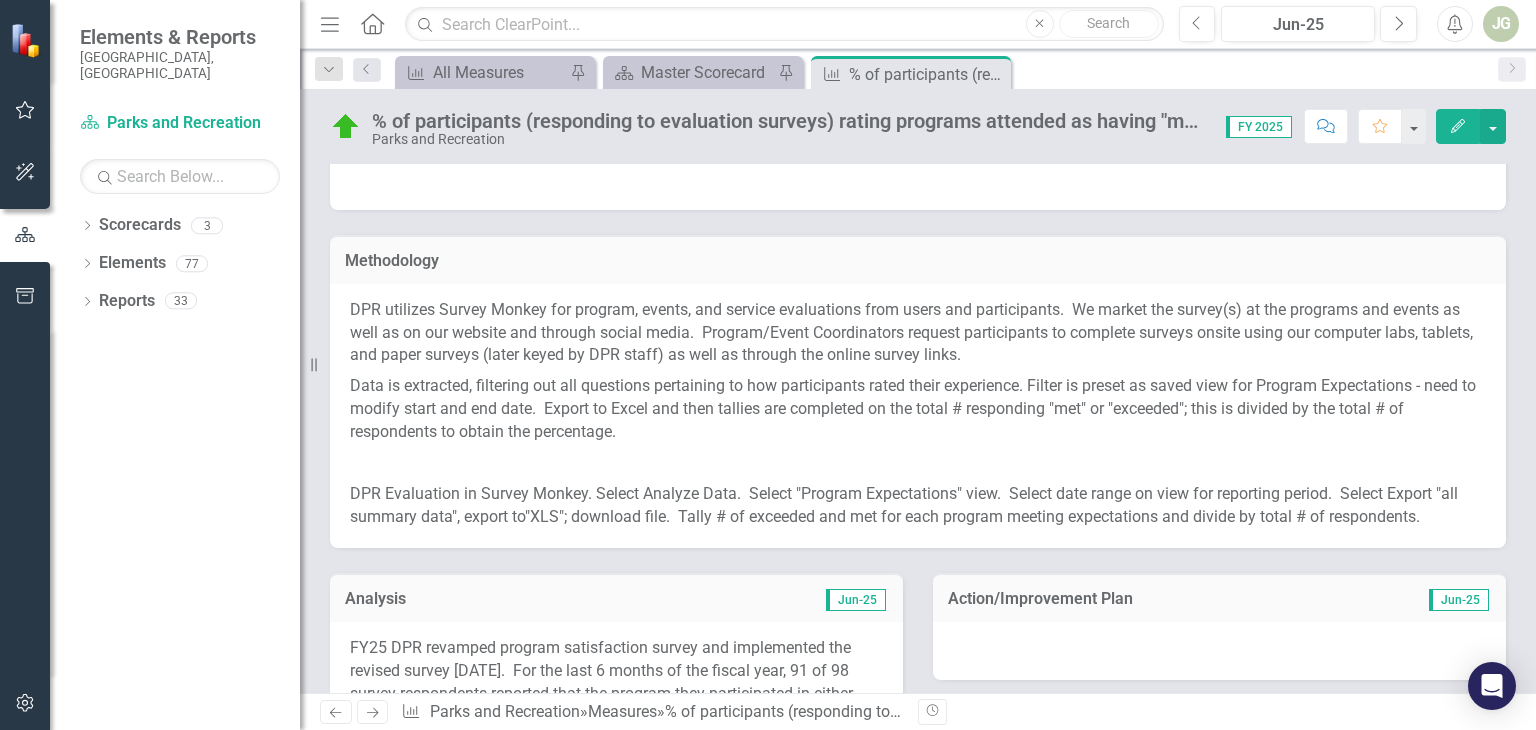 scroll, scrollTop: 0, scrollLeft: 0, axis: both 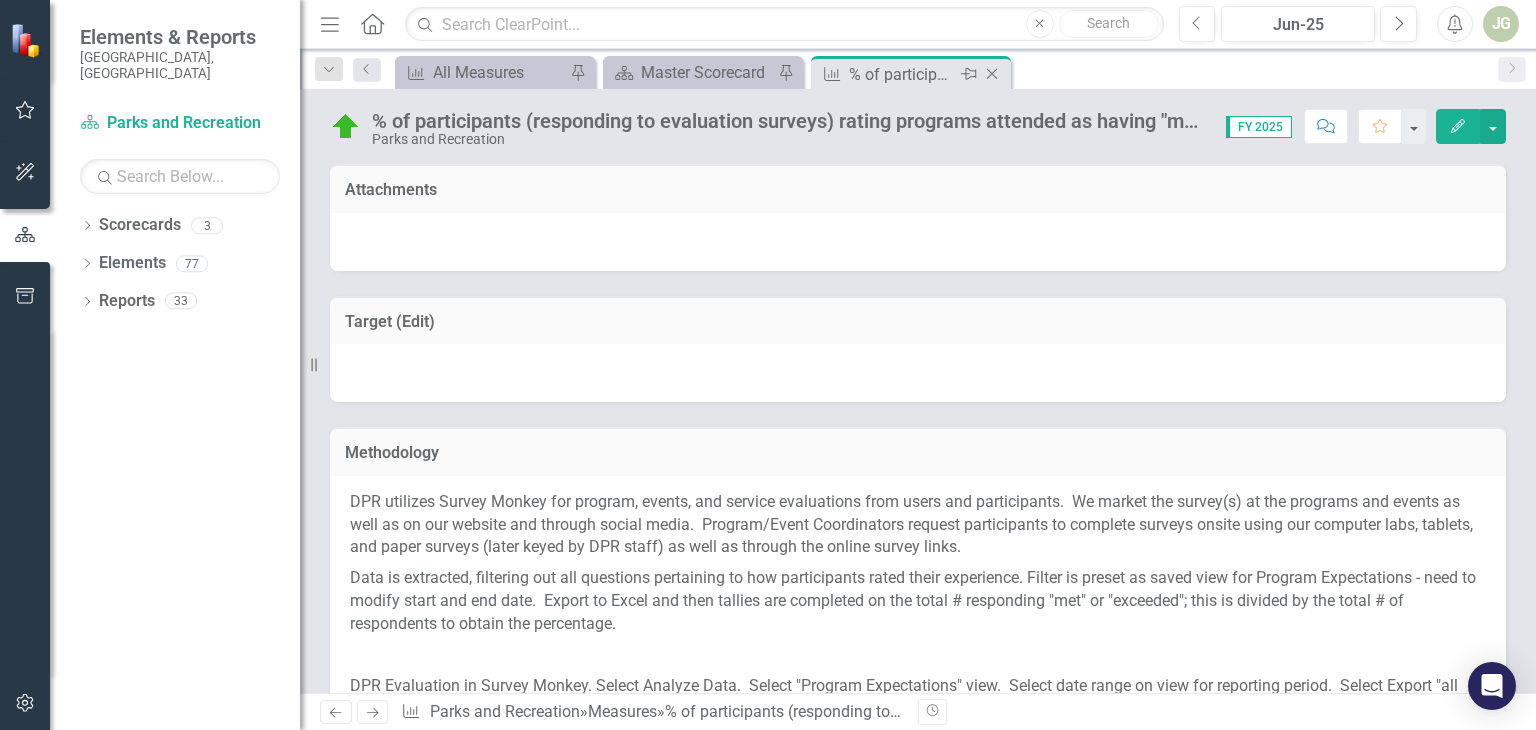 click on "Close" 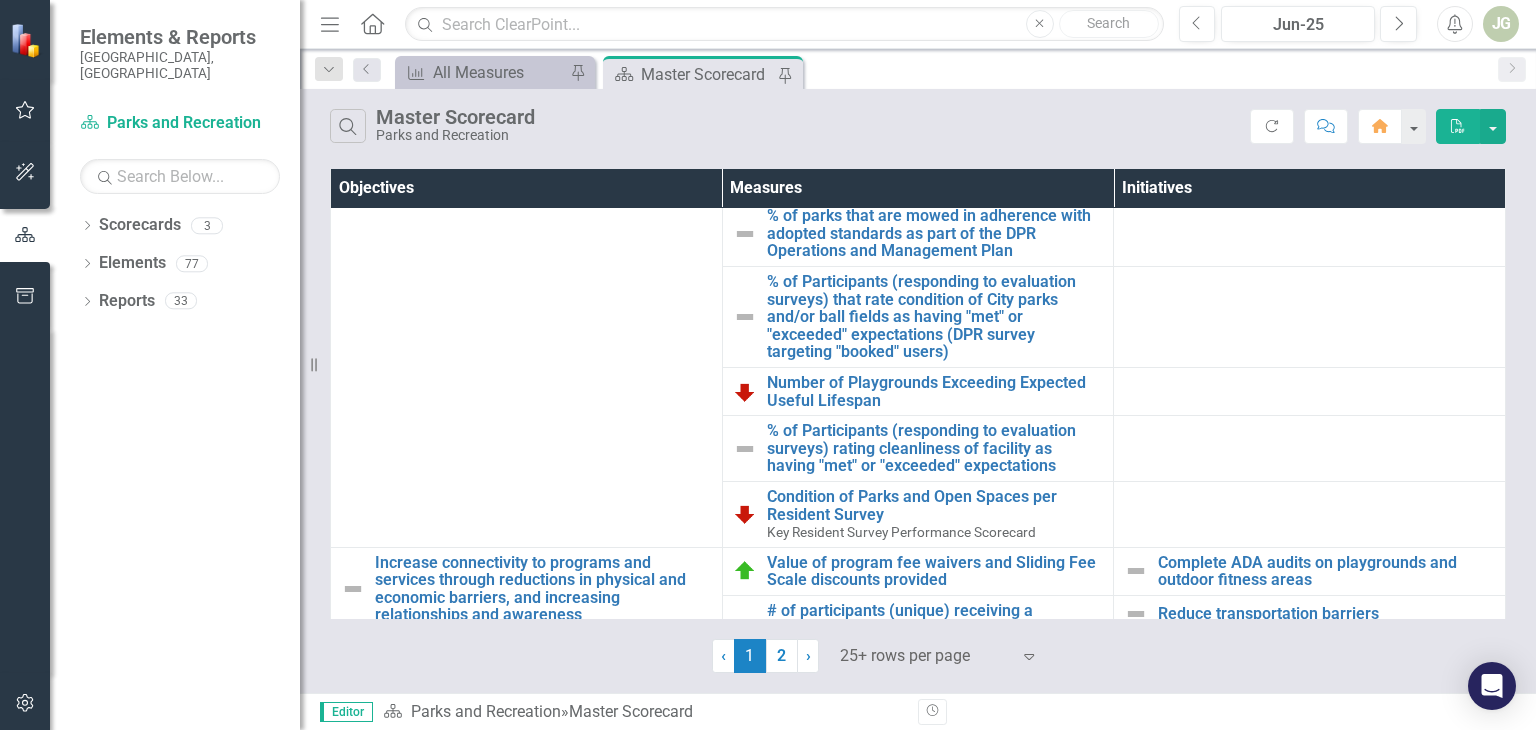 scroll, scrollTop: 400, scrollLeft: 0, axis: vertical 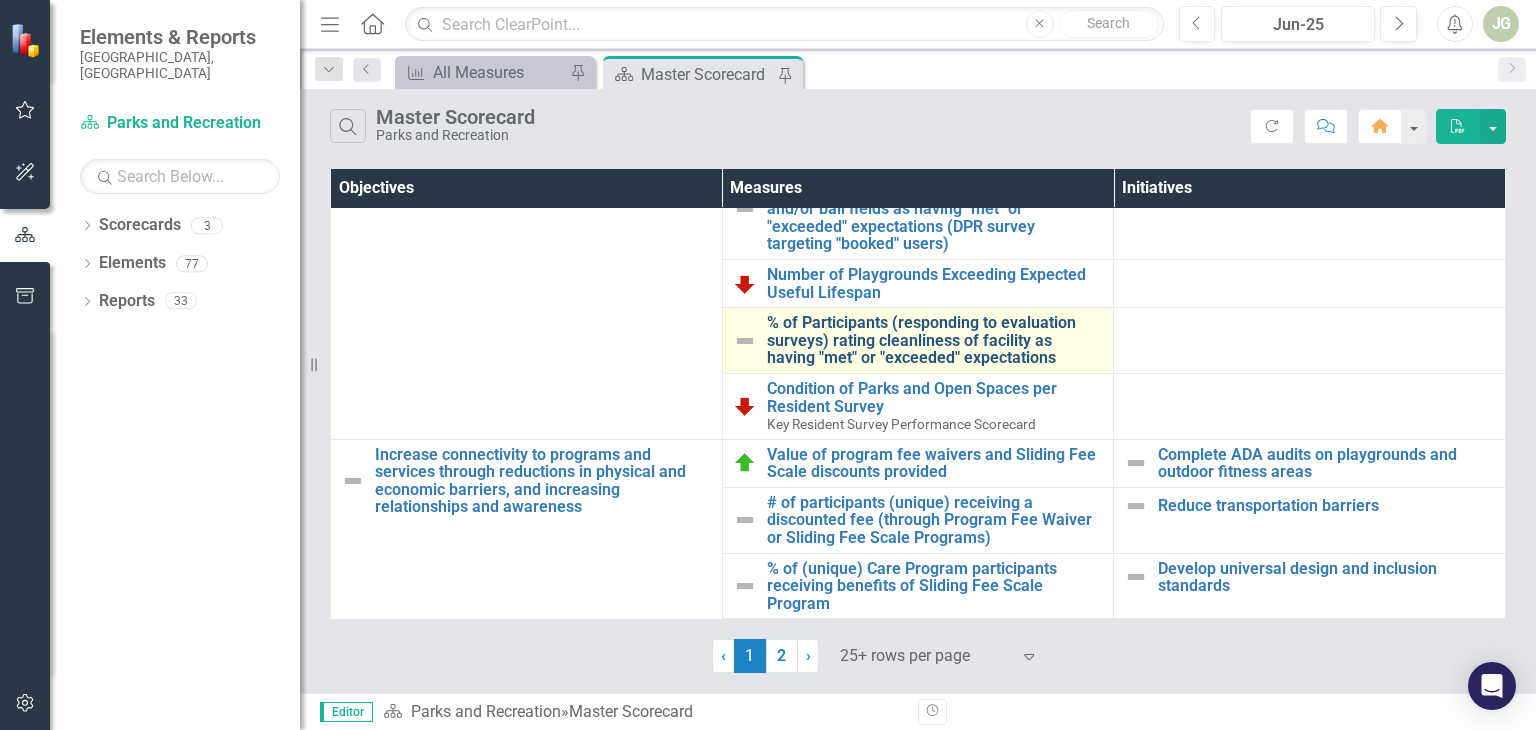 click on "% of Participants (responding to evaluation surveys) rating cleanliness of facility as having "met" or "exceeded" expectations" at bounding box center [935, 340] 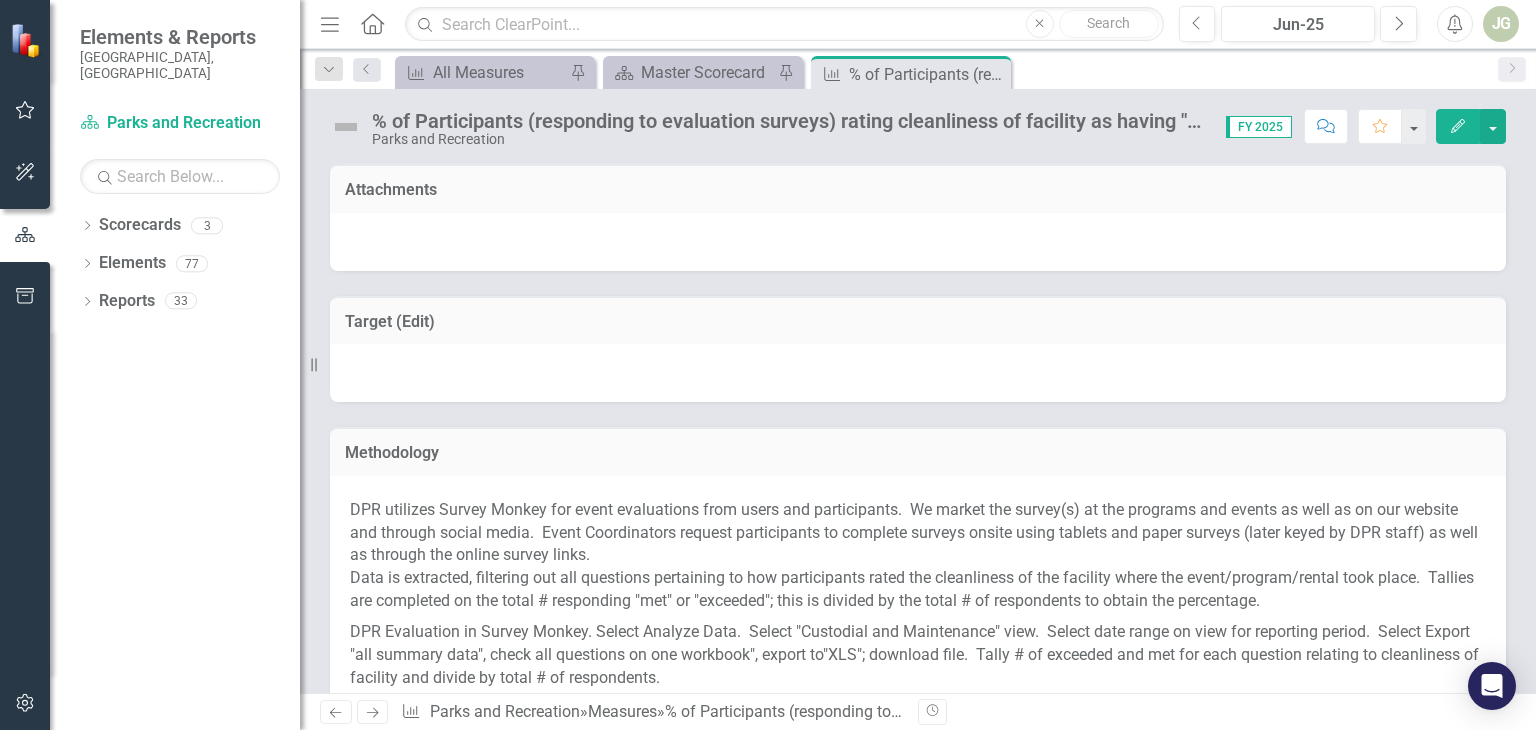 click on "% of Participants (responding to evaluation surveys) rating cleanliness of facility as having "met" or "exceeded" expectations" at bounding box center [789, 121] 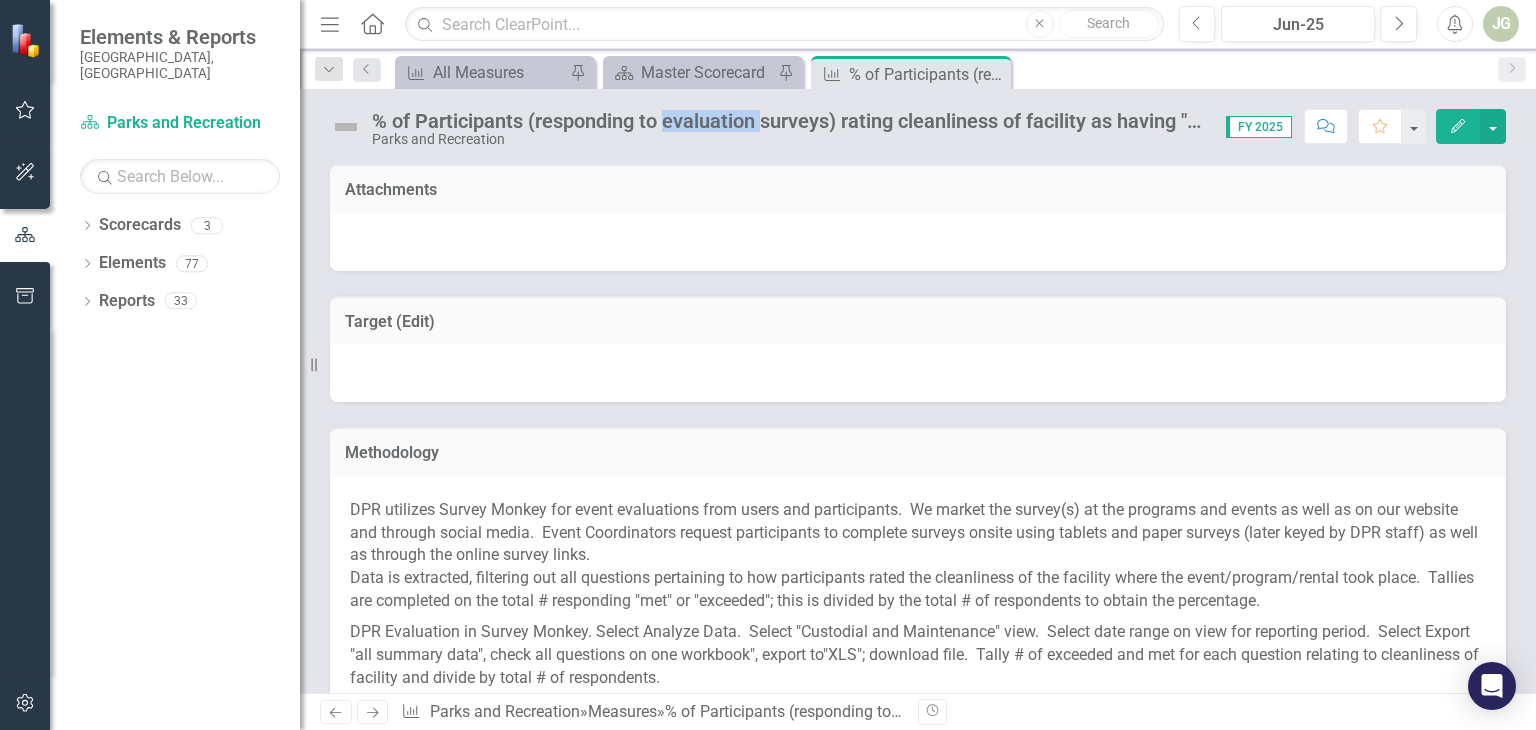 click on "% of Participants (responding to evaluation surveys) rating cleanliness of facility as having "met" or "exceeded" expectations" at bounding box center [789, 121] 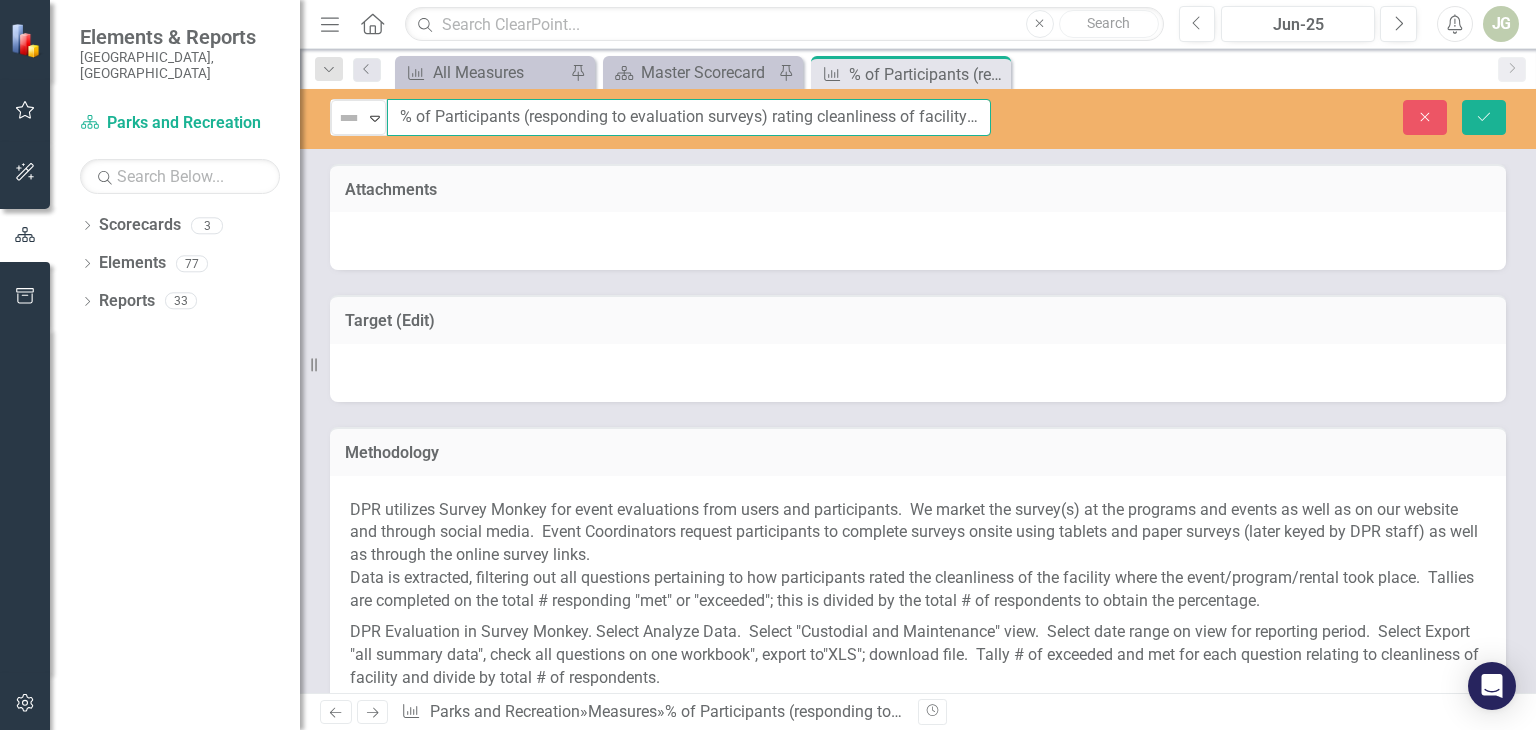 click on "% of Participants (responding to evaluation surveys) rating cleanliness of facility as having "met" or "exceeded" expectations" at bounding box center (689, 117) 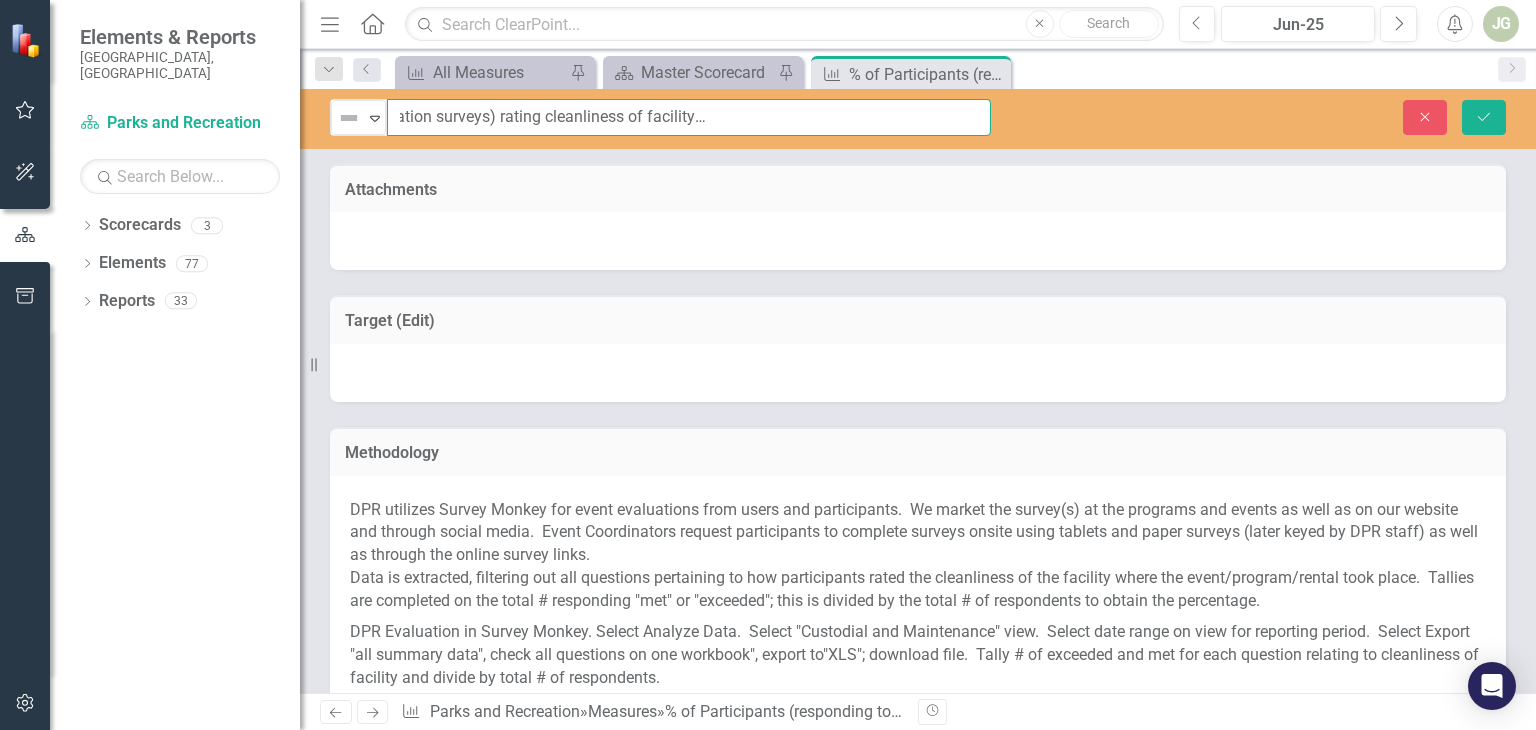 scroll, scrollTop: 0, scrollLeft: 297, axis: horizontal 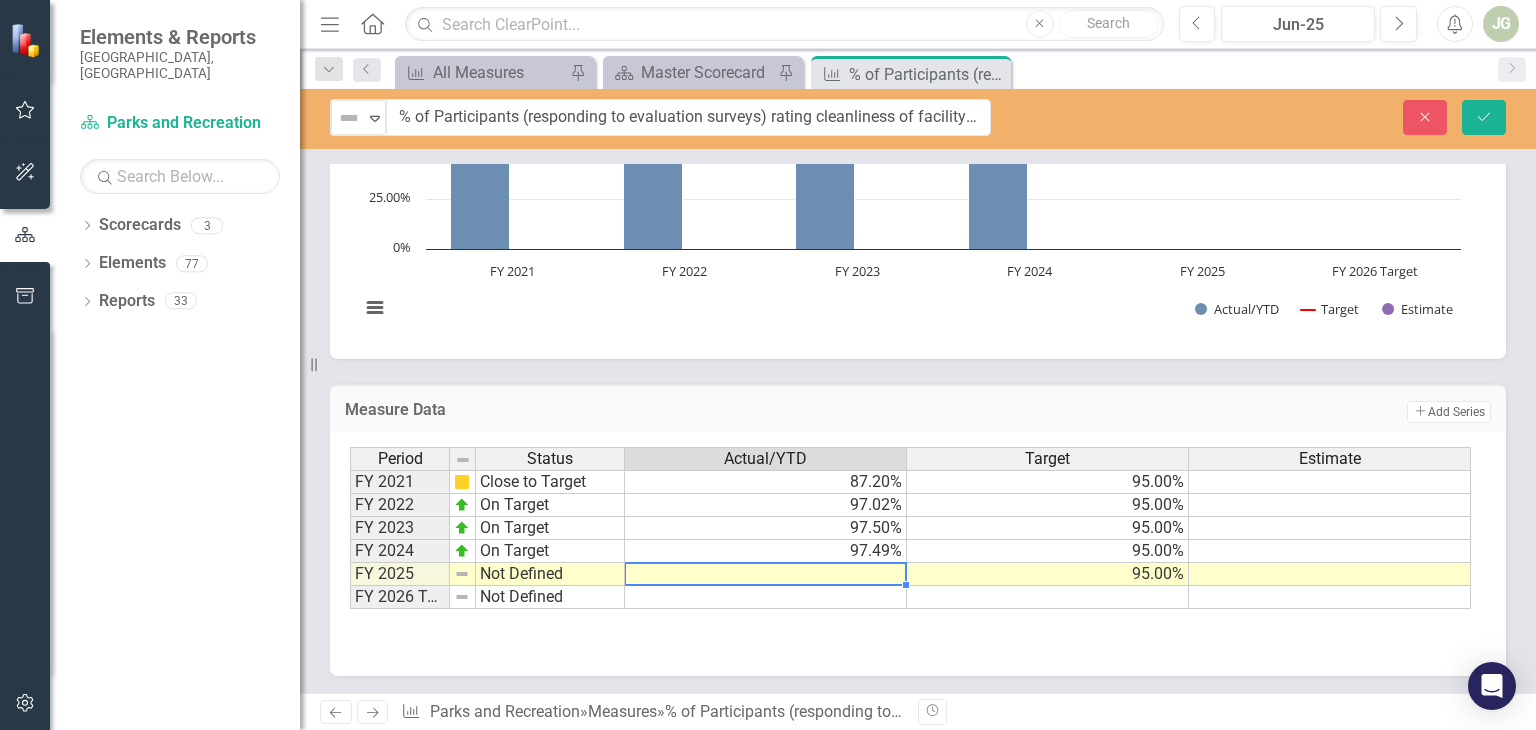 click at bounding box center [766, 574] 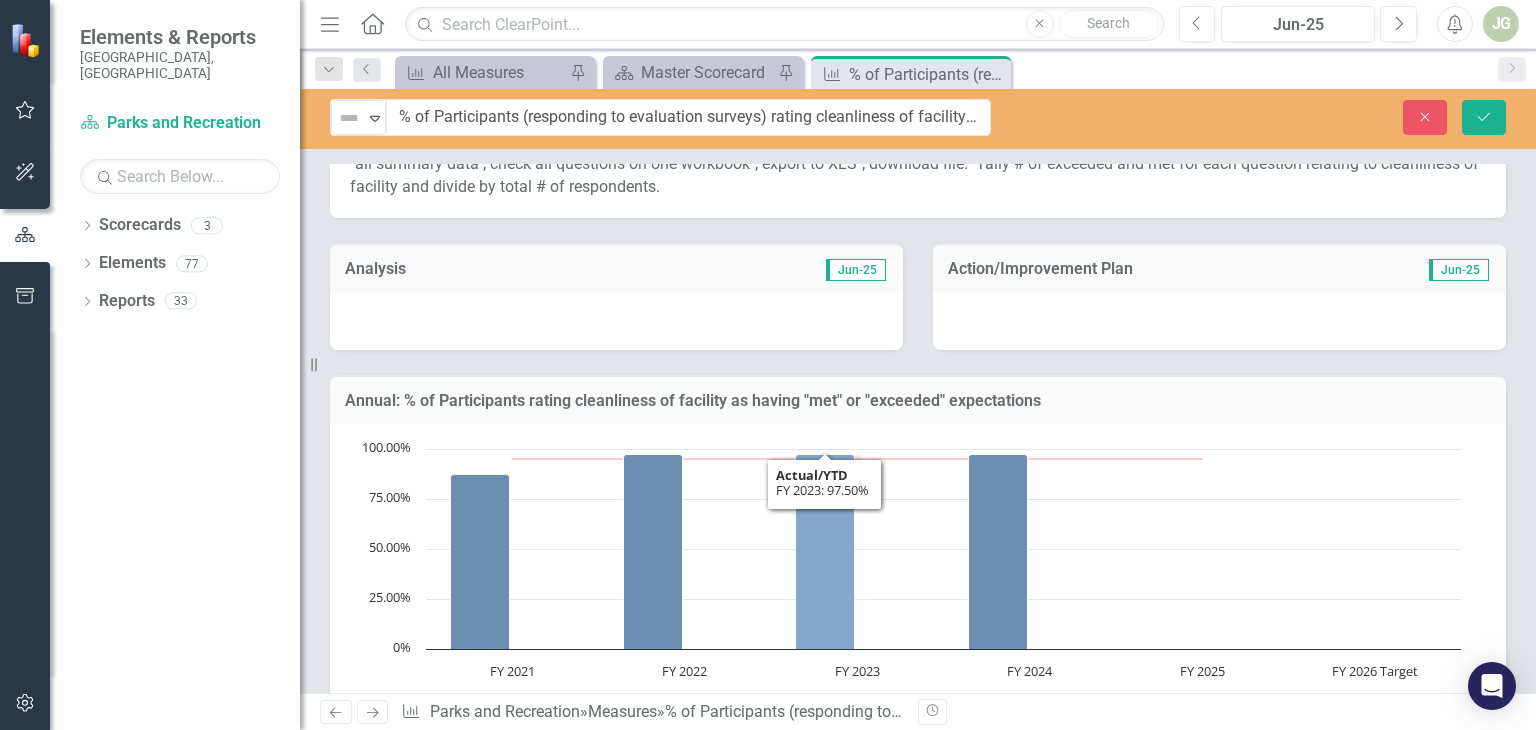scroll, scrollTop: 391, scrollLeft: 0, axis: vertical 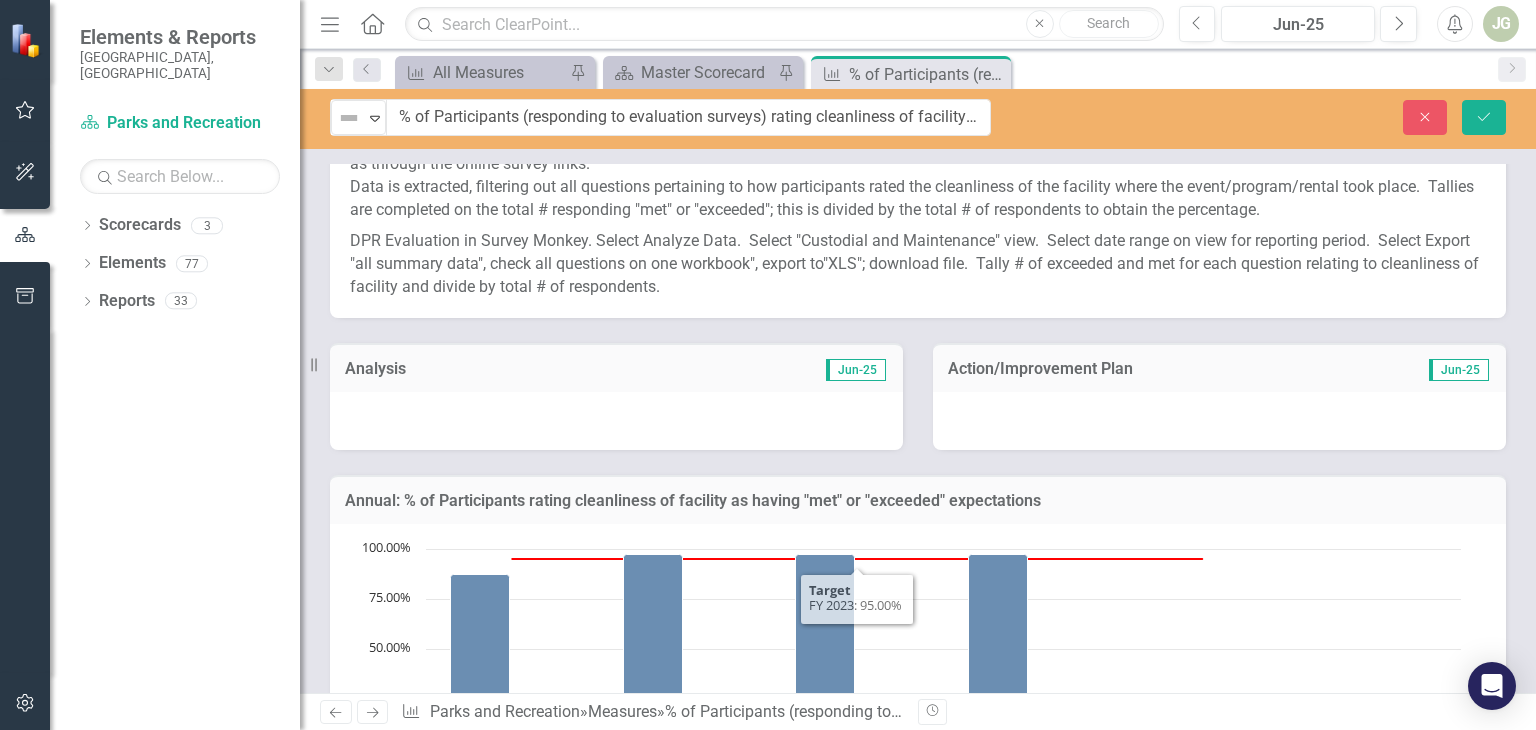 type on "95" 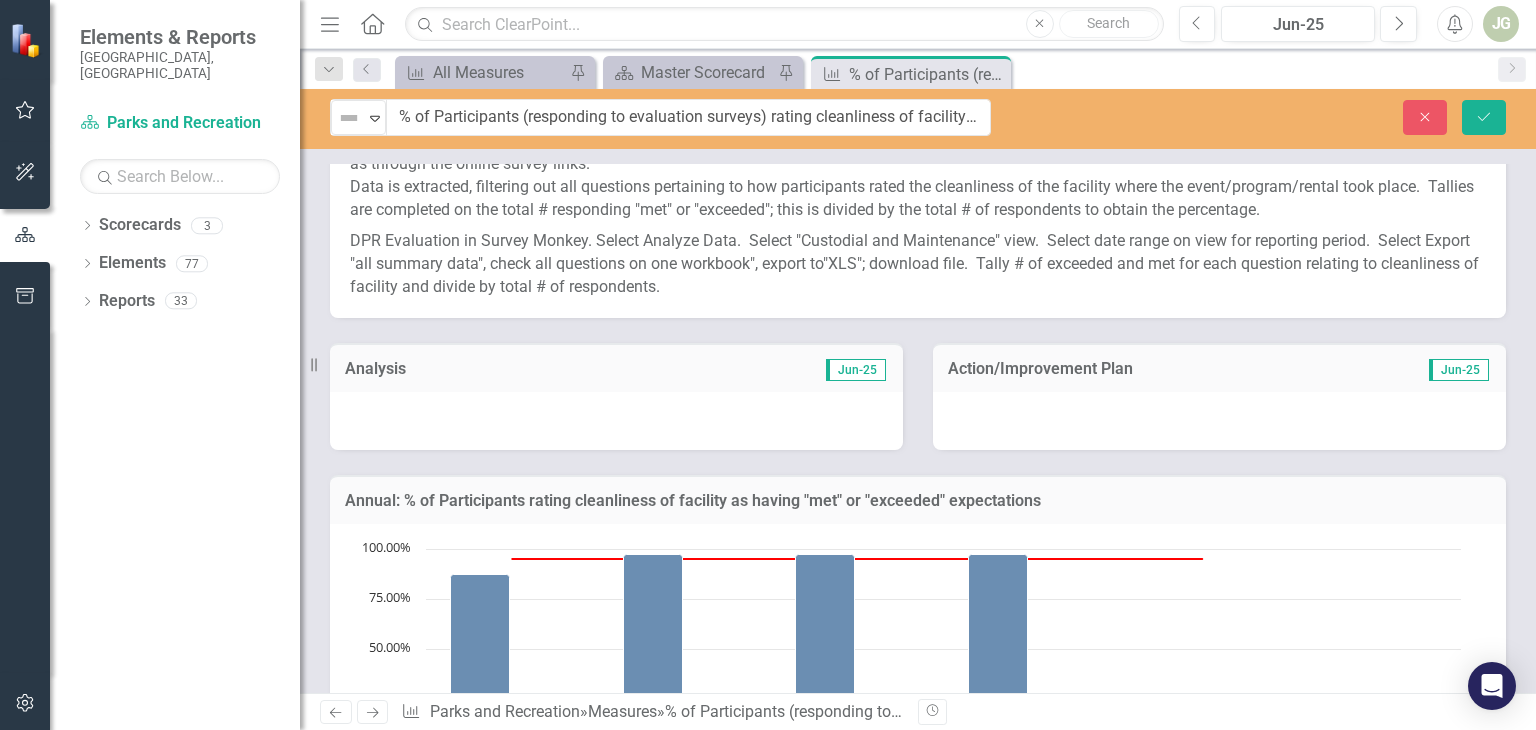 click at bounding box center (616, 421) 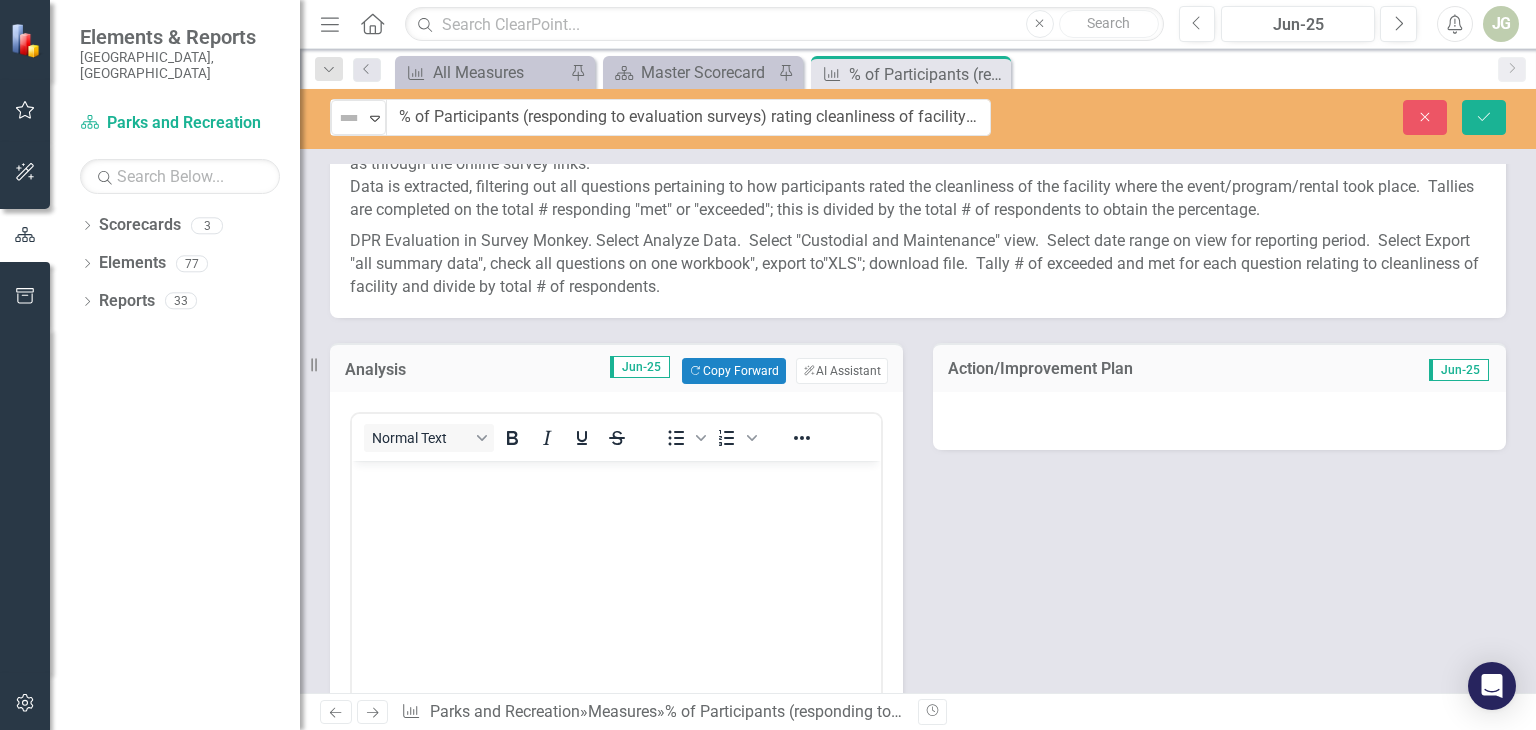 scroll, scrollTop: 0, scrollLeft: 0, axis: both 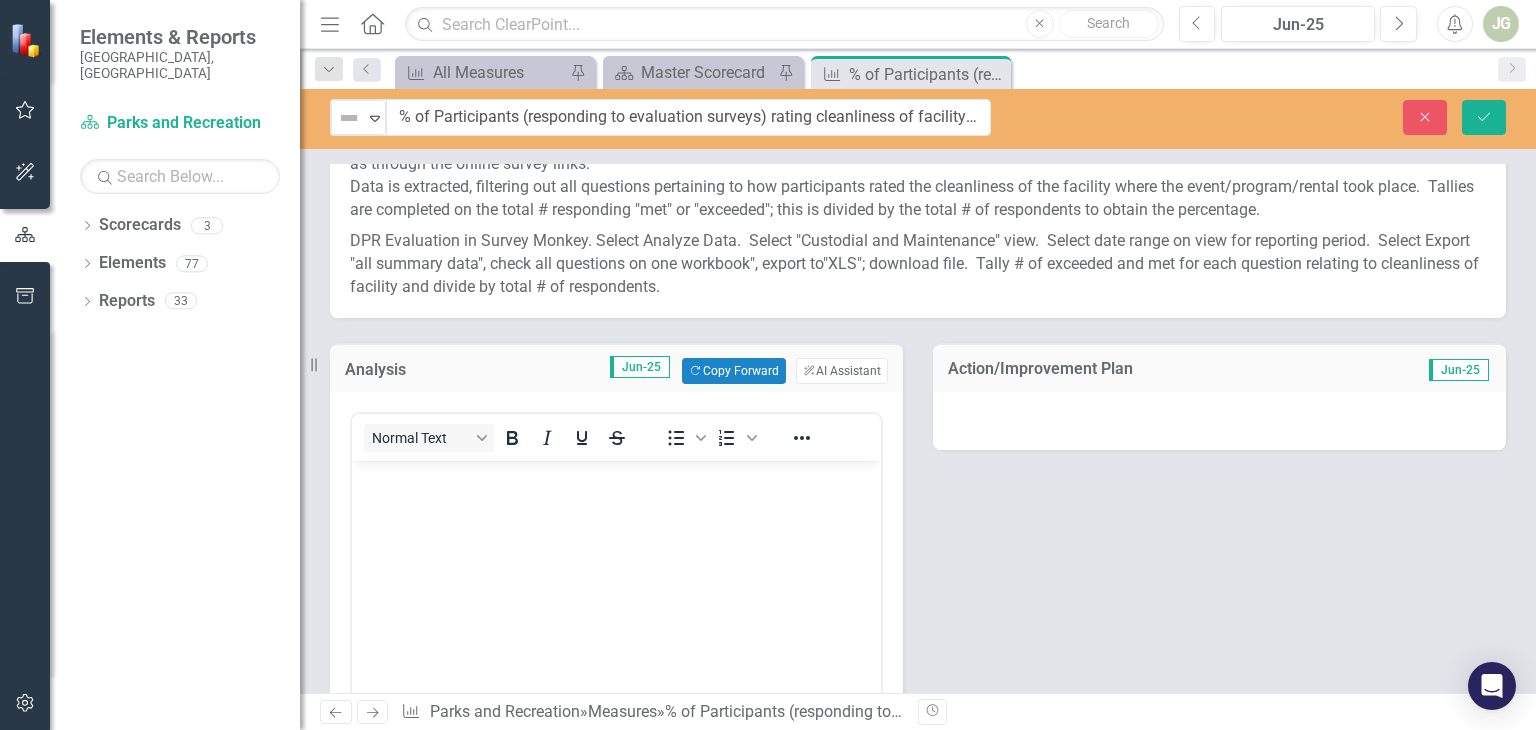 click at bounding box center (616, 478) 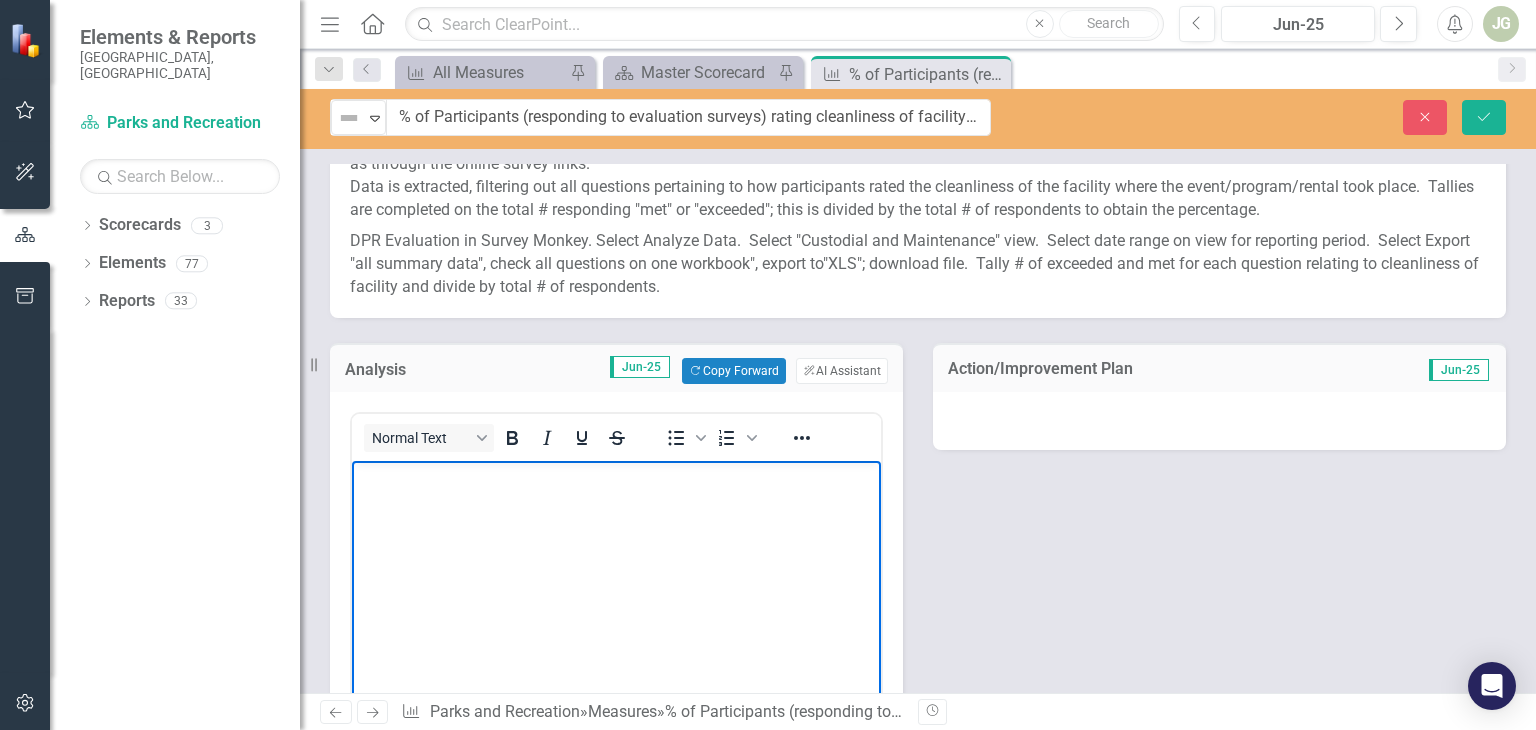 type 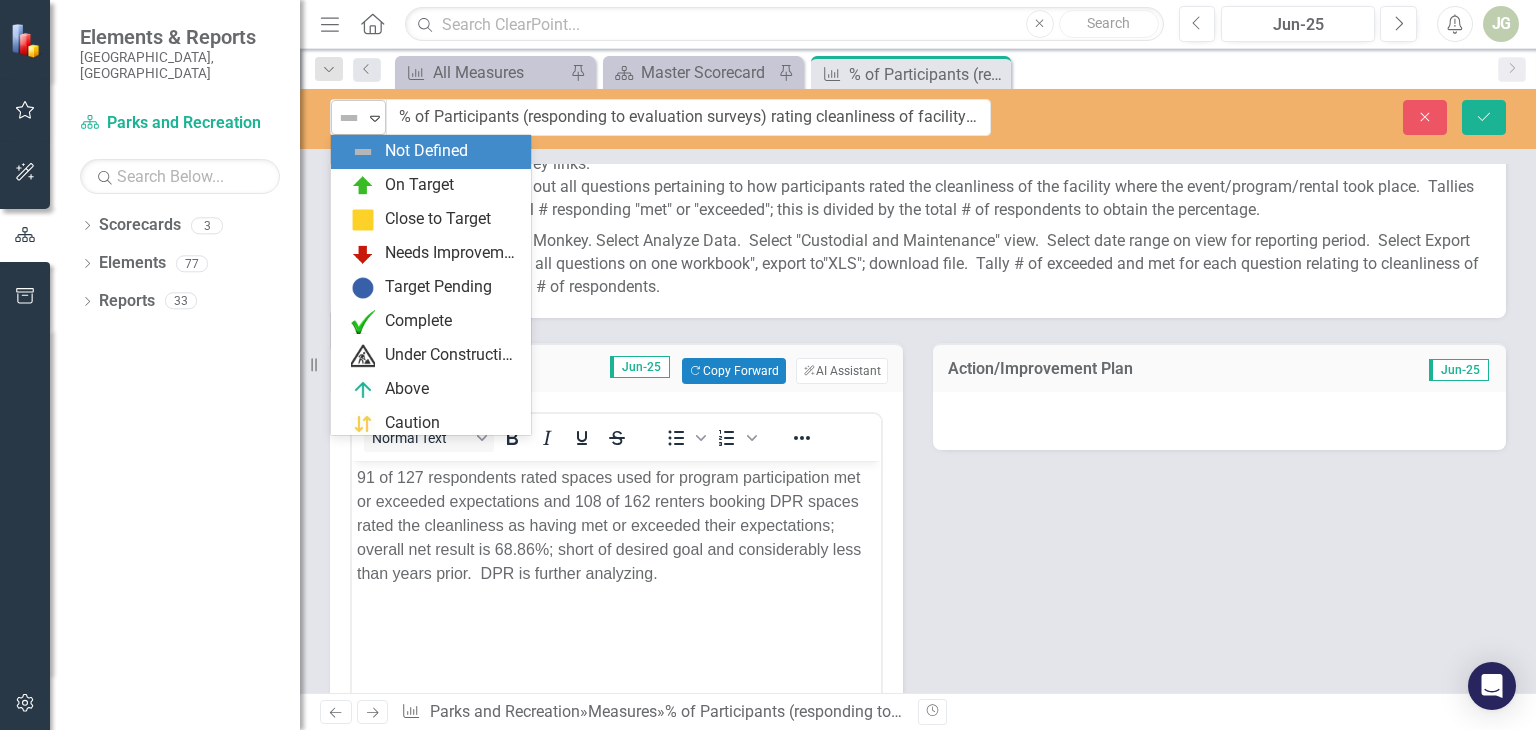 click at bounding box center (349, 118) 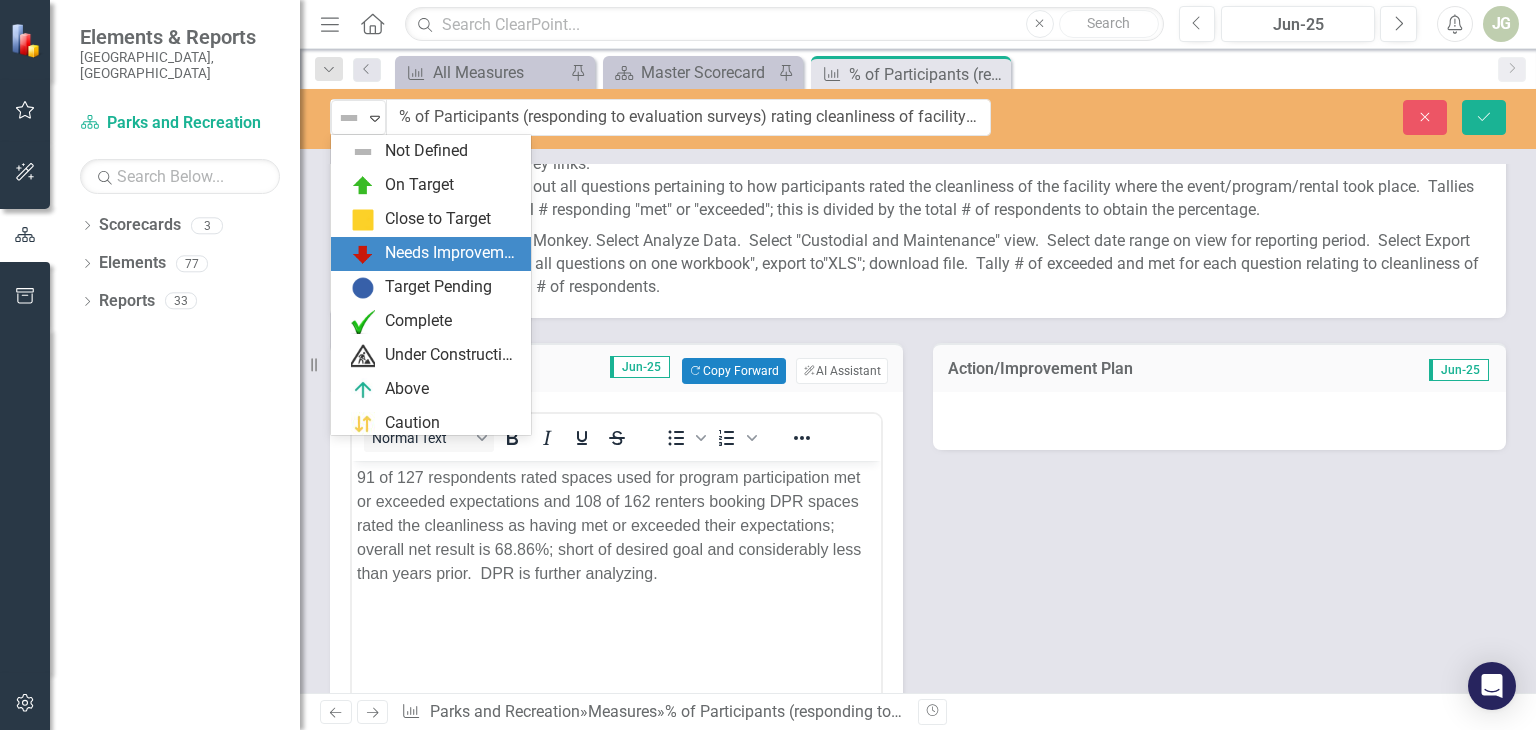 click on "Needs Improvement" at bounding box center (435, 254) 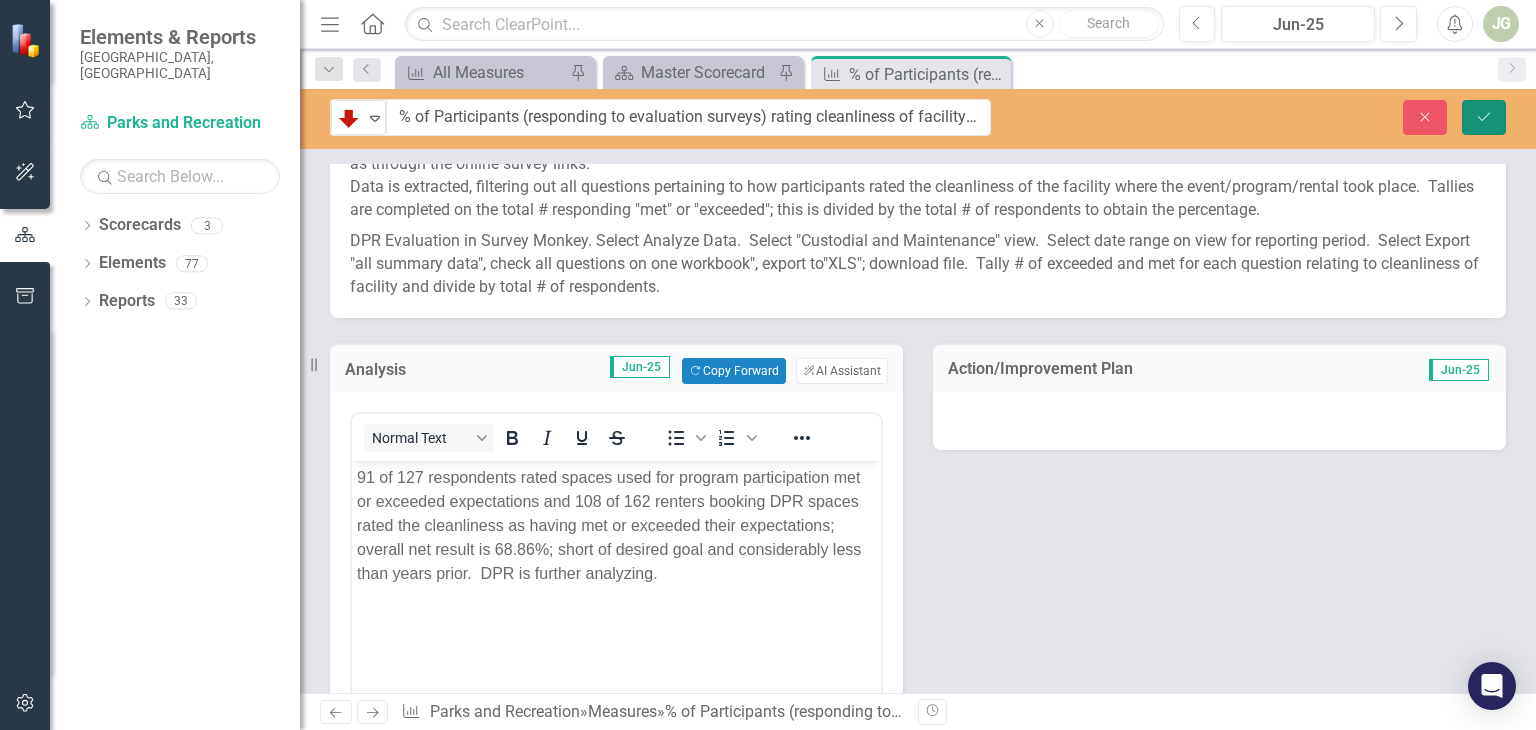 click on "Save" 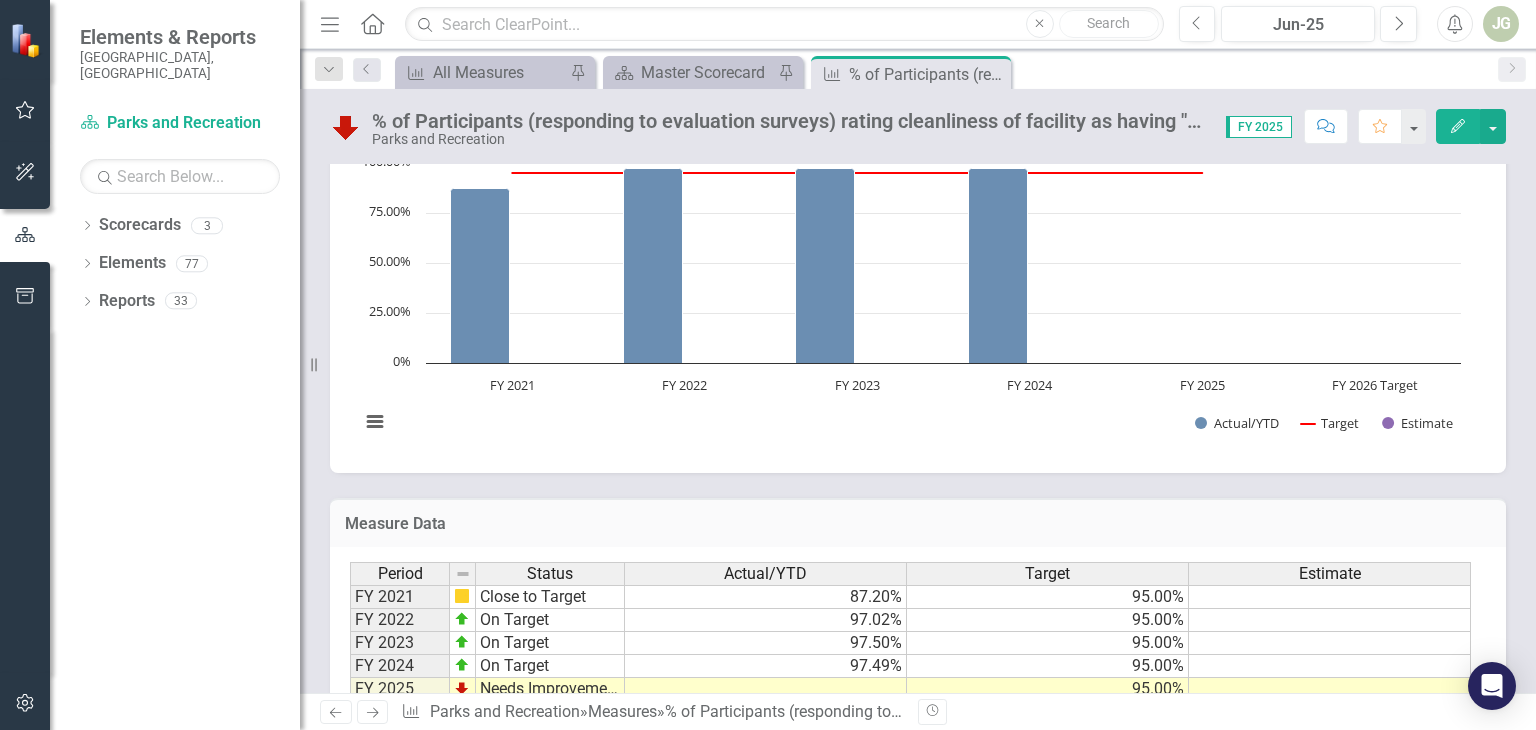 scroll, scrollTop: 982, scrollLeft: 0, axis: vertical 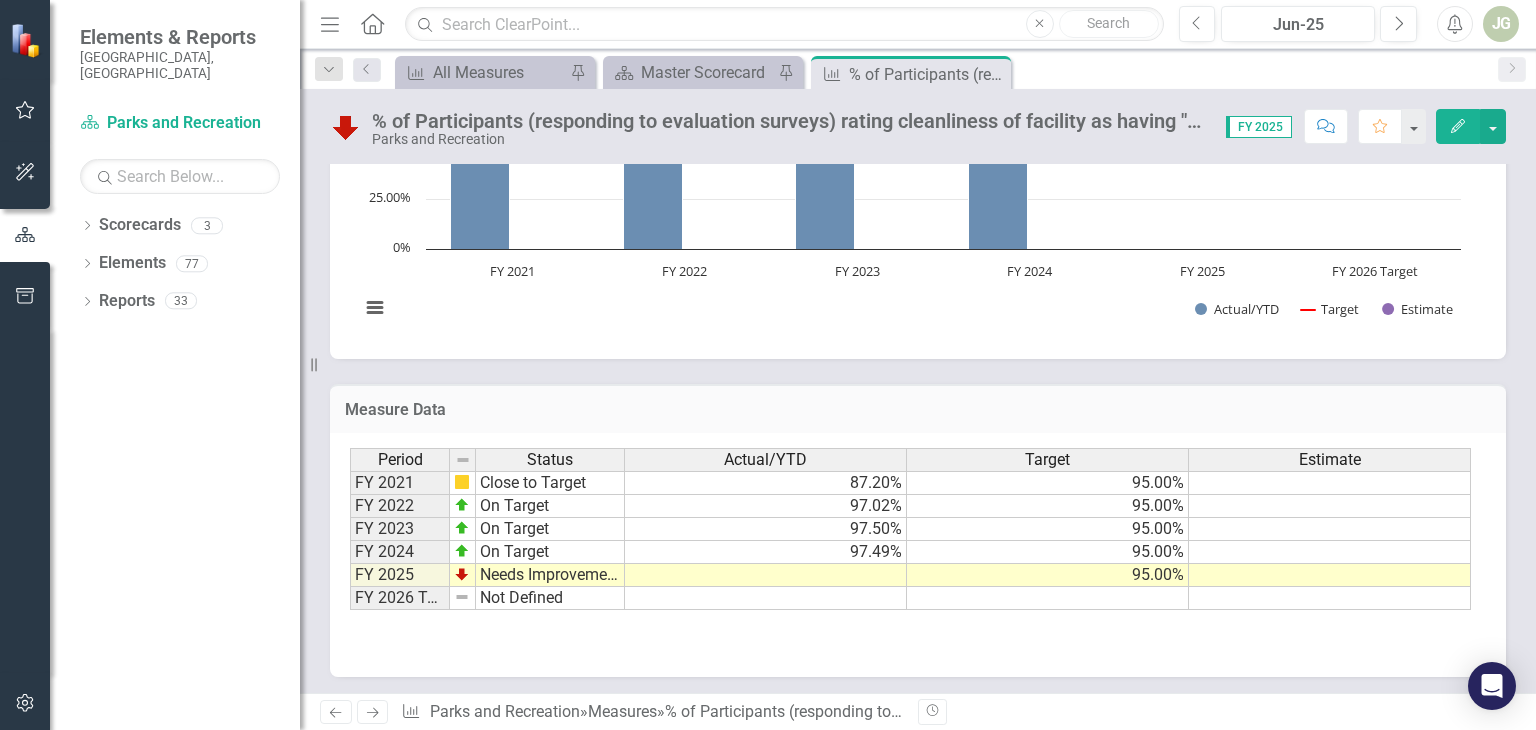 click at bounding box center [766, 575] 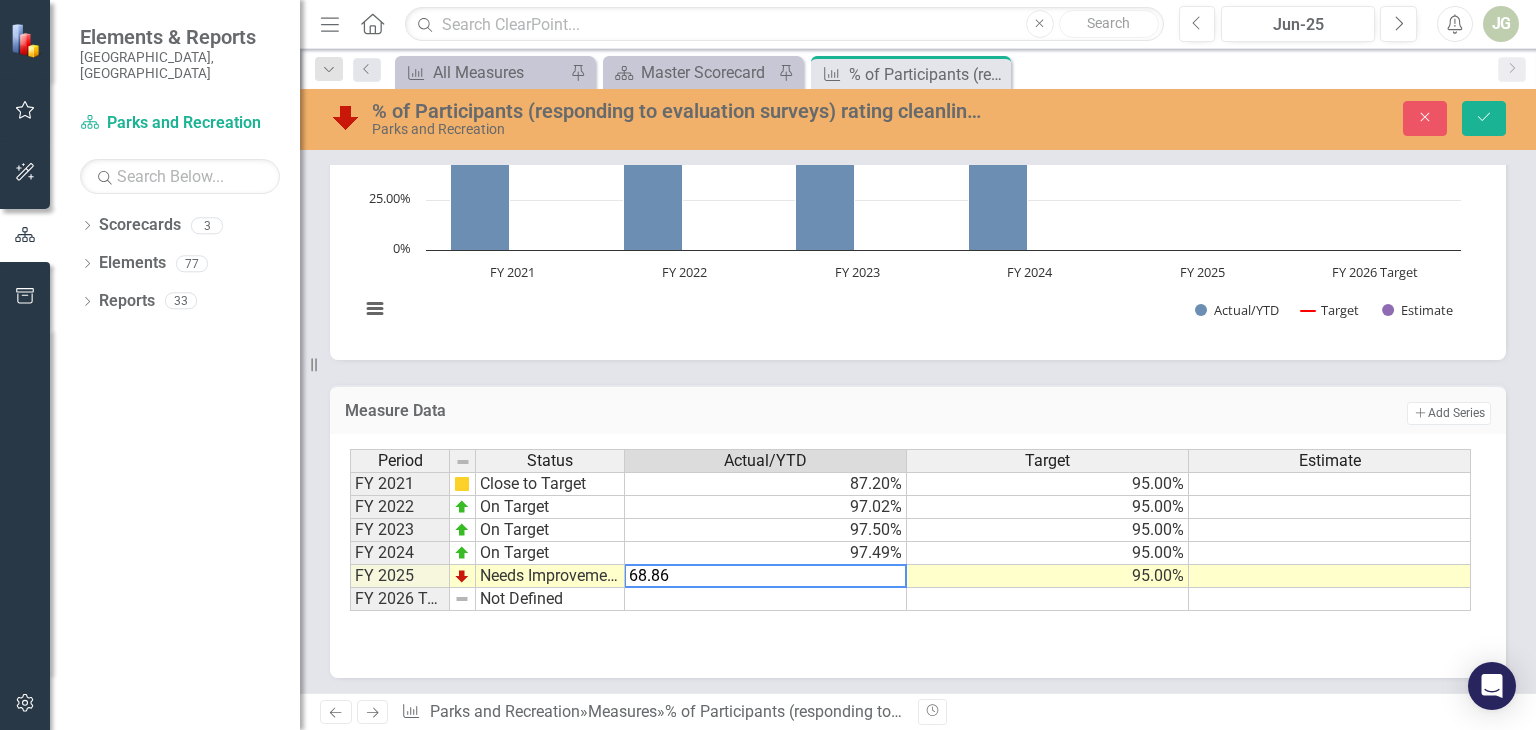 type on "68.86" 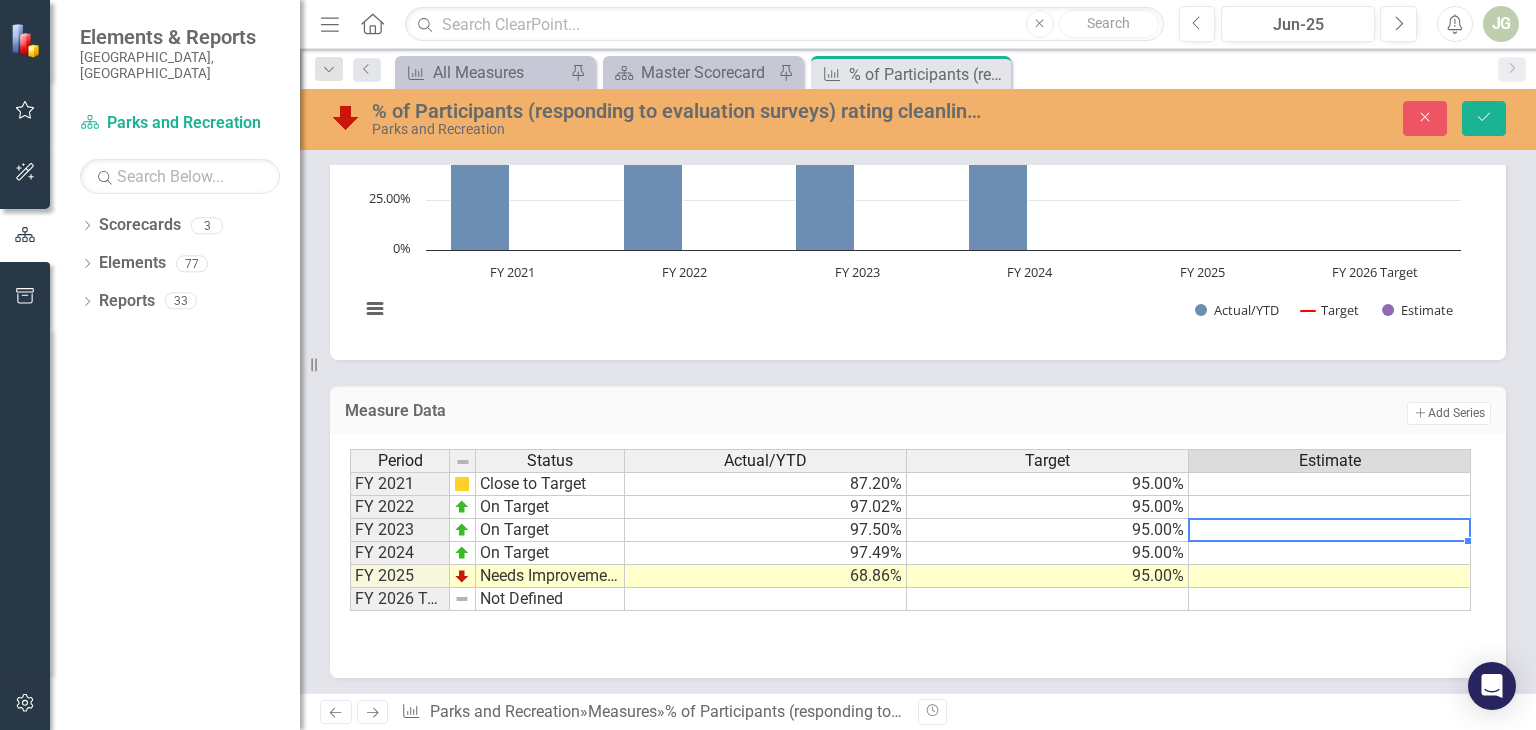 click at bounding box center [1330, 530] 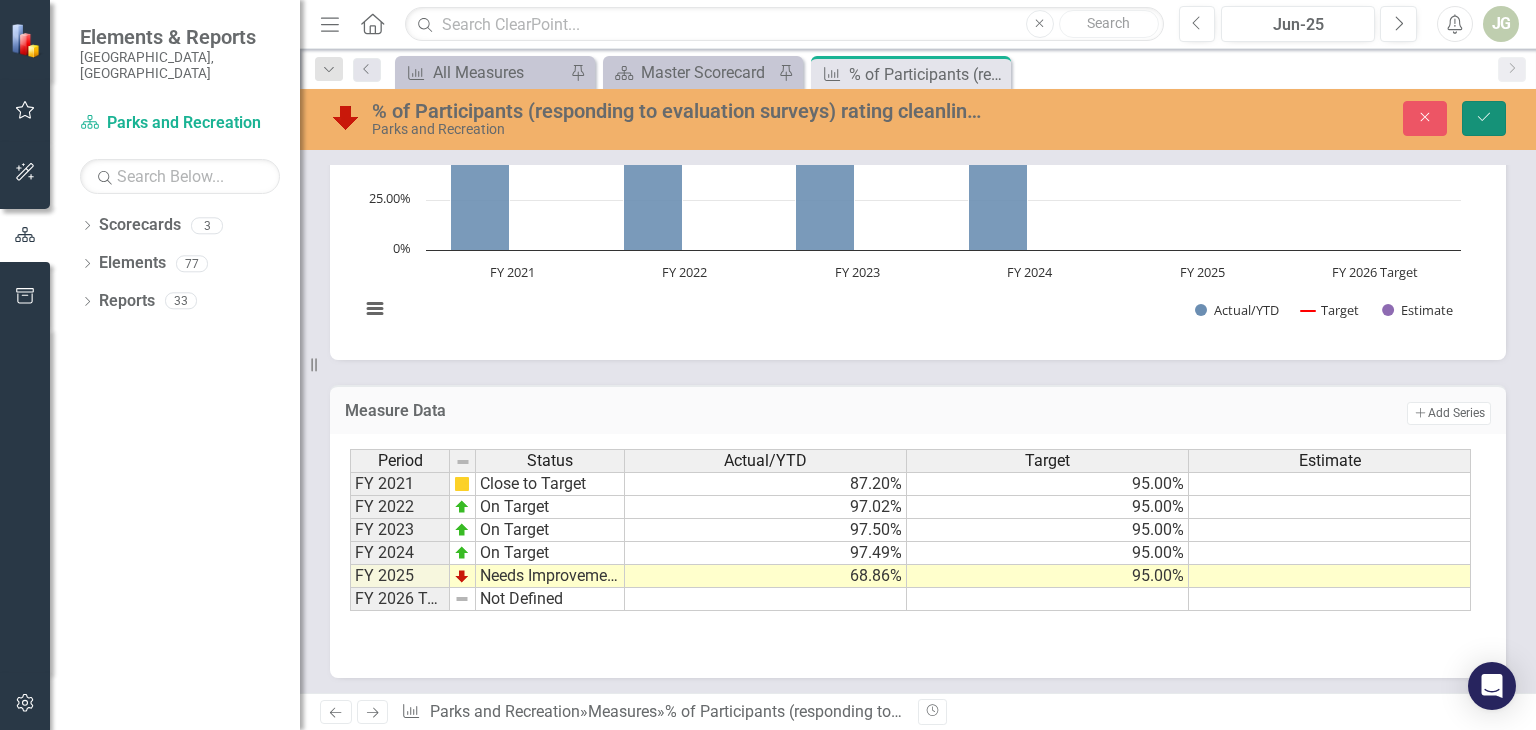 click on "Save" 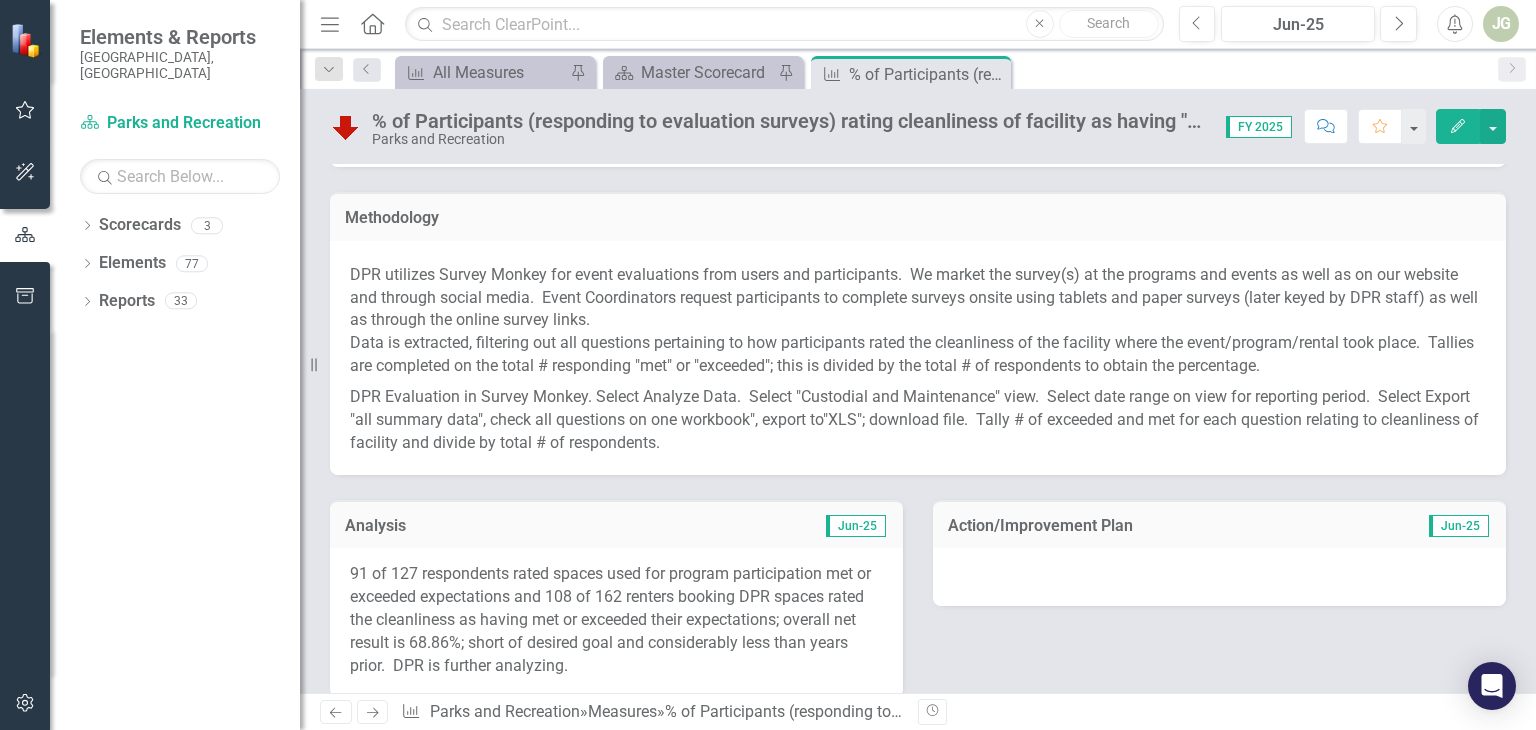 scroll, scrollTop: 200, scrollLeft: 0, axis: vertical 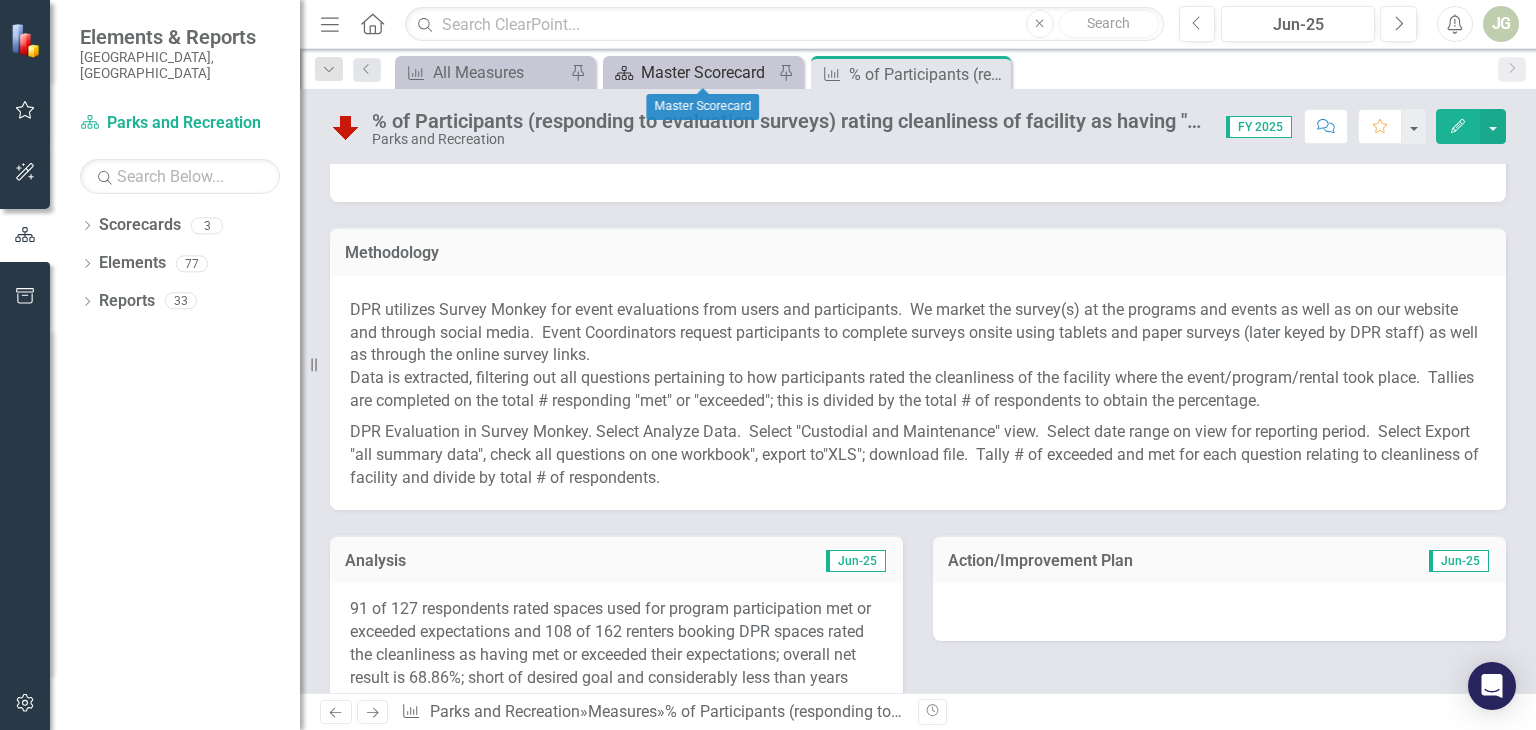 click on "Master Scorecard" at bounding box center (707, 72) 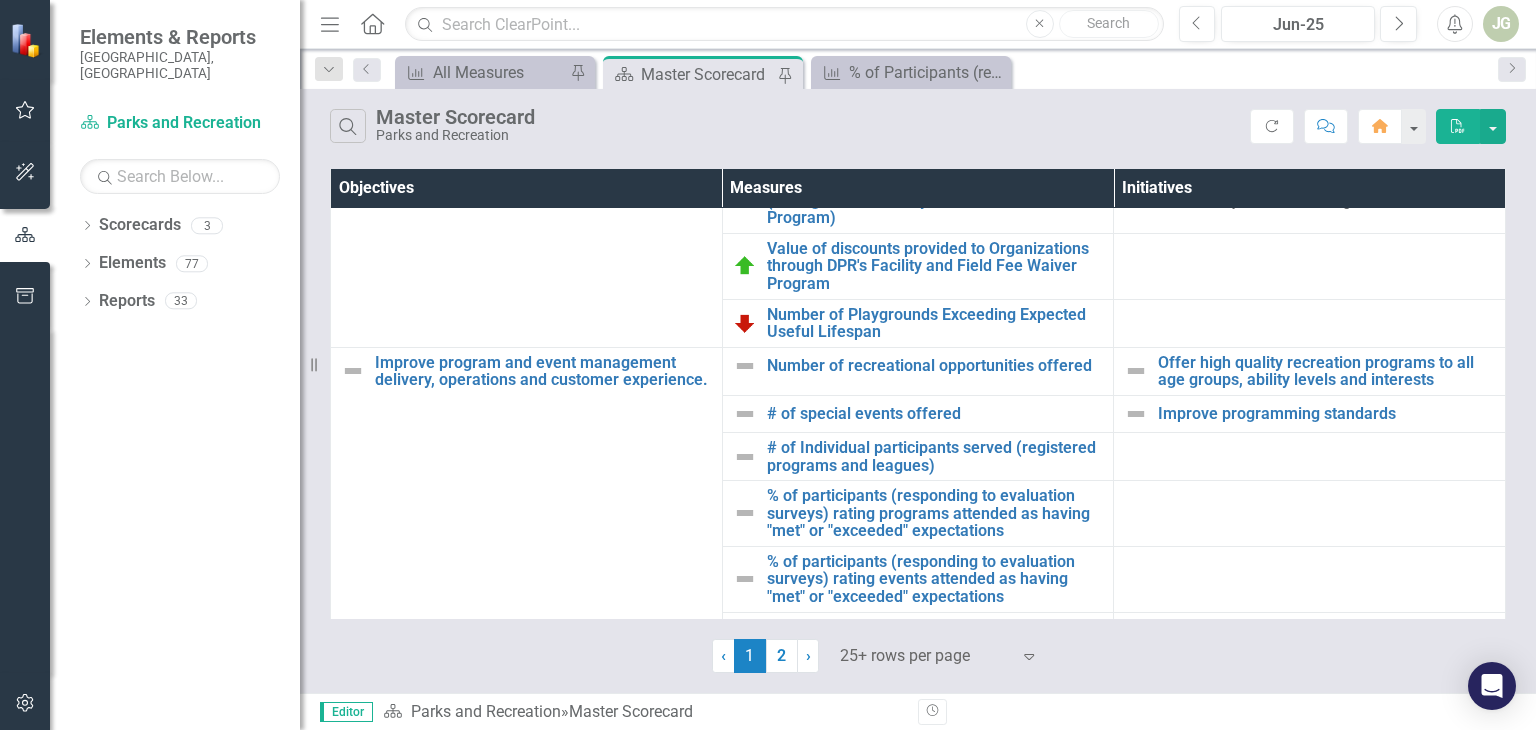 scroll, scrollTop: 1100, scrollLeft: 0, axis: vertical 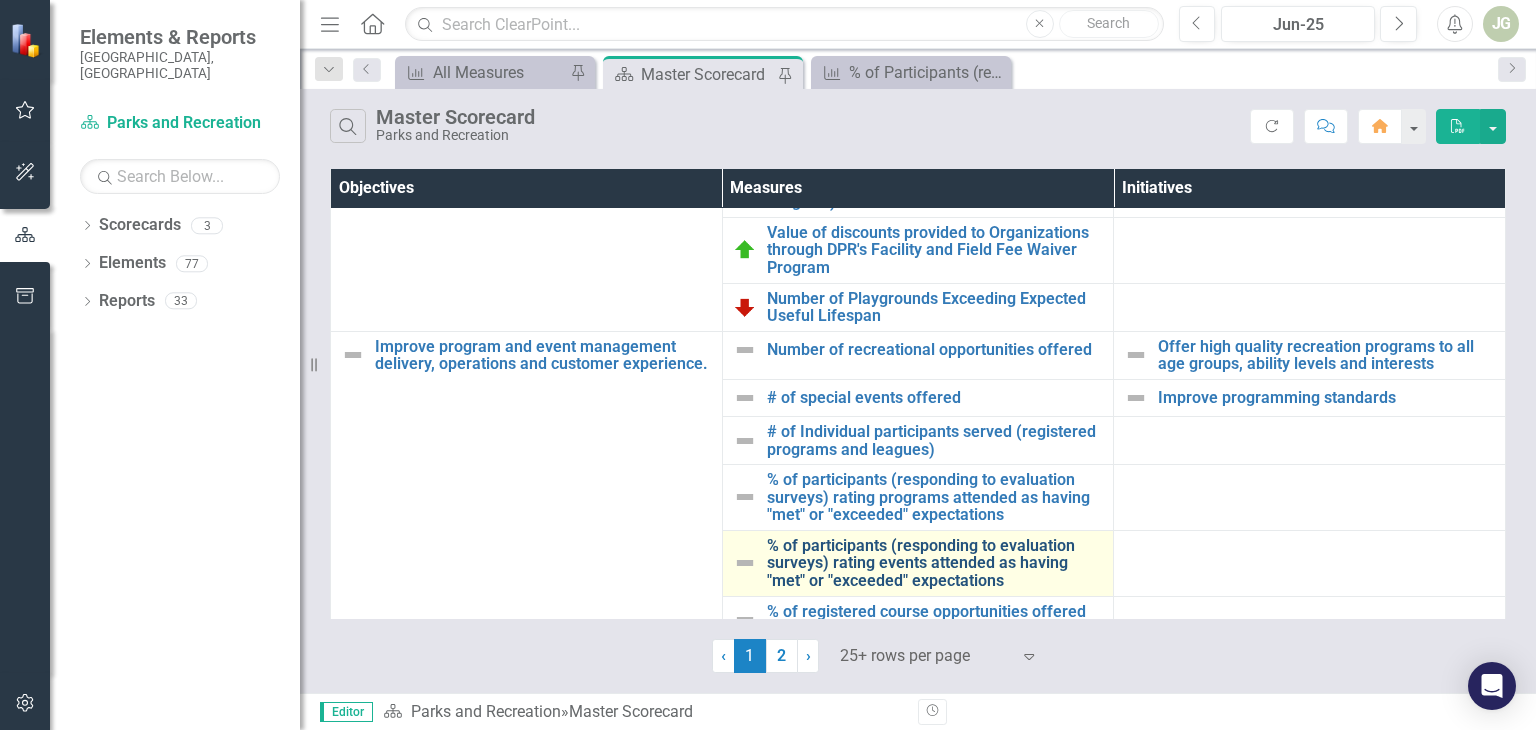 click on "% of participants (responding to evaluation surveys) rating events attended as having "met" or "exceeded" expectations" at bounding box center (935, 563) 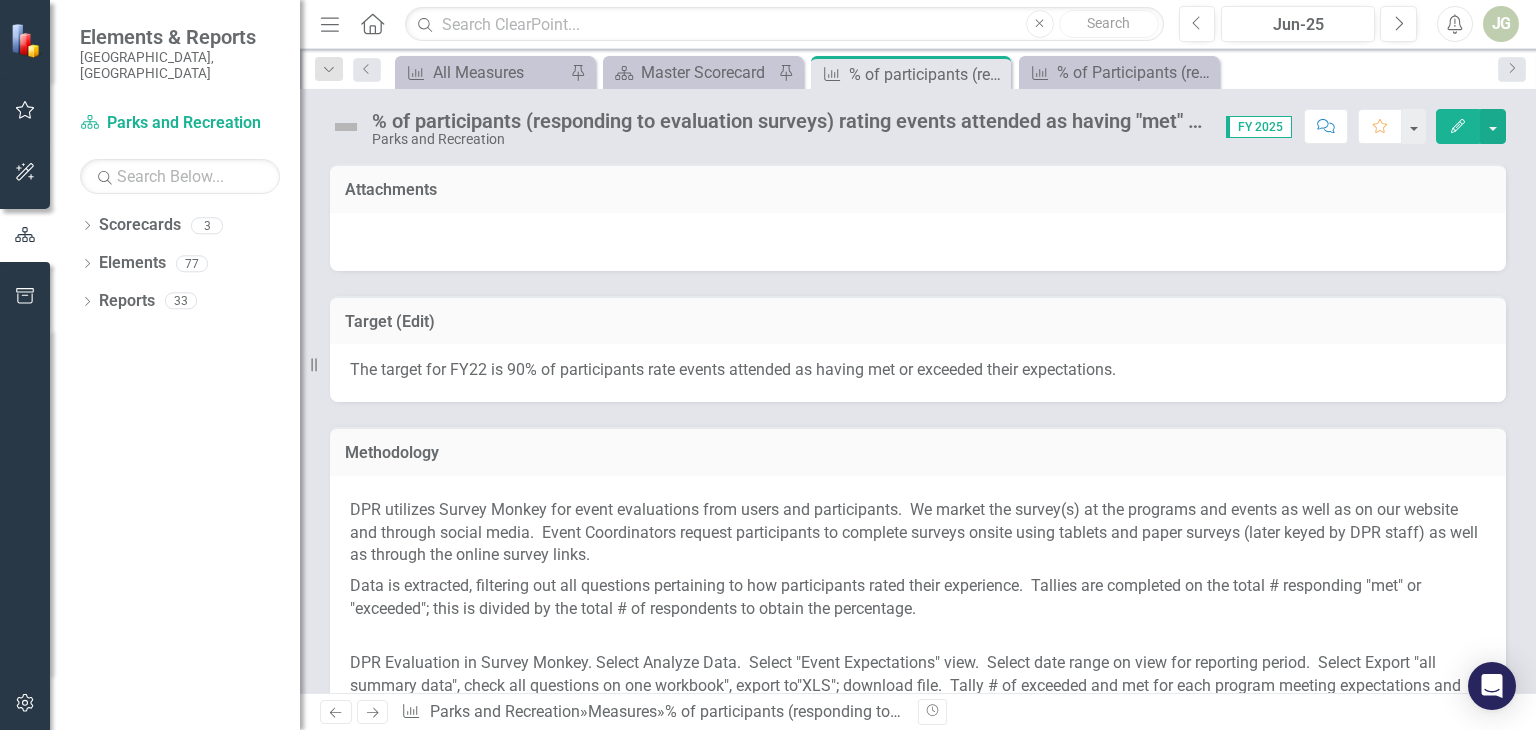 scroll, scrollTop: 400, scrollLeft: 0, axis: vertical 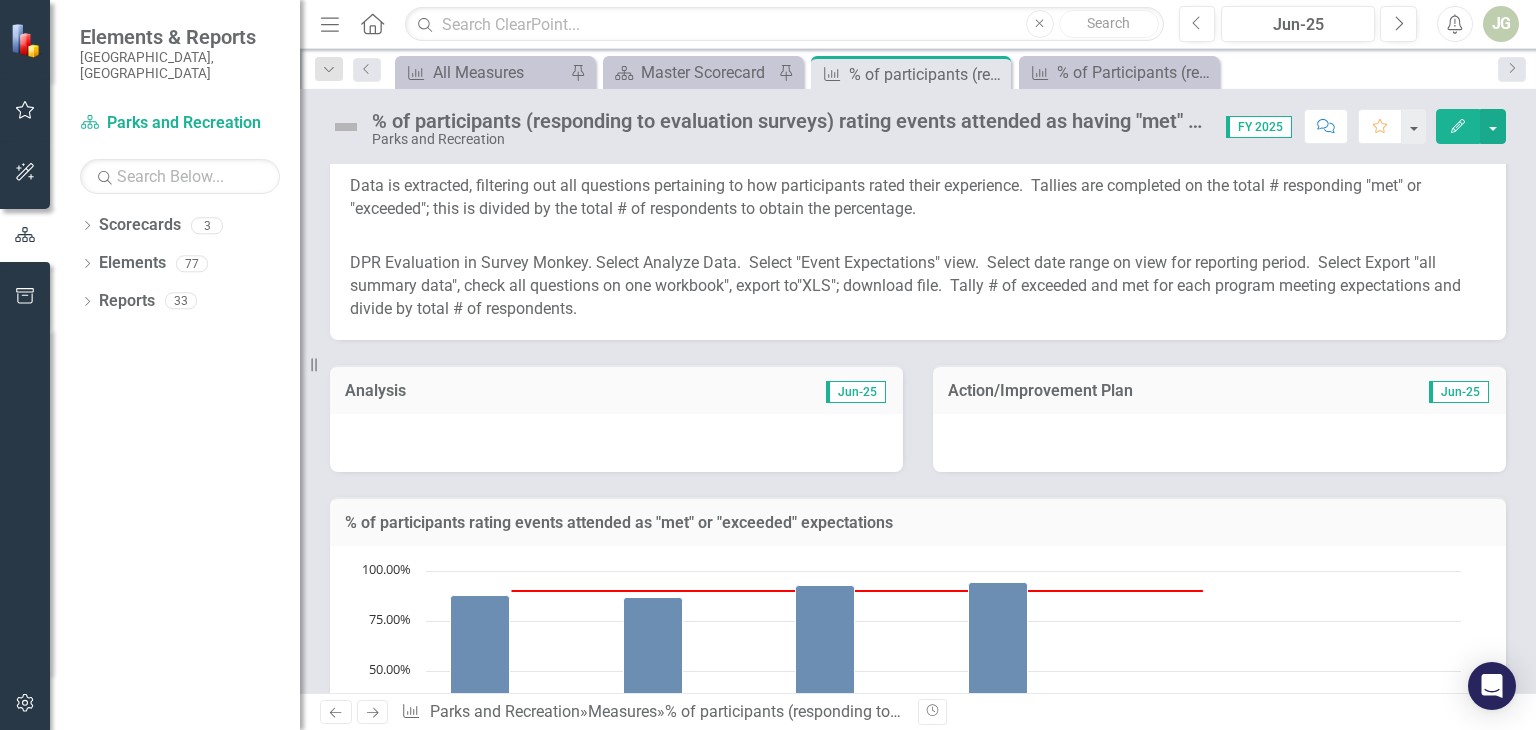 click at bounding box center (616, 443) 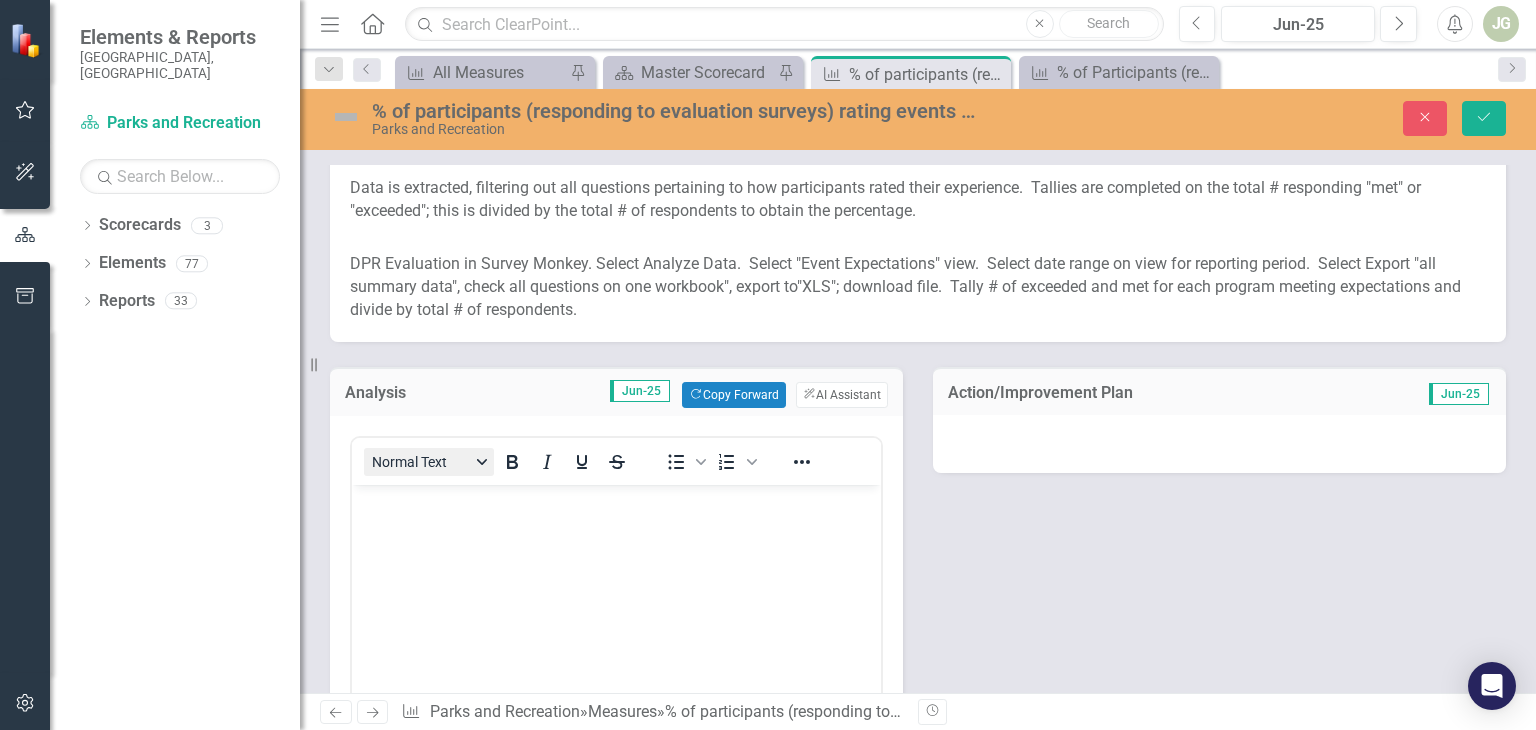scroll, scrollTop: 0, scrollLeft: 0, axis: both 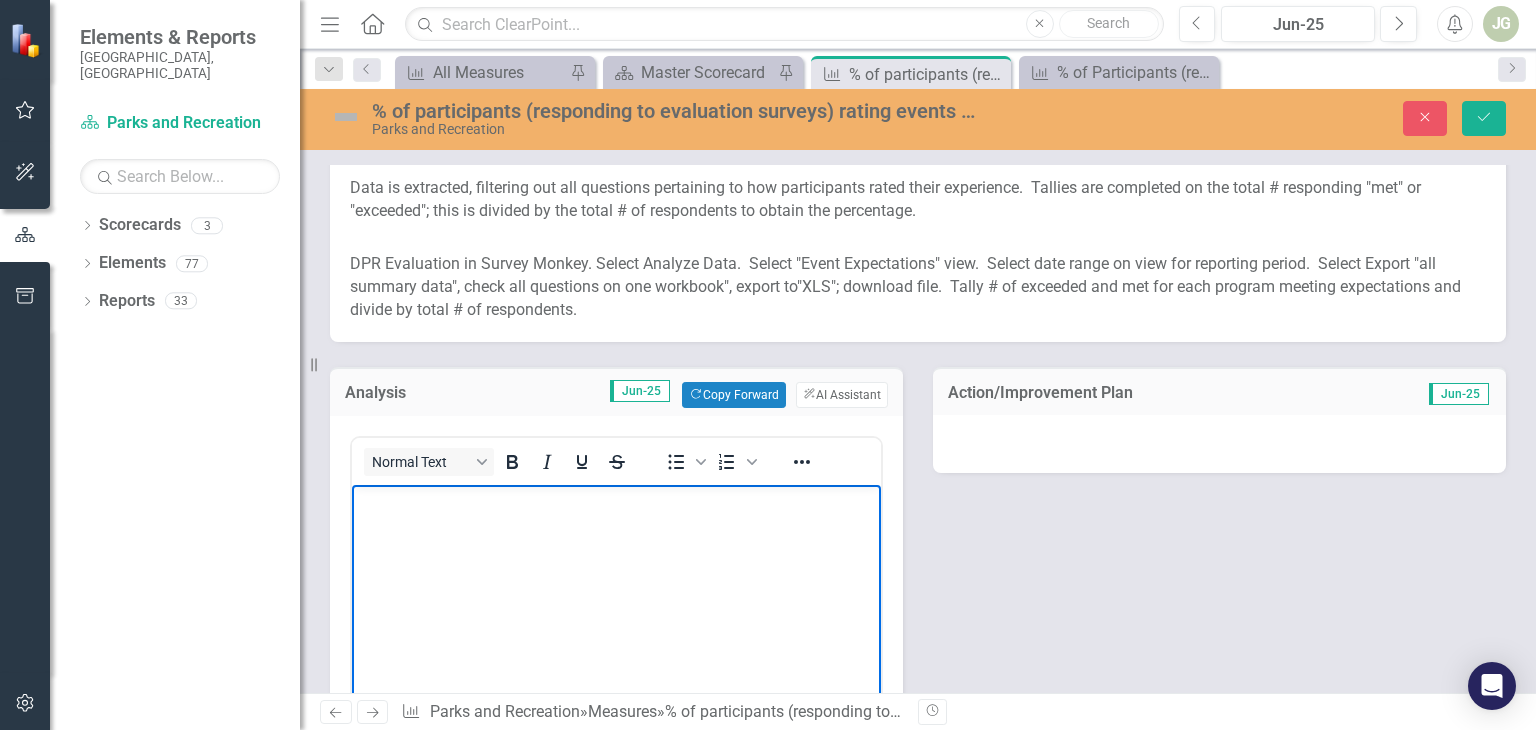 click at bounding box center [616, 501] 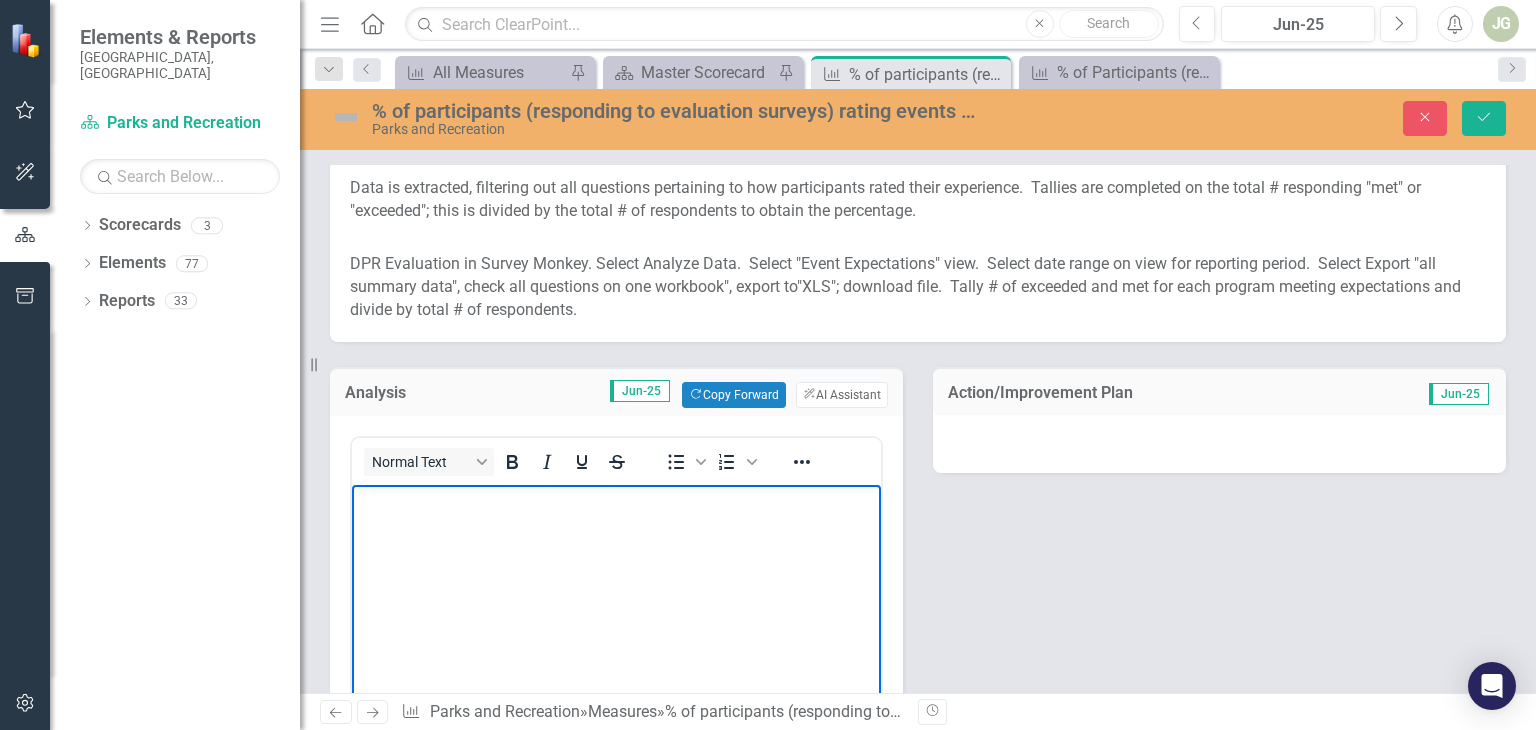 type 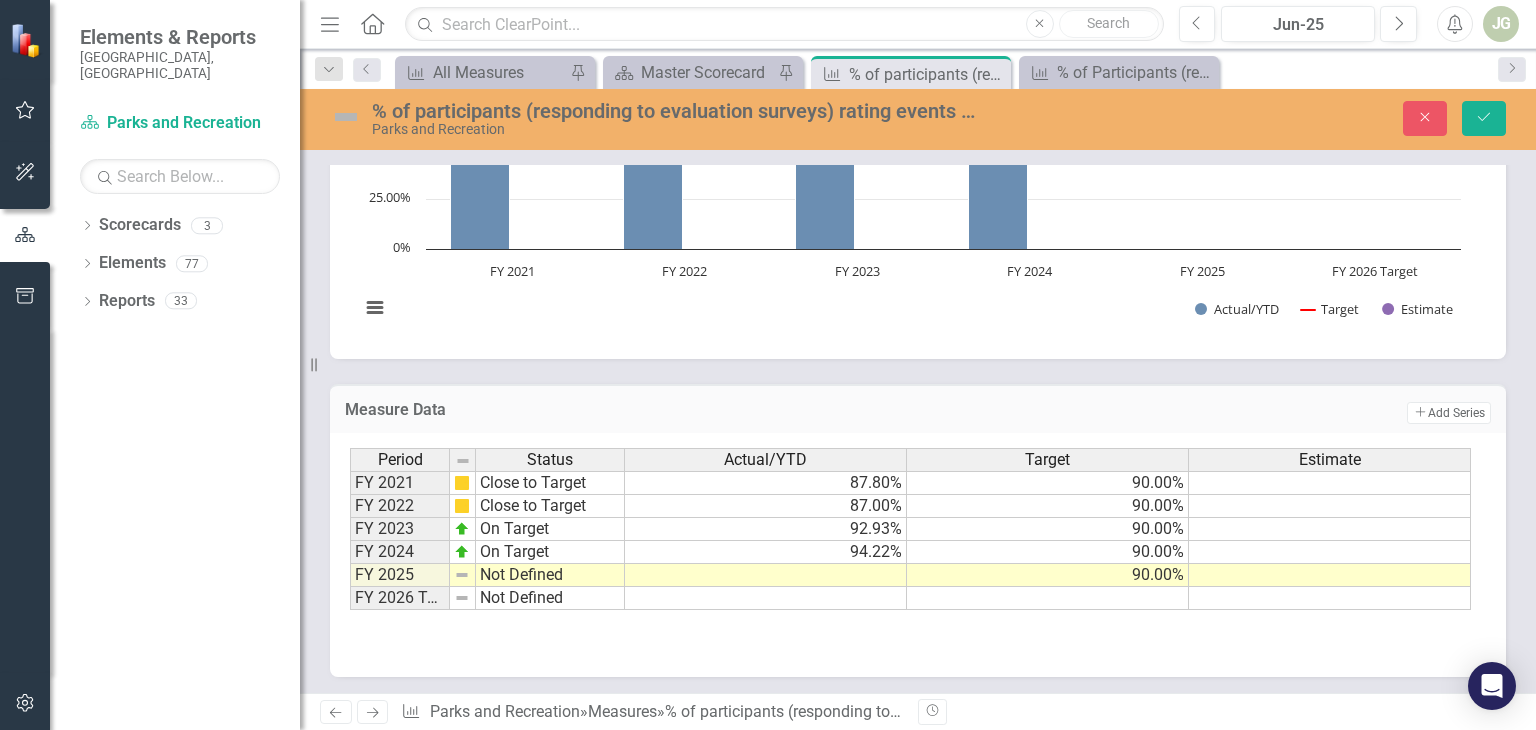 scroll, scrollTop: 1360, scrollLeft: 0, axis: vertical 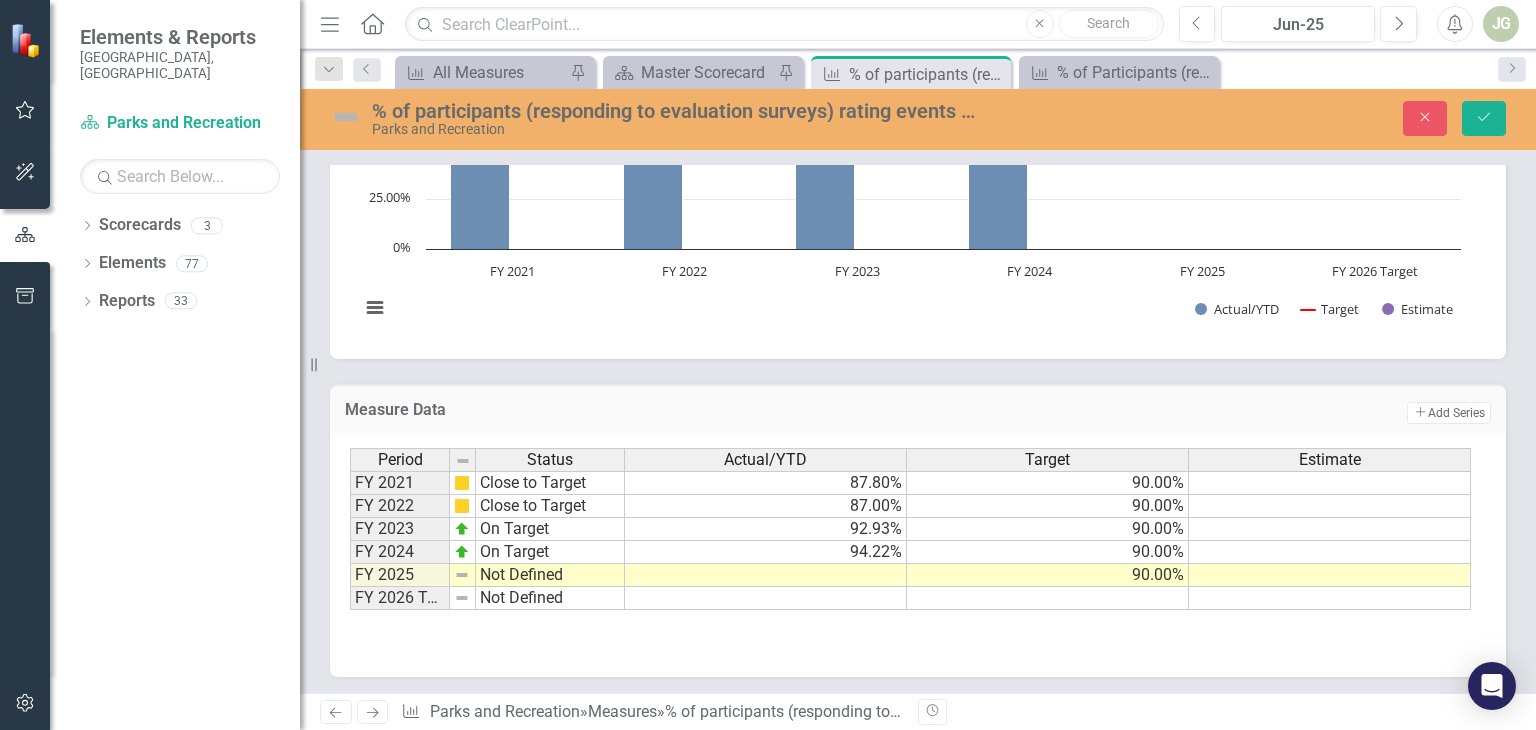 click at bounding box center (766, 575) 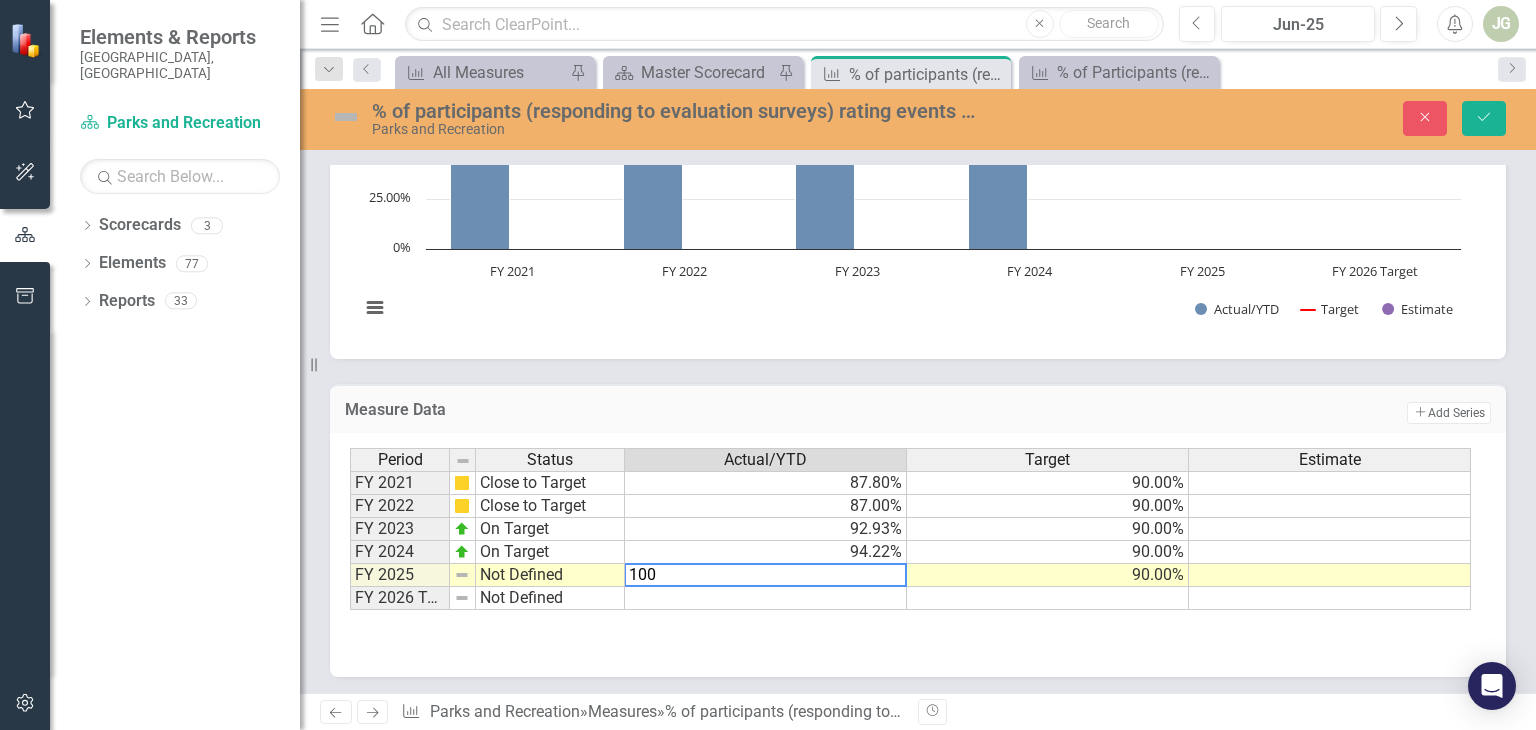 type on "100" 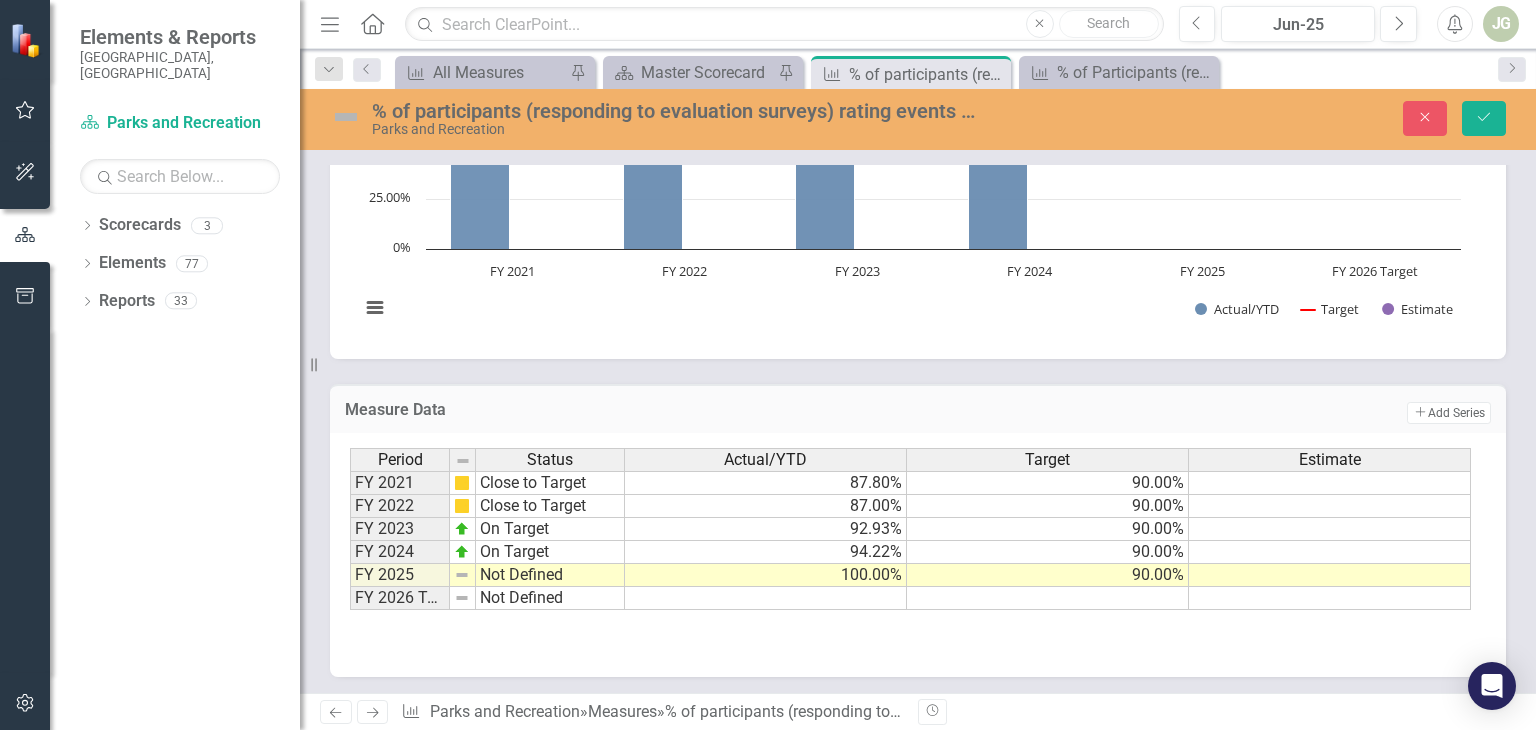 click at bounding box center (346, 117) 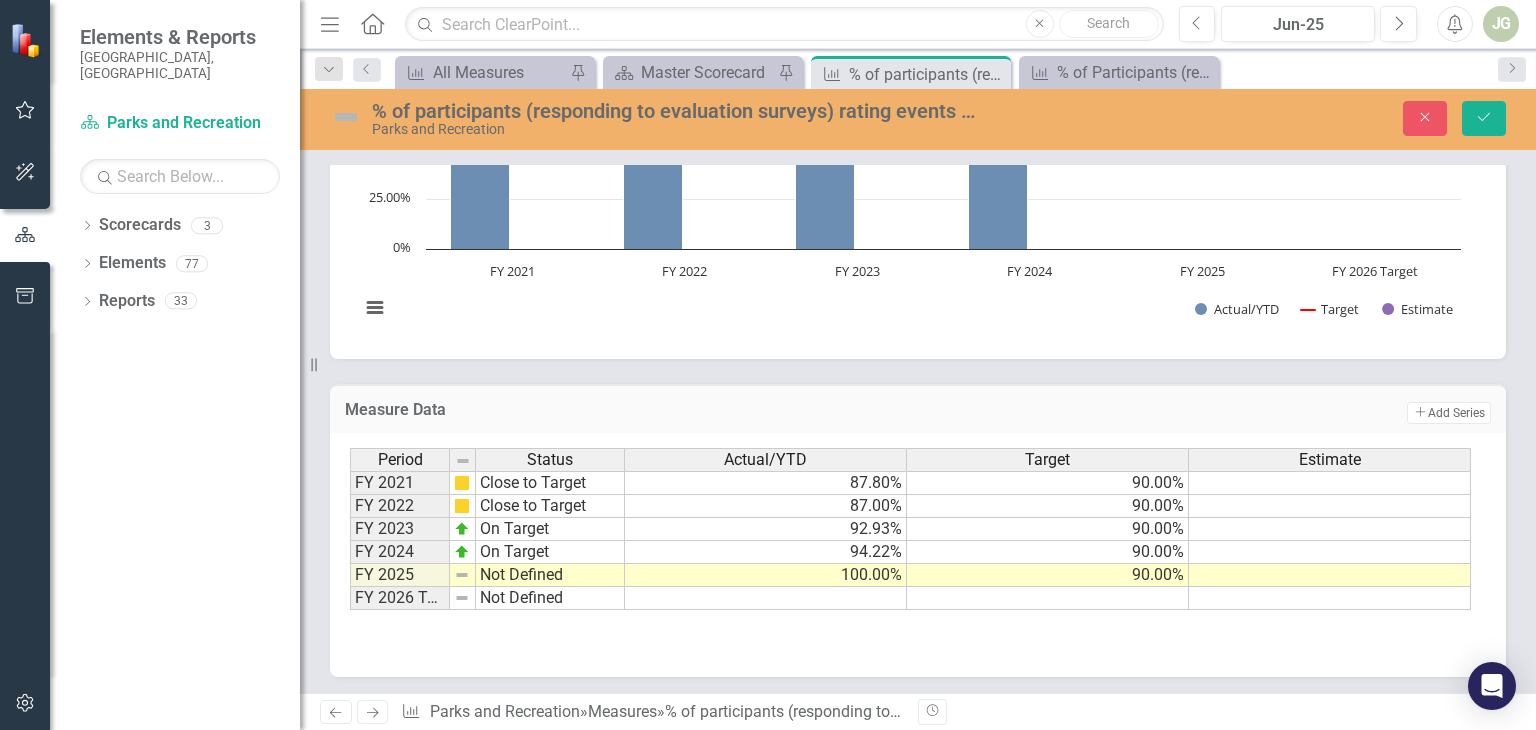 click at bounding box center [346, 117] 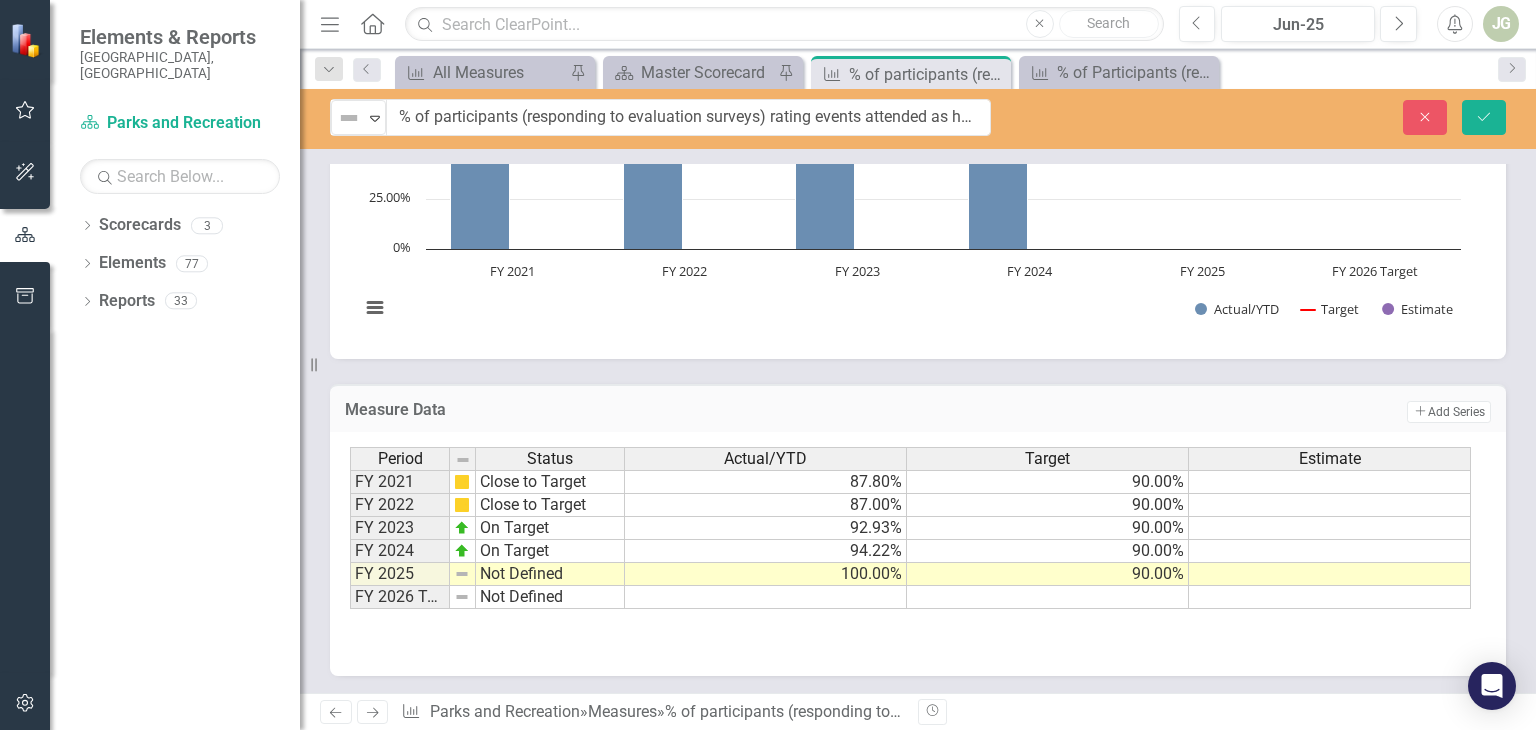 click at bounding box center [349, 118] 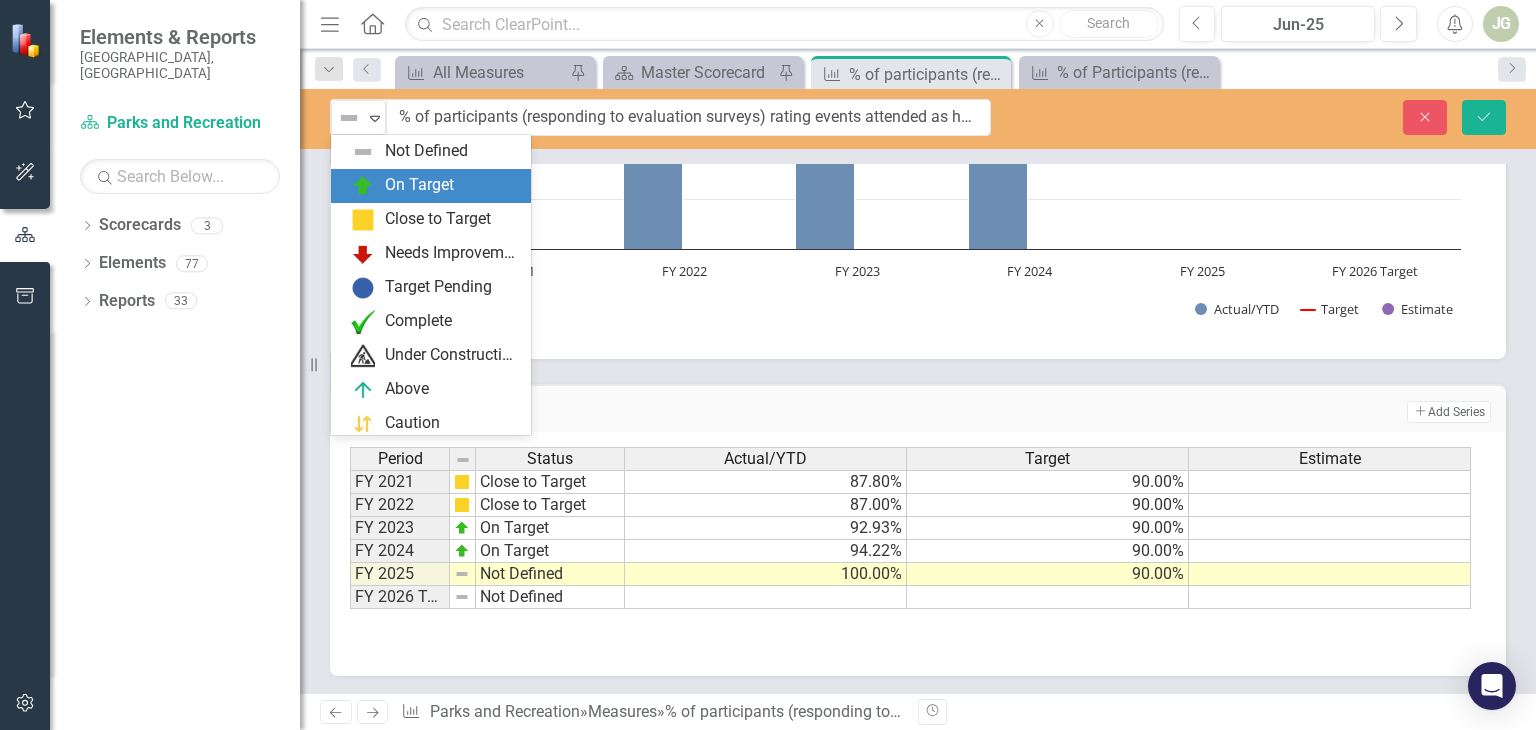 click at bounding box center (363, 186) 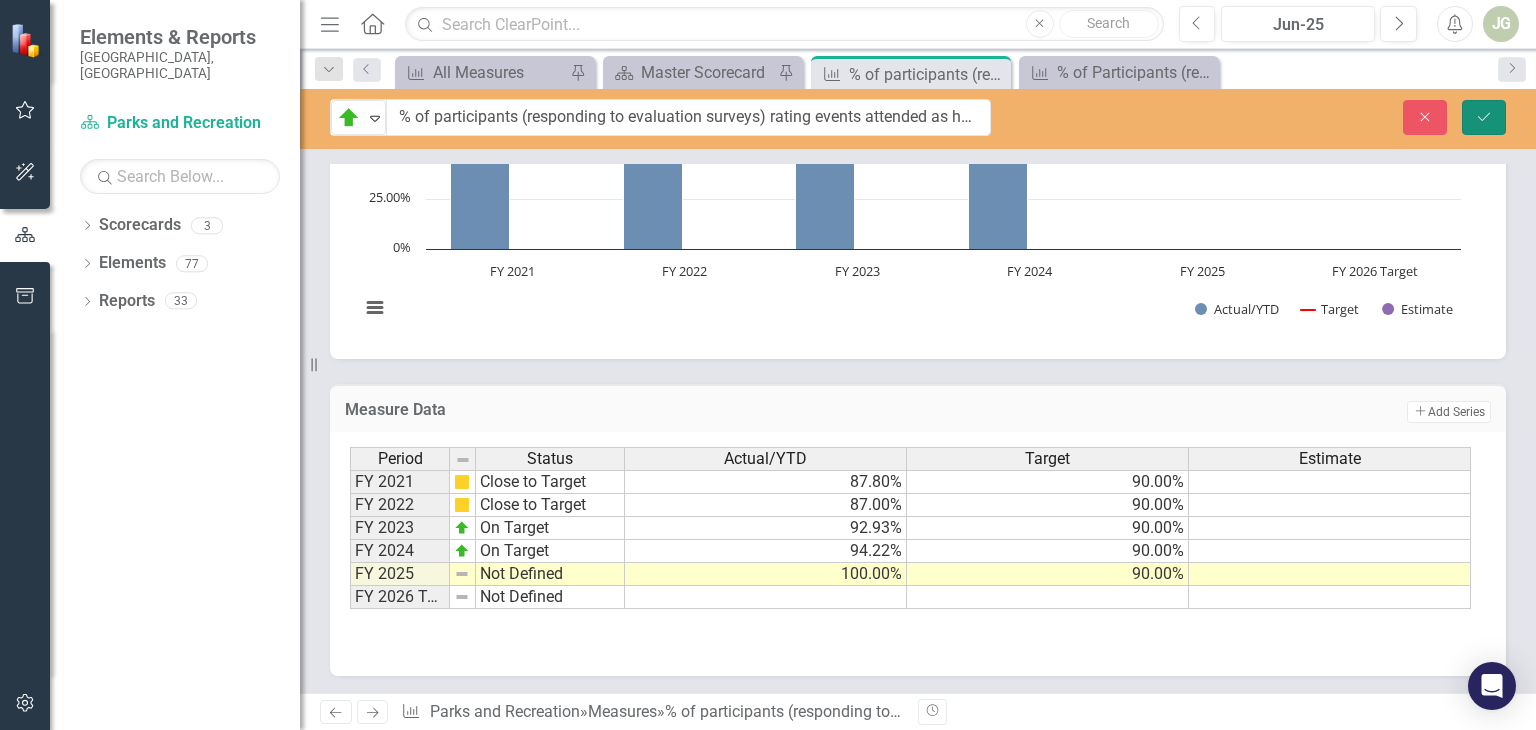 click 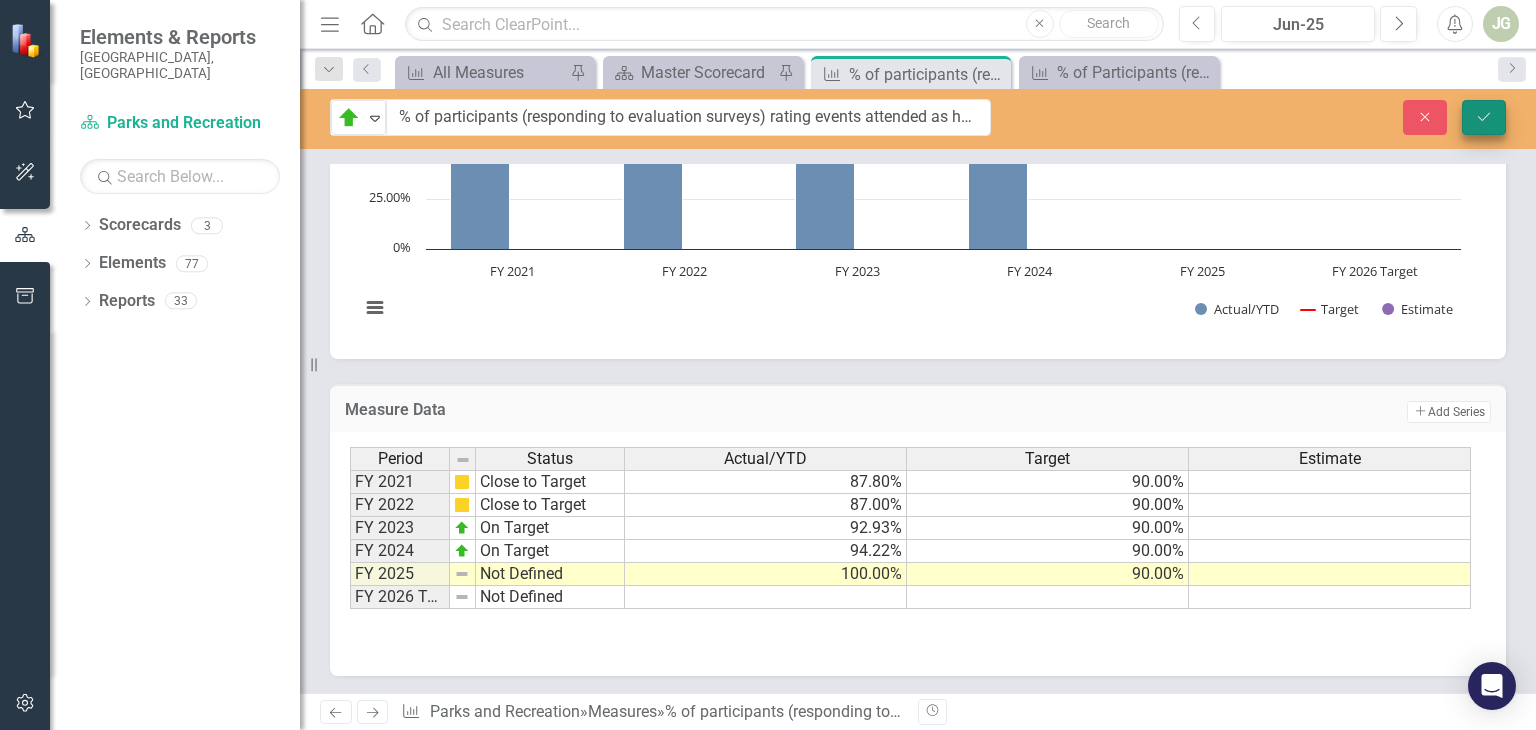 scroll, scrollTop: 946, scrollLeft: 0, axis: vertical 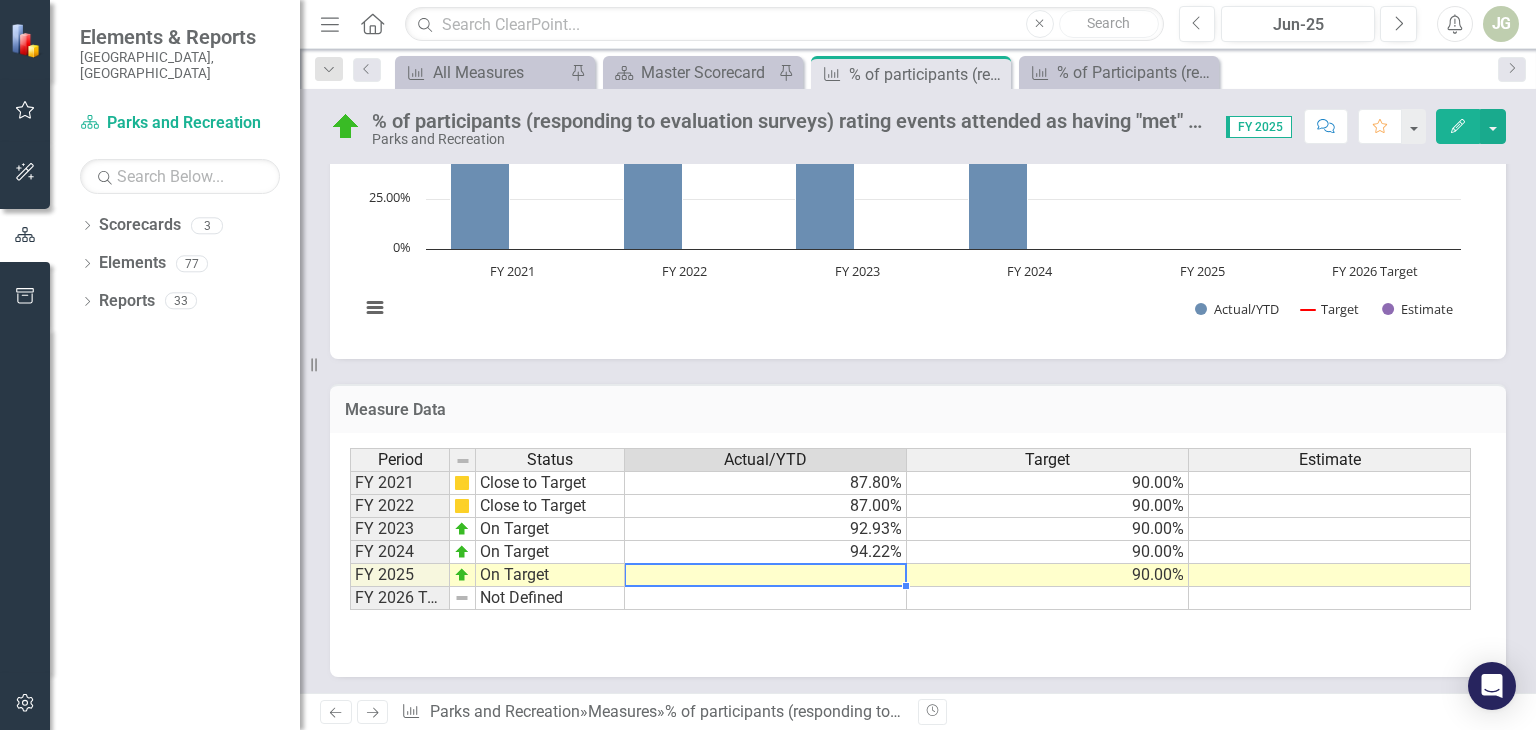 click at bounding box center (766, 575) 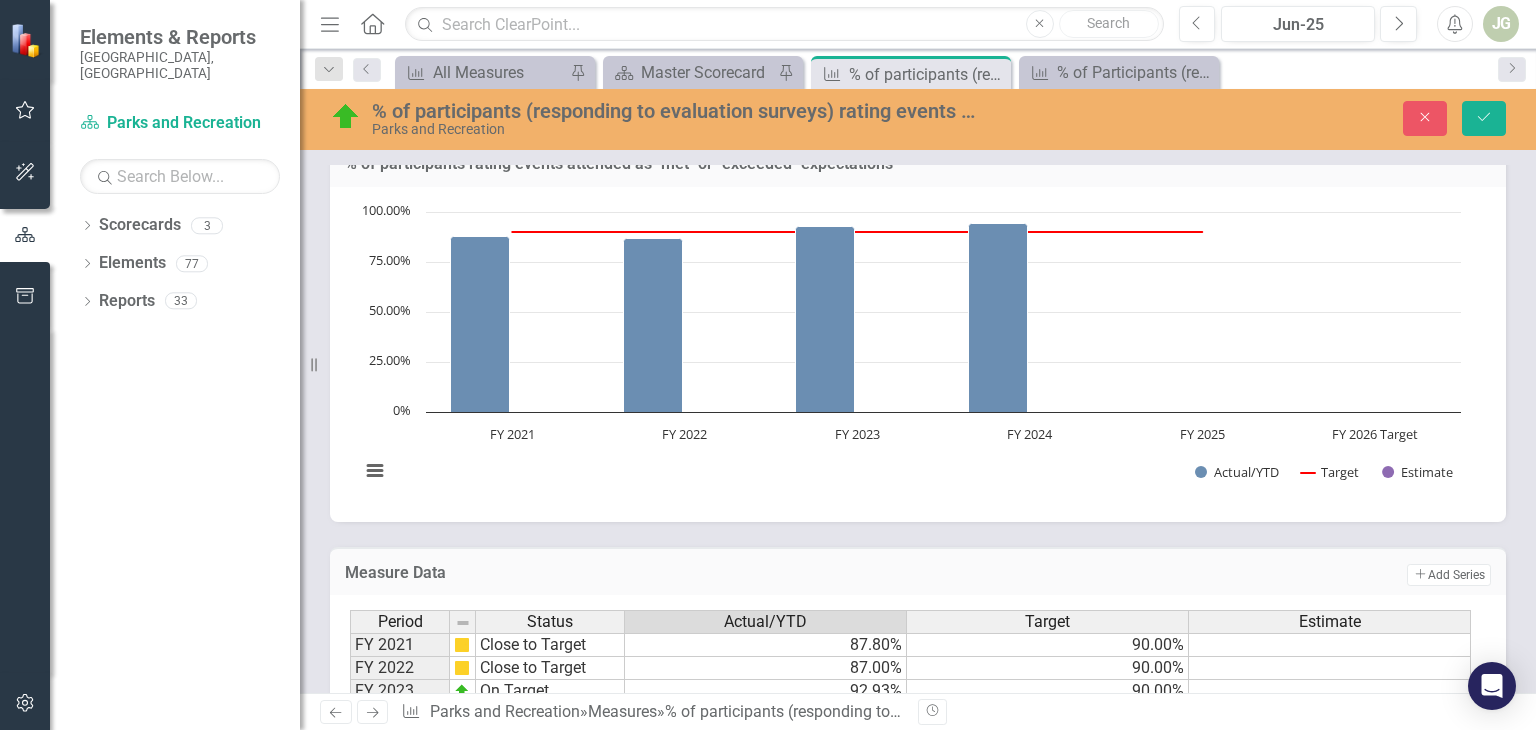 scroll, scrollTop: 444, scrollLeft: 0, axis: vertical 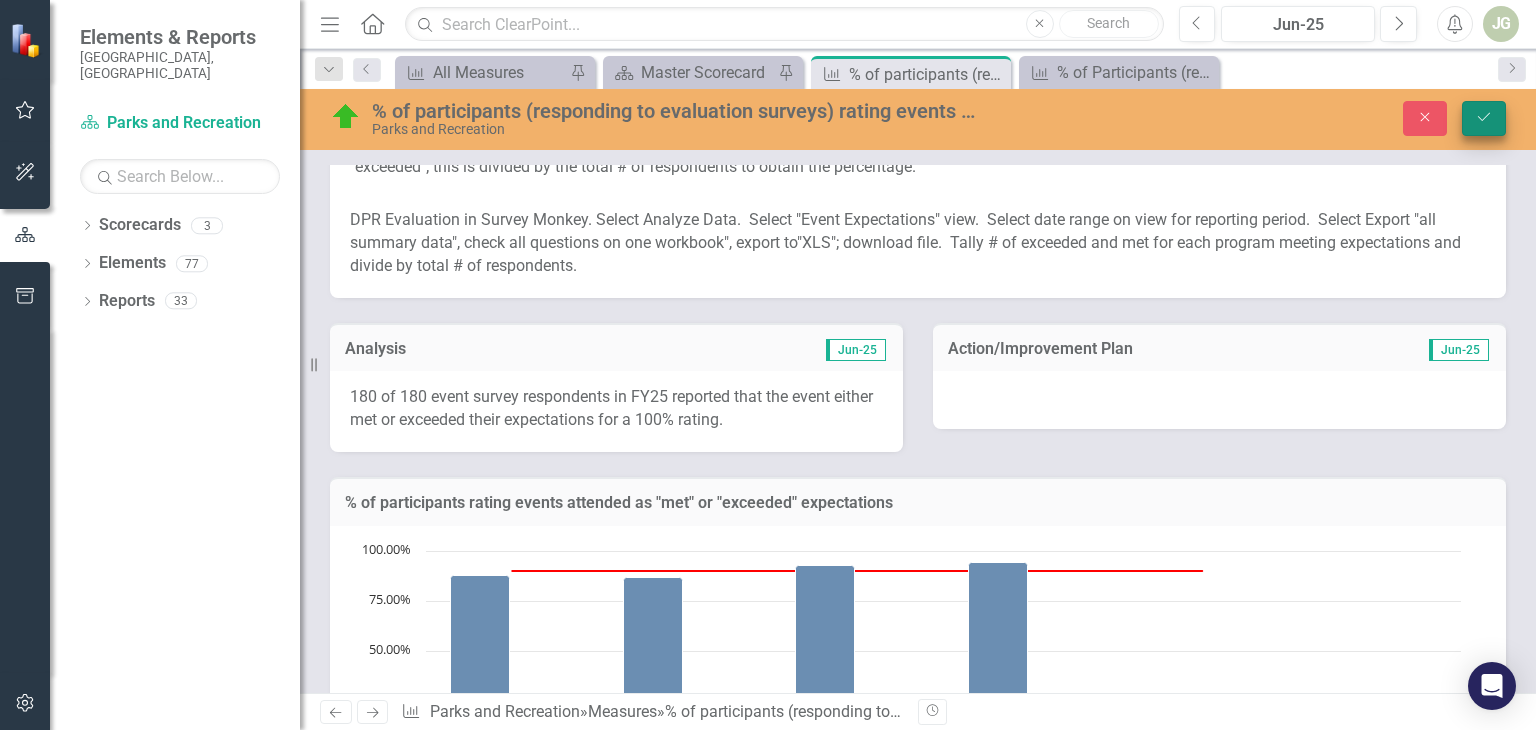 type on "94.22" 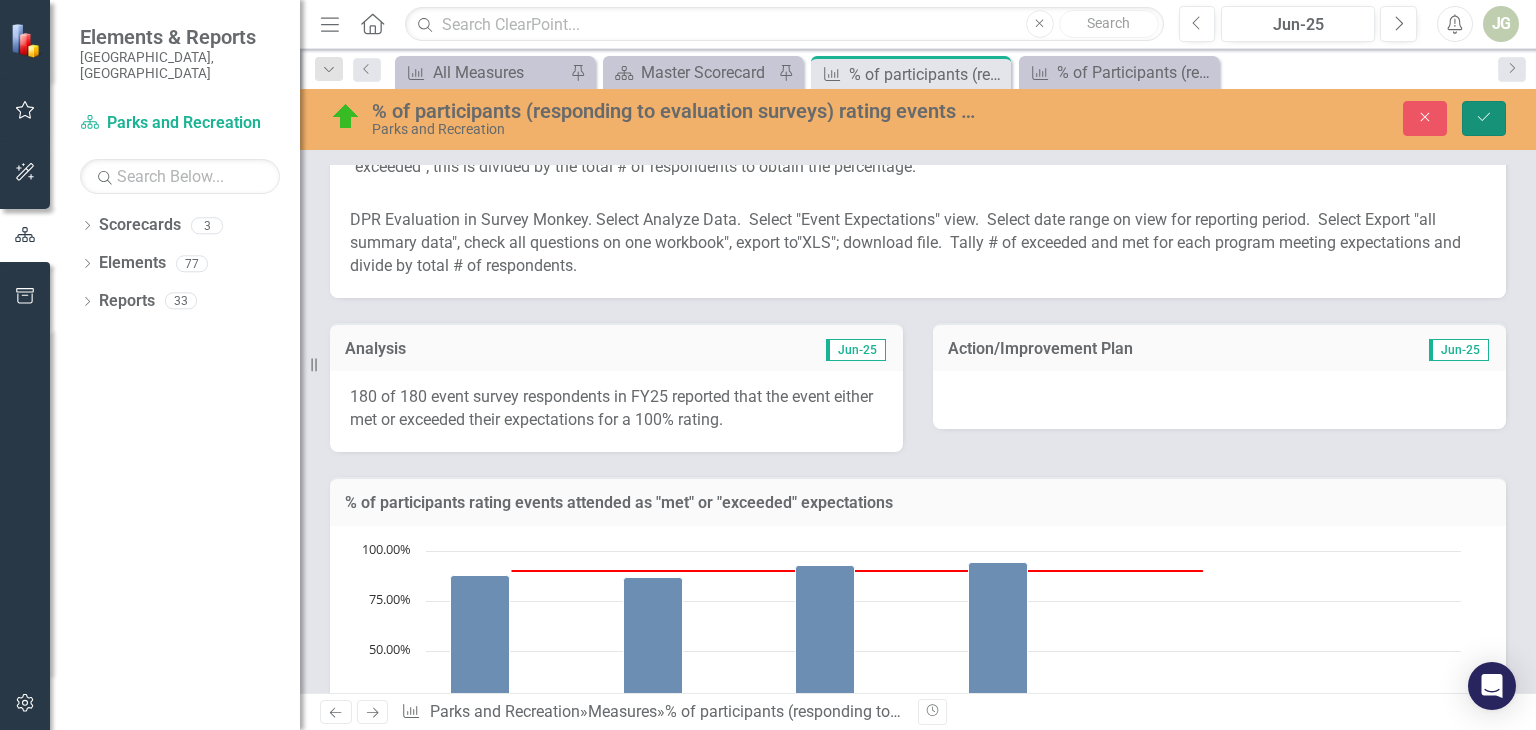 click on "Save" at bounding box center (1484, 118) 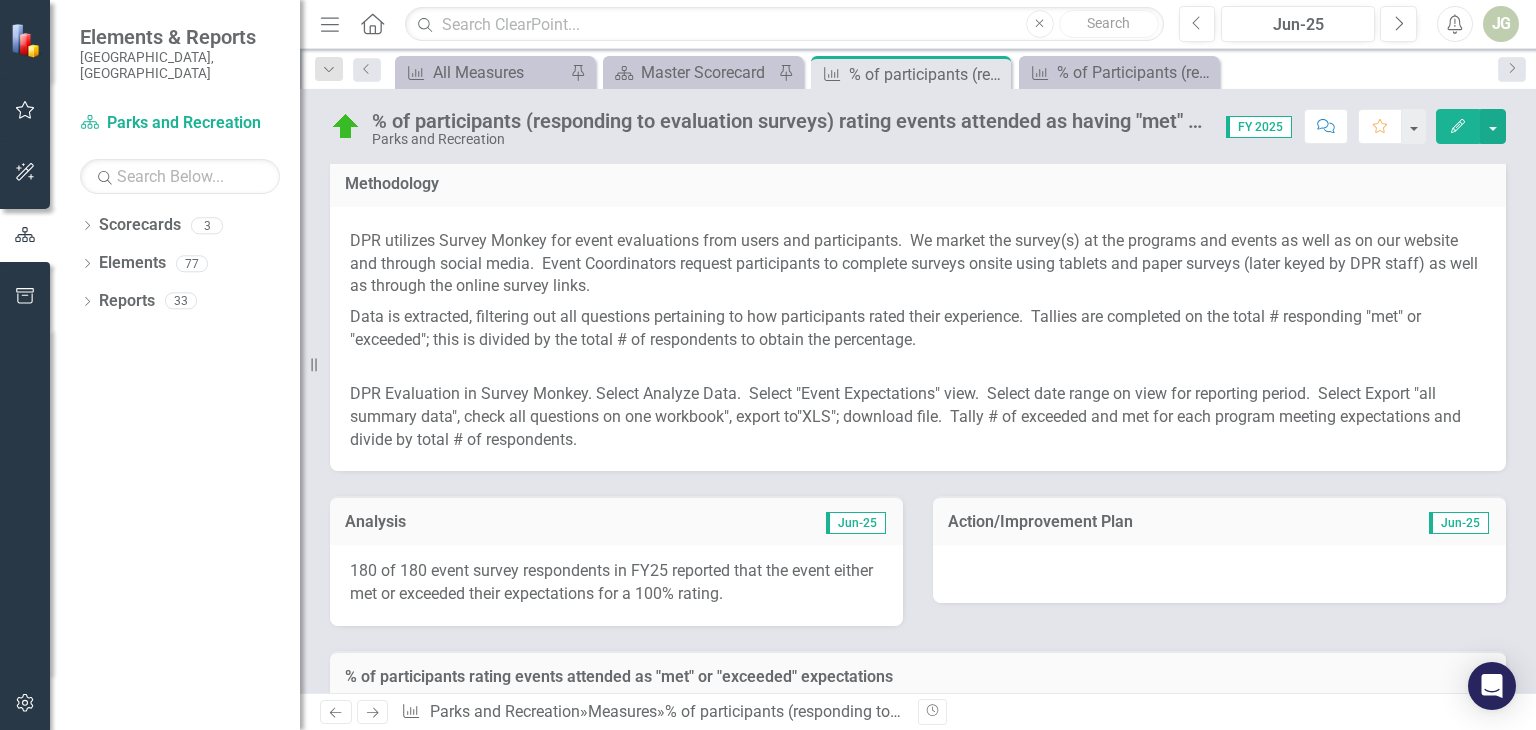 scroll, scrollTop: 144, scrollLeft: 0, axis: vertical 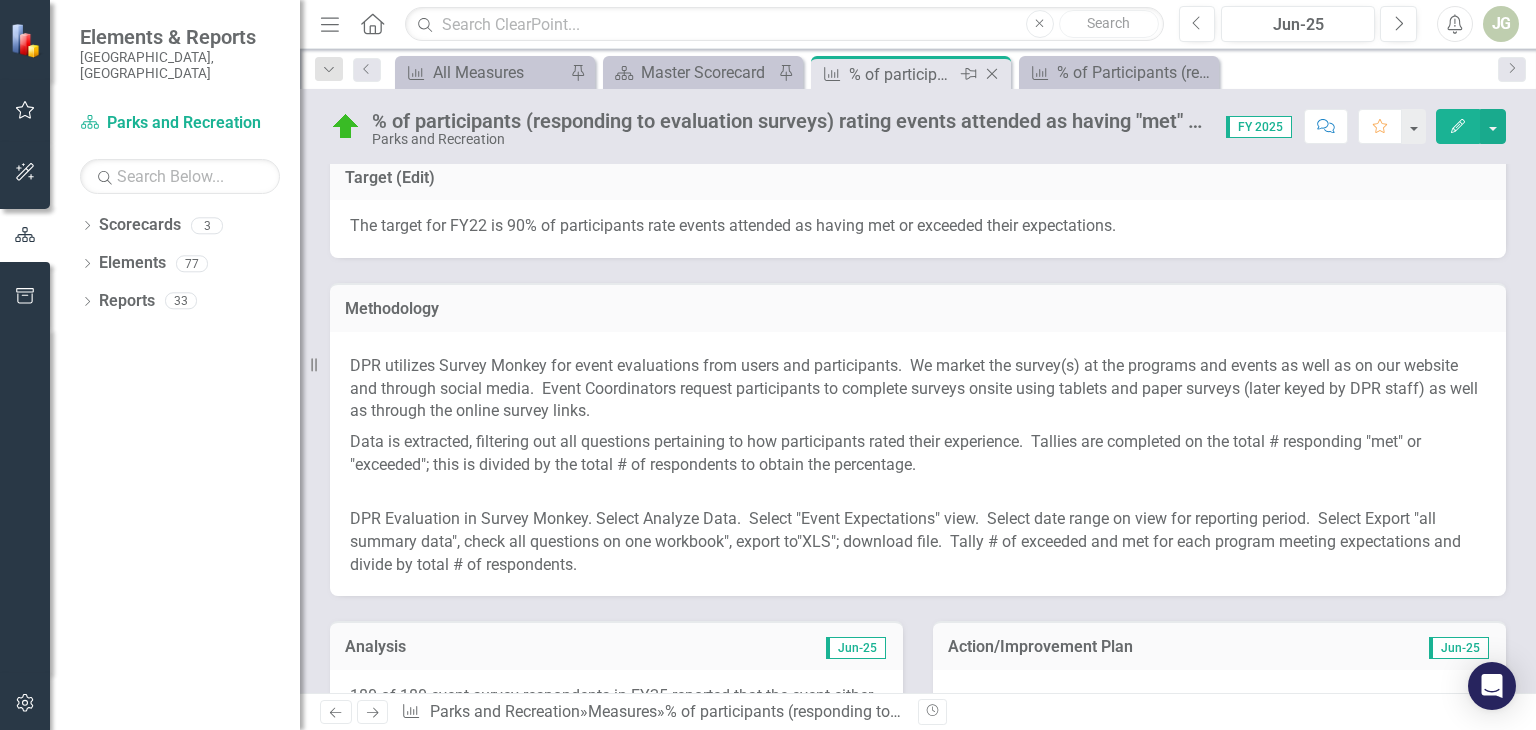 click on "Close" 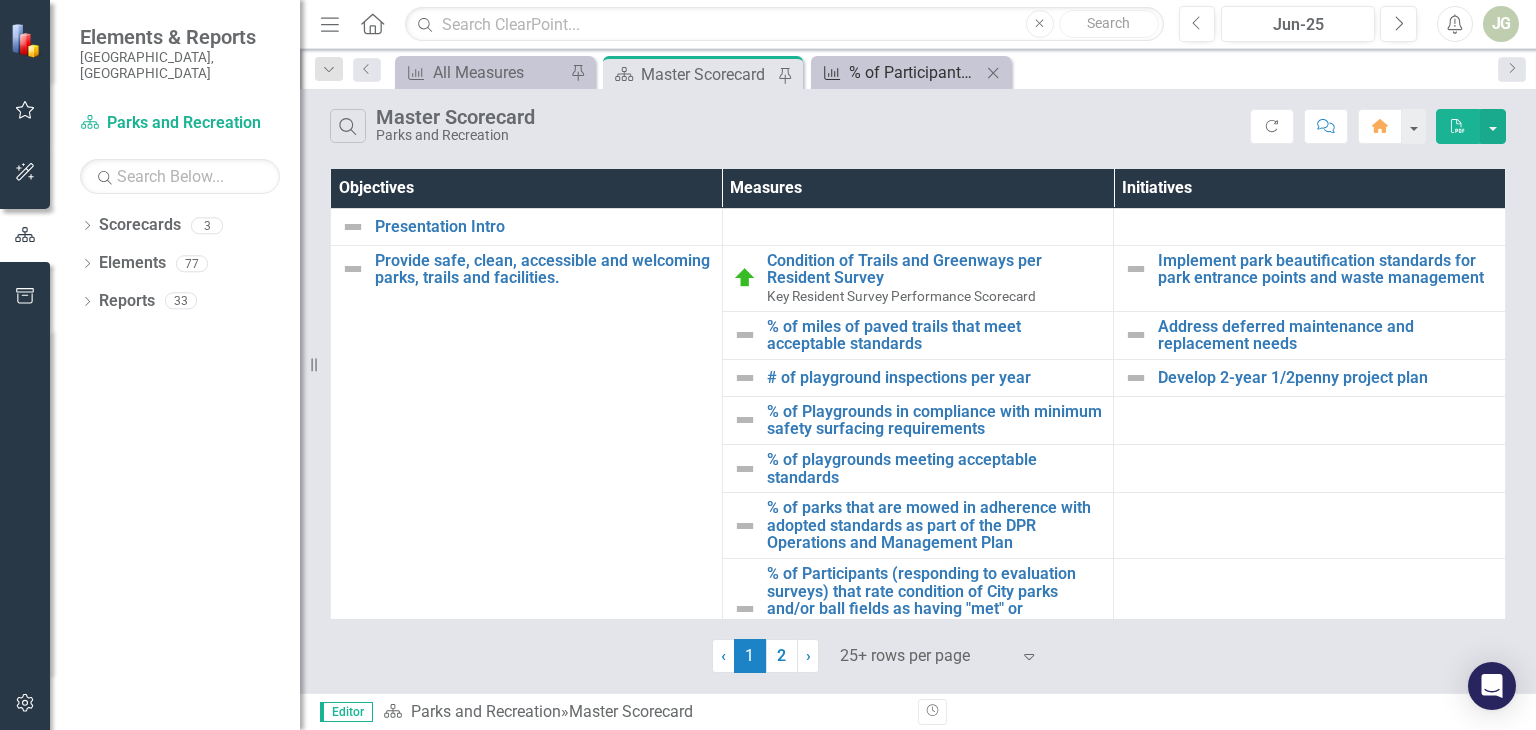 click on "% of Participants (responding to evaluation surveys) rating cleanliness of facility as having "met" or "exceeded" expectations" at bounding box center (915, 72) 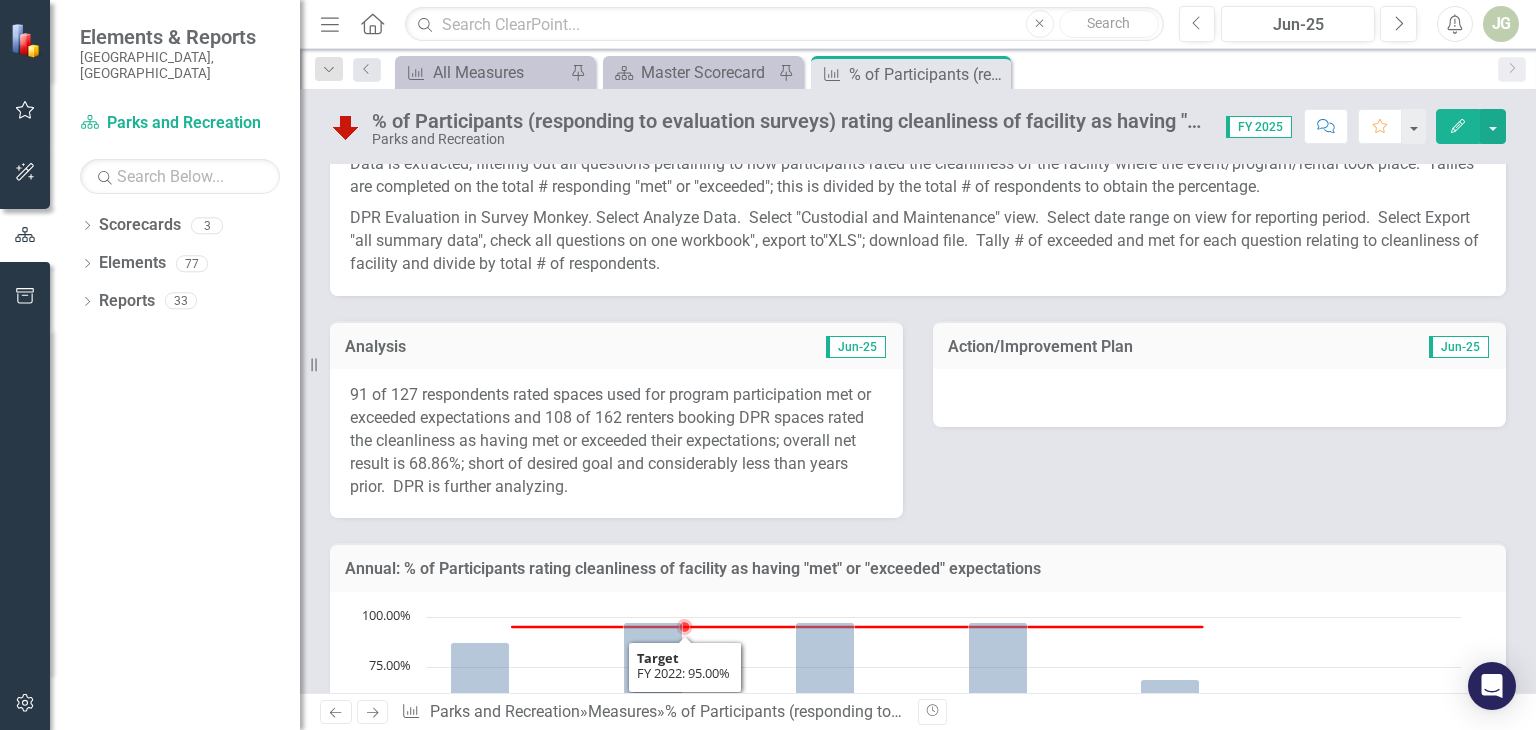 scroll, scrollTop: 400, scrollLeft: 0, axis: vertical 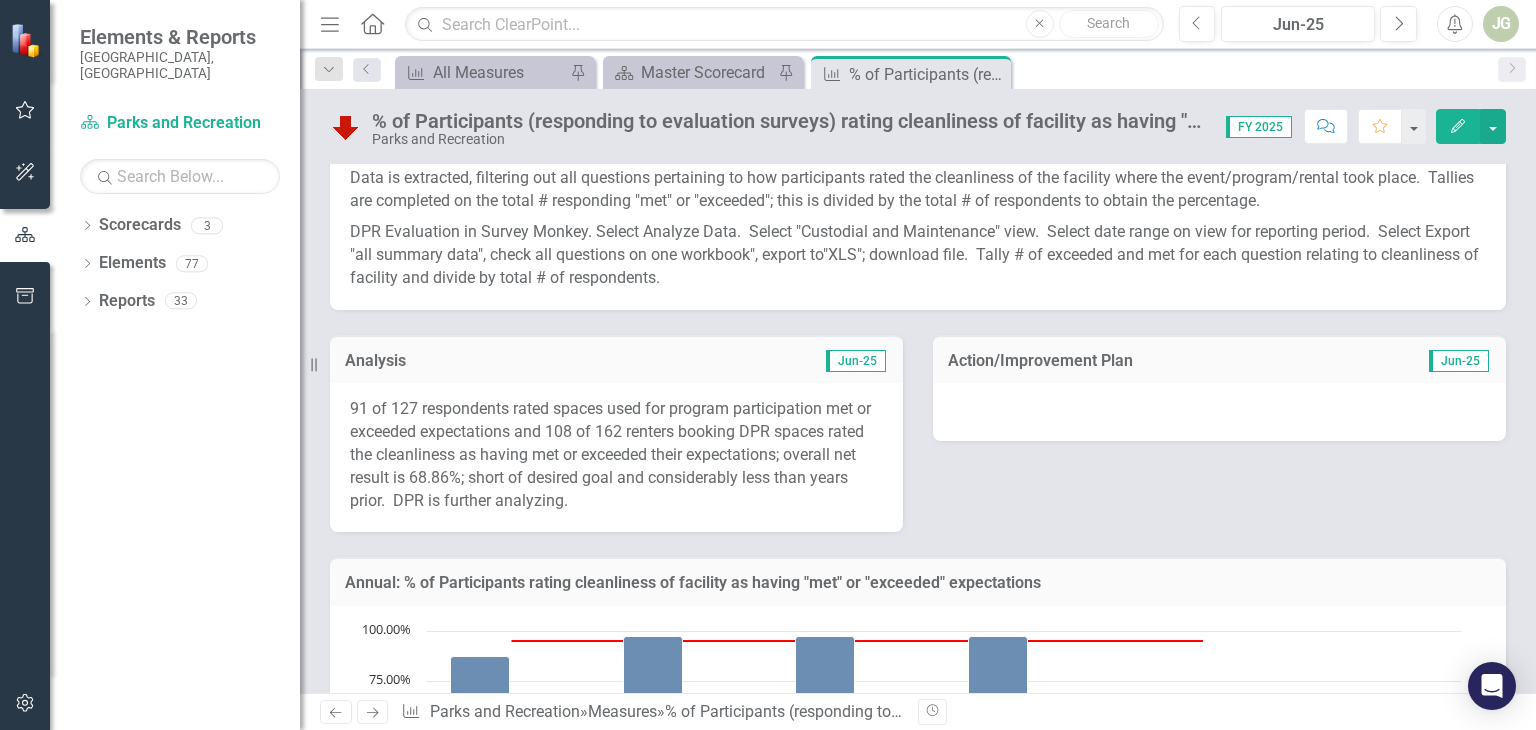 click on "91 of 127 respondents rated spaces used for program participation met or exceeded expectations and 108 of 162 renters booking DPR spaces rated the cleanliness as having met or exceeded their expectations; overall net result is 68.86%; short of desired goal and considerably less than years prior.  DPR is further analyzing." at bounding box center [616, 455] 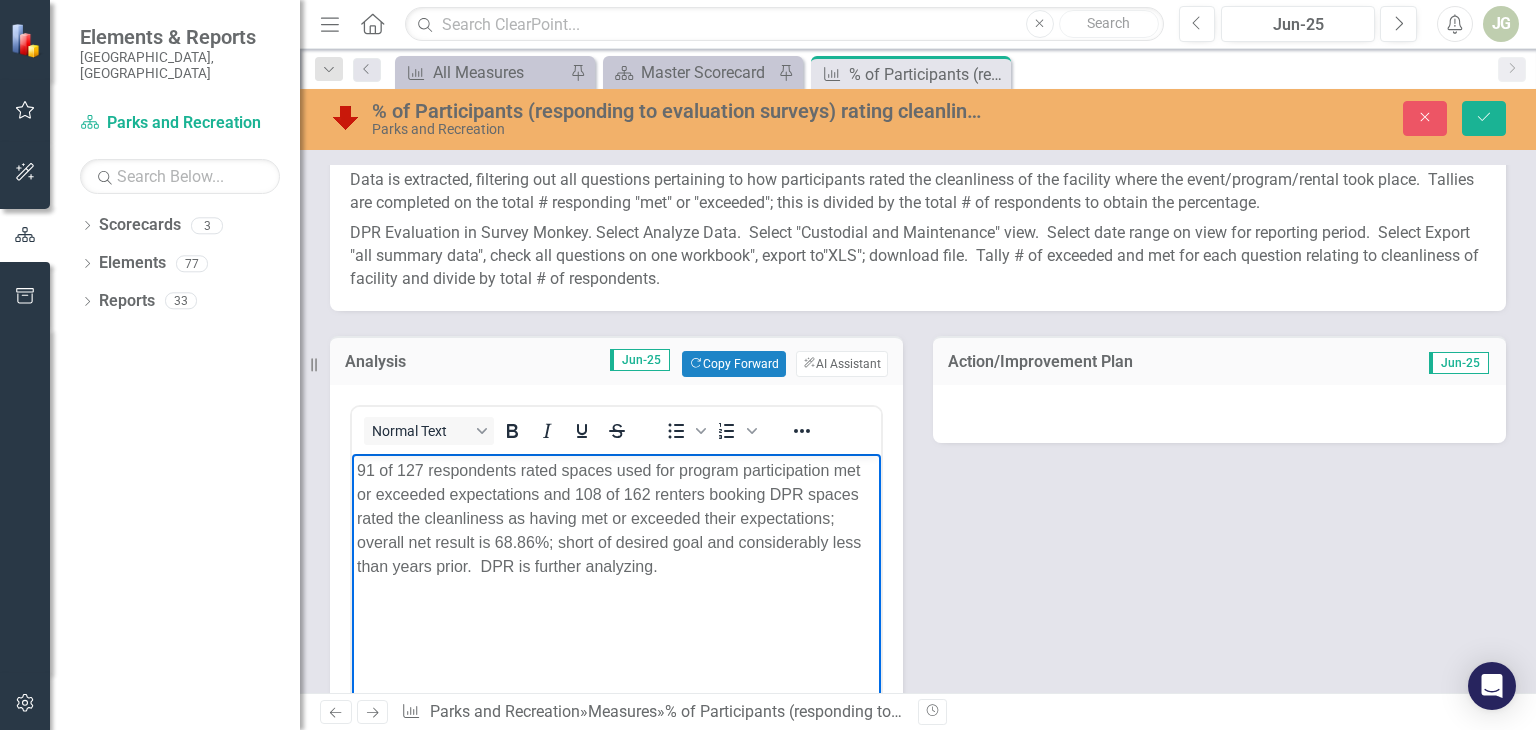 scroll, scrollTop: 0, scrollLeft: 0, axis: both 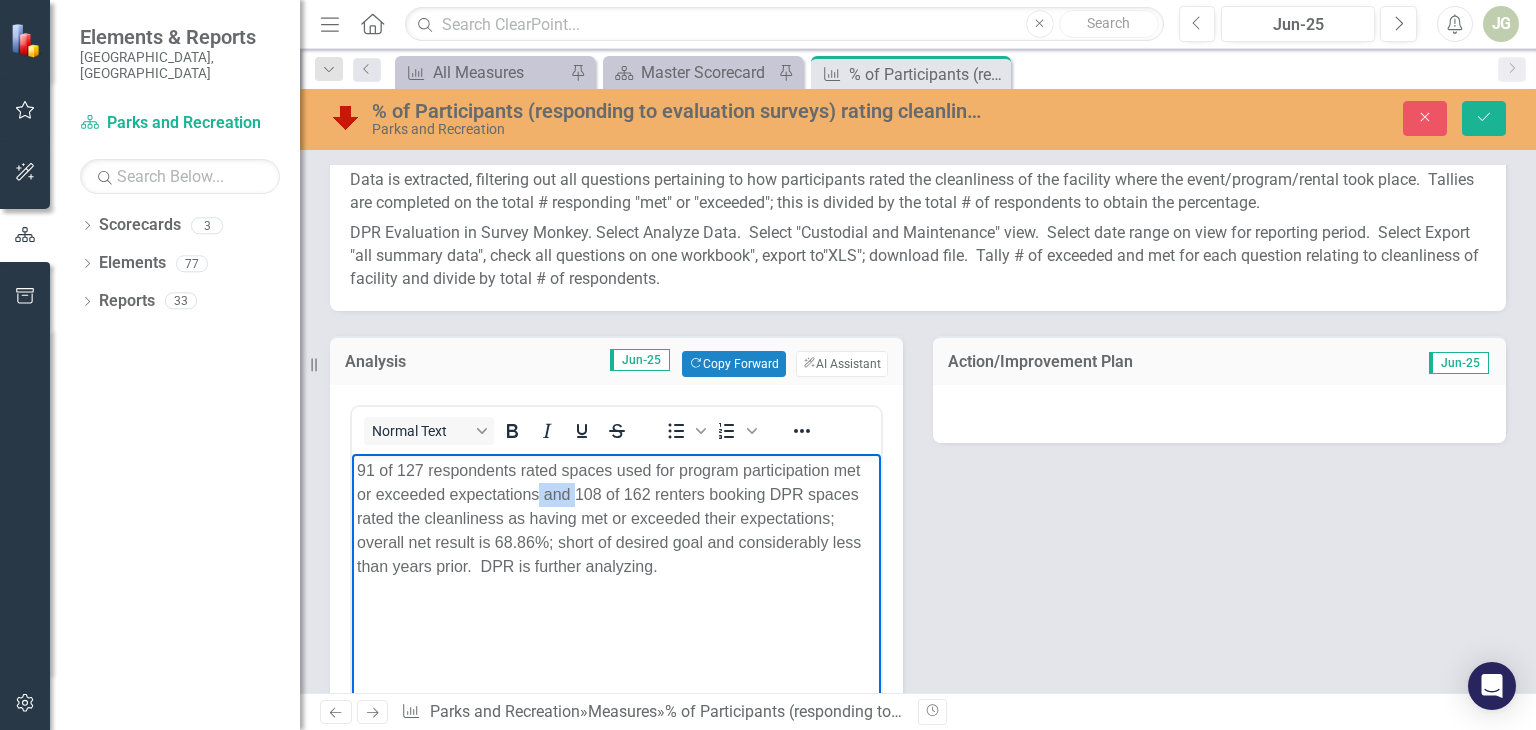 drag, startPoint x: 576, startPoint y: 496, endPoint x: 537, endPoint y: 496, distance: 39 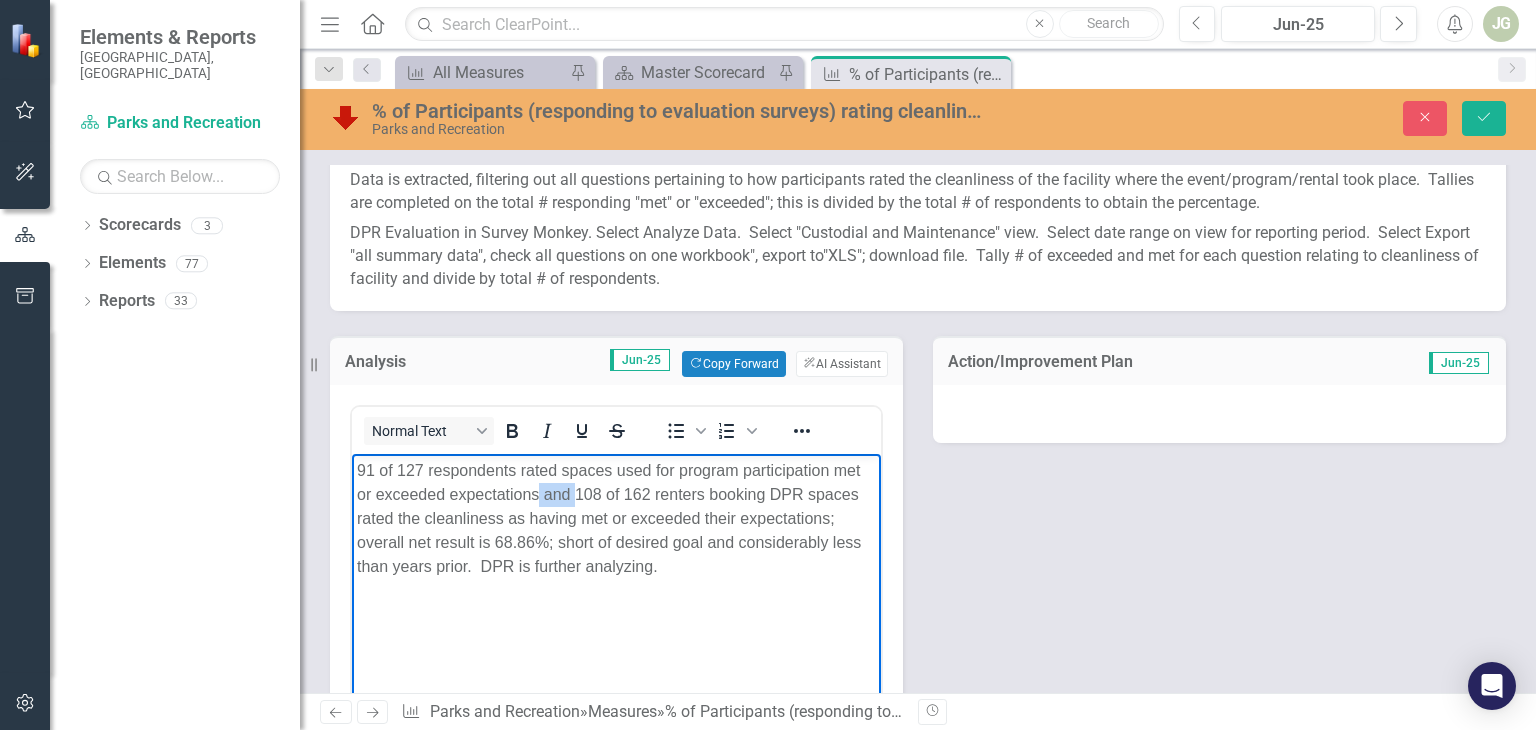 click on "91 of 127 respondents rated spaces used for program participation met or exceeded expectations and 108 of 162 renters booking DPR spaces rated the cleanliness as having met or exceeded their expectations; overall net result is 68.86%; short of desired goal and considerably less than years prior.  DPR is further analyzing." at bounding box center [616, 518] 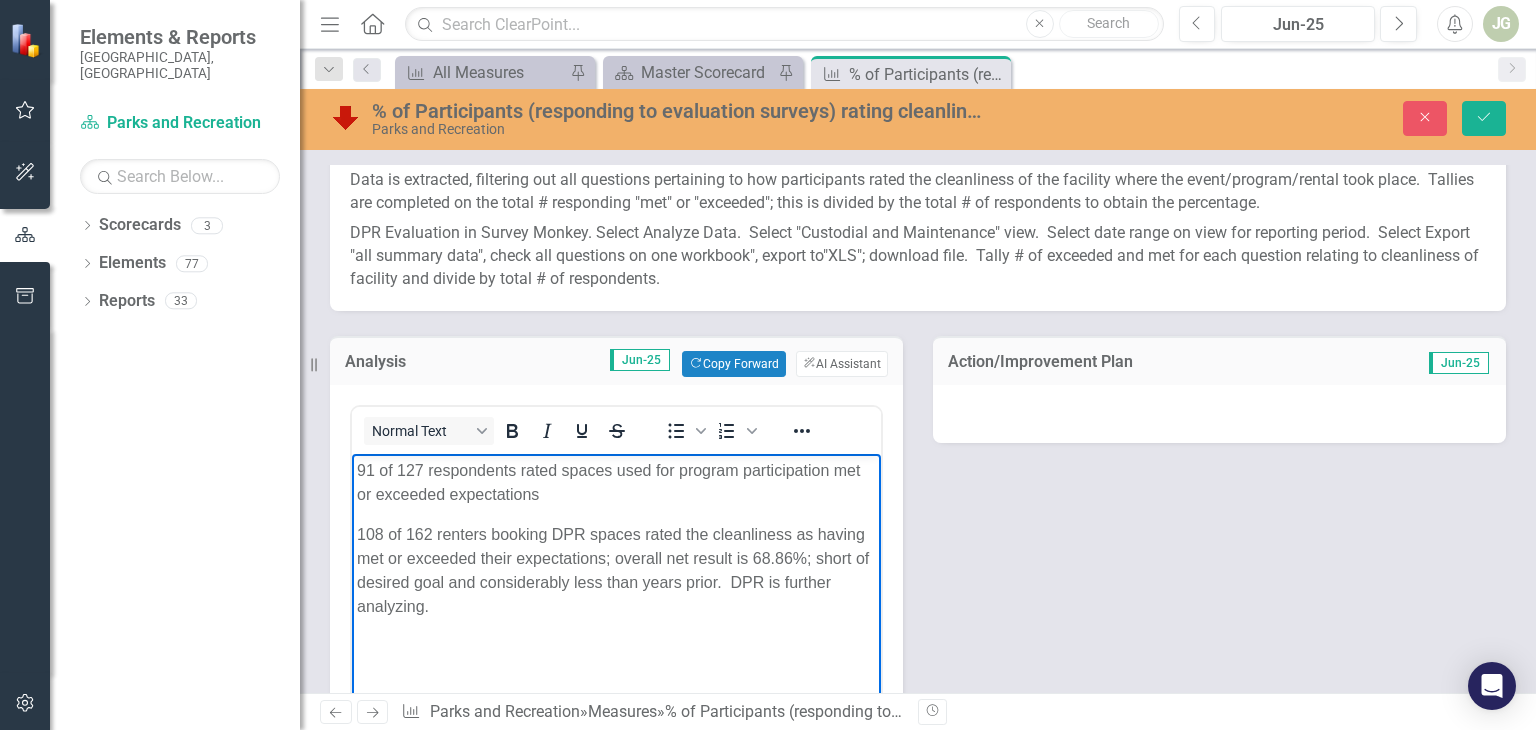 click on "108 of 162 renters booking DPR spaces rated the cleanliness as having met or exceeded their expectations; overall net result is 68.86%; short of desired goal and considerably less than years prior.  DPR is further analyzing." at bounding box center (616, 570) 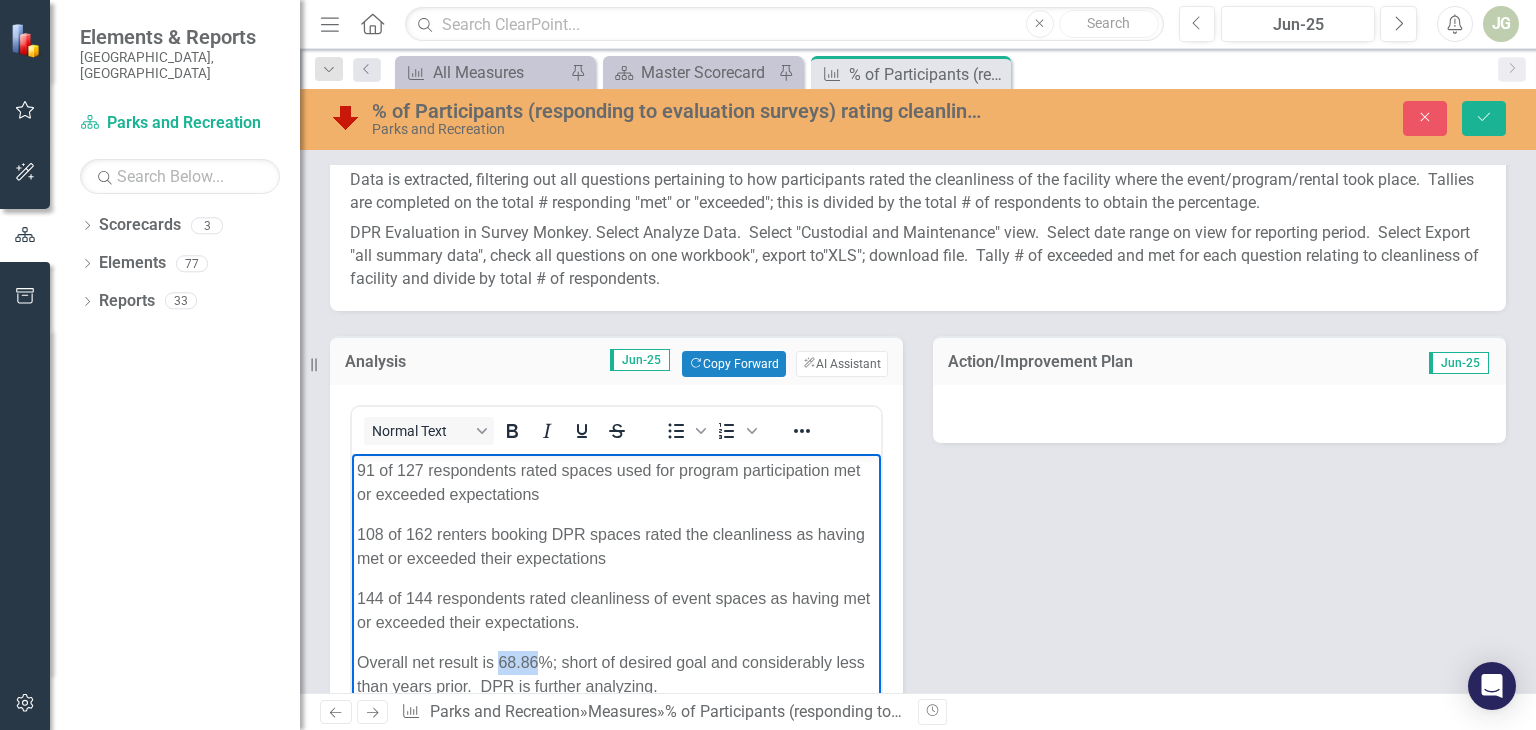 drag, startPoint x: 536, startPoint y: 657, endPoint x: 499, endPoint y: 662, distance: 37.336308 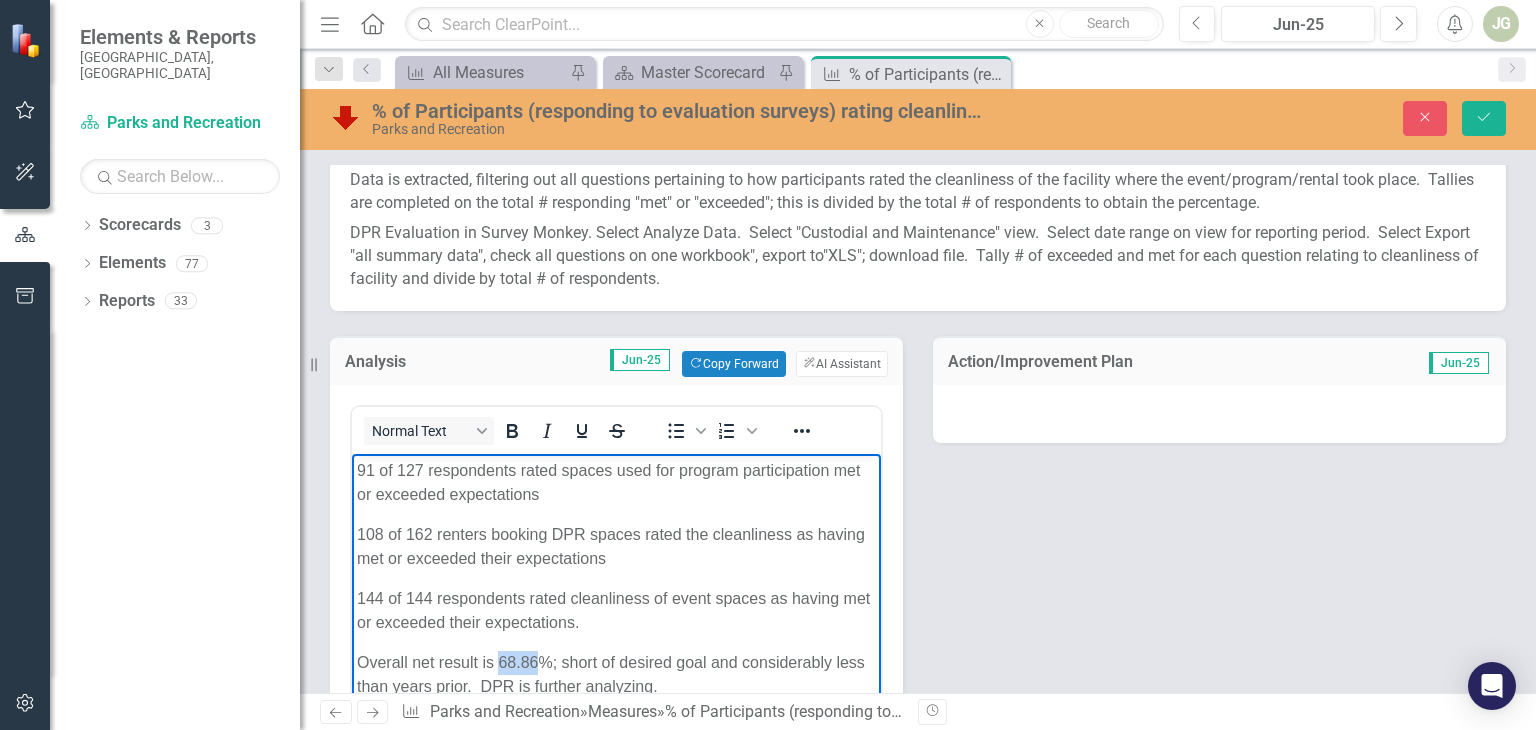 click on "Overall net result is 68.86%; short of desired goal and considerably less than years prior.  DPR is further analyzing." at bounding box center (616, 674) 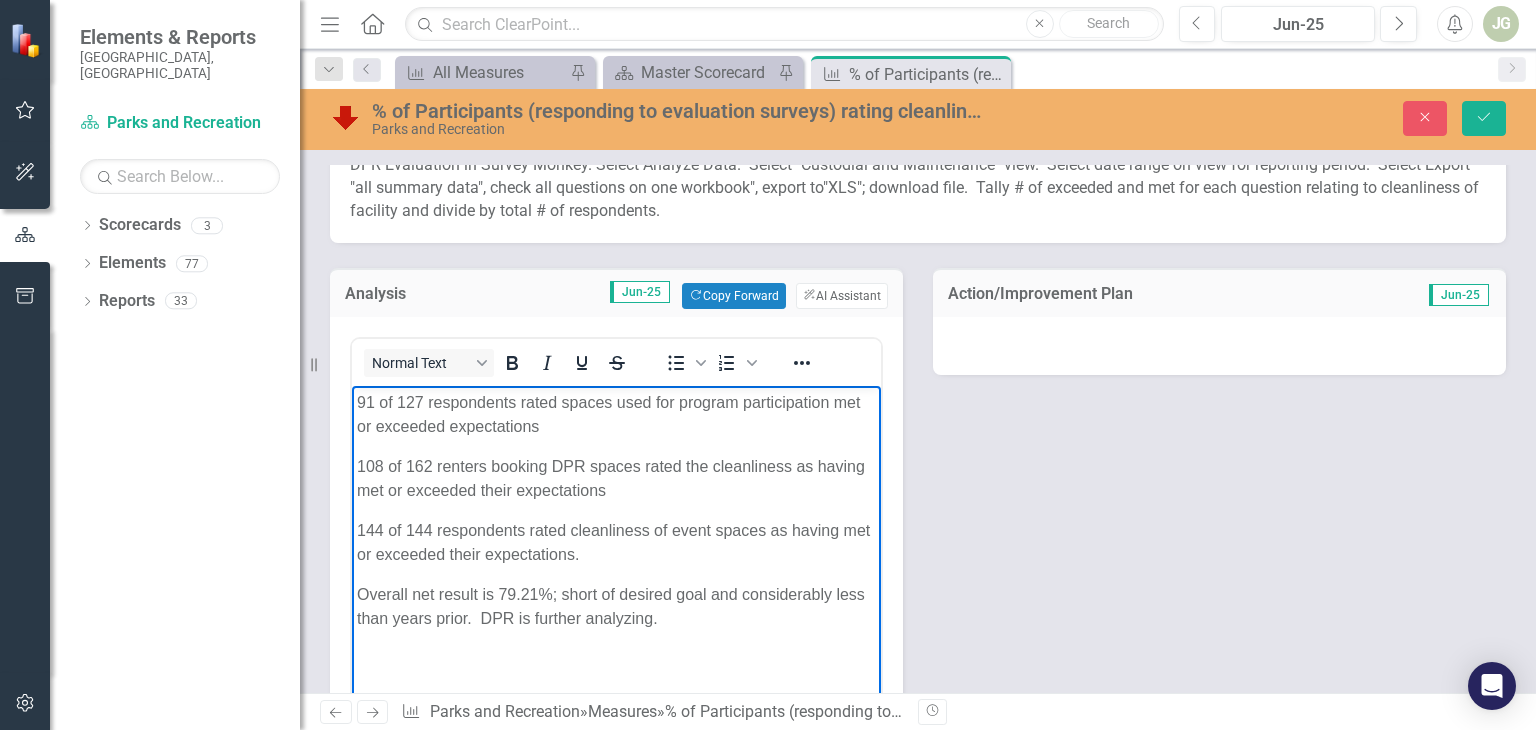 scroll, scrollTop: 500, scrollLeft: 0, axis: vertical 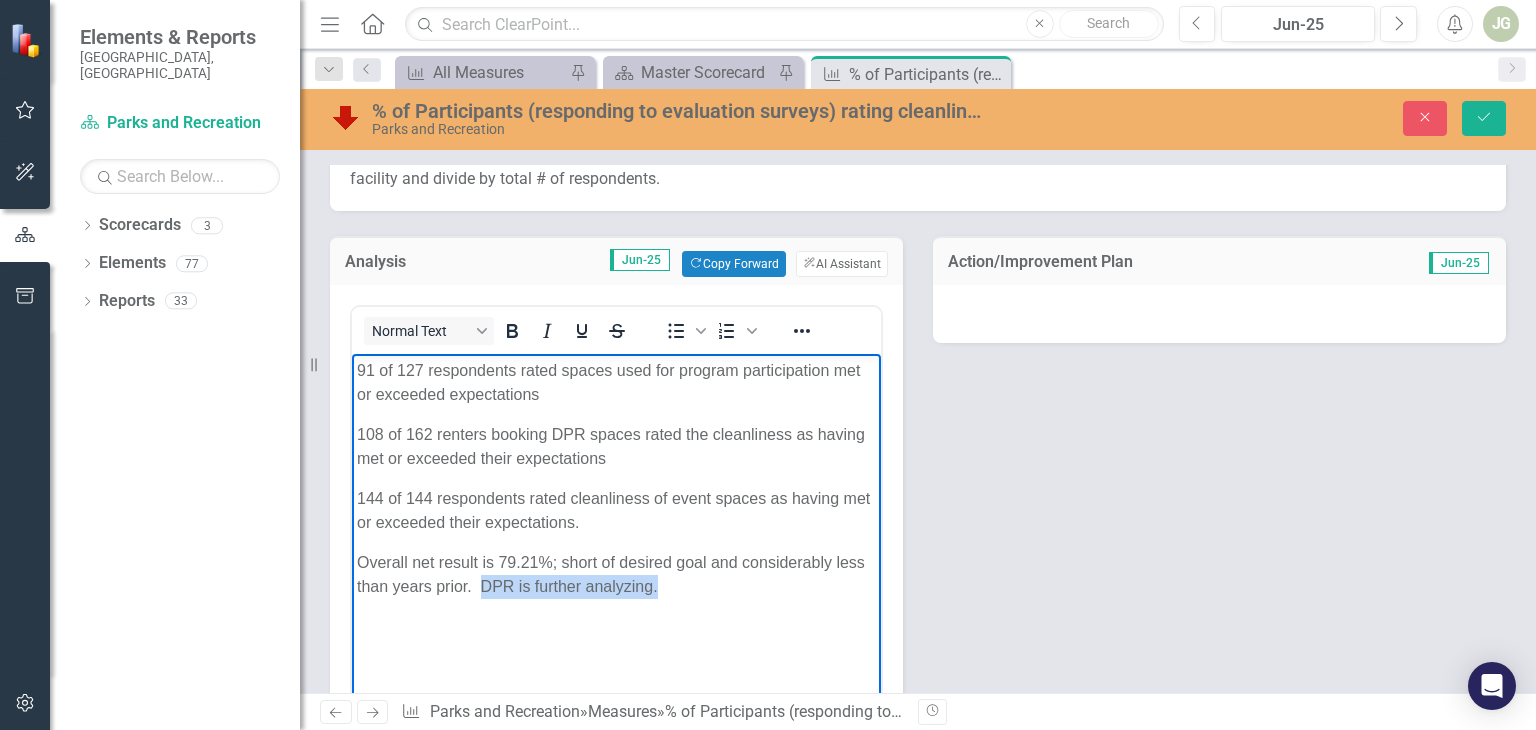 drag, startPoint x: 698, startPoint y: 586, endPoint x: 479, endPoint y: 588, distance: 219.00912 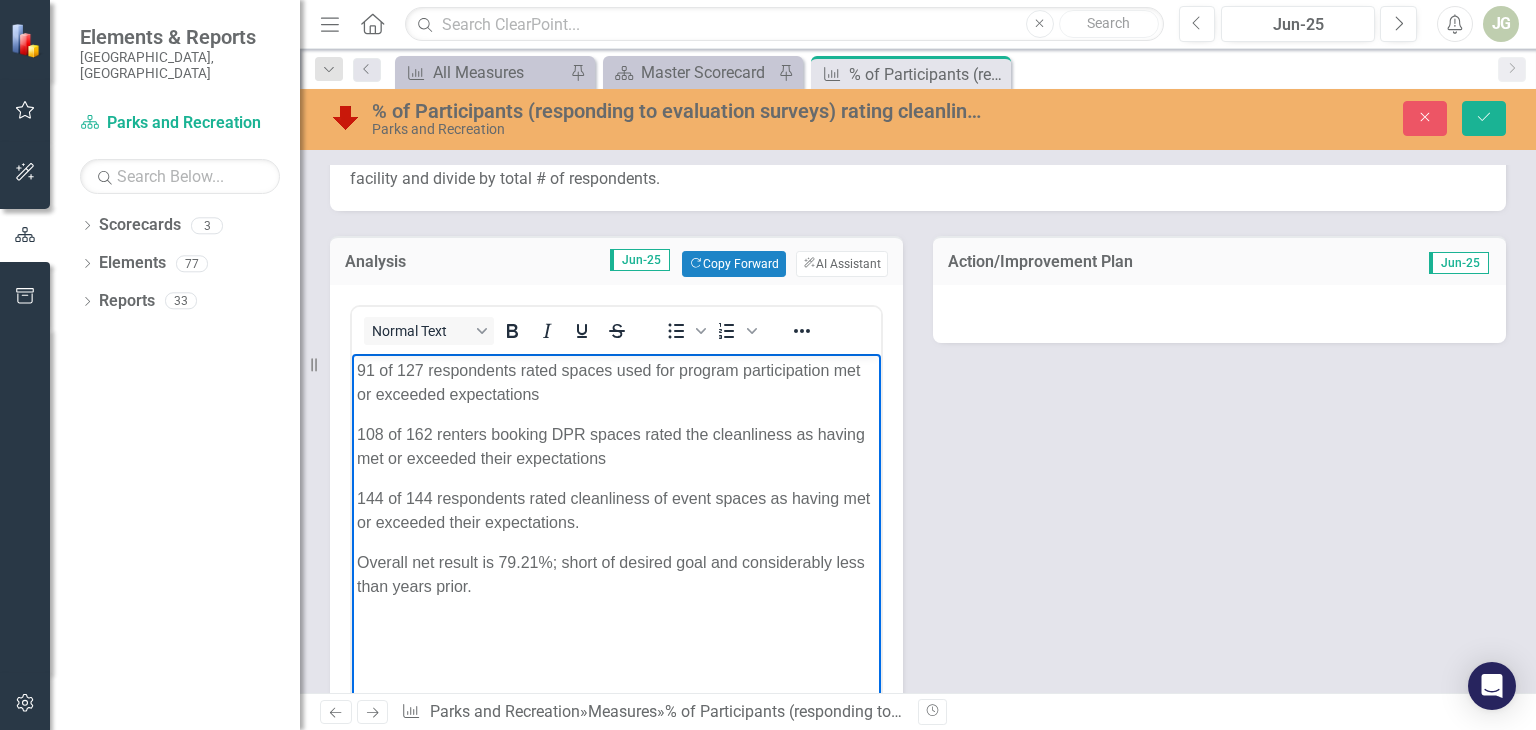 click on "91 of 127 respondents rated spaces used for program participation met or exceeded expectations" at bounding box center [616, 382] 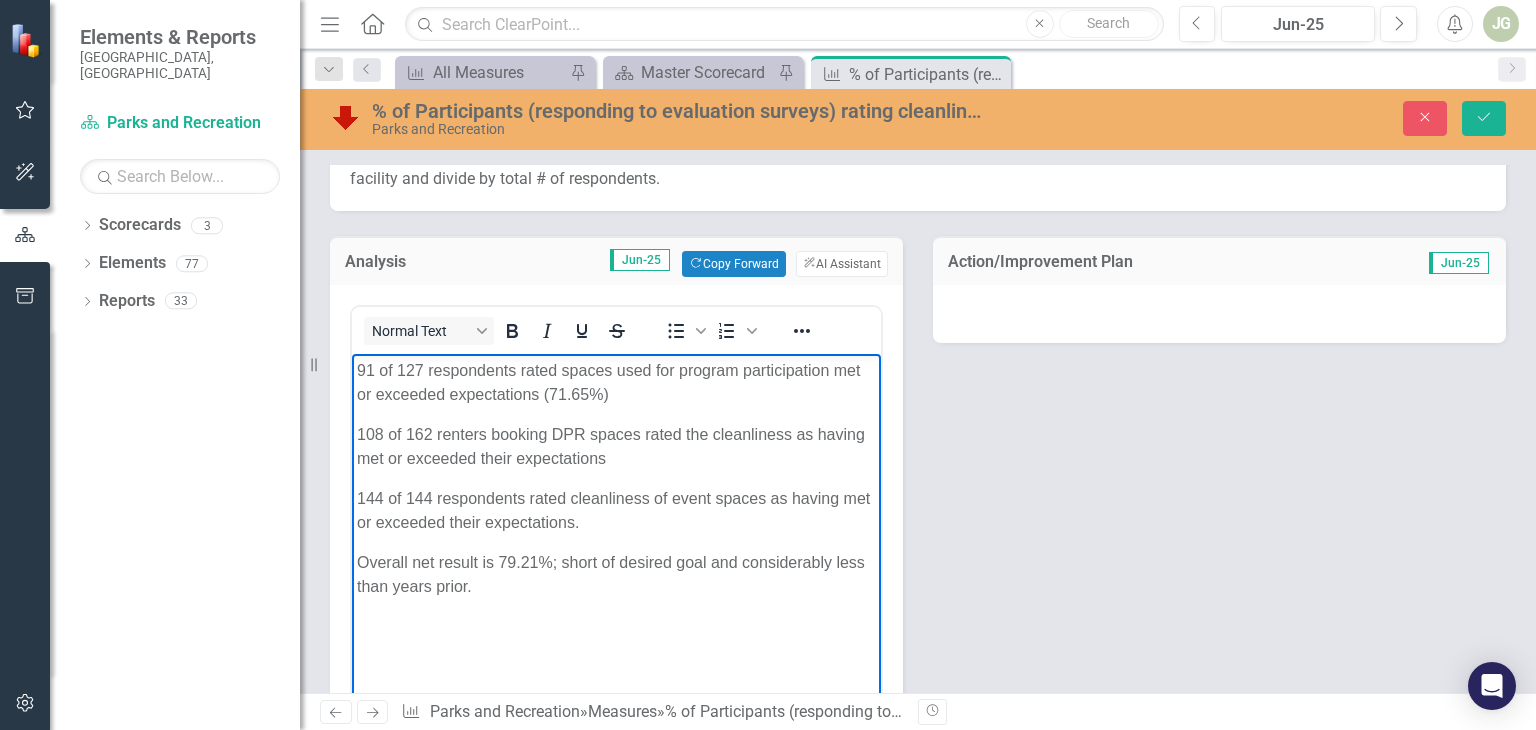 click on "108 of 162 renters booking DPR spaces rated the cleanliness as having met or exceeded their expectations" at bounding box center [616, 446] 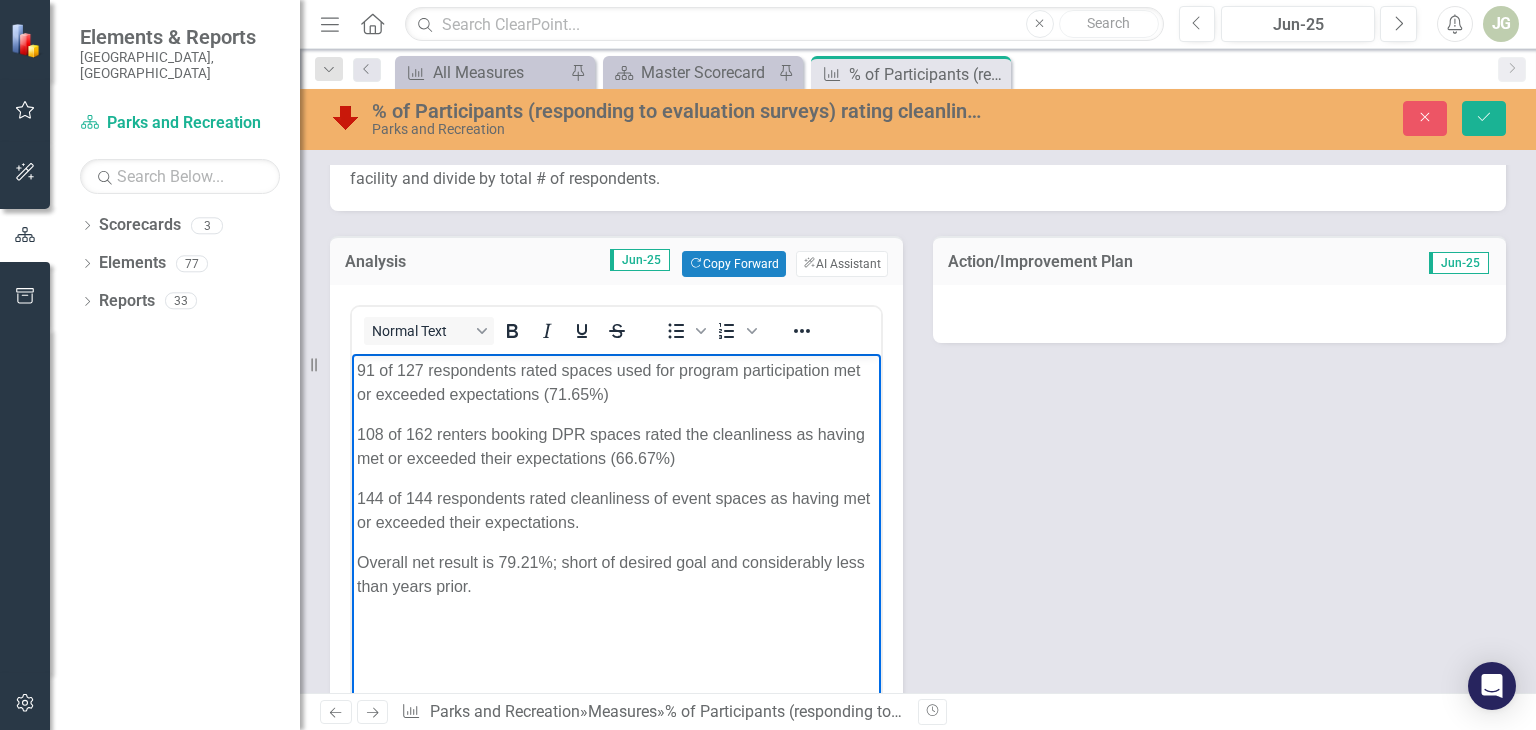 click on "144 of 144 respondents rated cleanliness of event spaces as having met or exceeded their expectations." at bounding box center [616, 510] 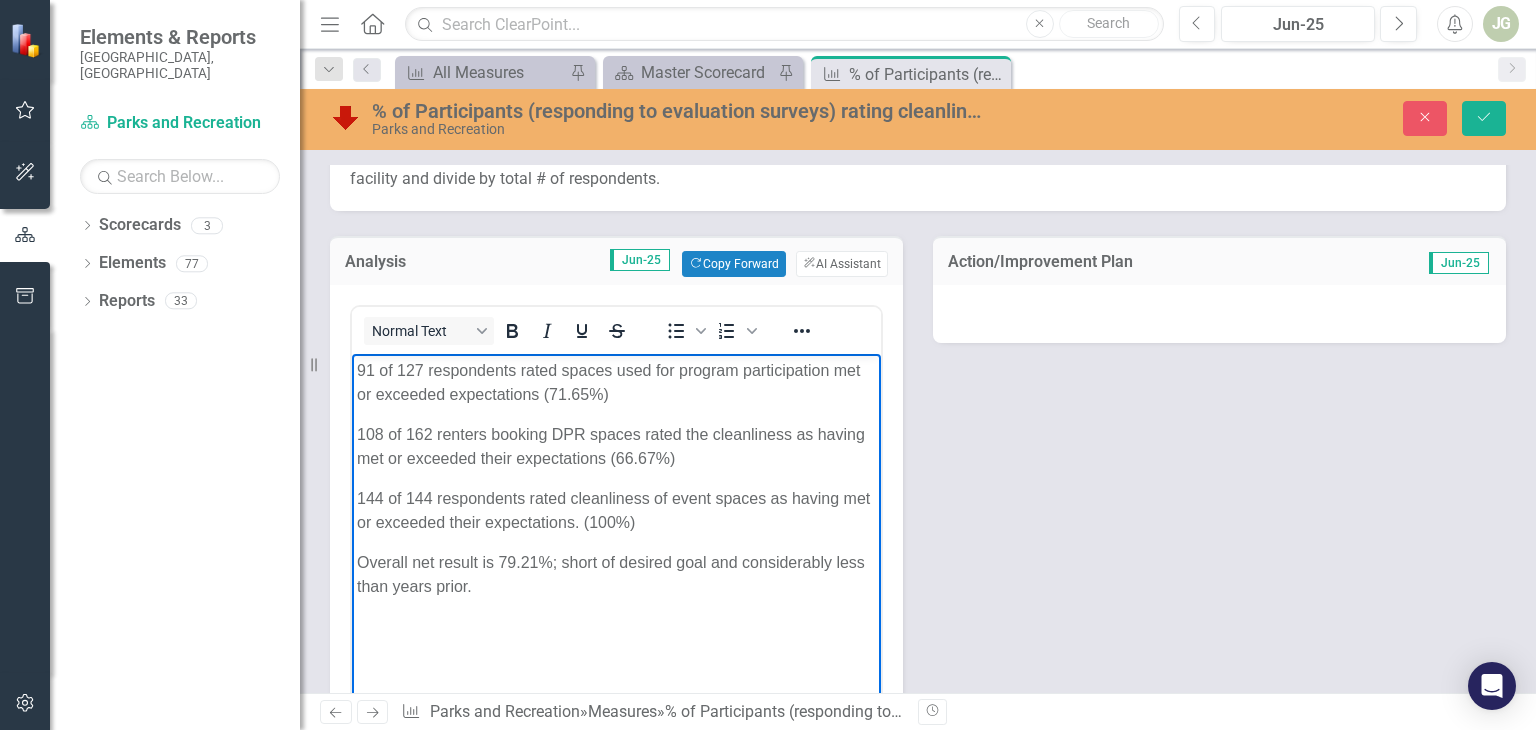 click on "91 of 127 respondents rated spaces used for program participation met or exceeded expectations (71.65%) 108 of 162 renters booking DPR spaces rated the cleanliness as having met or exceeded their expectations (66.67%) 144 of 144 respondents rated cleanliness of event spaces as having met or exceeded their expectations. (100%) Overall net result is 79.21%; short of desired goal and considerably less than years prior." at bounding box center [616, 503] 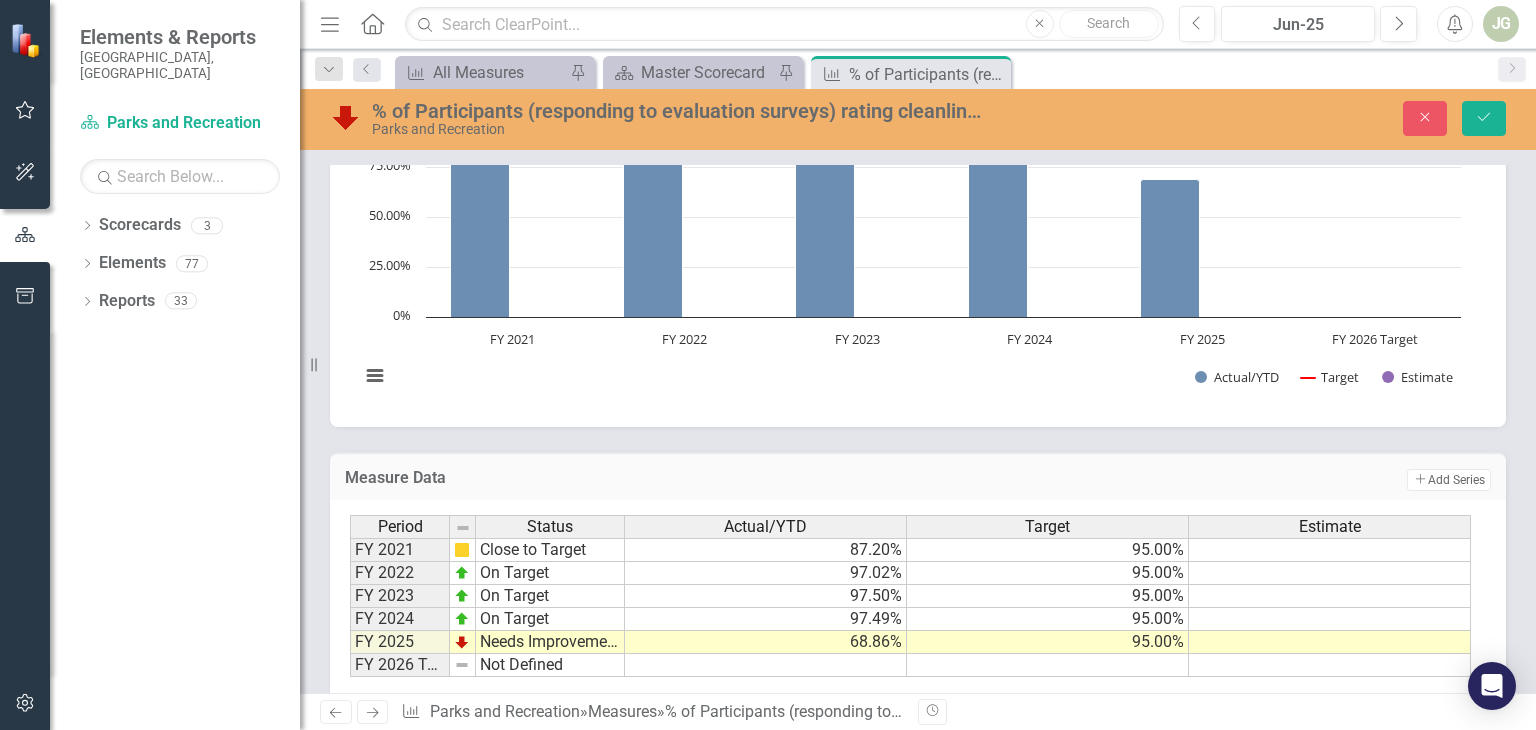 scroll, scrollTop: 1329, scrollLeft: 0, axis: vertical 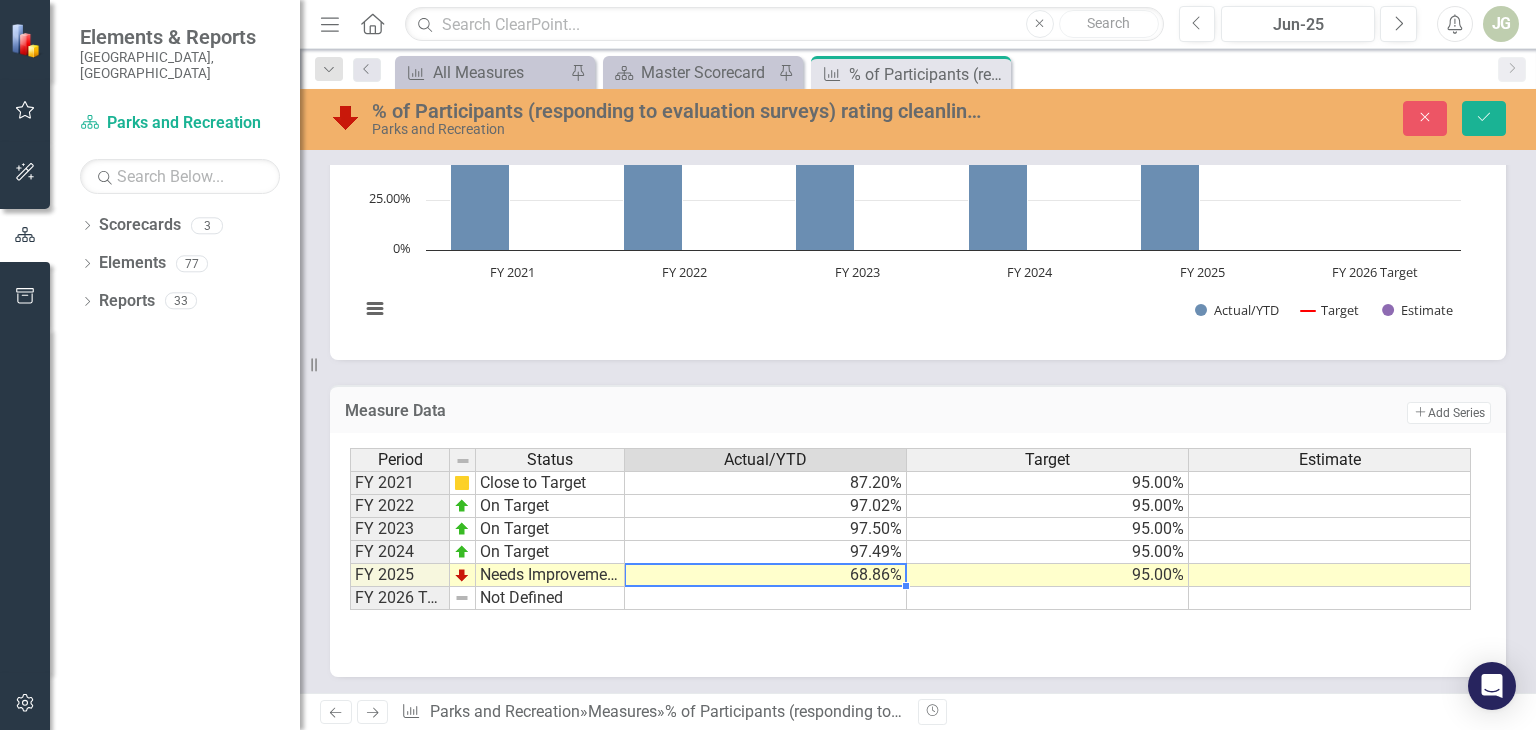 click on "68.86%" at bounding box center (766, 575) 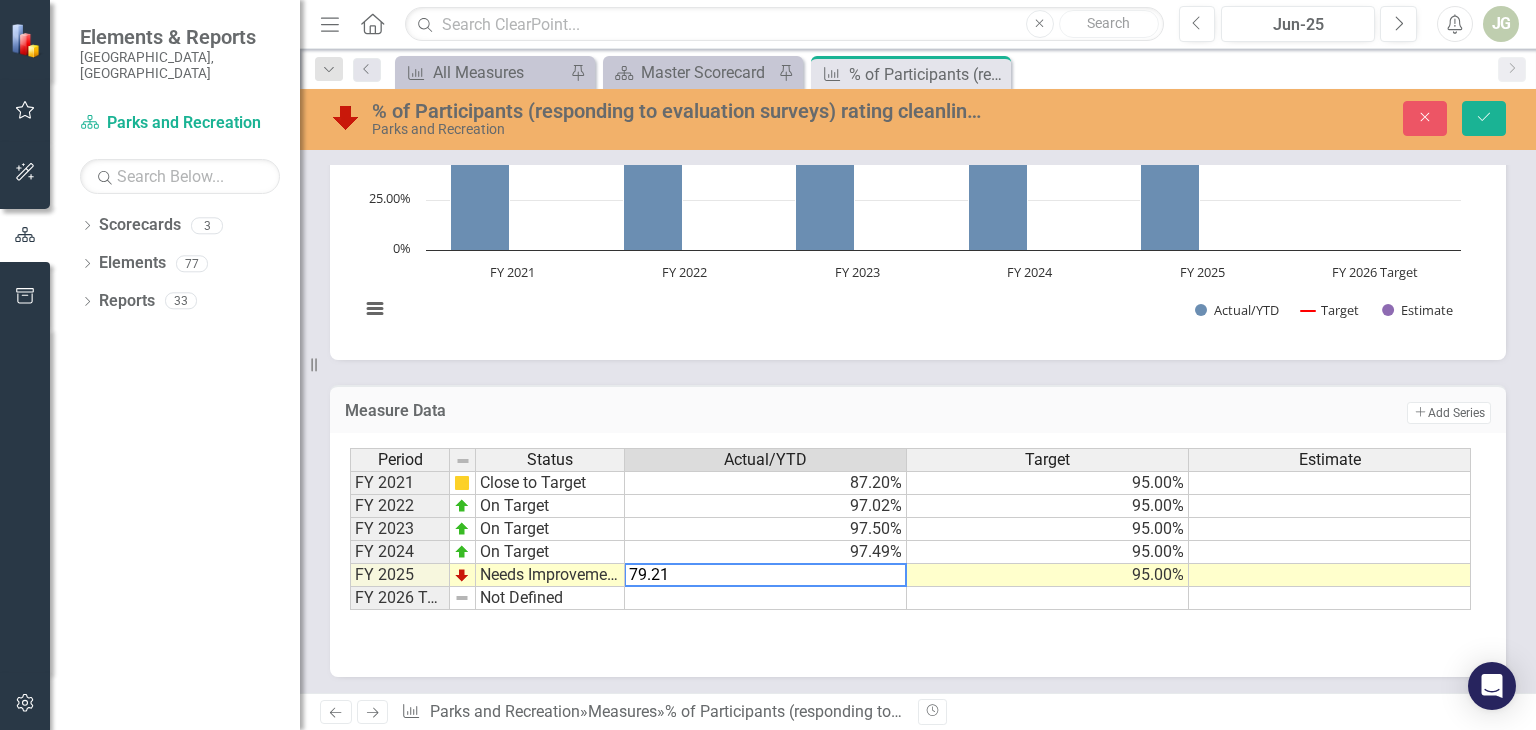 type on "79.21" 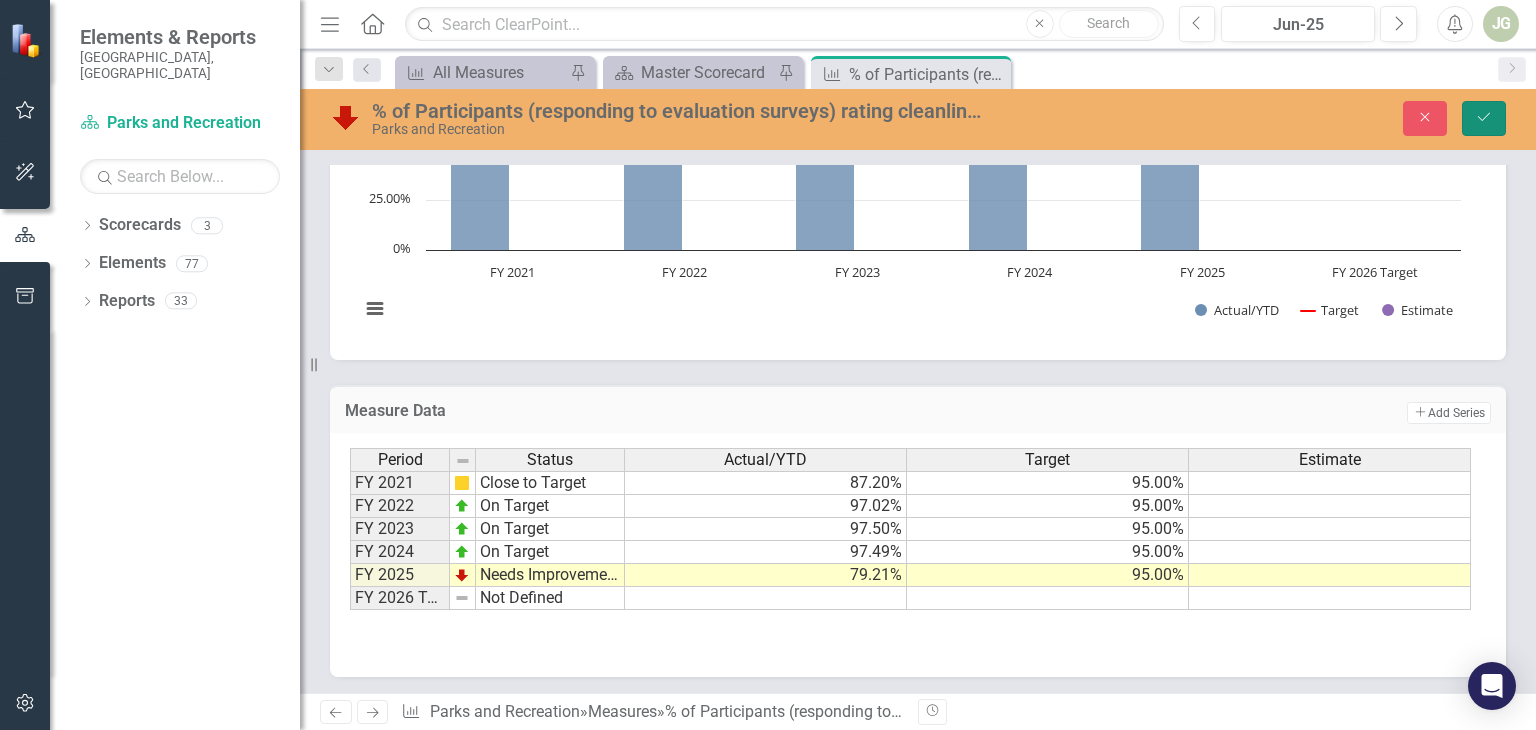 click on "Save" 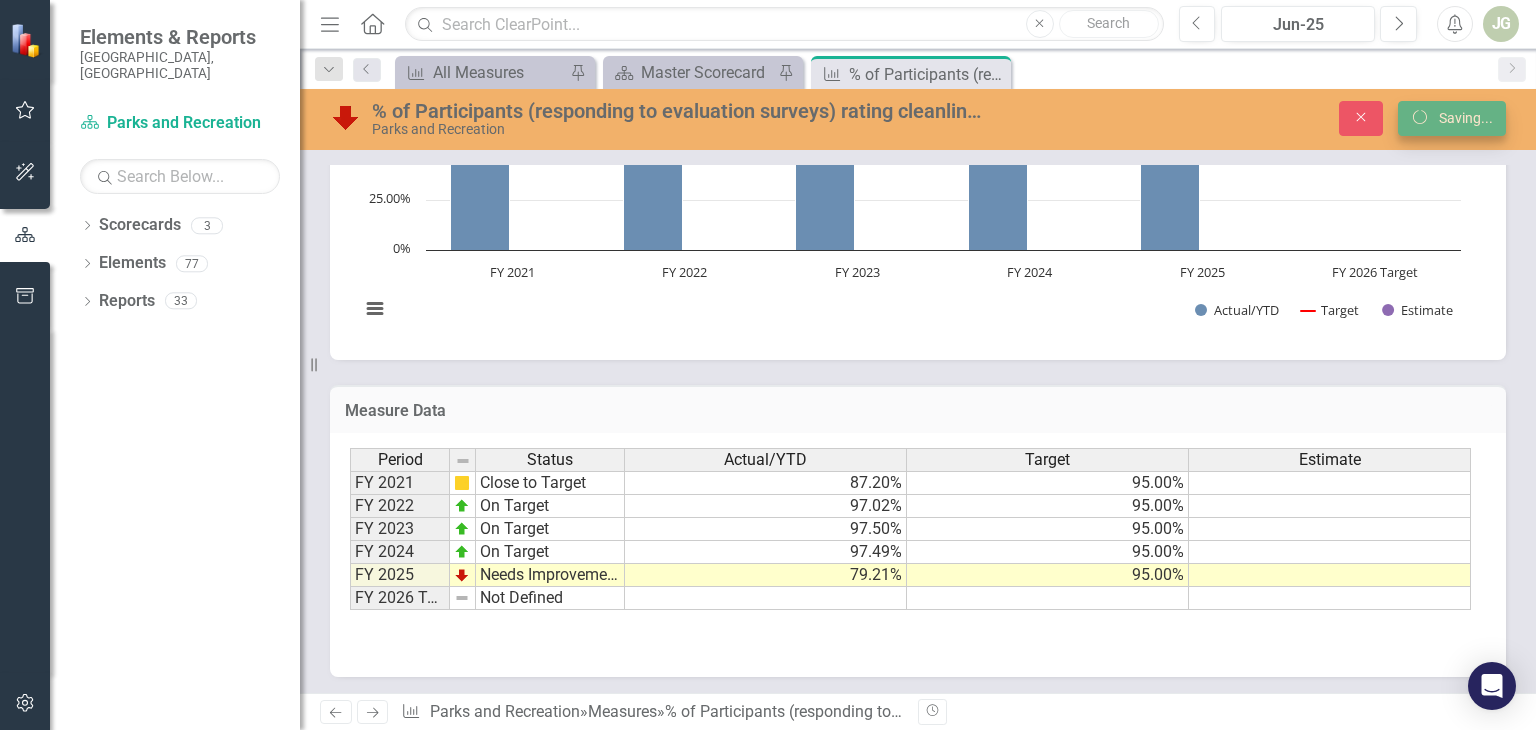 scroll, scrollTop: 1076, scrollLeft: 0, axis: vertical 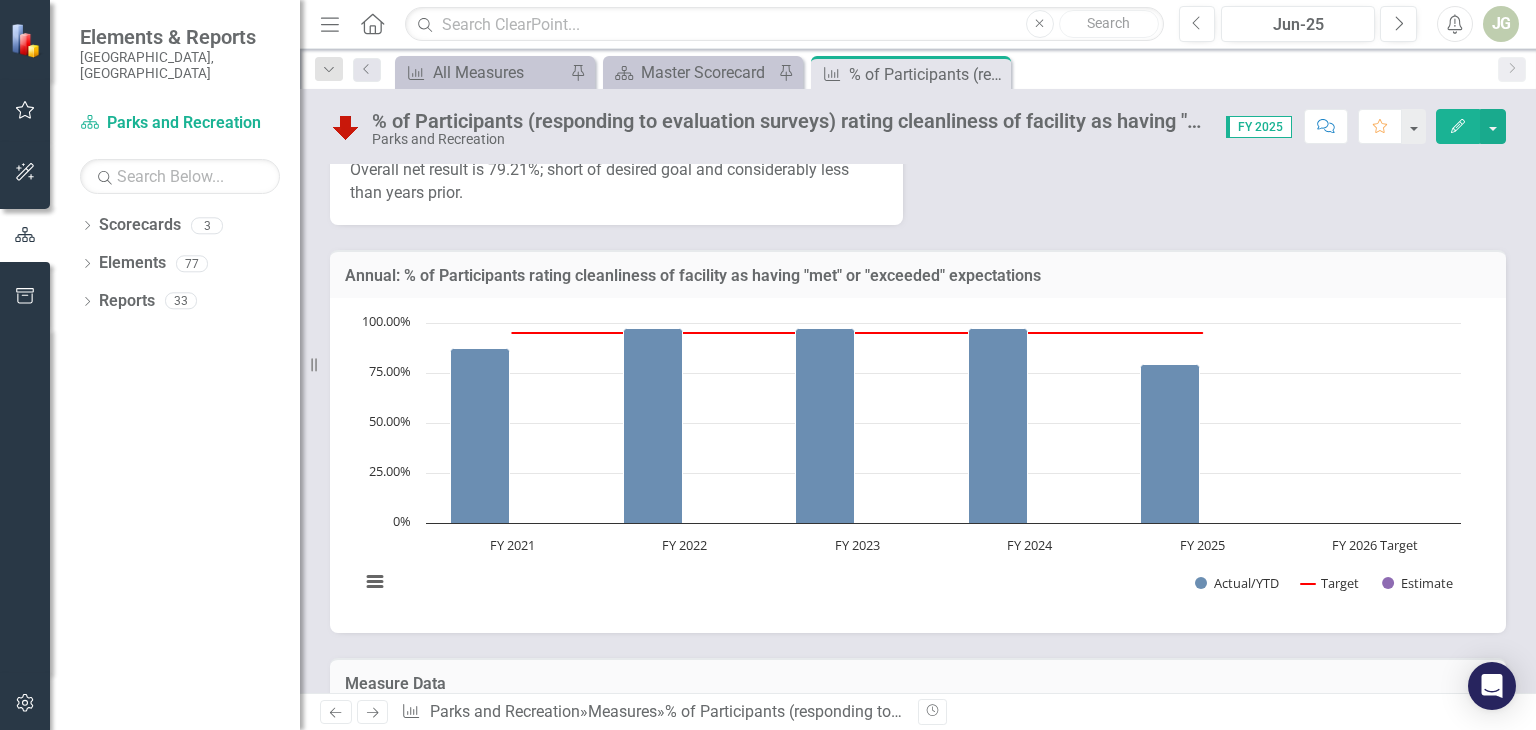 drag, startPoint x: 1104, startPoint y: 283, endPoint x: 1002, endPoint y: 305, distance: 104.34558 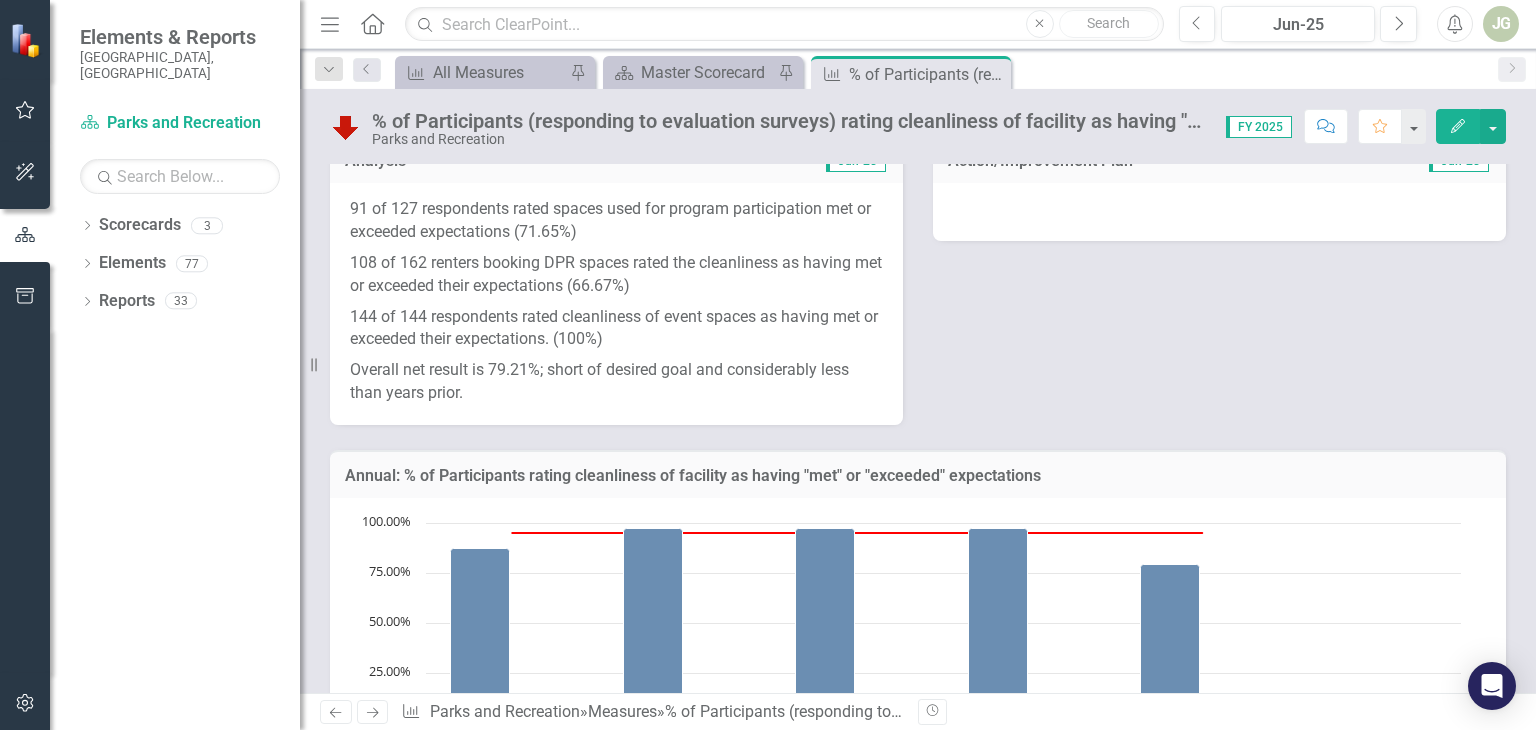 scroll, scrollTop: 400, scrollLeft: 0, axis: vertical 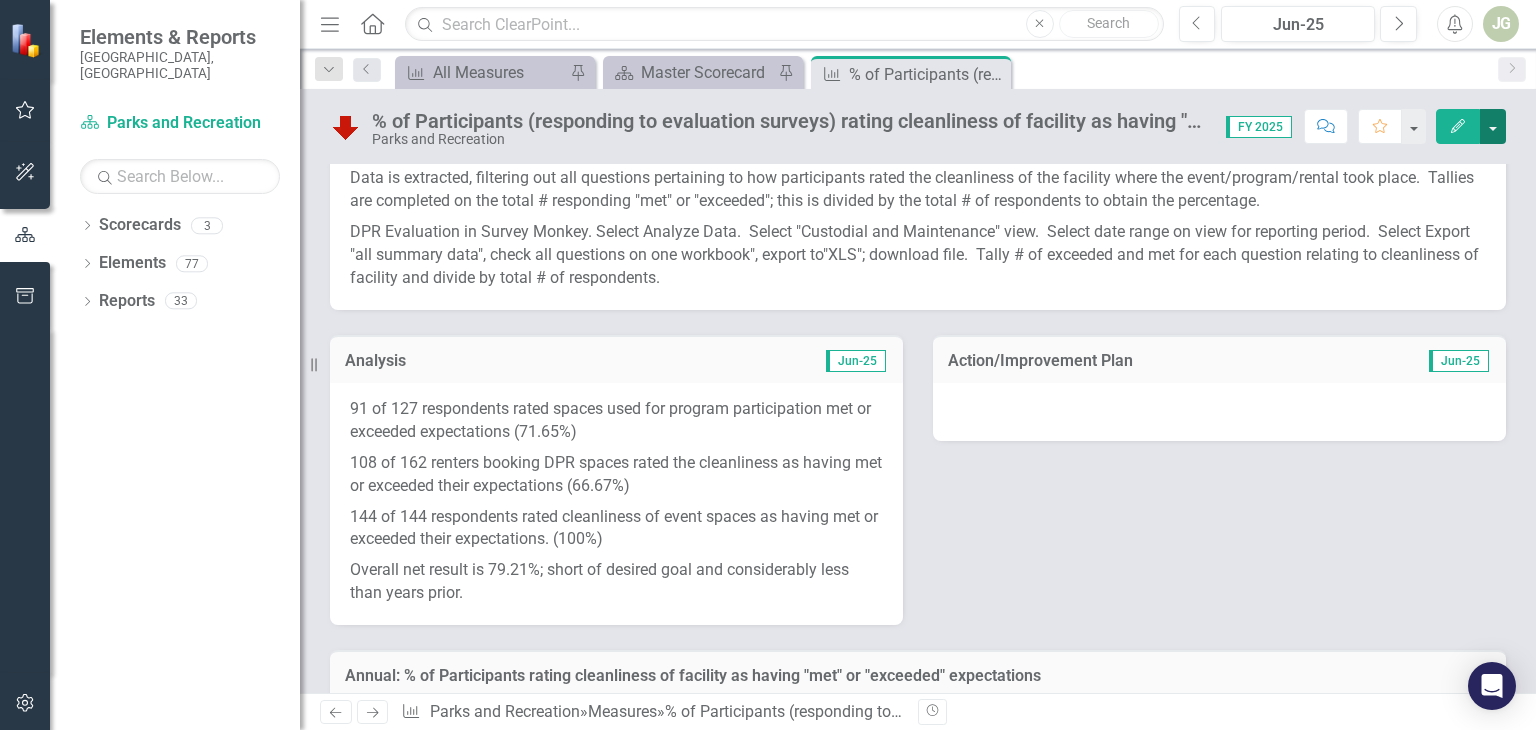 click at bounding box center (1493, 126) 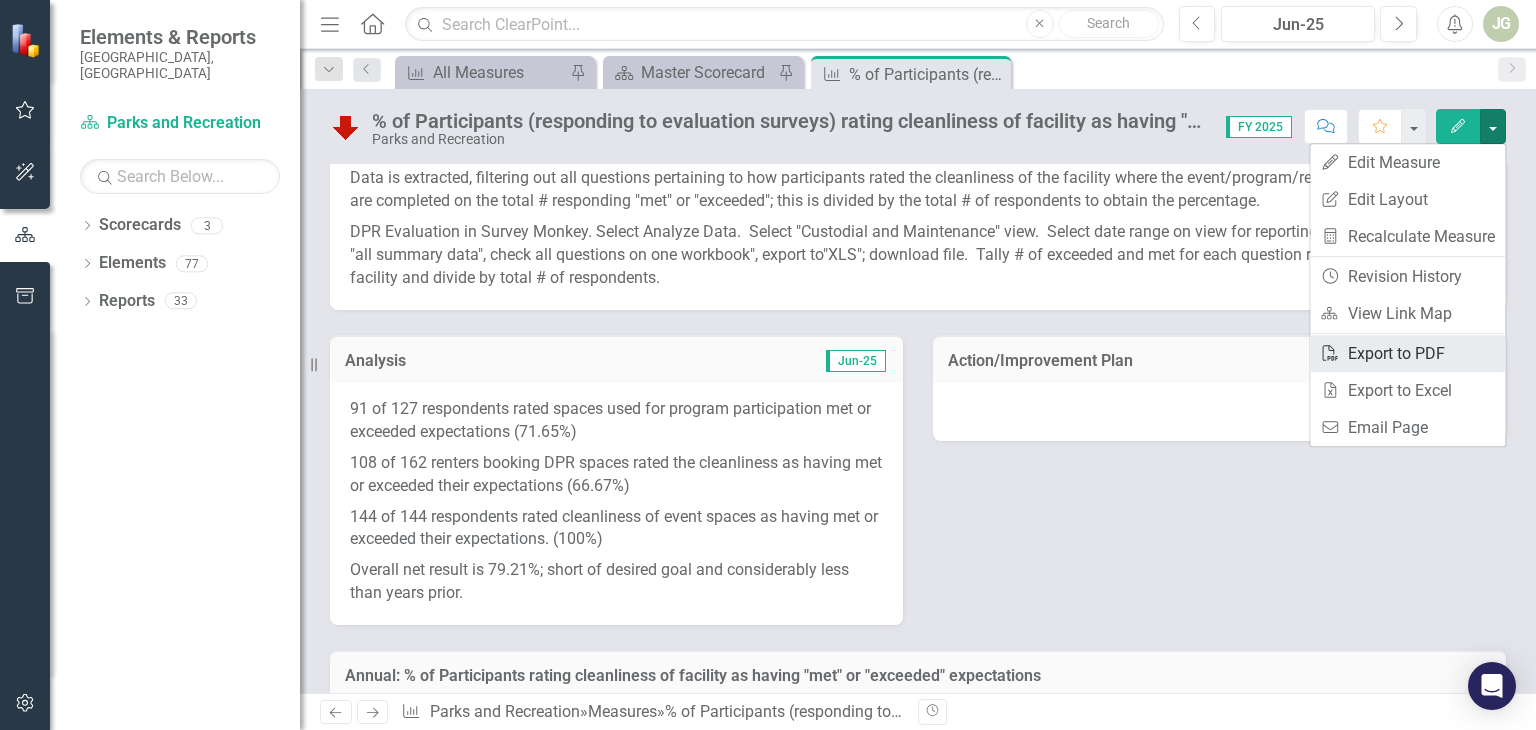 click on "PDF Export to PDF" at bounding box center (1407, 353) 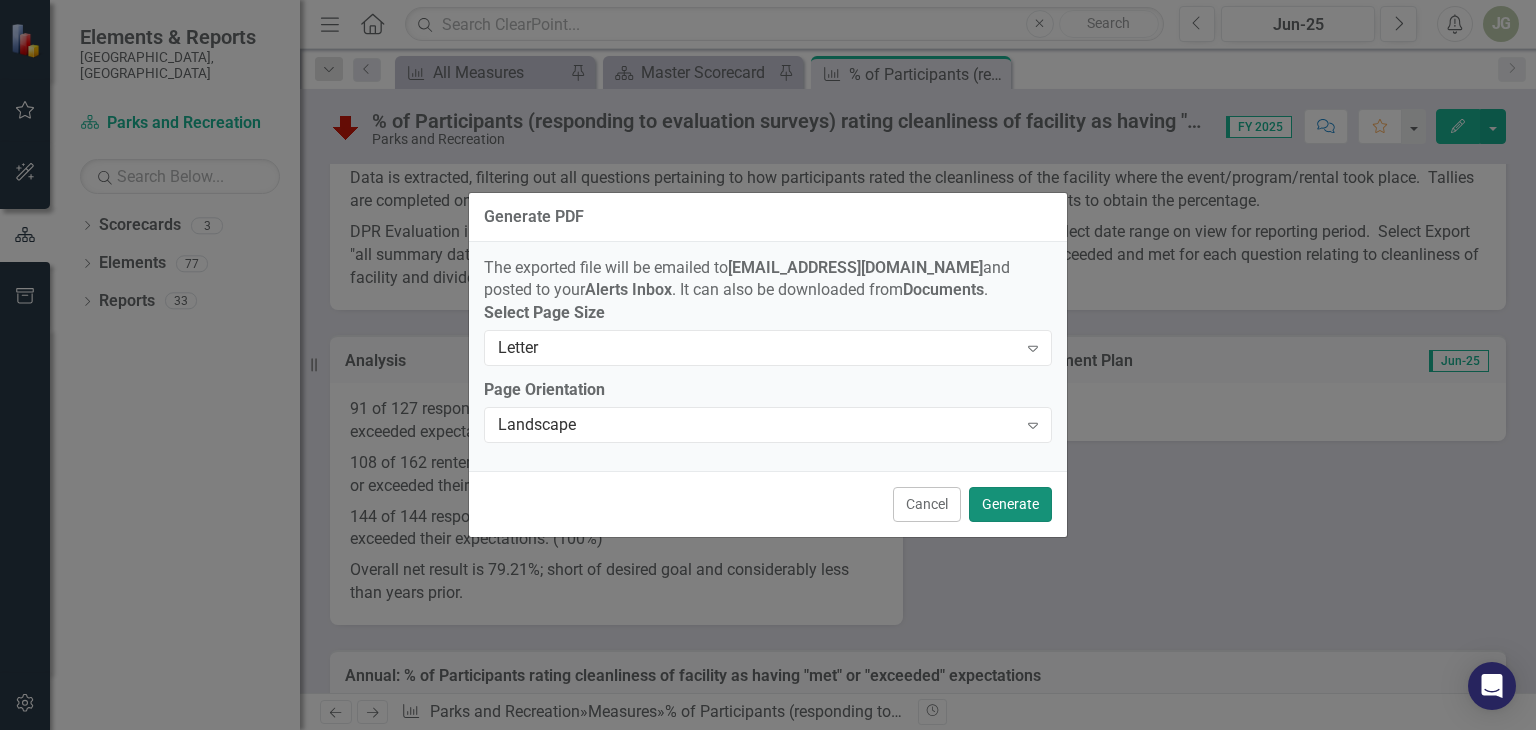 click on "Generate" at bounding box center (1010, 504) 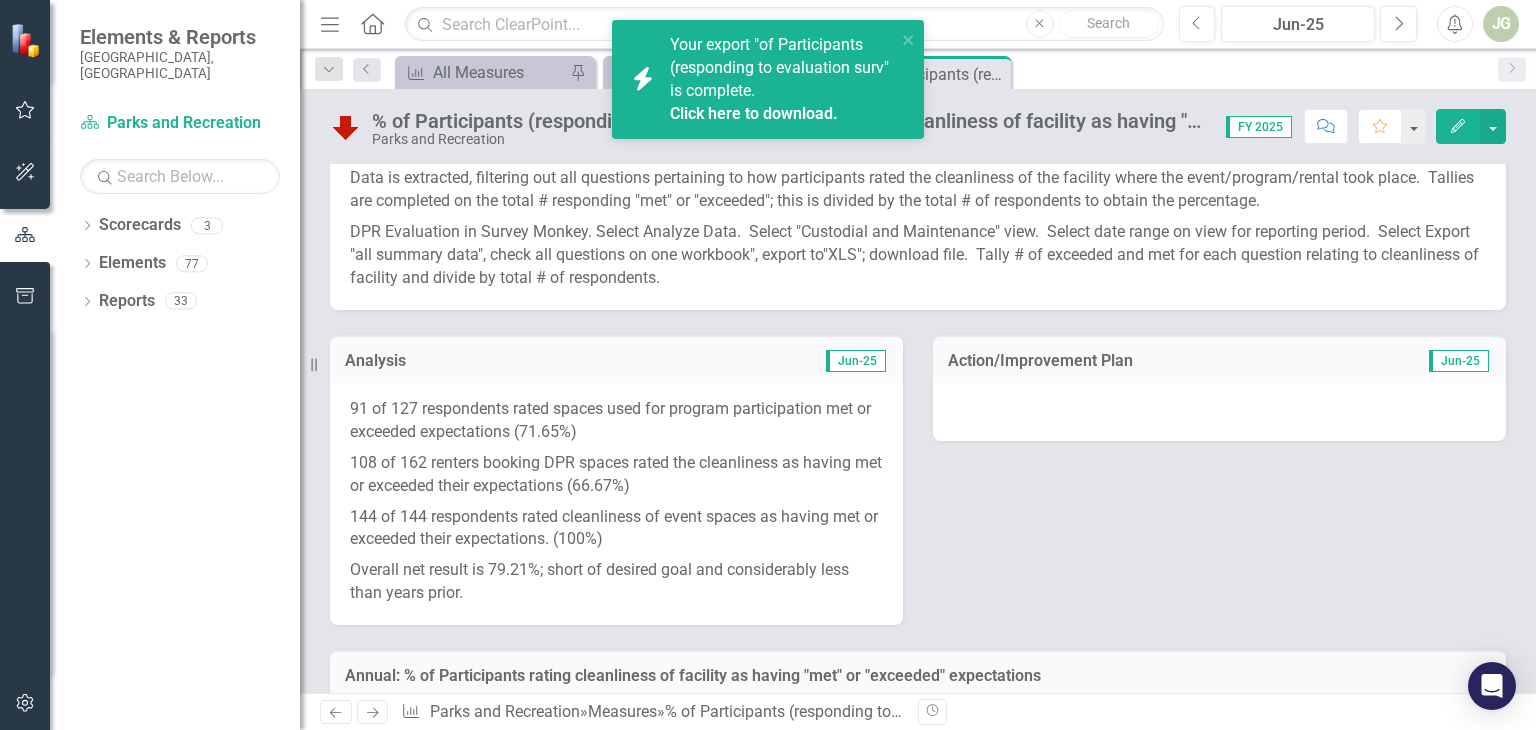 click on "Click here to download." at bounding box center [754, 113] 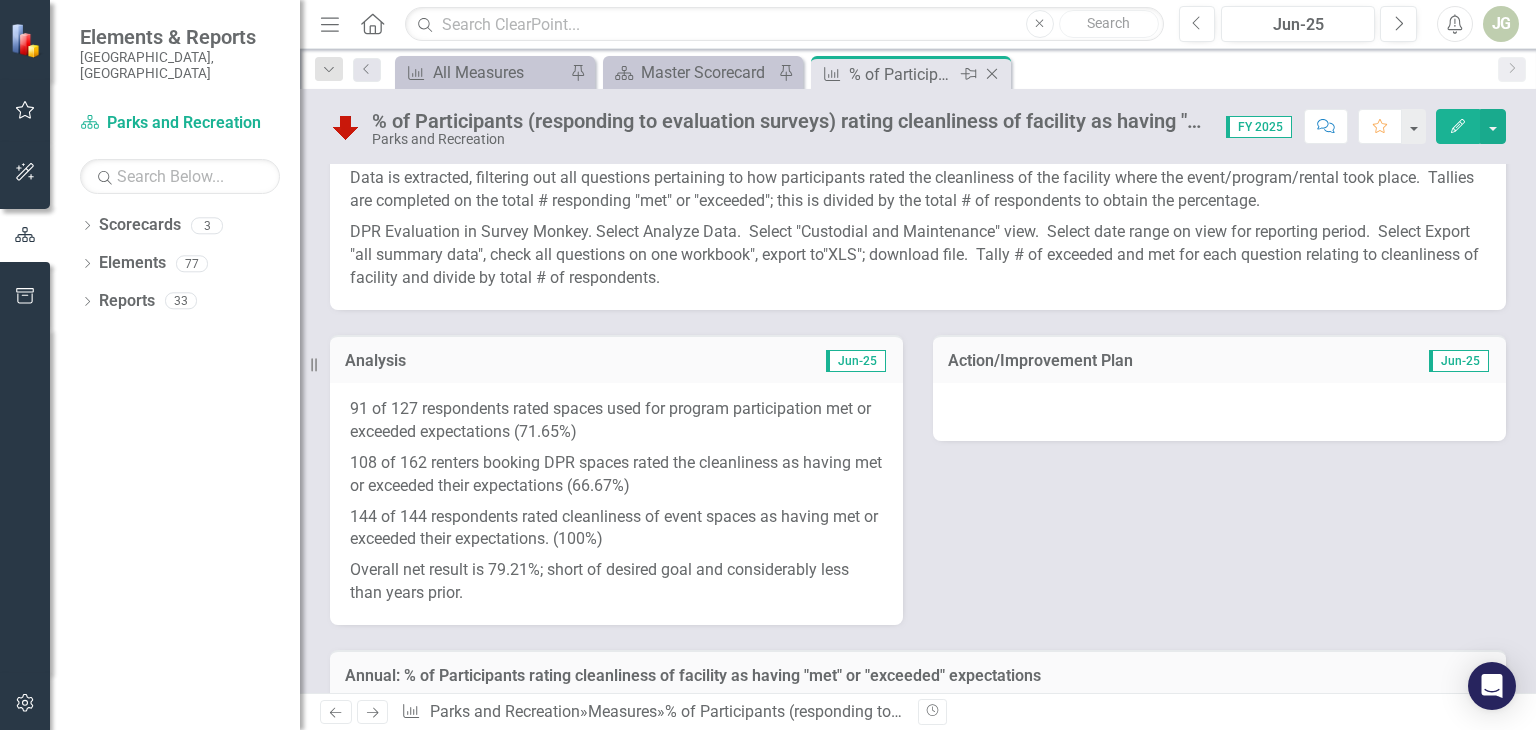 click 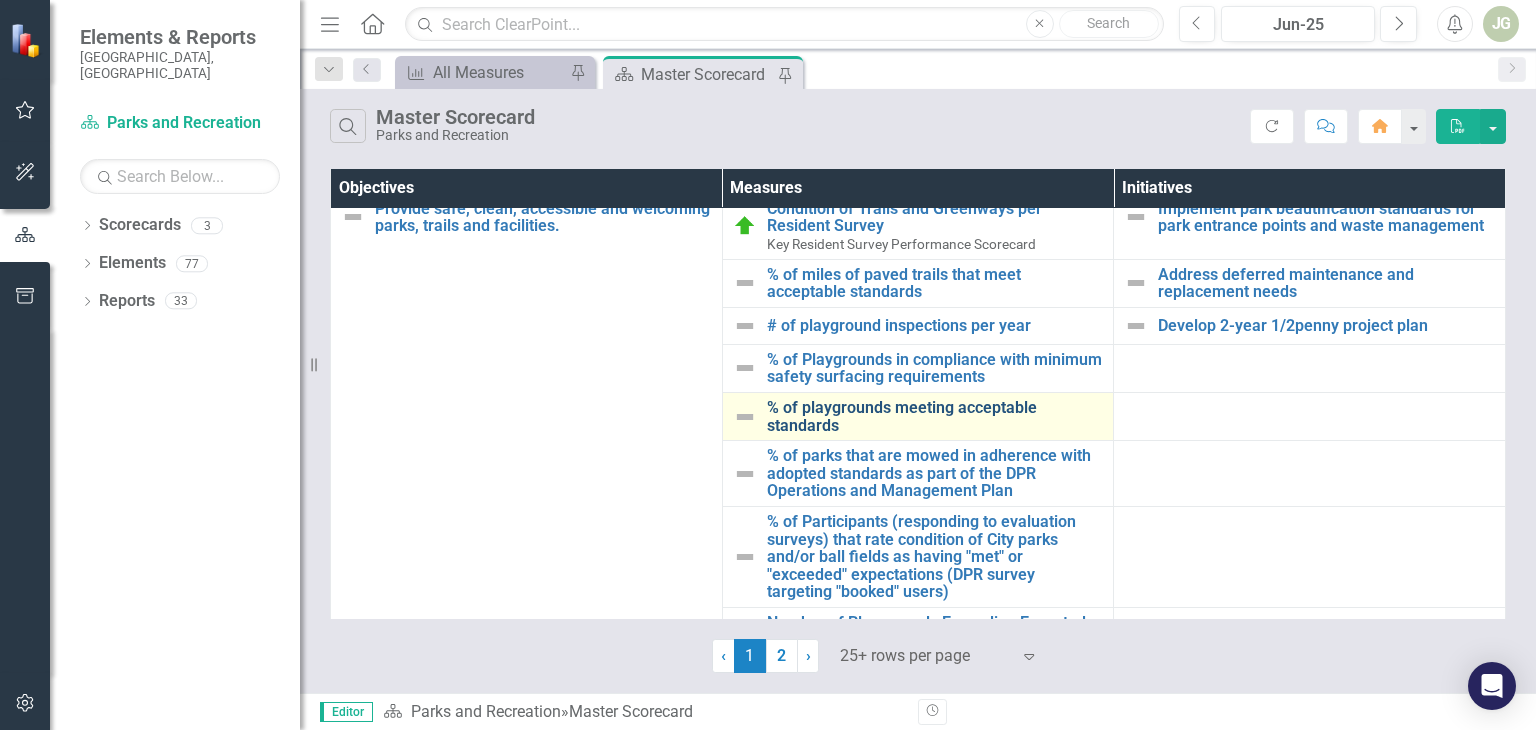 scroll, scrollTop: 200, scrollLeft: 0, axis: vertical 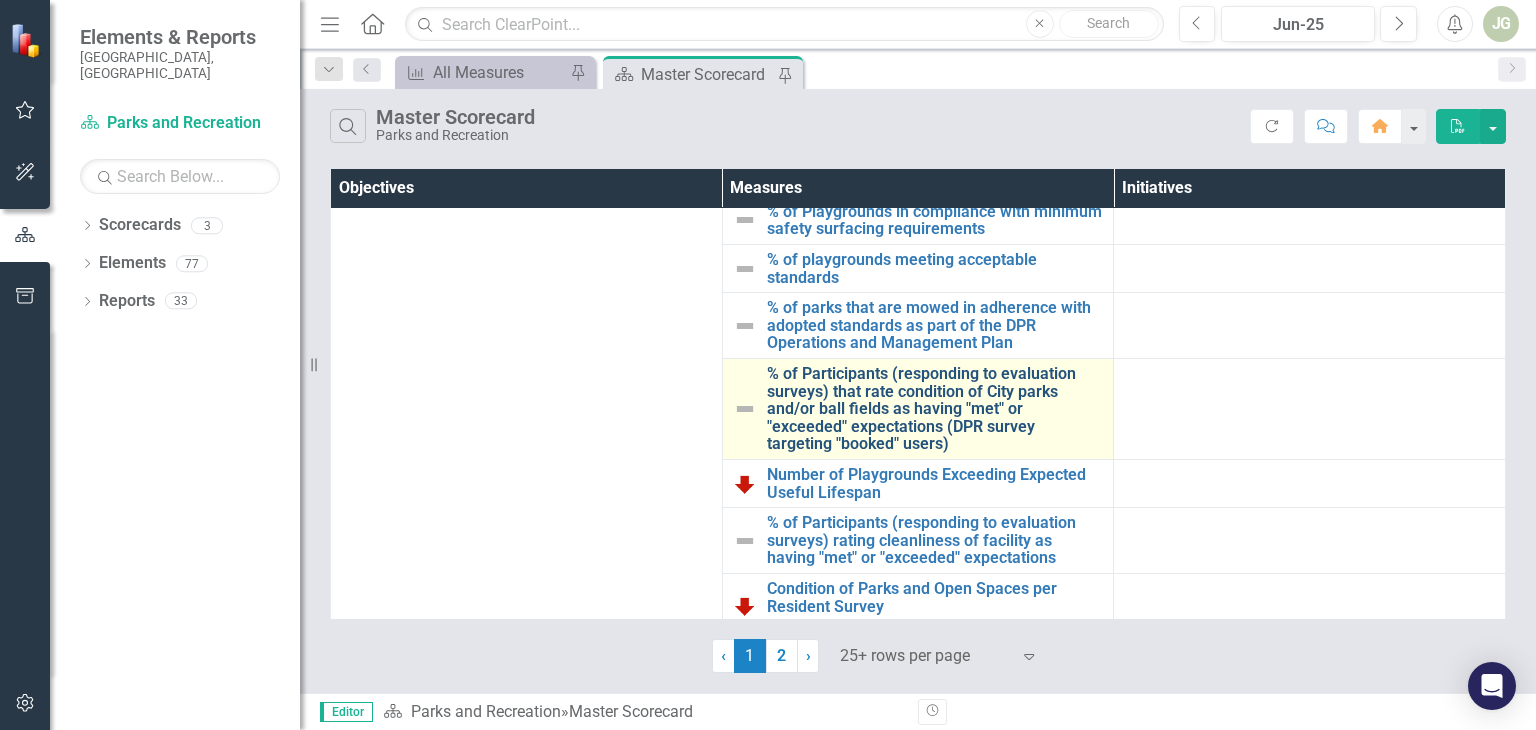 click on "% of Participants (responding to evaluation surveys) that rate condition of City parks and/or ball fields as having "met" or "exceeded" expectations (DPR survey targeting "booked" users)" at bounding box center (935, 409) 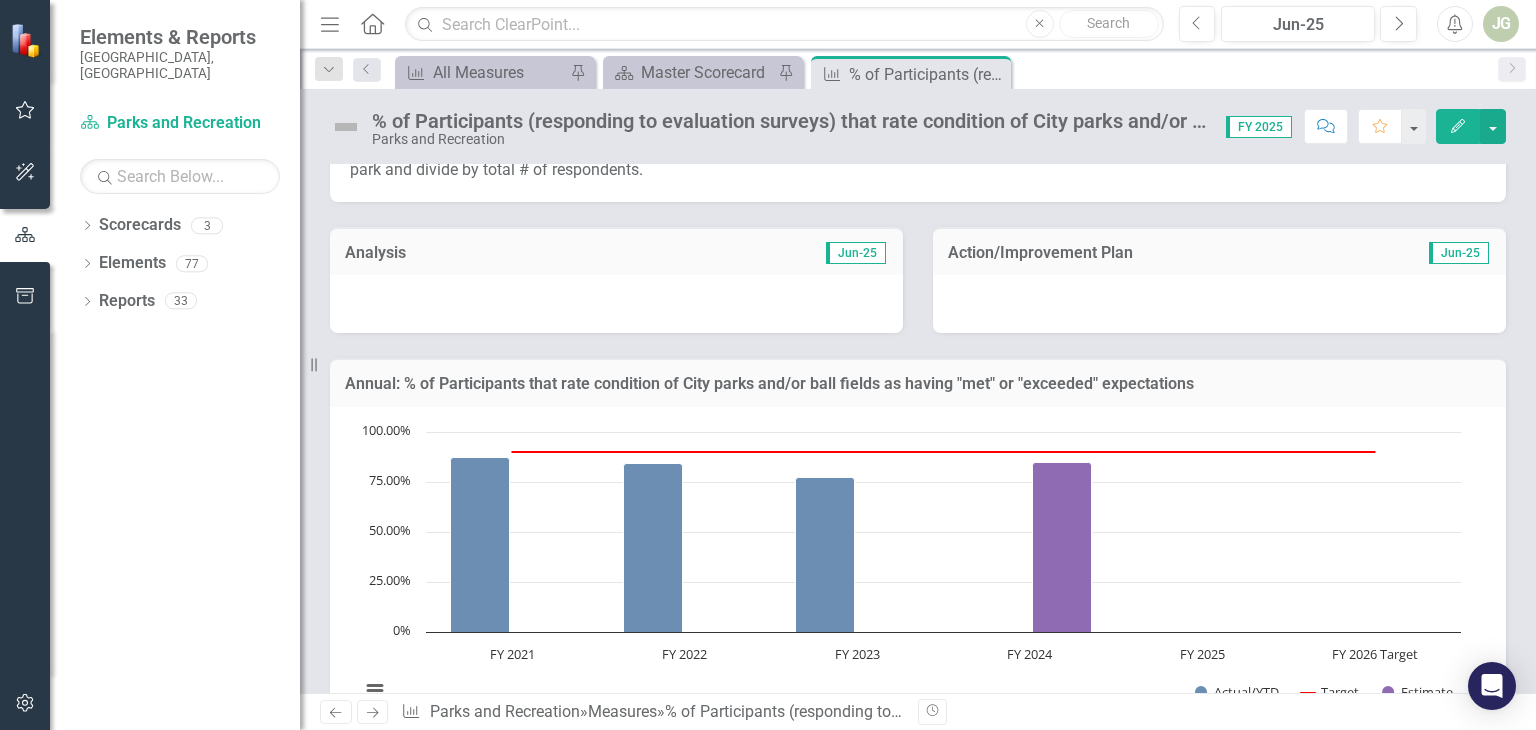 scroll, scrollTop: 600, scrollLeft: 0, axis: vertical 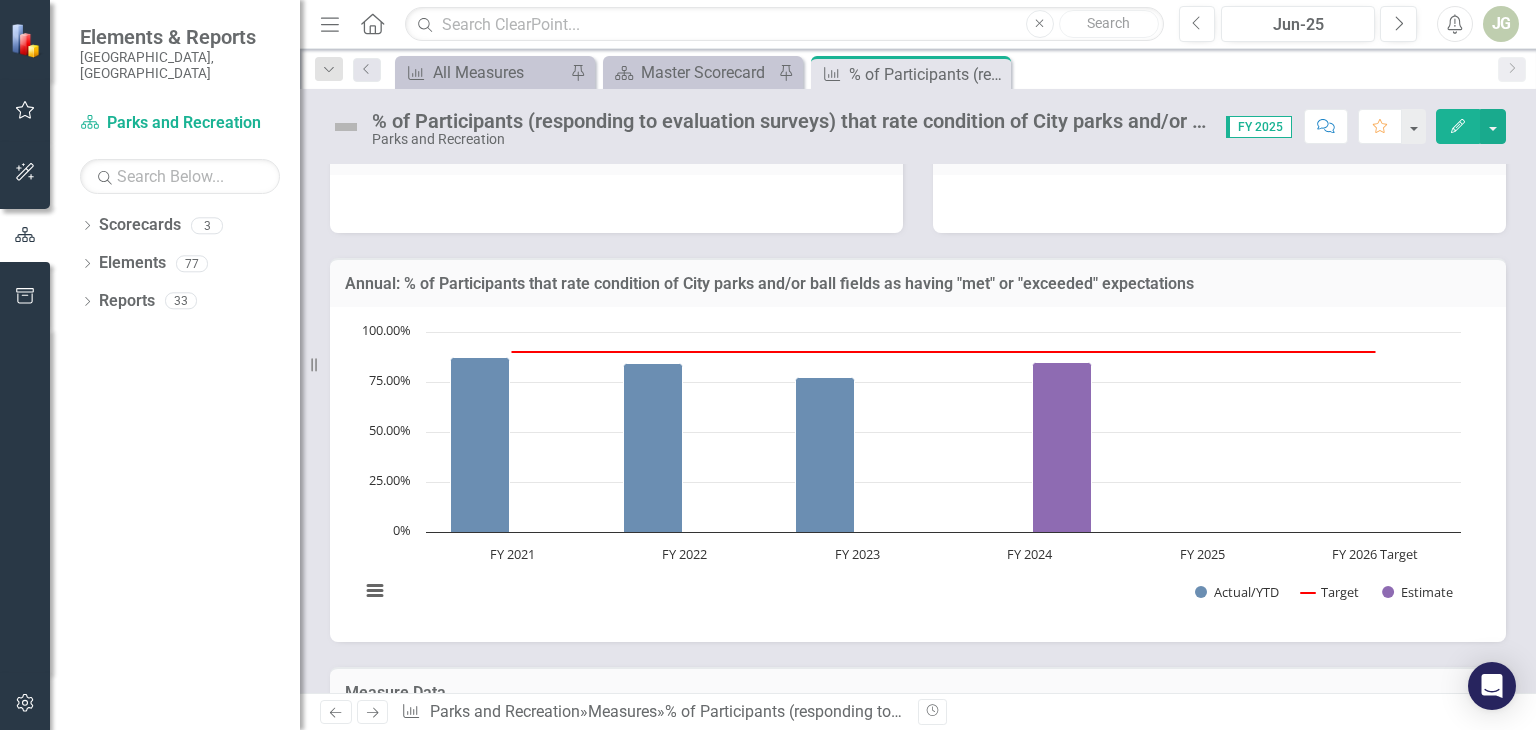 click on "% of Participants (responding to evaluation surveys) that rate condition of City parks and/or ball fields as having "met" or "exceeded" expectations (DPR survey targeting "booked" users)" at bounding box center (789, 121) 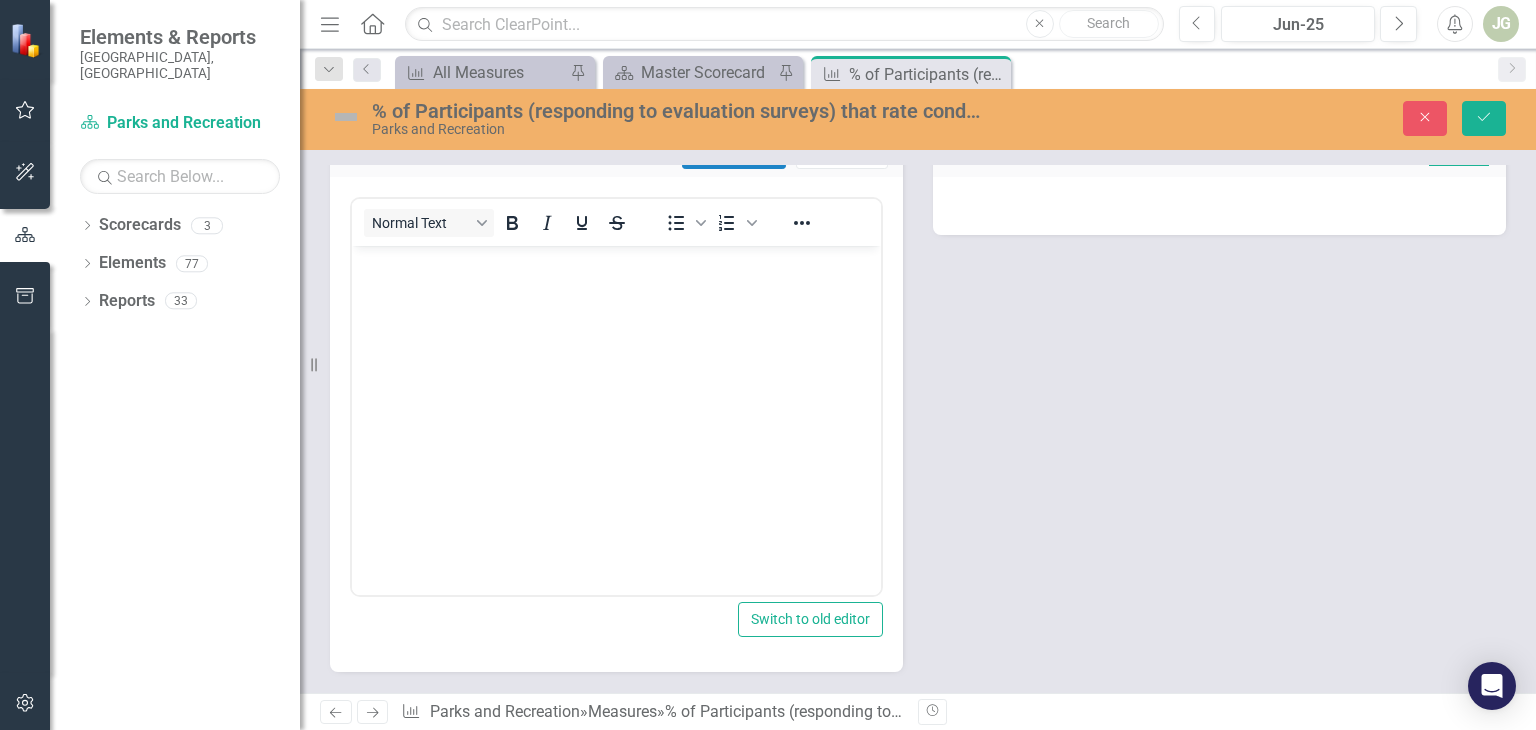scroll, scrollTop: 0, scrollLeft: 0, axis: both 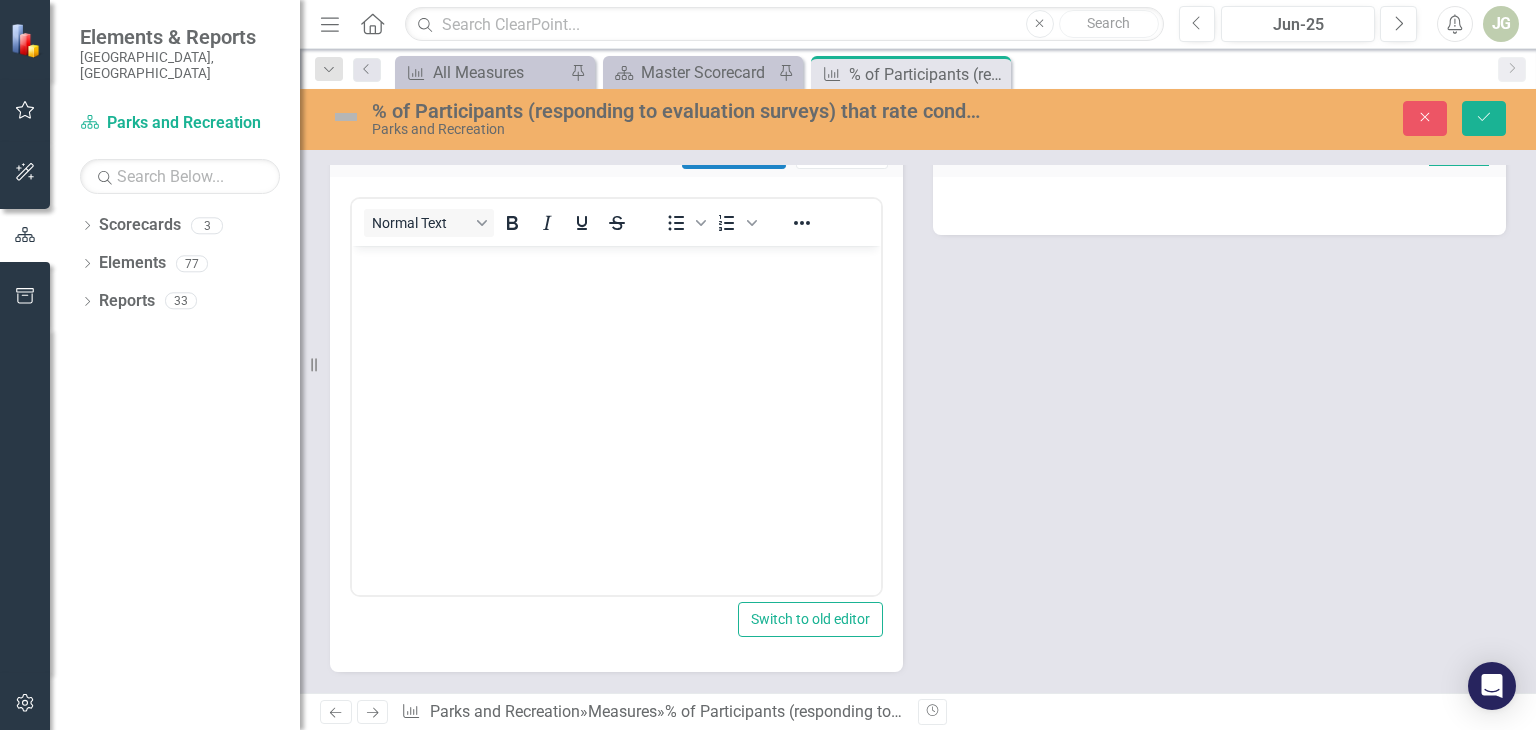 click at bounding box center [616, 395] 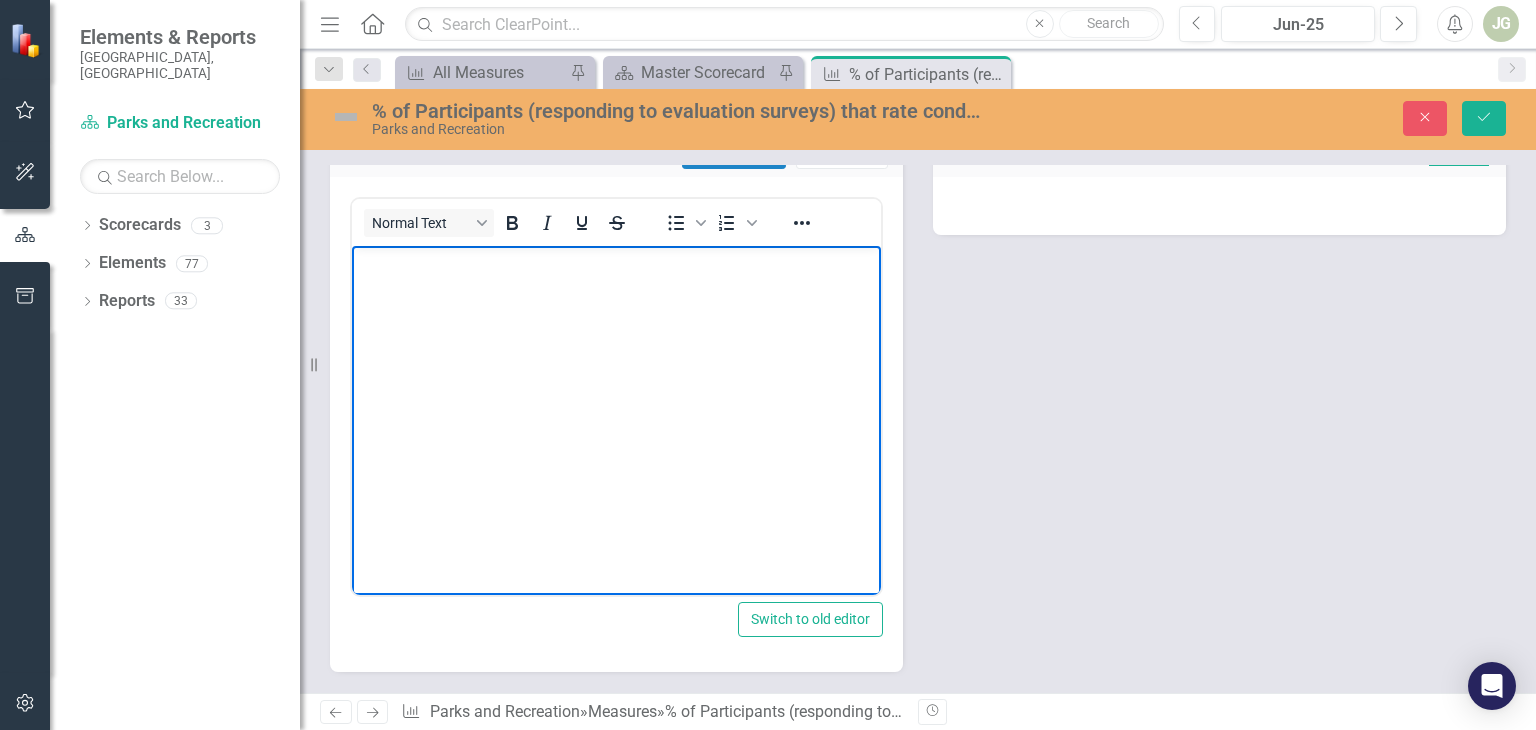 type 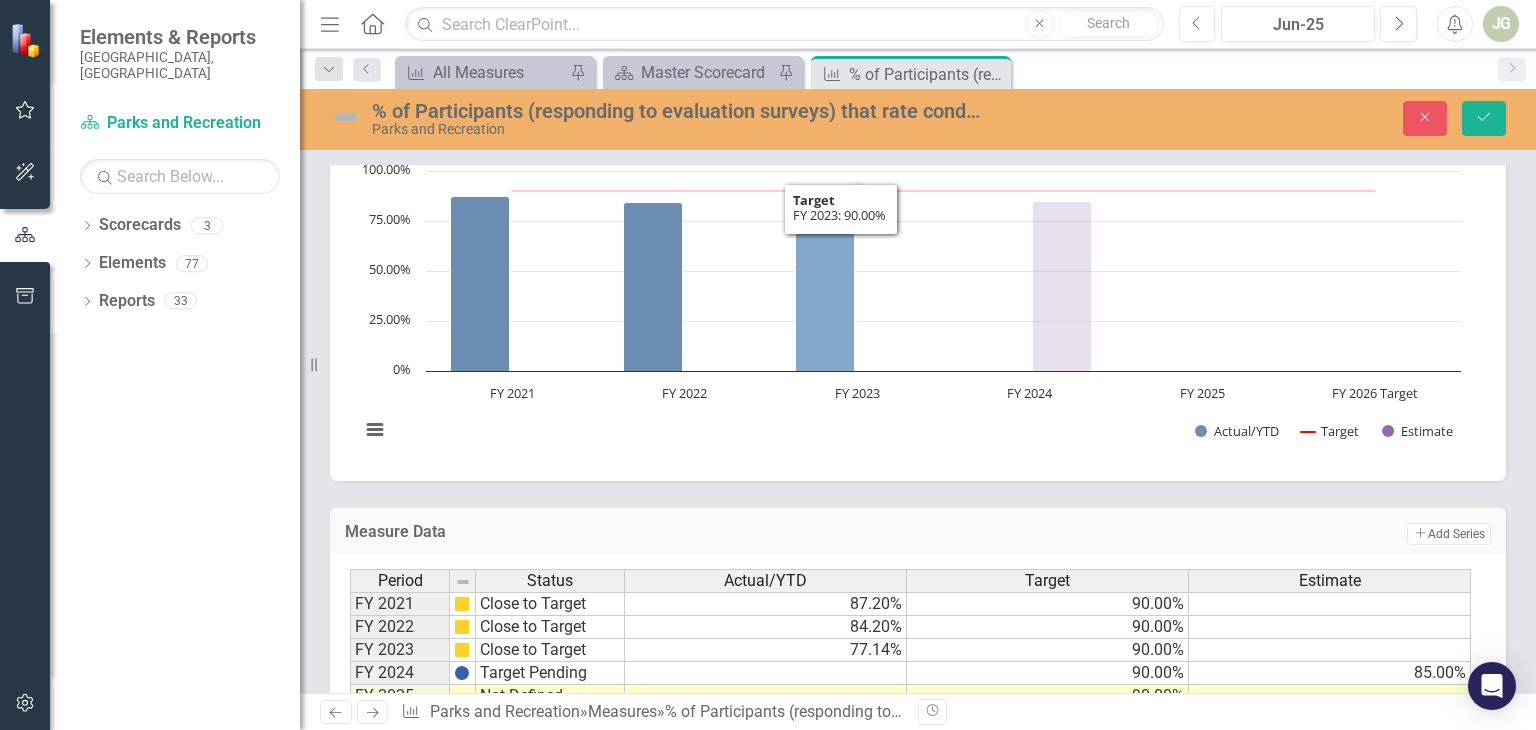scroll, scrollTop: 1321, scrollLeft: 0, axis: vertical 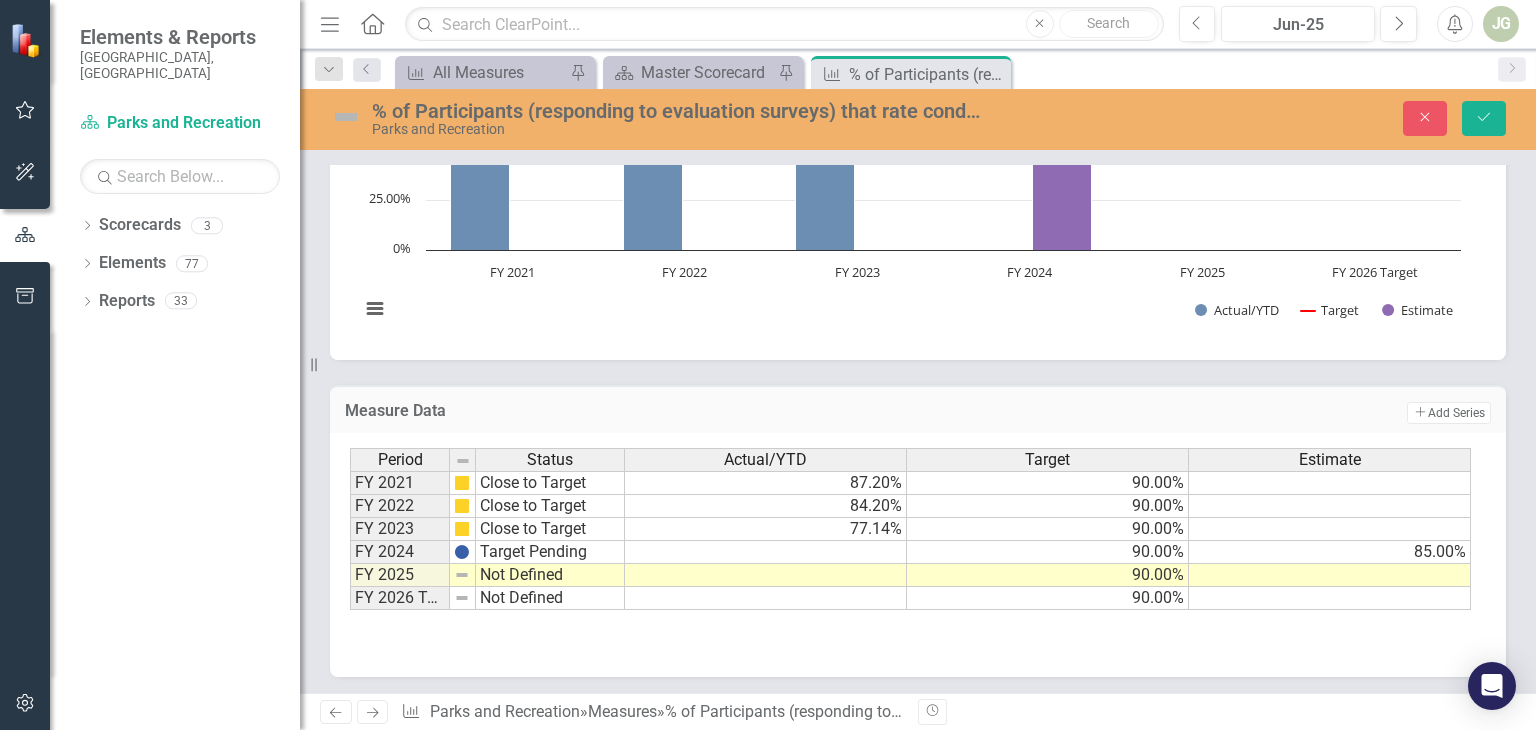 click at bounding box center (766, 552) 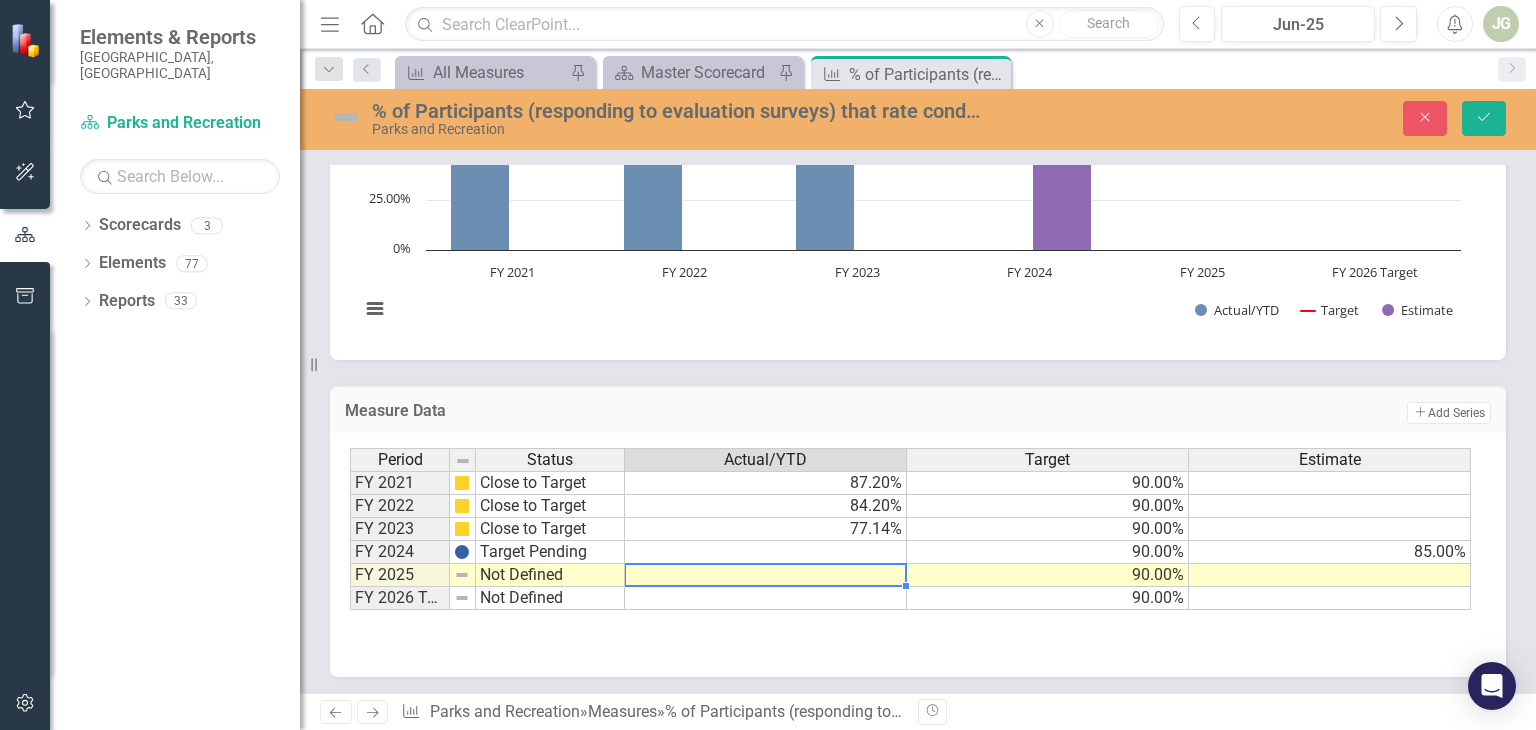 click at bounding box center (766, 575) 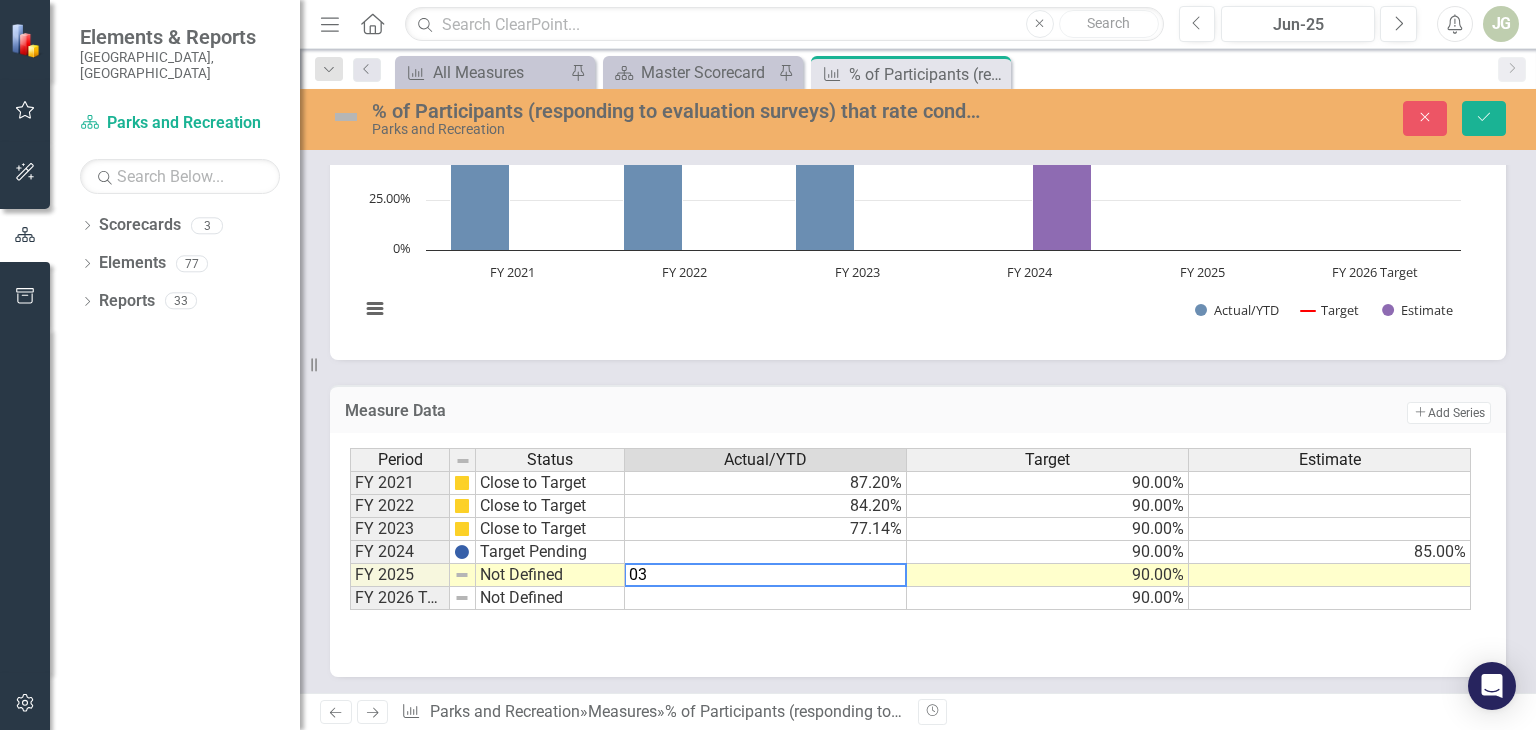 type on "0" 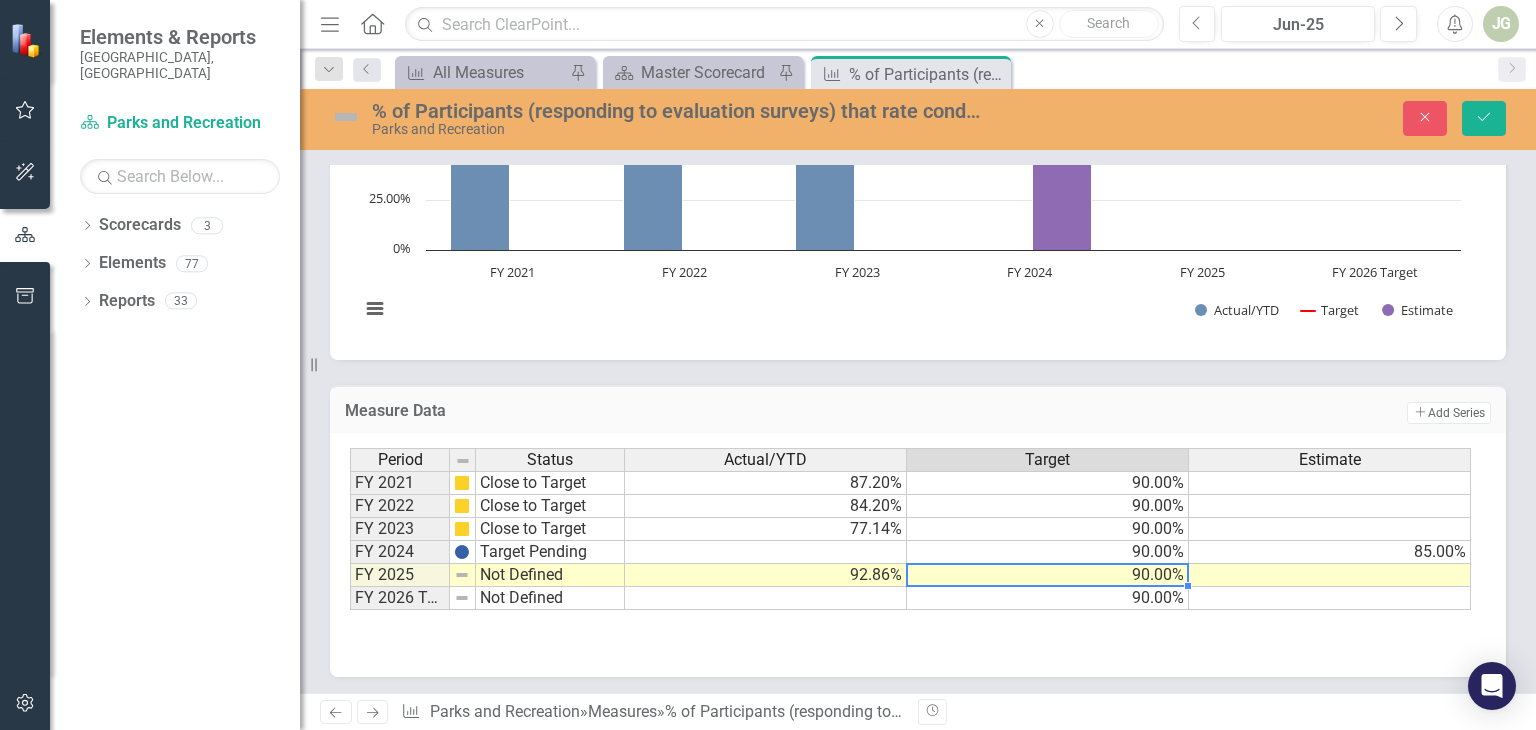 type on "90" 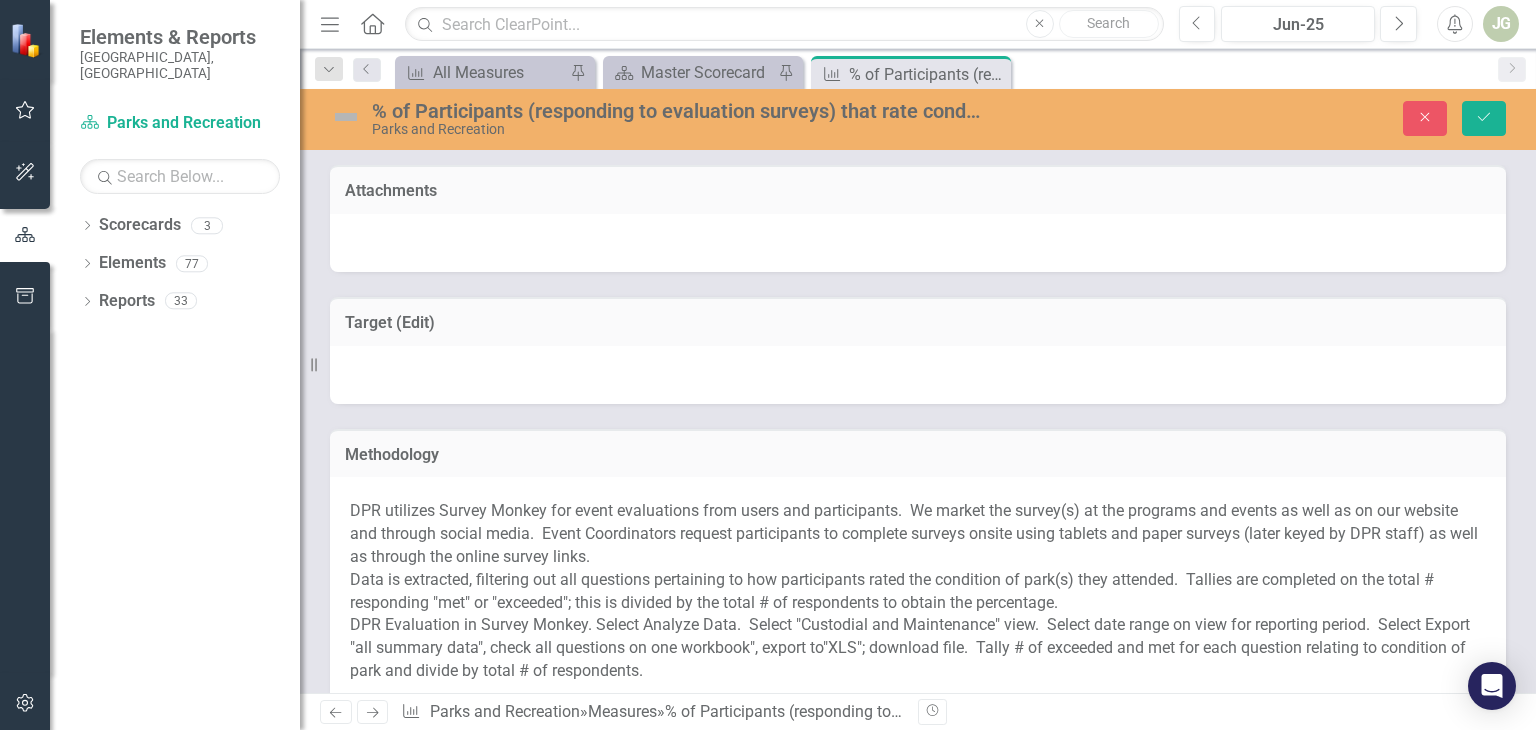 scroll, scrollTop: 0, scrollLeft: 0, axis: both 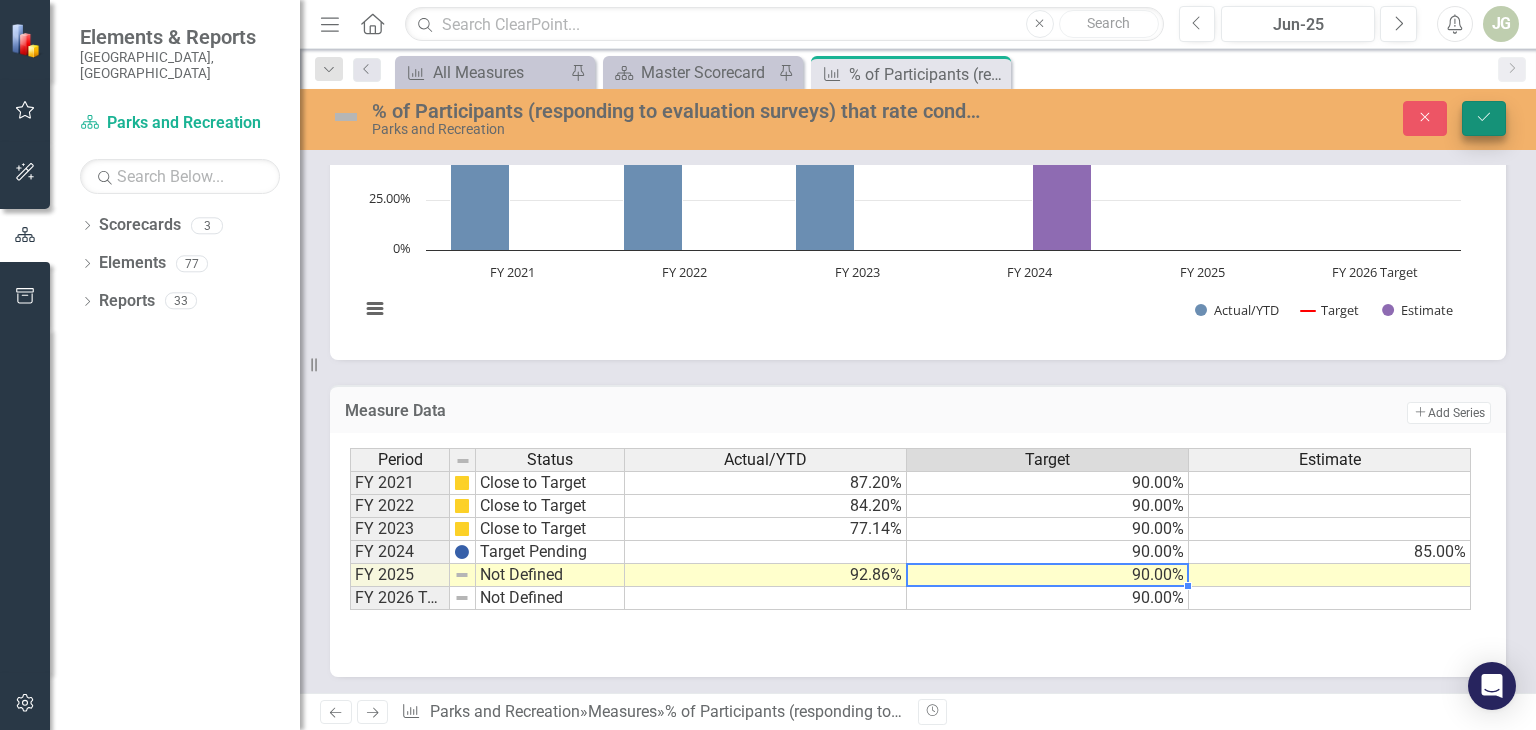 type on "90" 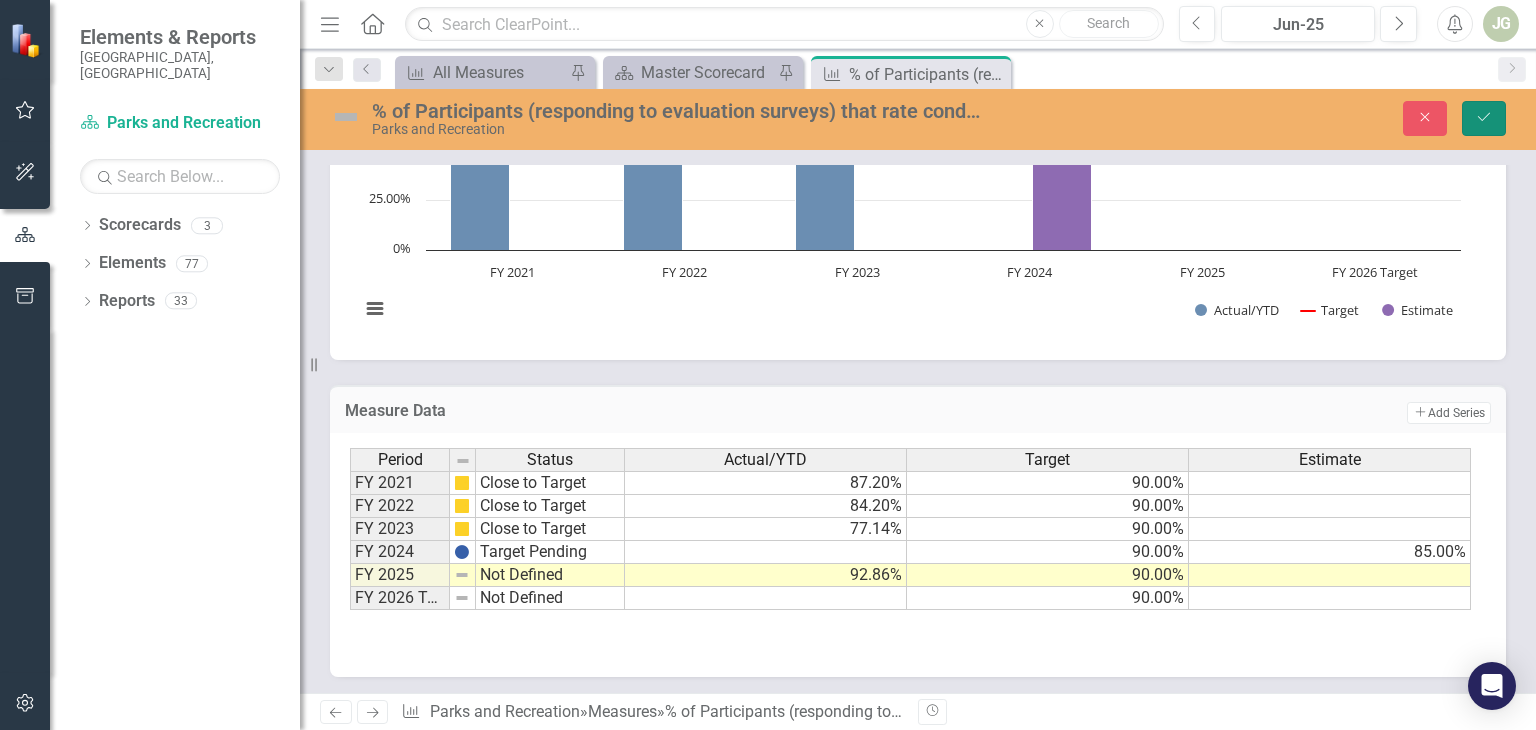 click on "Save" 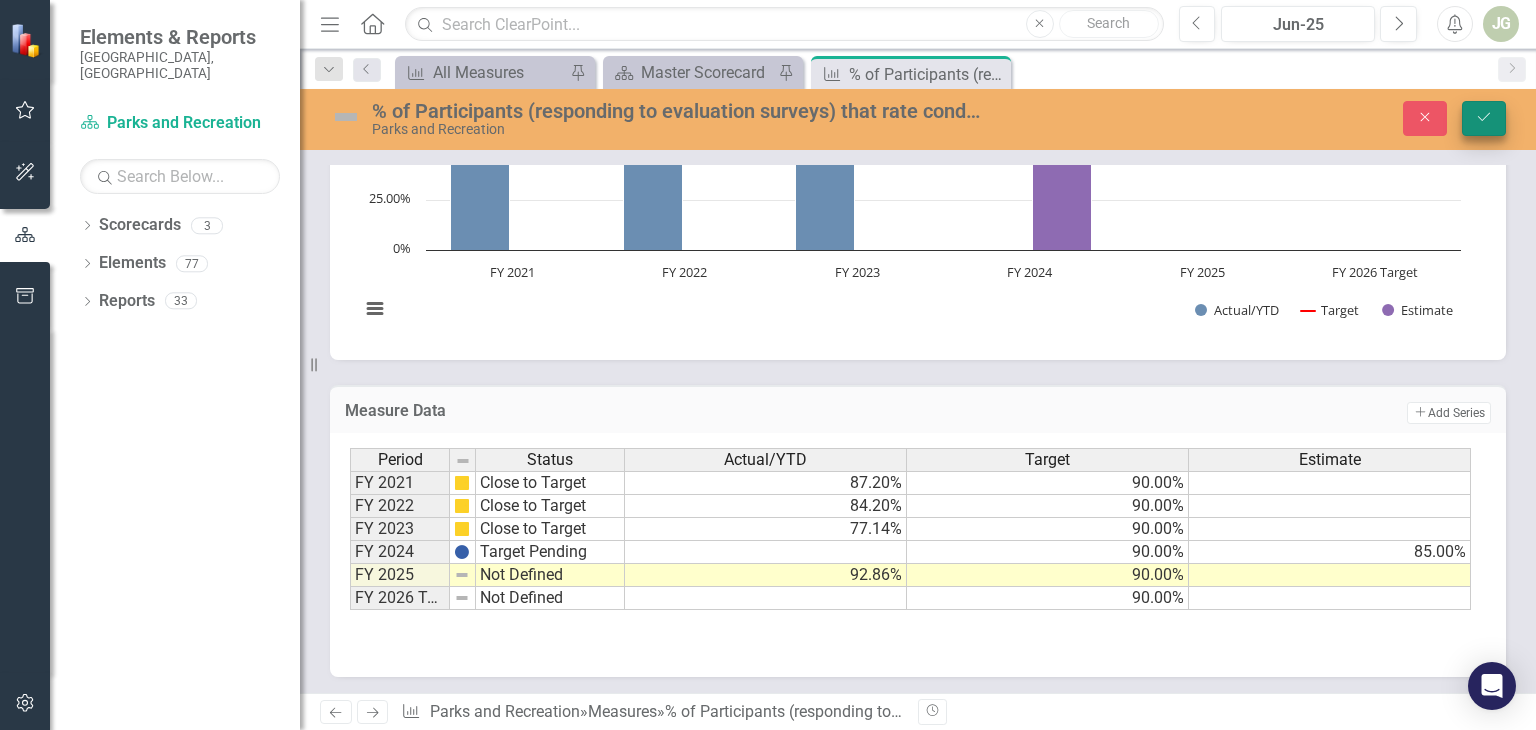 scroll, scrollTop: 907, scrollLeft: 0, axis: vertical 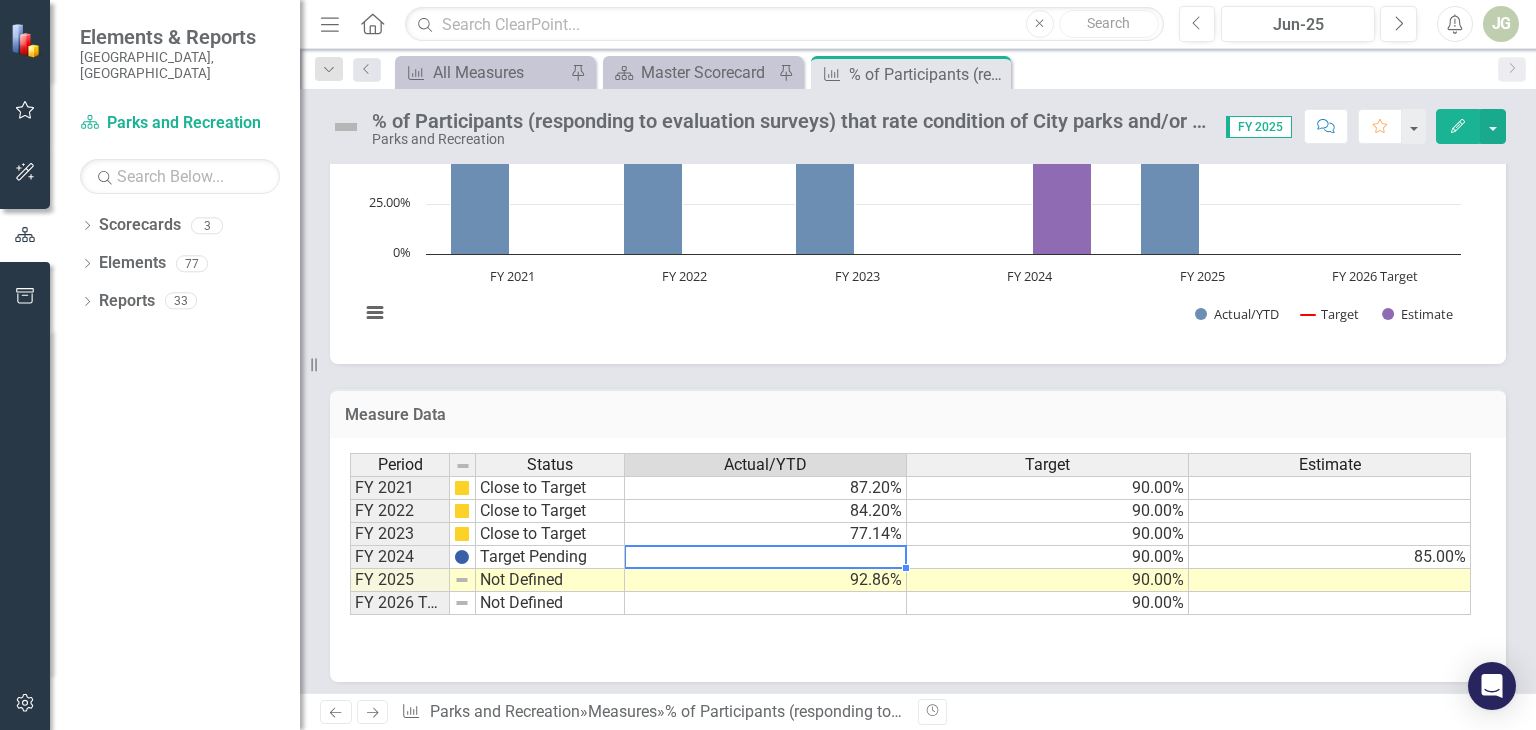 click at bounding box center [766, 557] 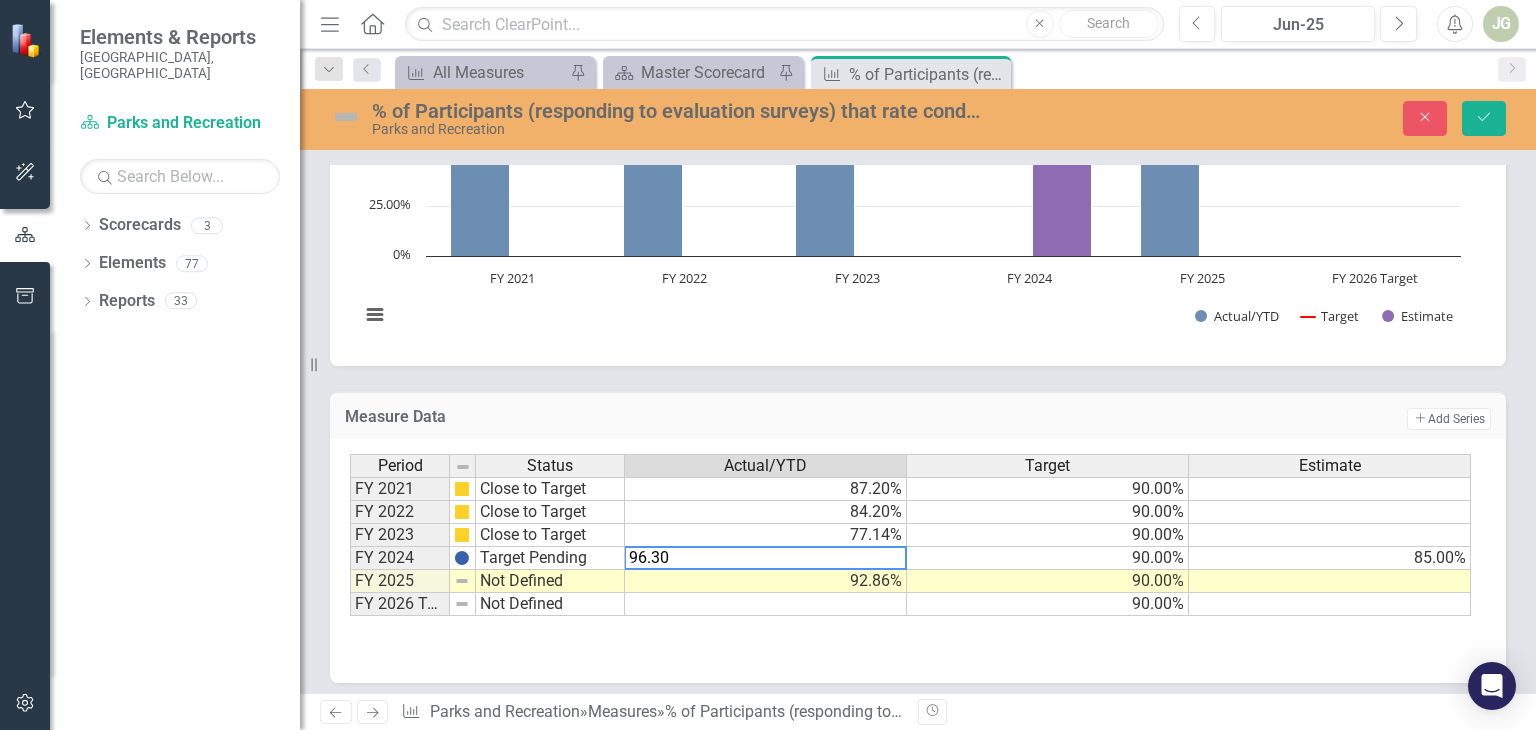 type on "90" 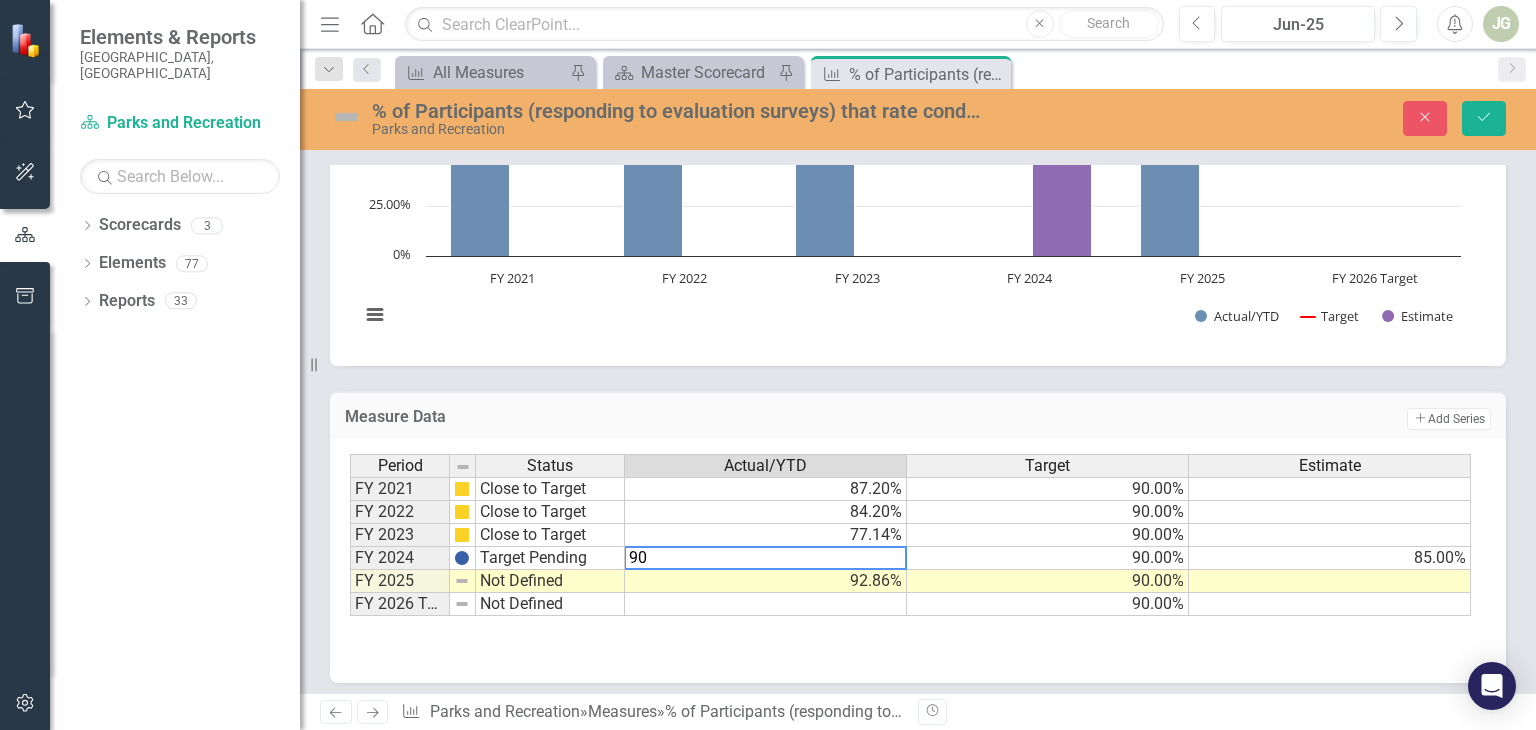 click on "90.00%" at bounding box center [1048, 535] 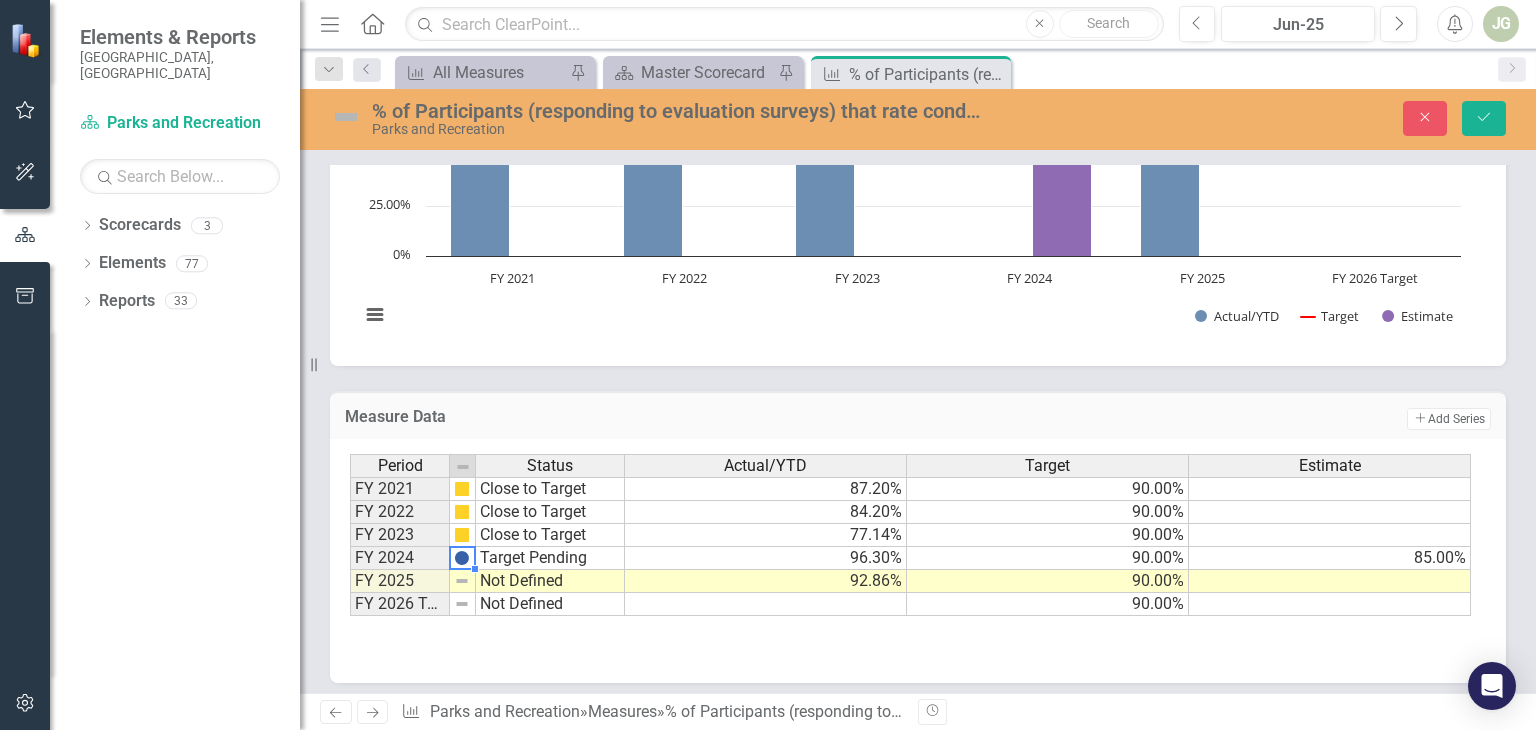 click at bounding box center [462, 558] 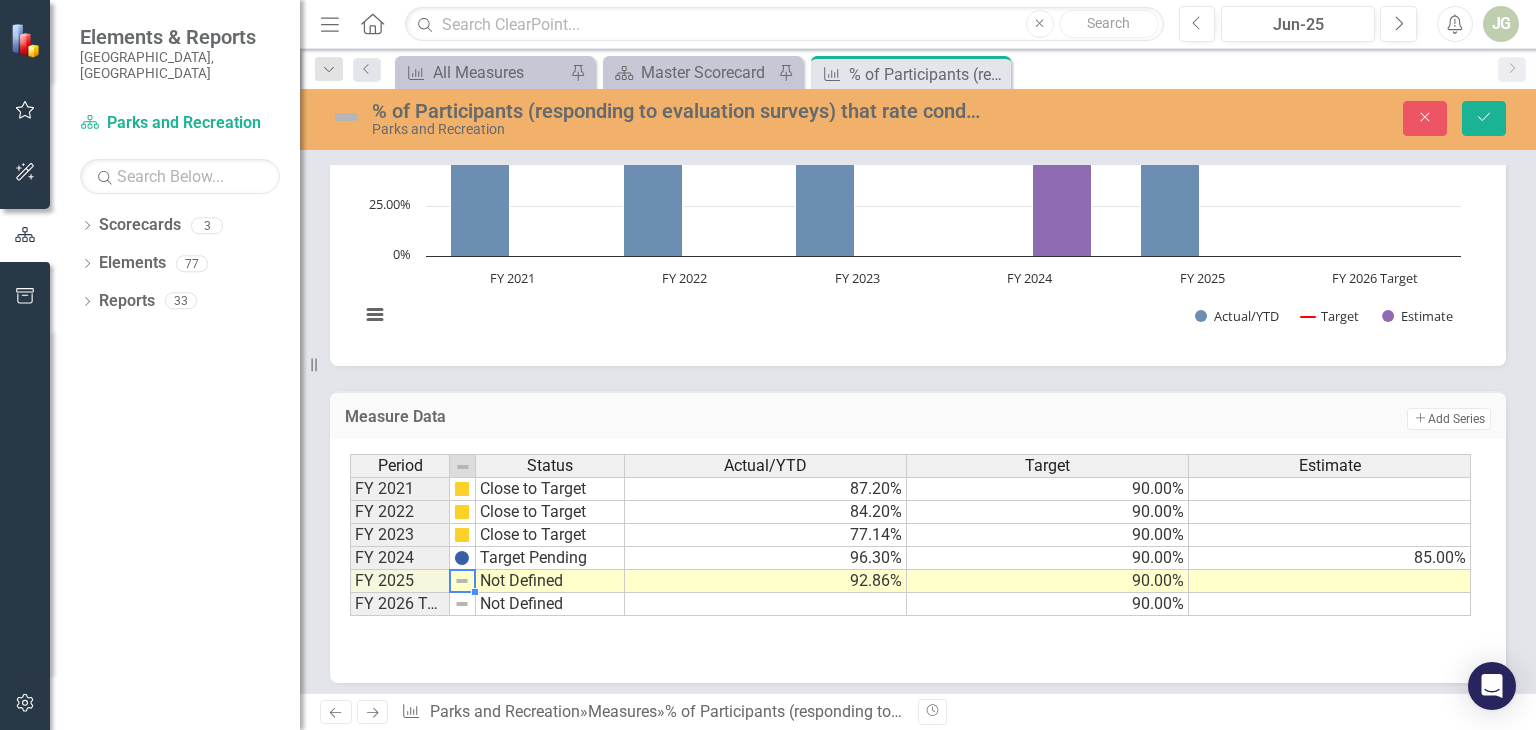 click at bounding box center (462, 581) 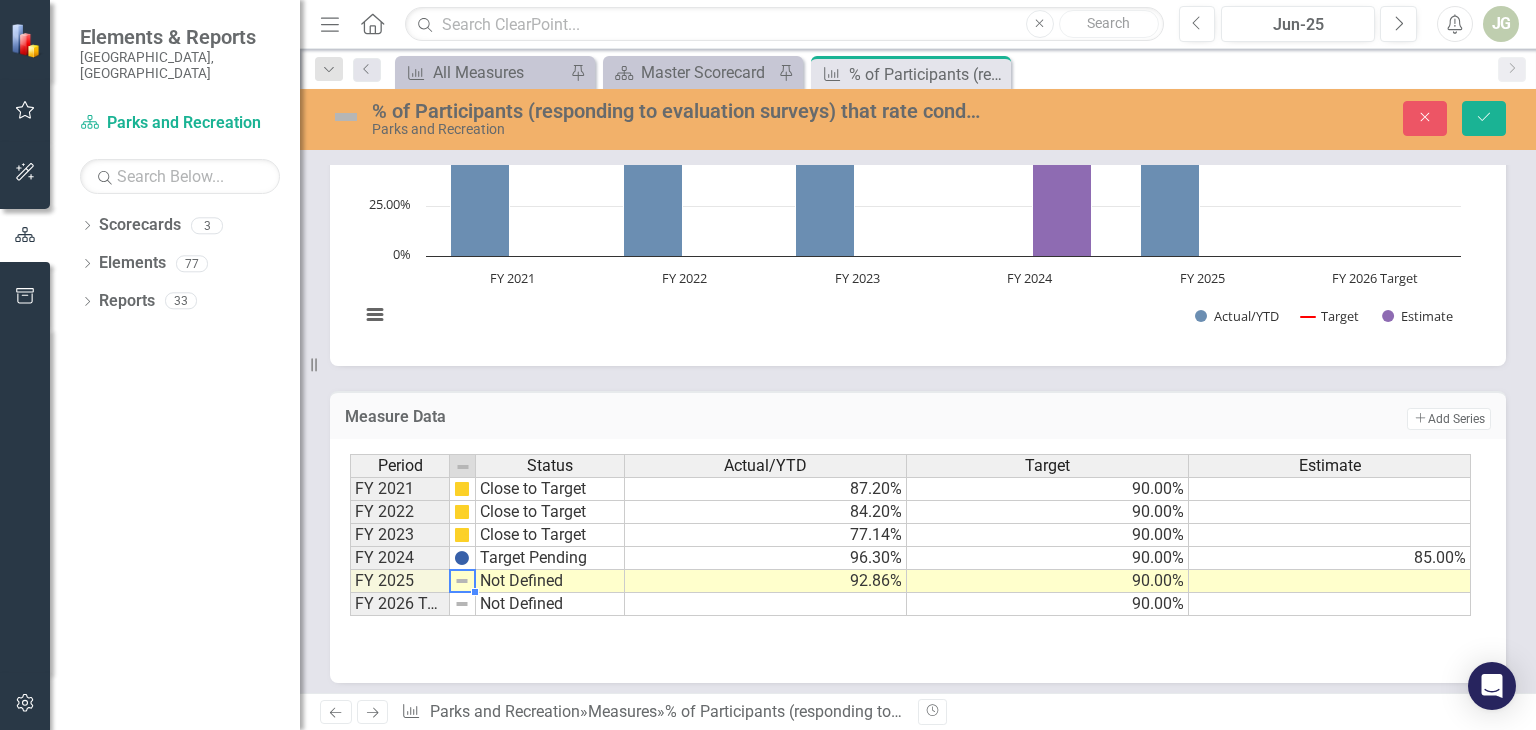 click at bounding box center [346, 117] 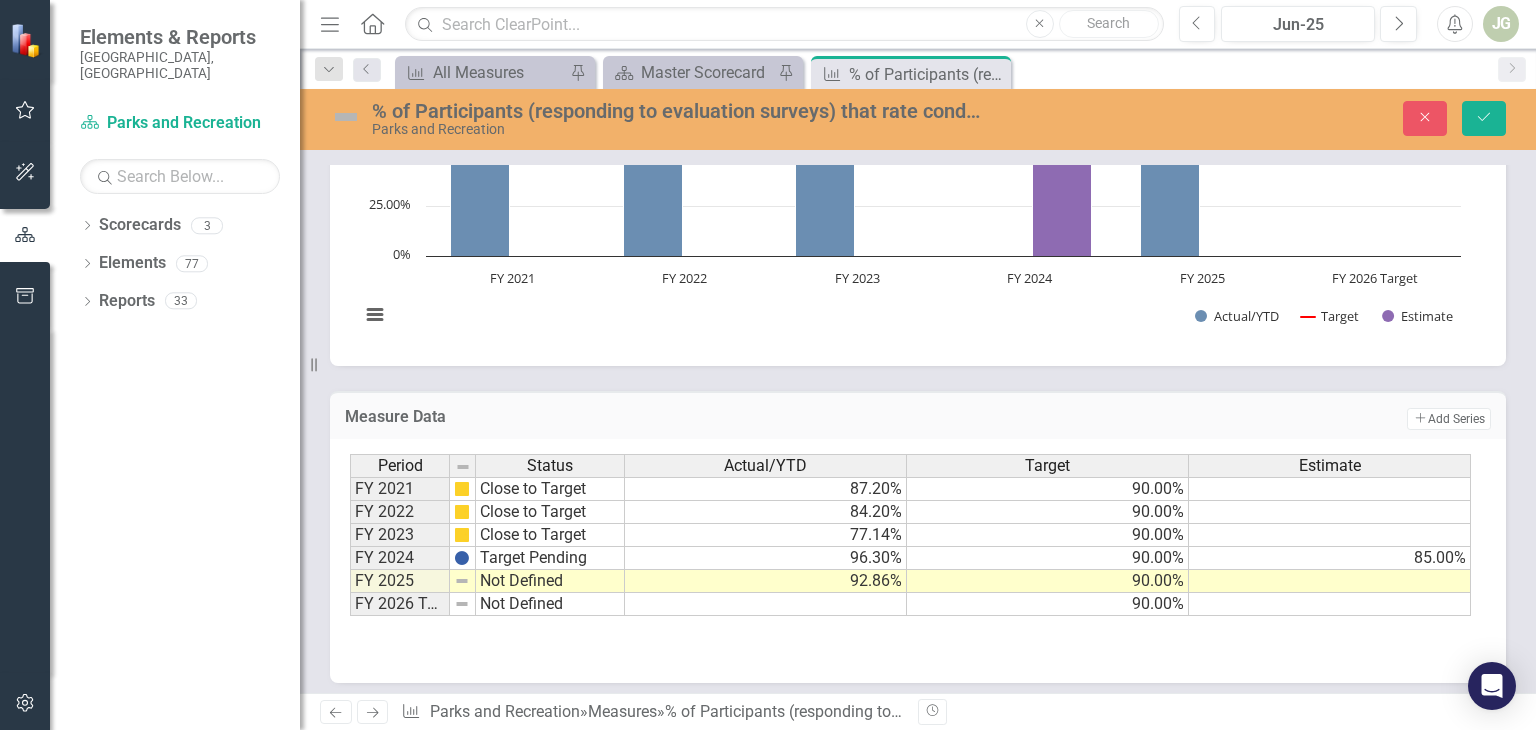 click at bounding box center [346, 117] 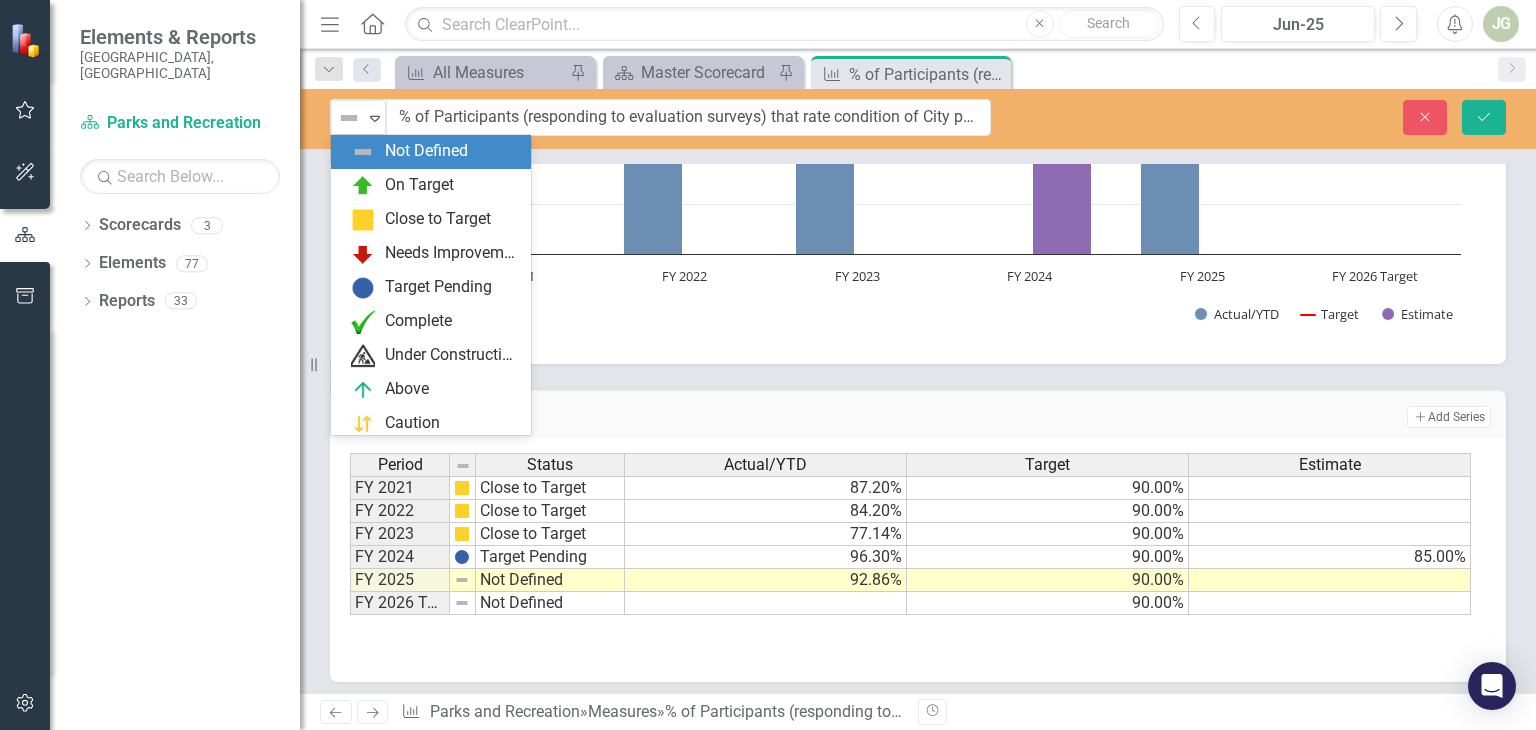 click at bounding box center [349, 118] 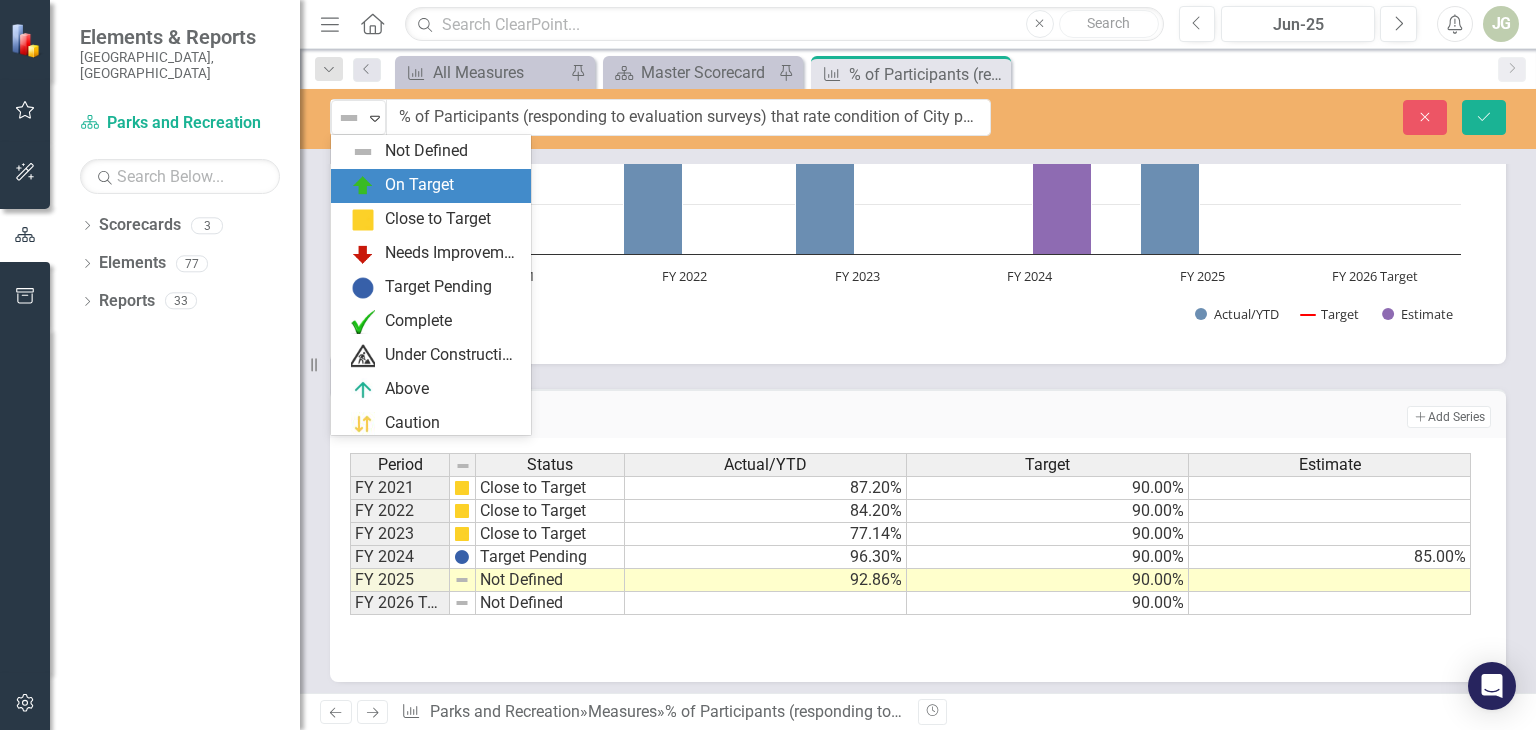 click on "On Target" at bounding box center (435, 186) 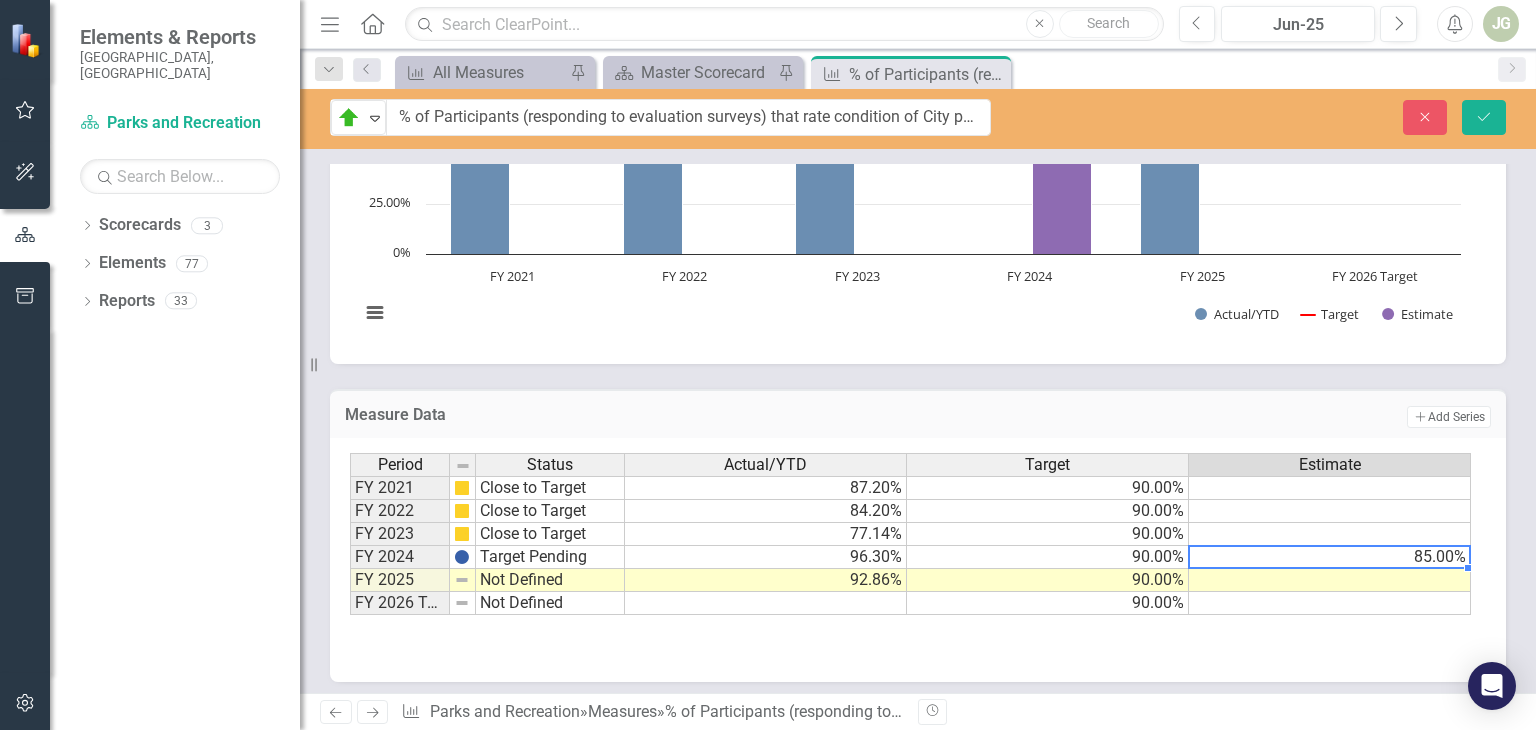 click on "85.00%" at bounding box center (1330, 557) 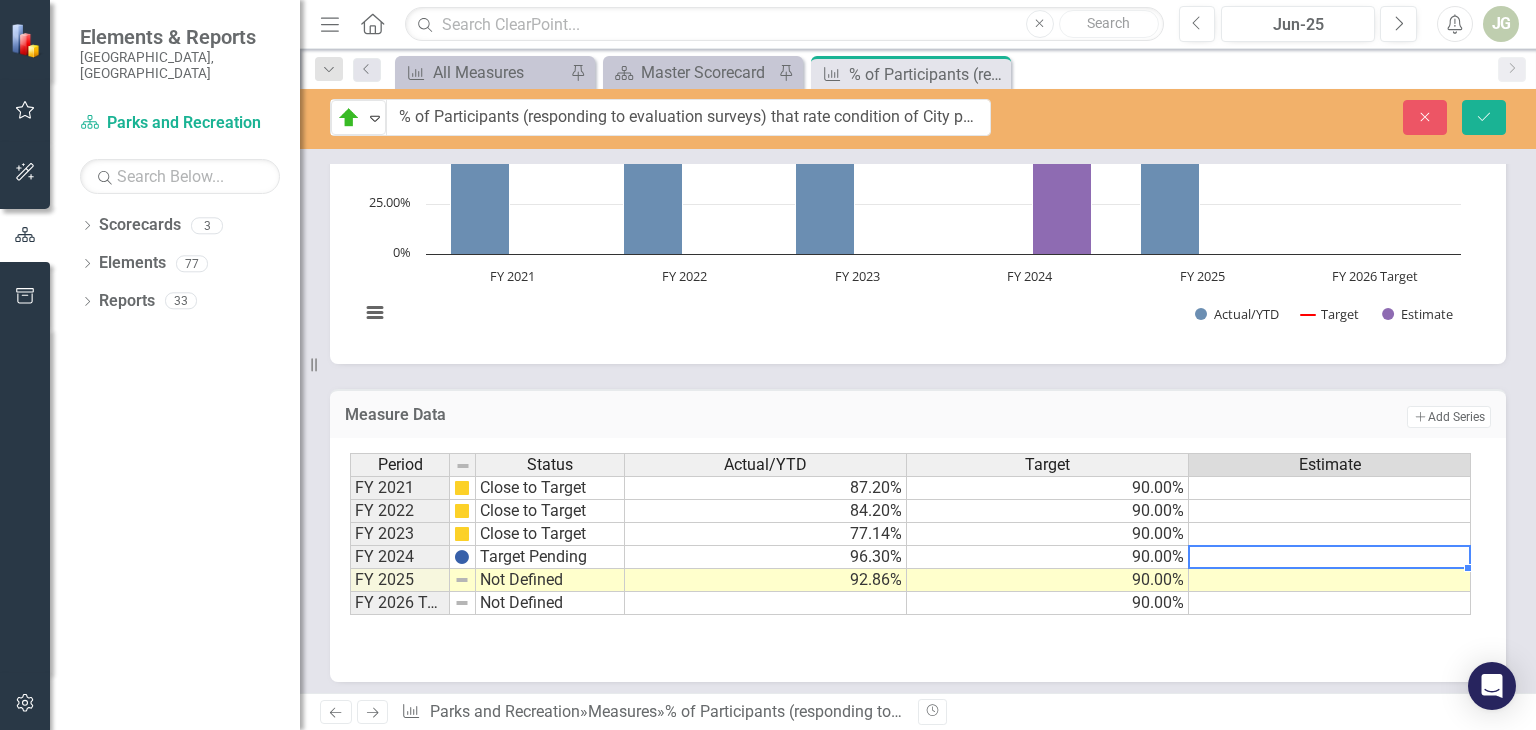 click on "Period Status Actual/YTD Target Estimate FY 2021 Close to Target 87.20% 90.00% FY 2022 Close to Target 84.20% 90.00% FY 2023 Close to Target 77.14% 90.00% FY 2024 Target Pending 96.30% 90.00% FY 2025  Not Defined 92.86% 90.00% FY 2026 Target Not Defined 90.00% Period Status Actual/YTD Target Estimate Period Status FY 2021 Close to Target FY 2022 Close to Target FY 2023 Close to Target FY 2024 Target Pending FY 2025  Not Defined FY 2026 Target Not Defined Period Status" at bounding box center (918, 553) 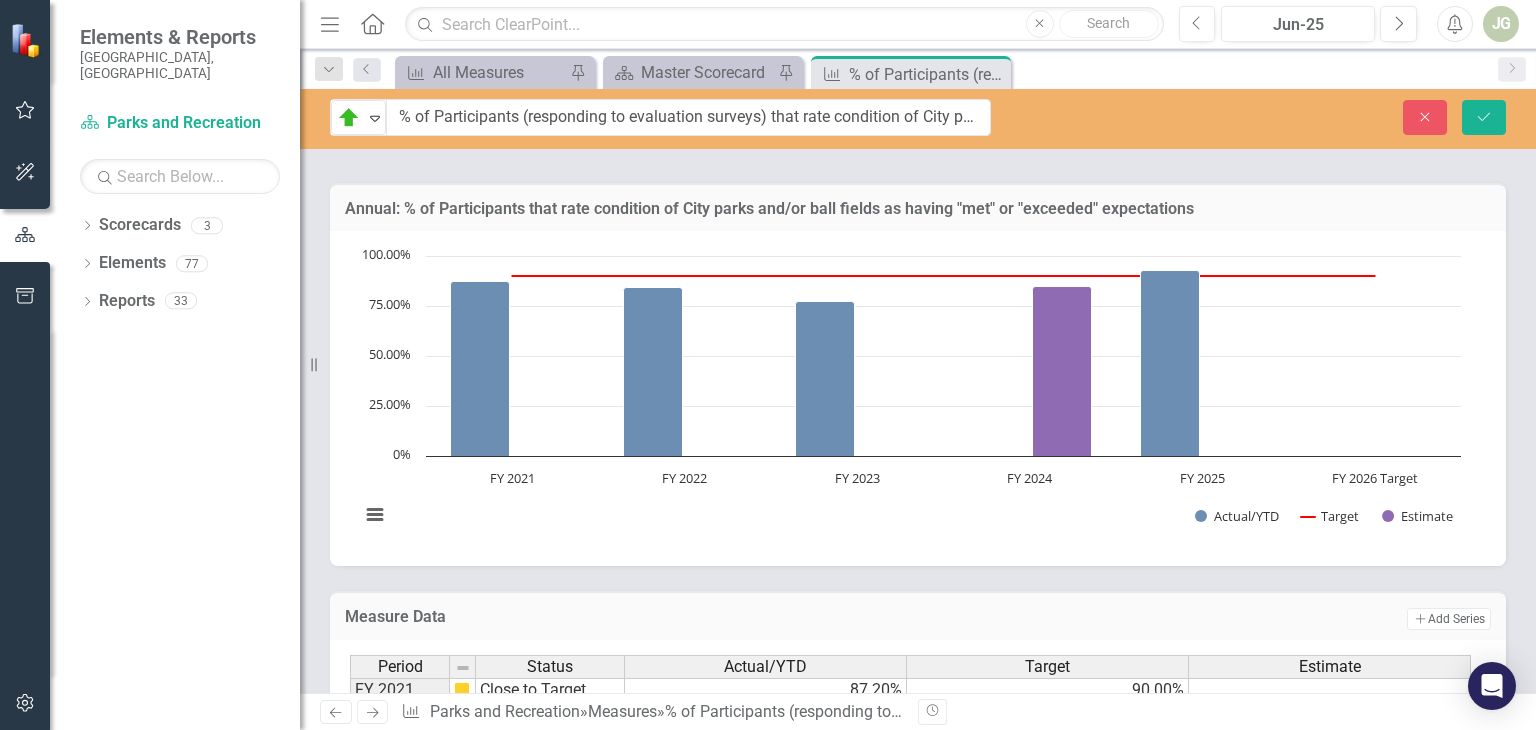 scroll, scrollTop: 906, scrollLeft: 0, axis: vertical 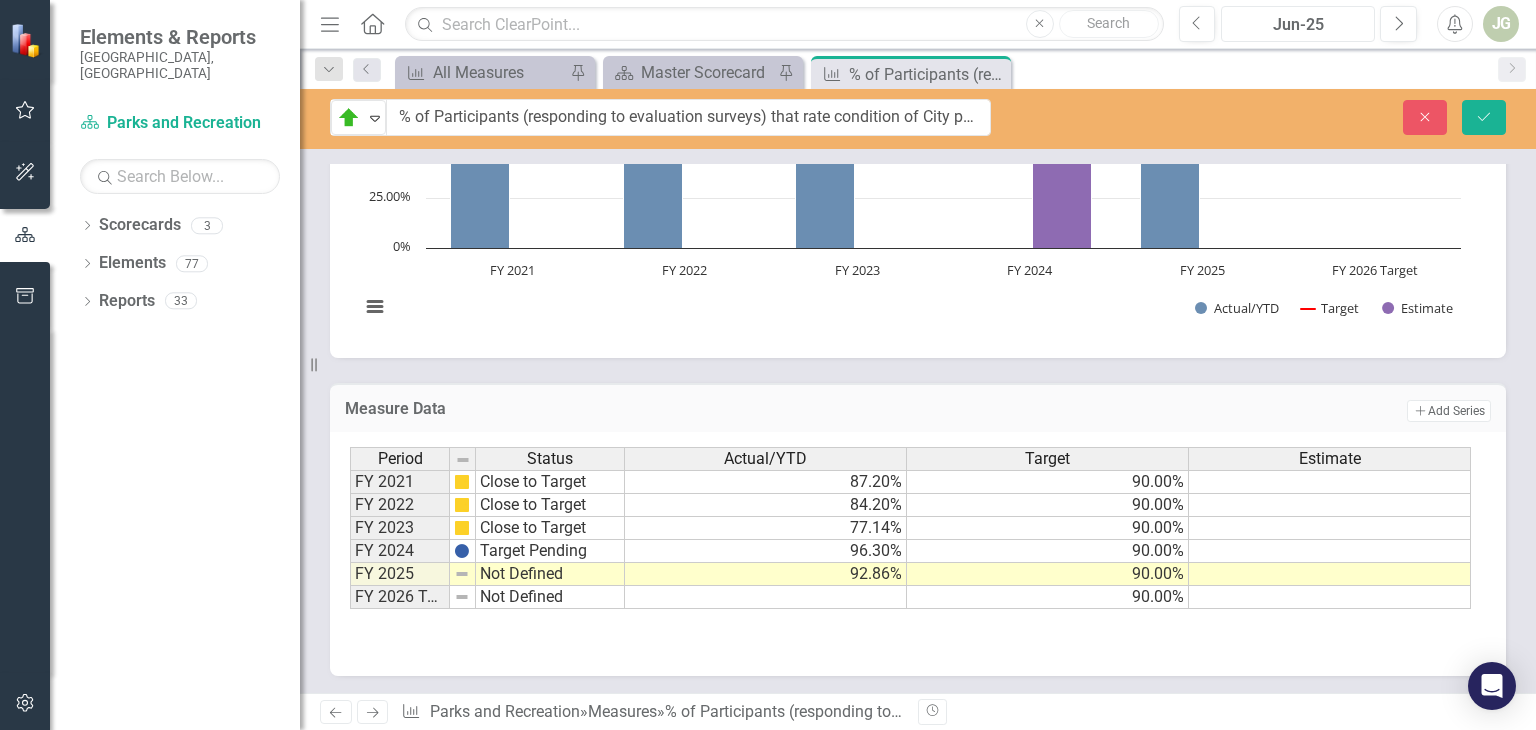 click on "Jun-25" at bounding box center (1298, 25) 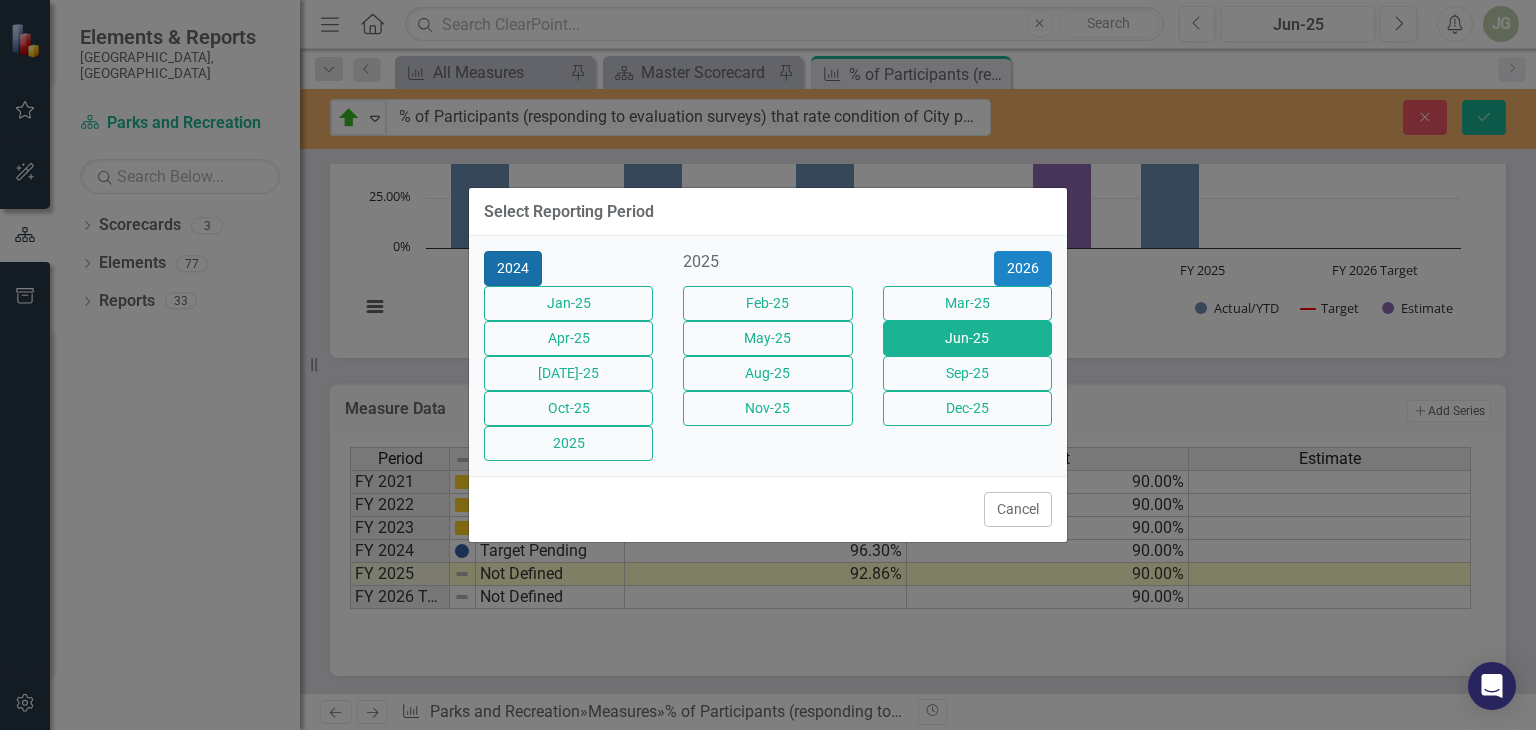 click on "2024" at bounding box center [513, 268] 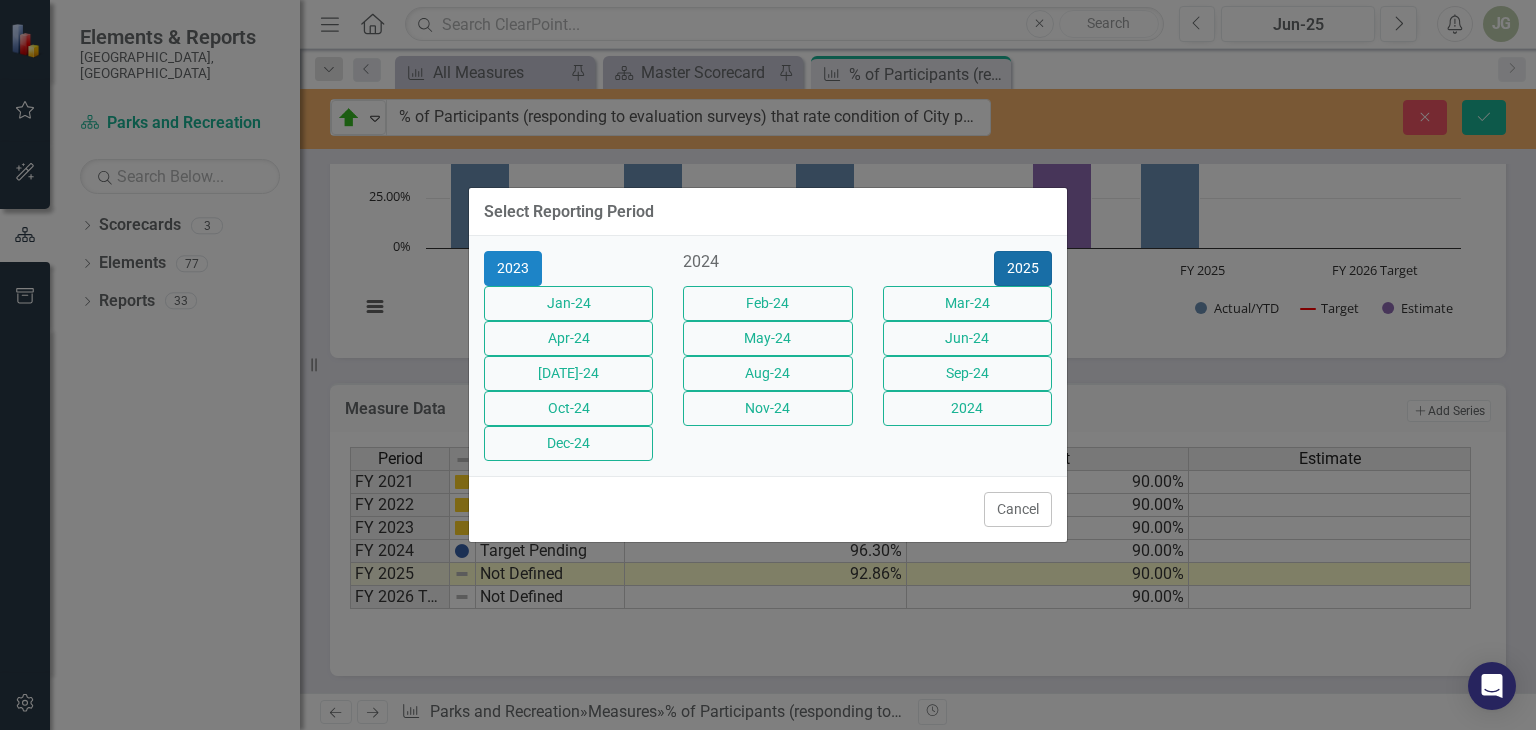click on "2025" at bounding box center (1023, 268) 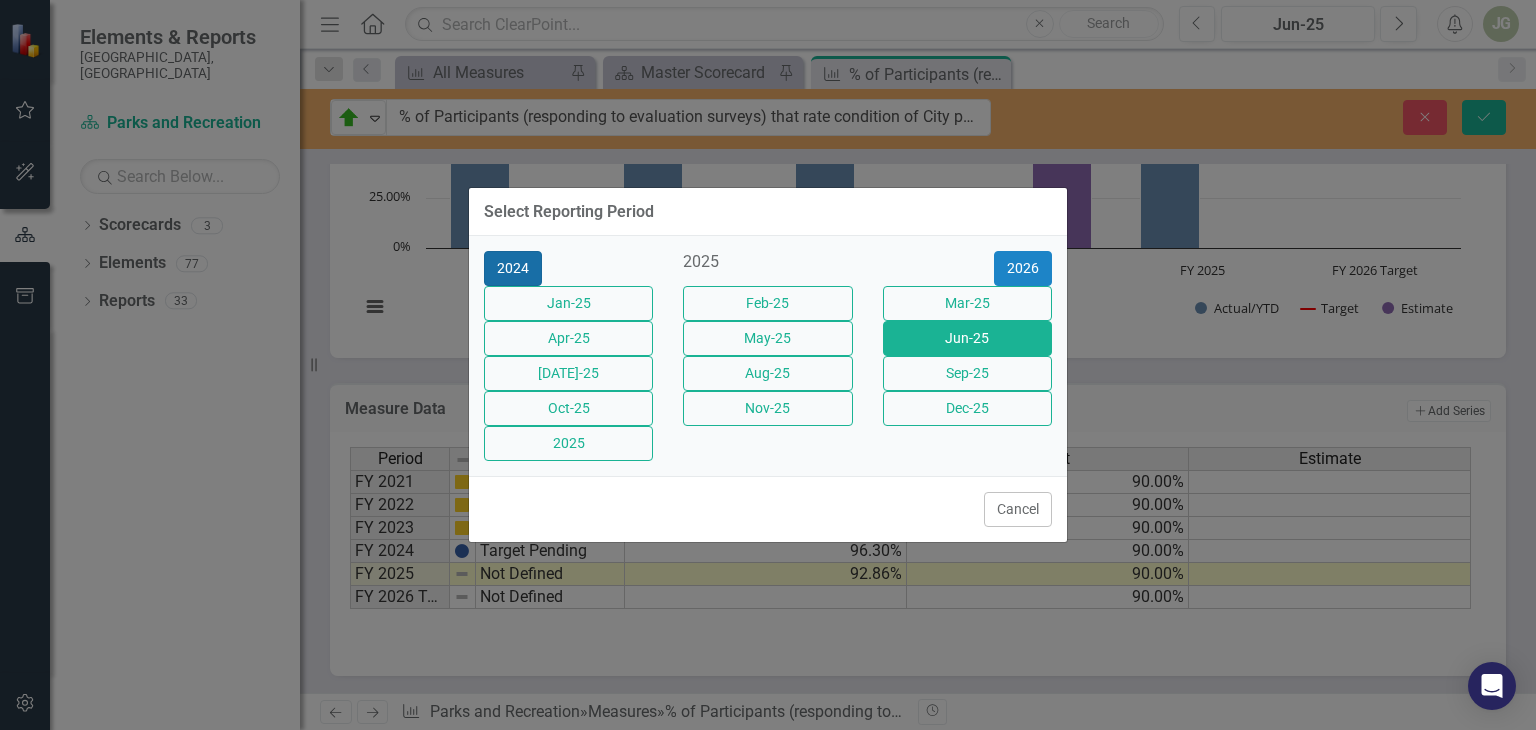 click on "2024" at bounding box center [513, 268] 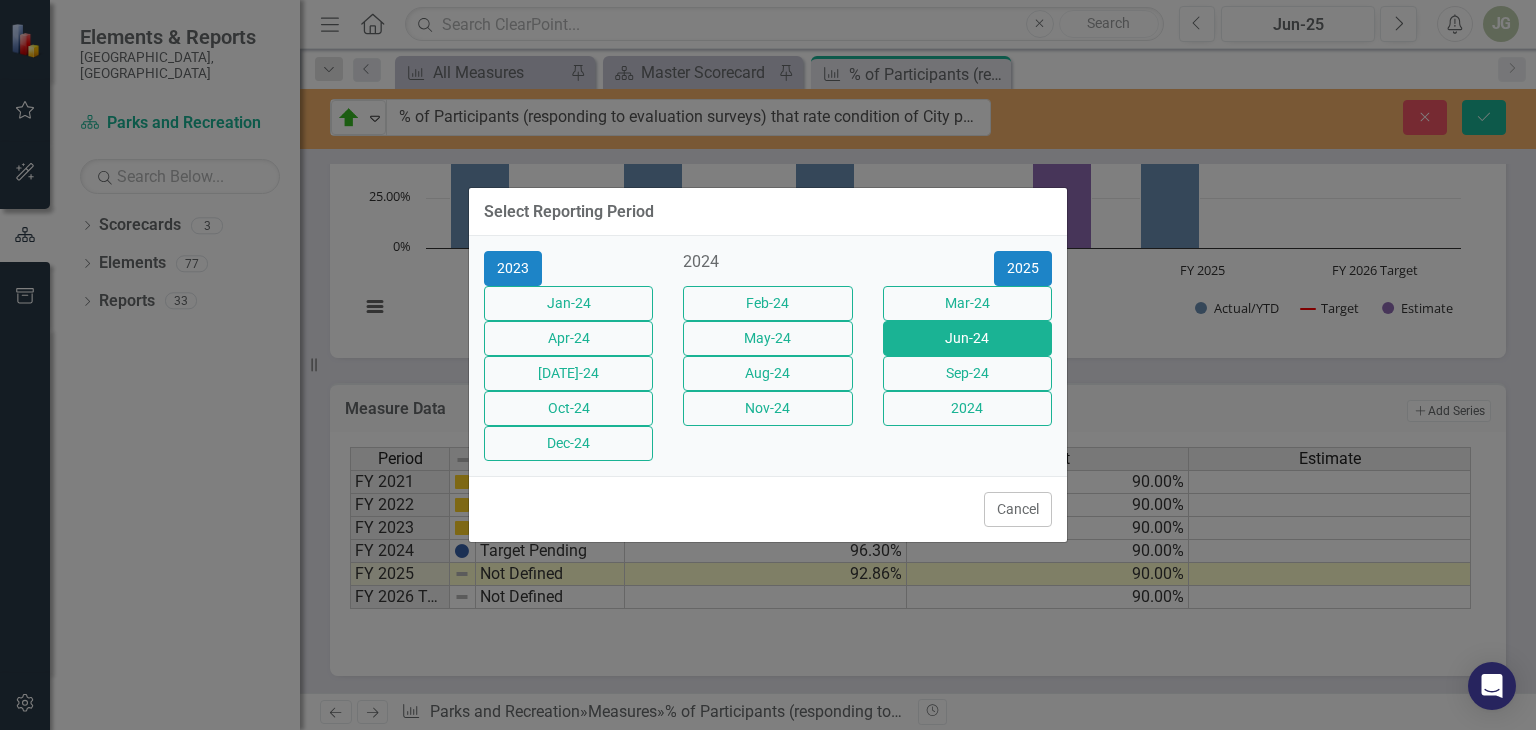 click on "Jun-24" at bounding box center [967, 338] 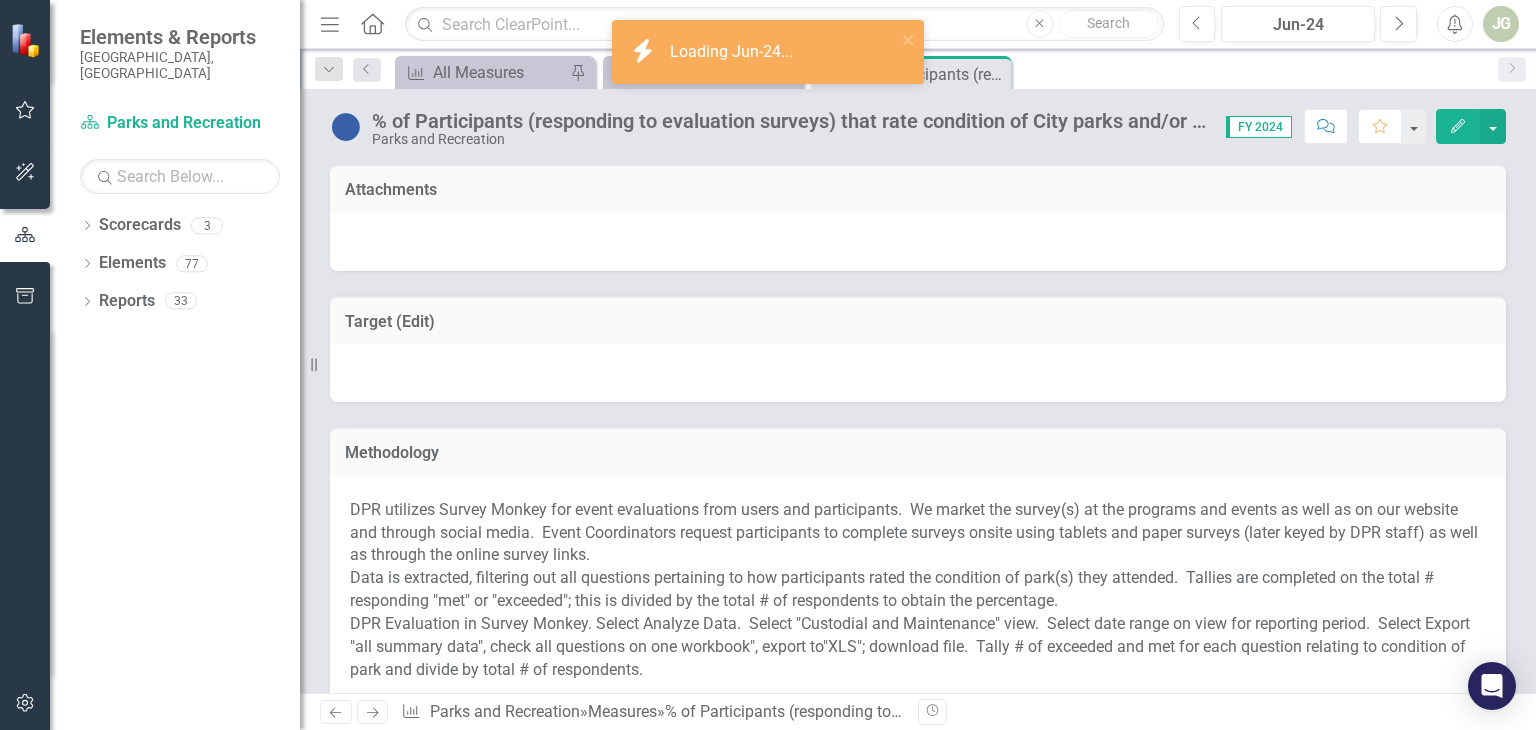 click at bounding box center (346, 127) 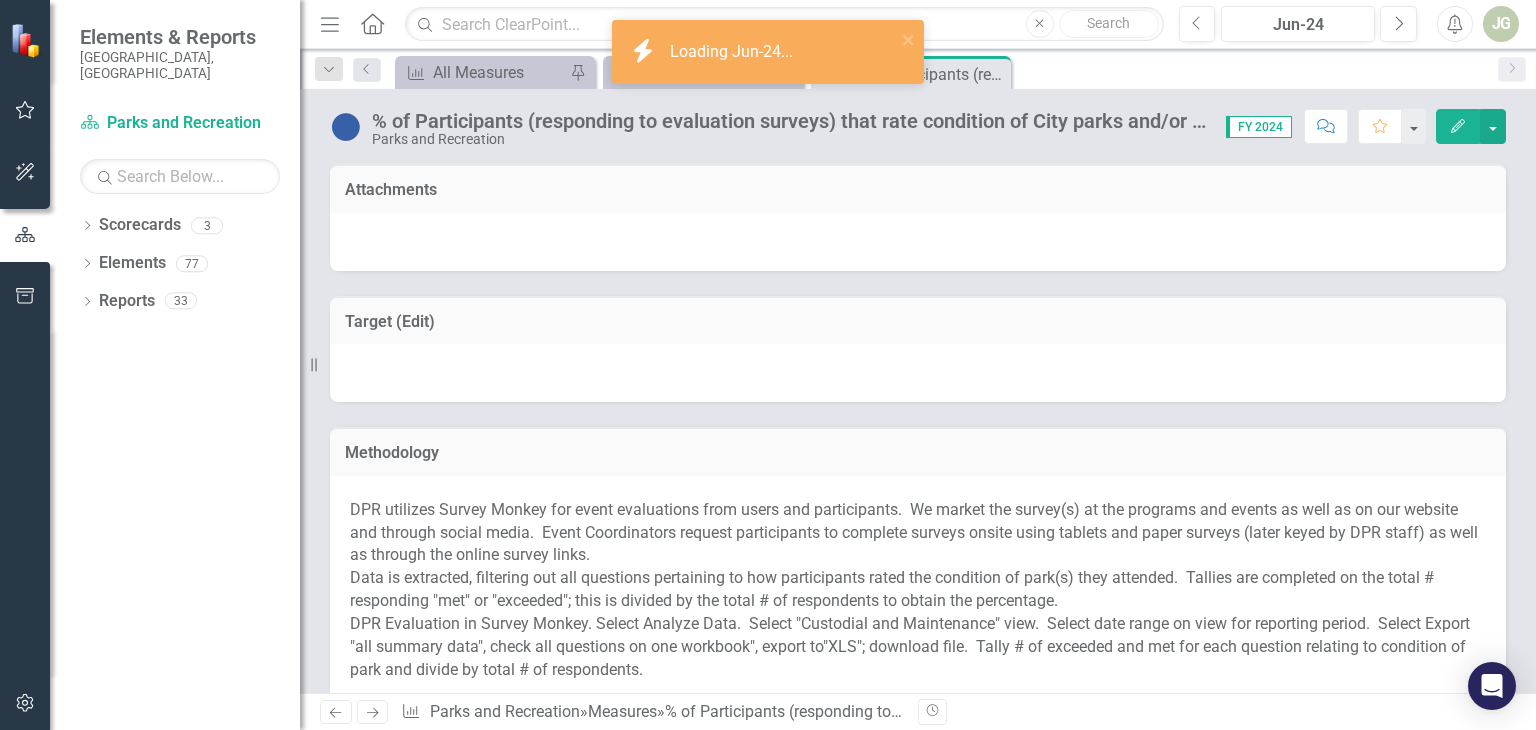 click at bounding box center (346, 127) 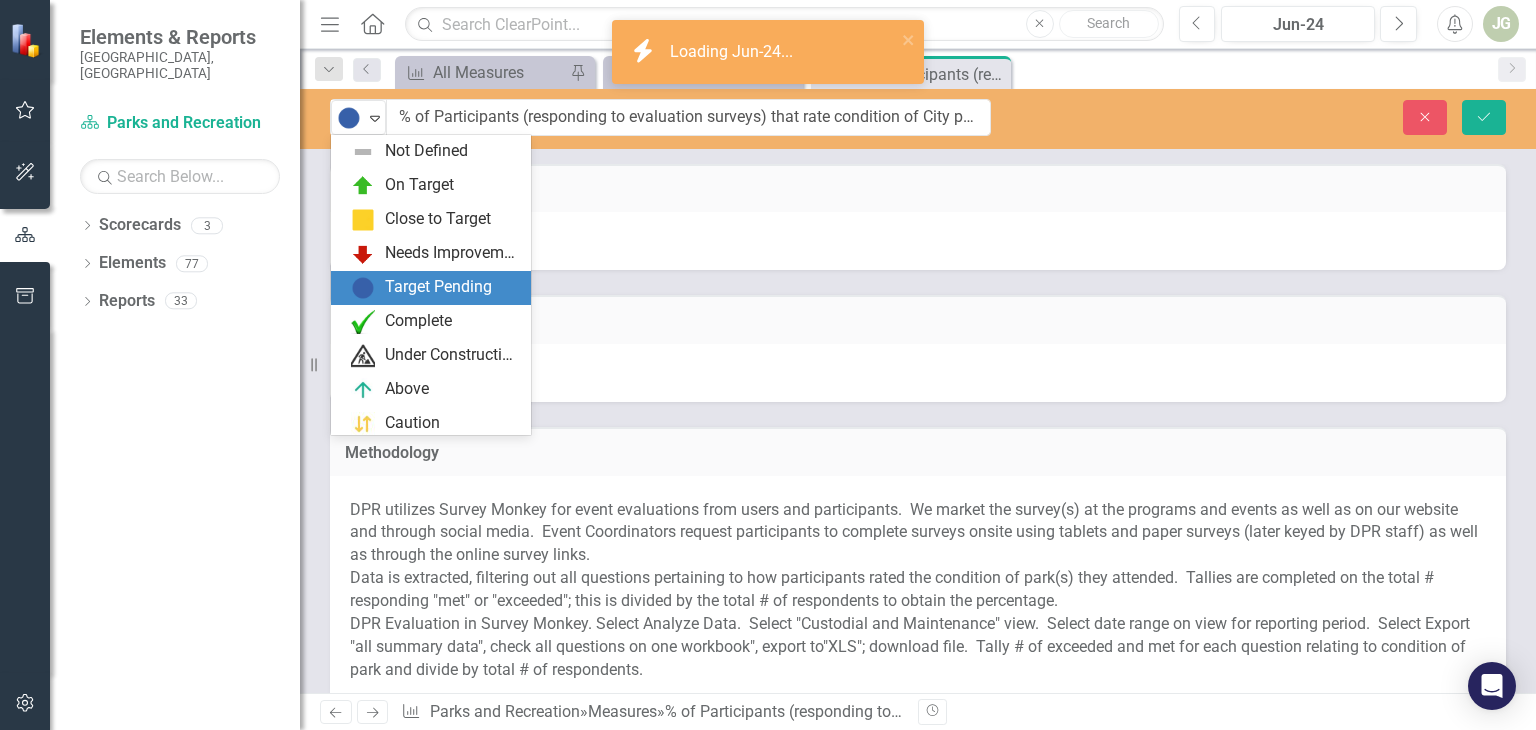 click on "Target Pending" at bounding box center [350, 118] 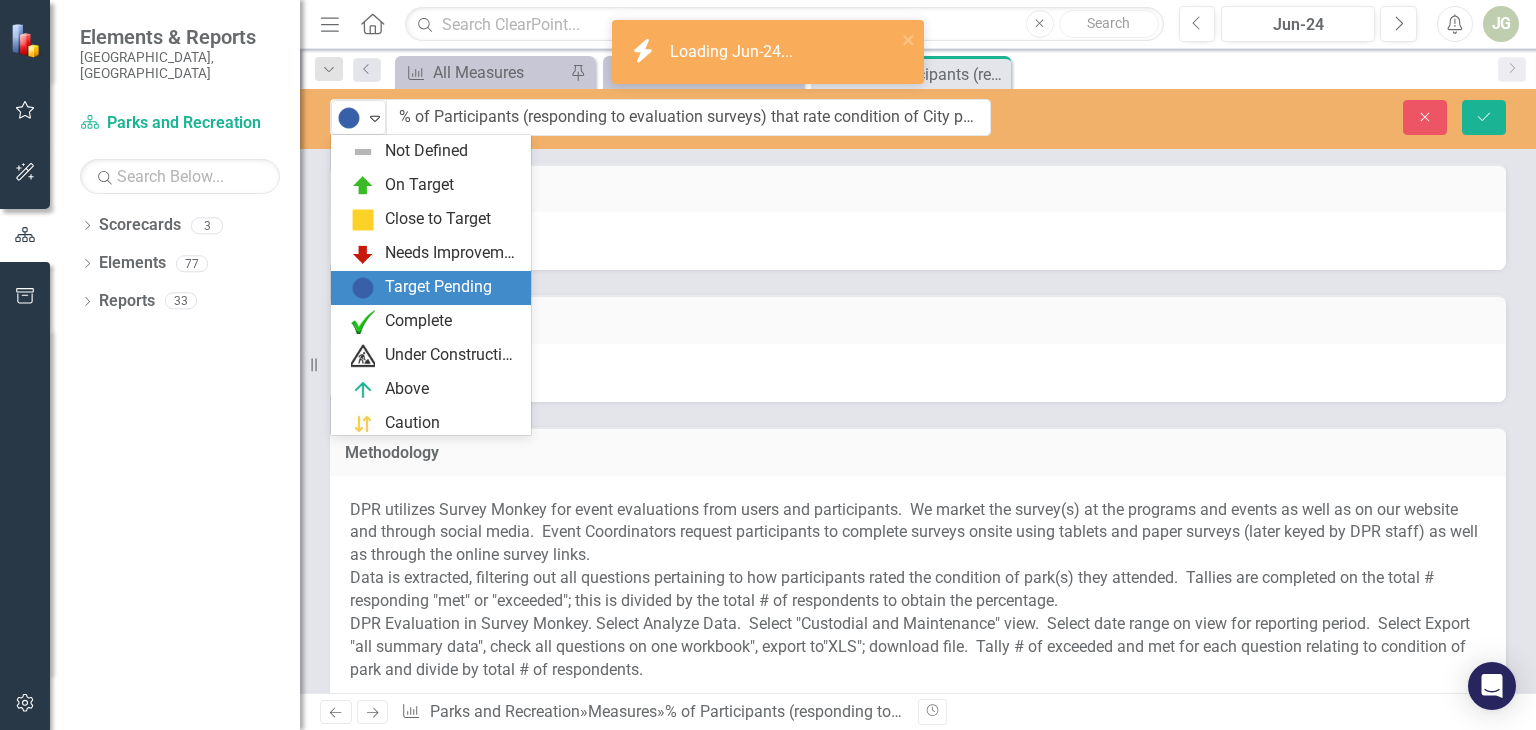scroll, scrollTop: 74, scrollLeft: 0, axis: vertical 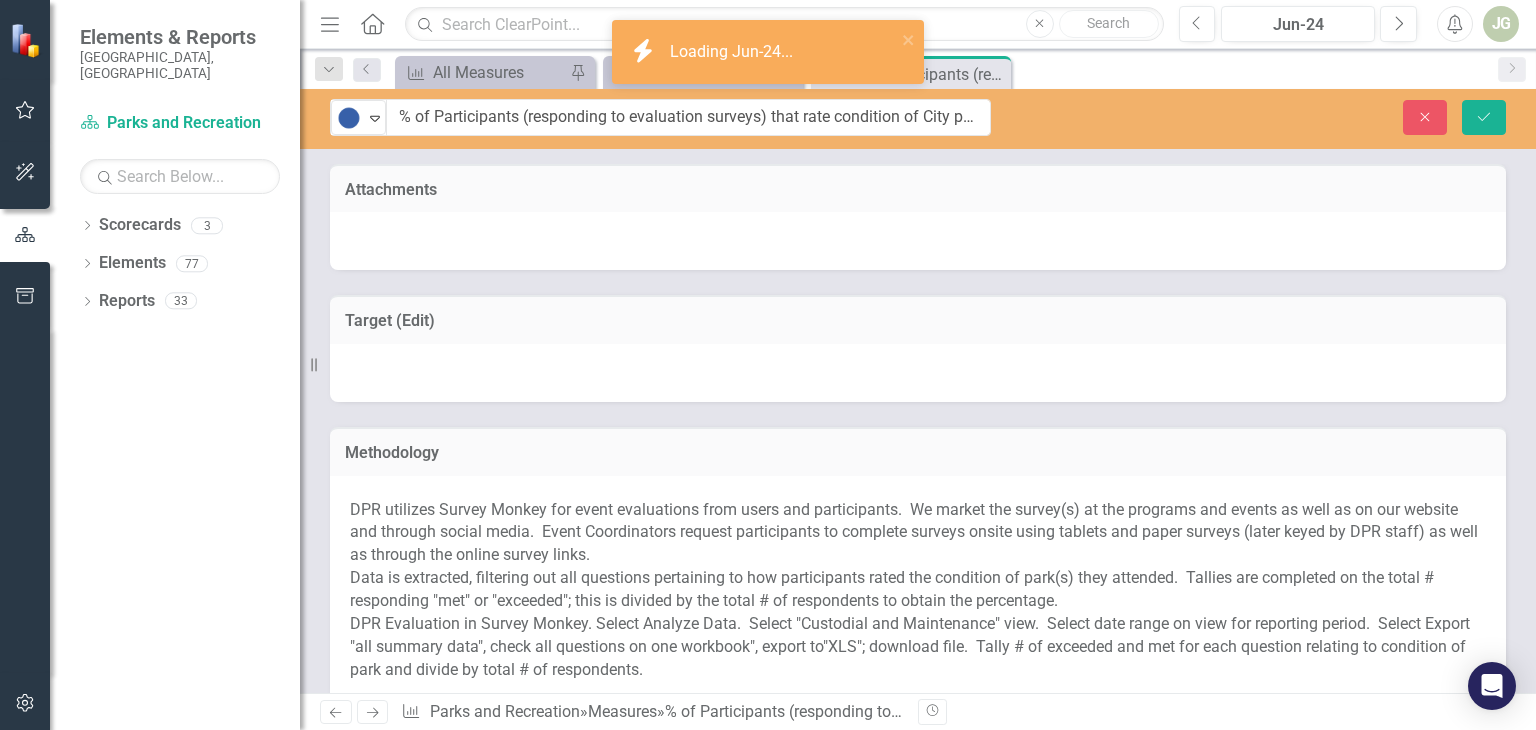 click on "Target Pending" at bounding box center [350, 118] 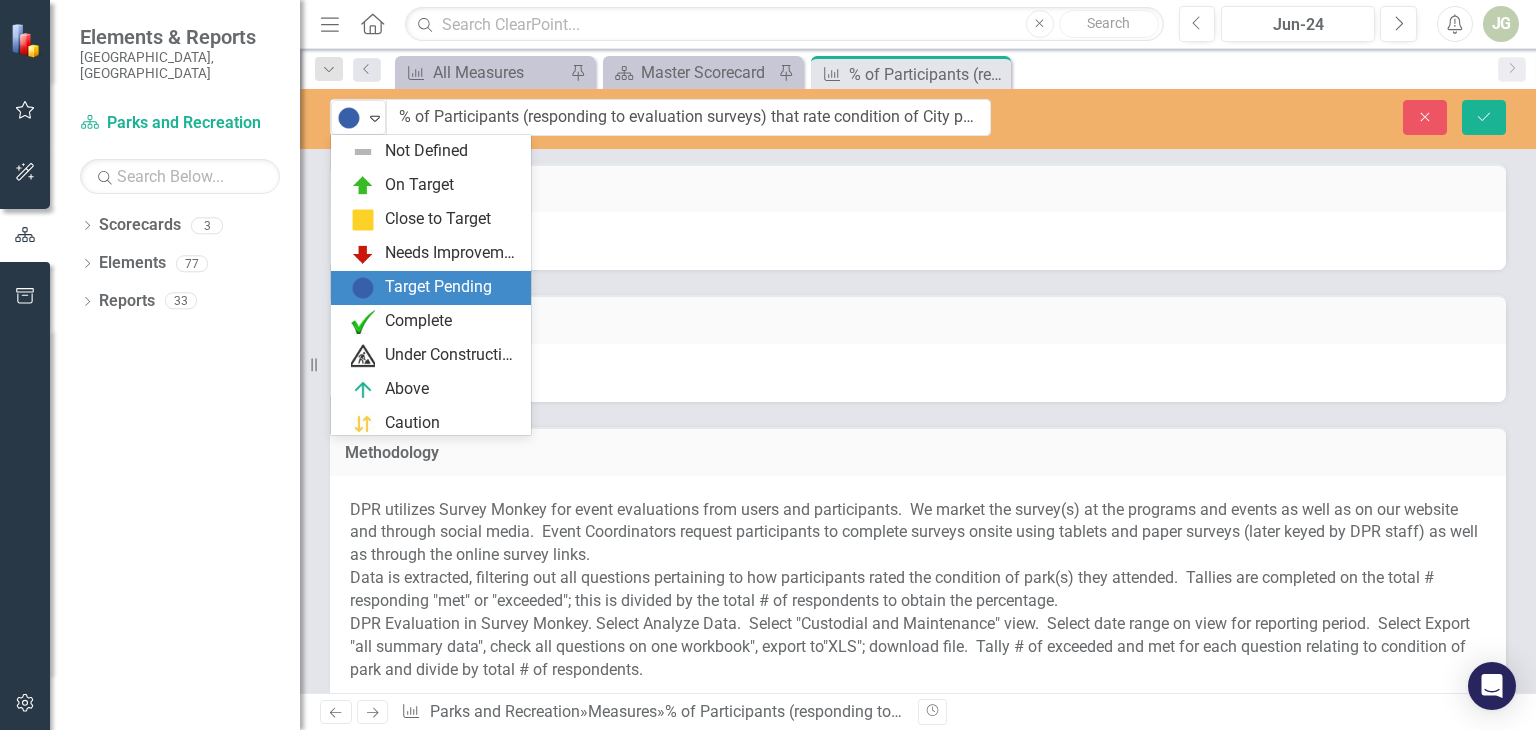 click on "Target Pending" at bounding box center (350, 118) 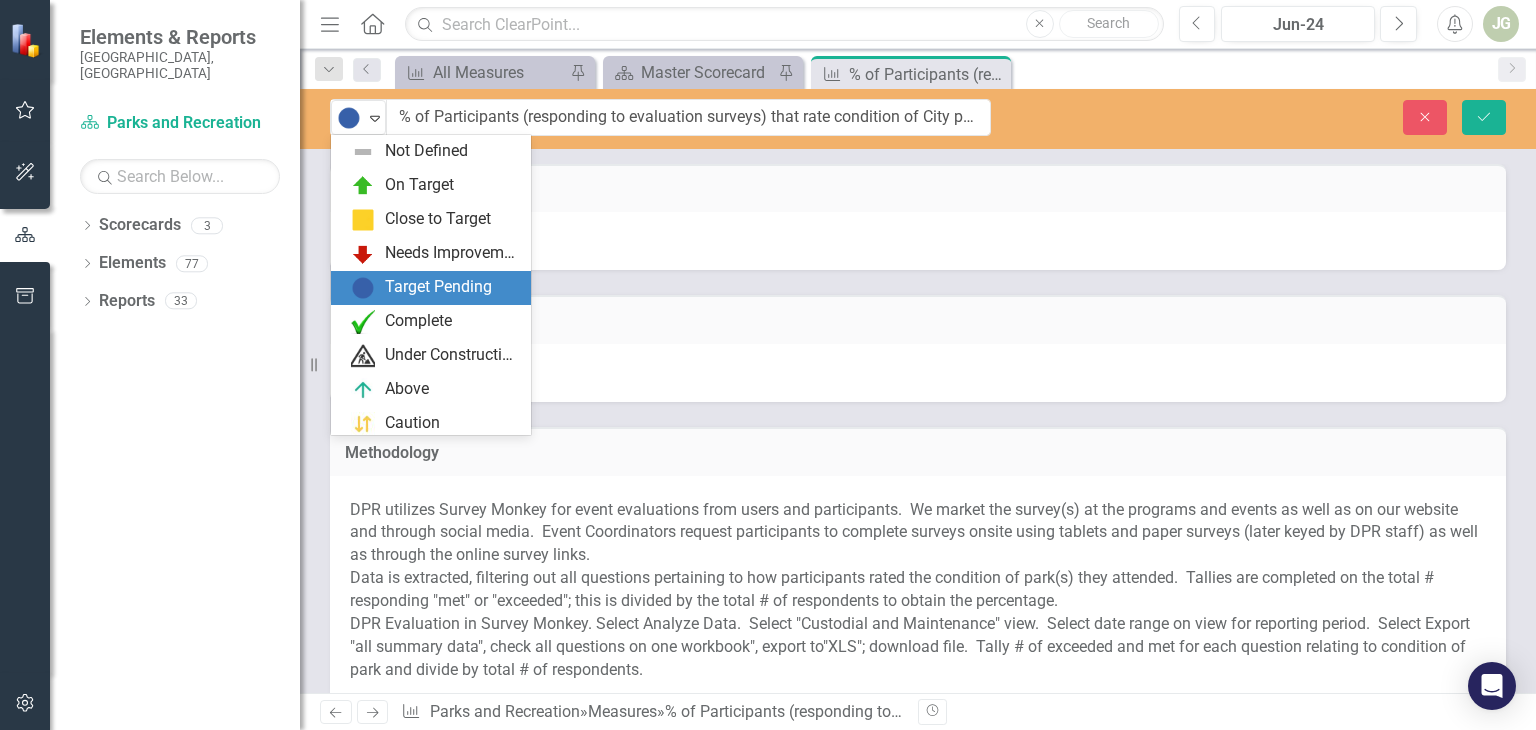 scroll, scrollTop: 74, scrollLeft: 0, axis: vertical 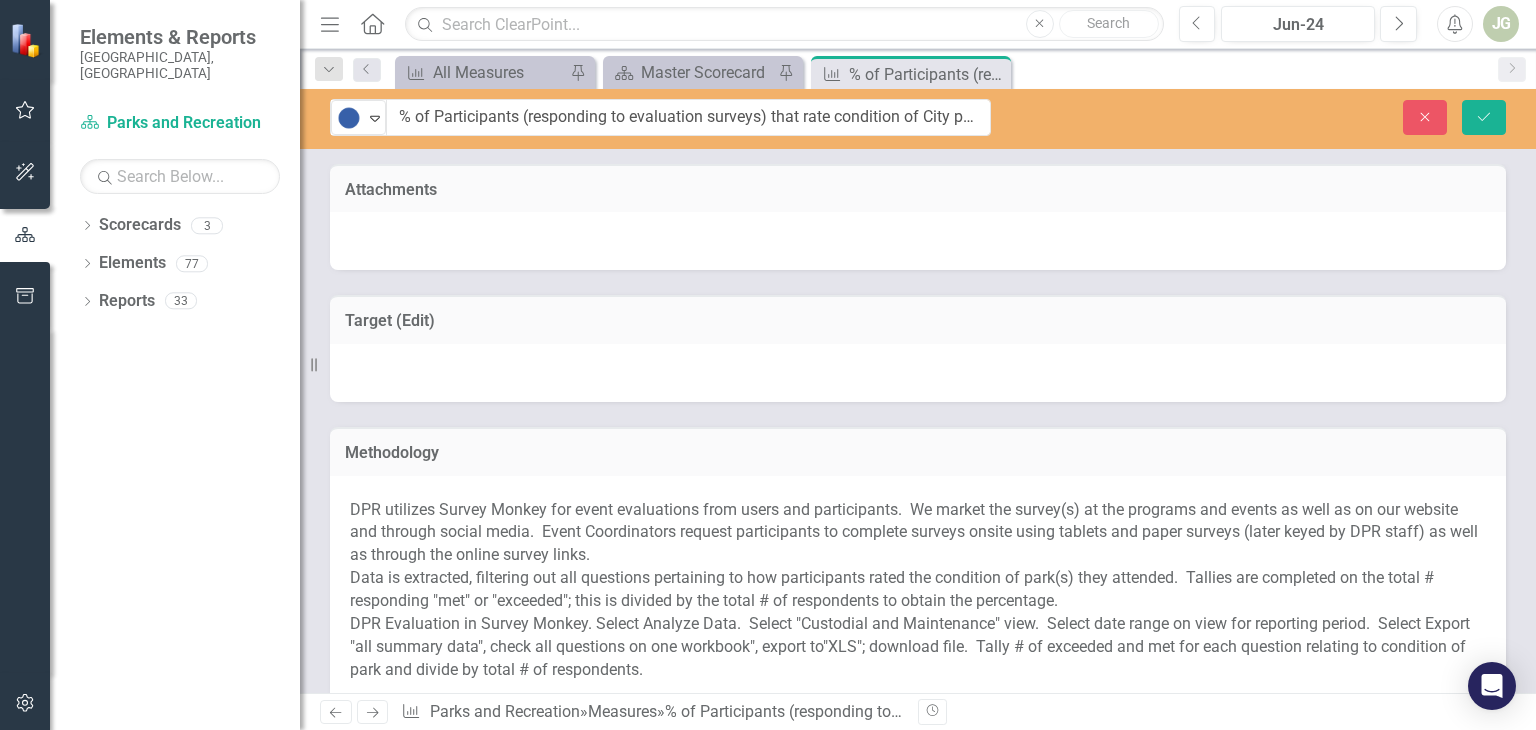 click on "Target Pending" at bounding box center [350, 118] 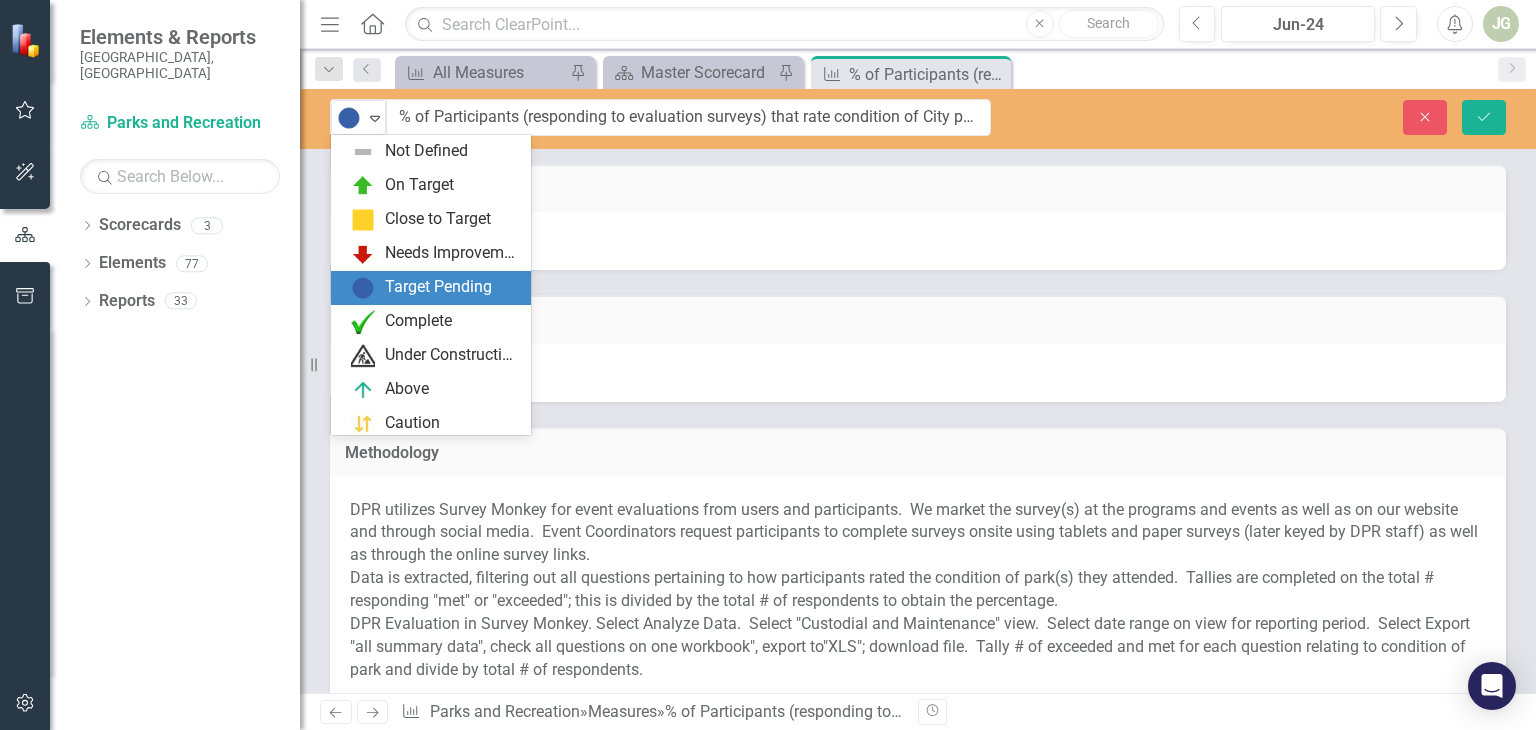 click on "Target Pending" at bounding box center [350, 118] 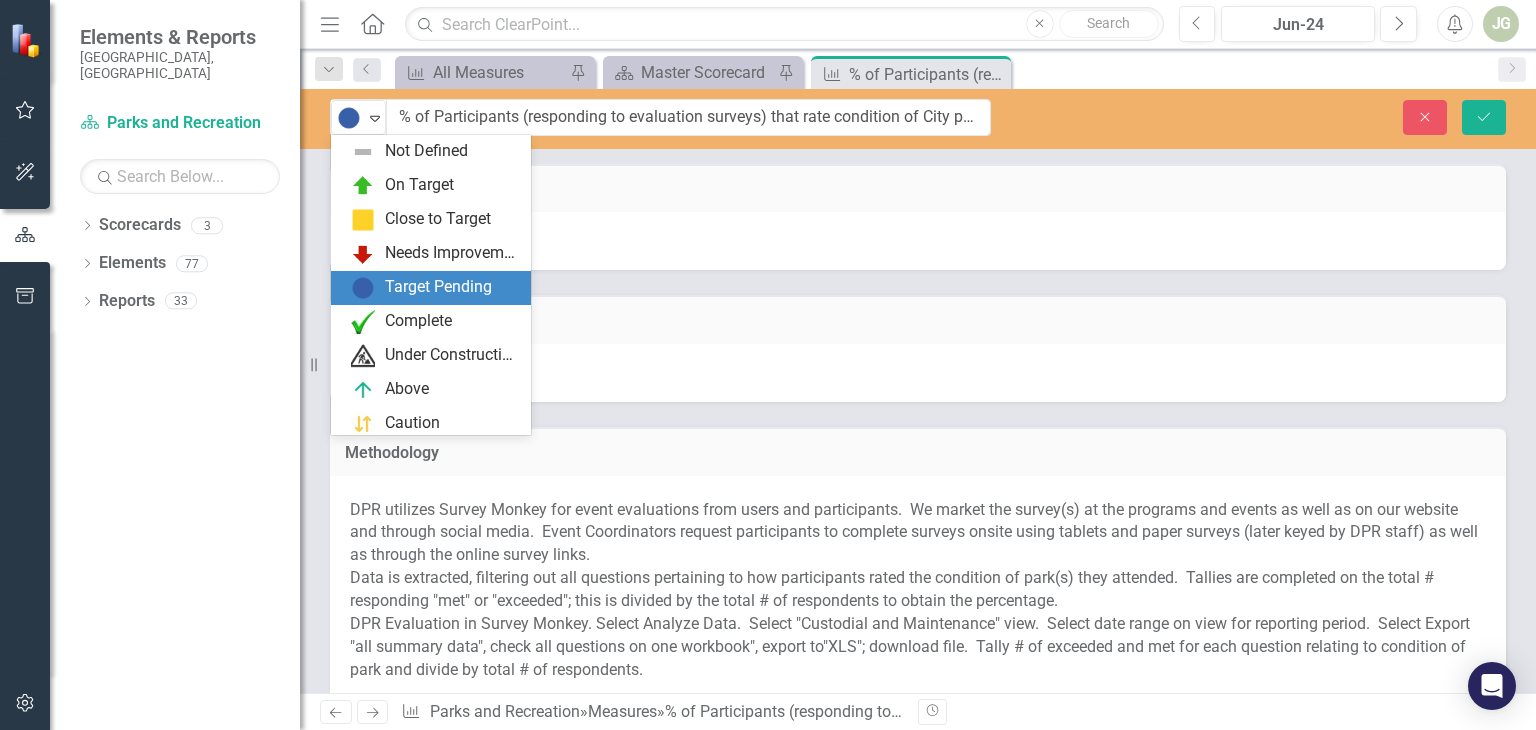 scroll, scrollTop: 74, scrollLeft: 0, axis: vertical 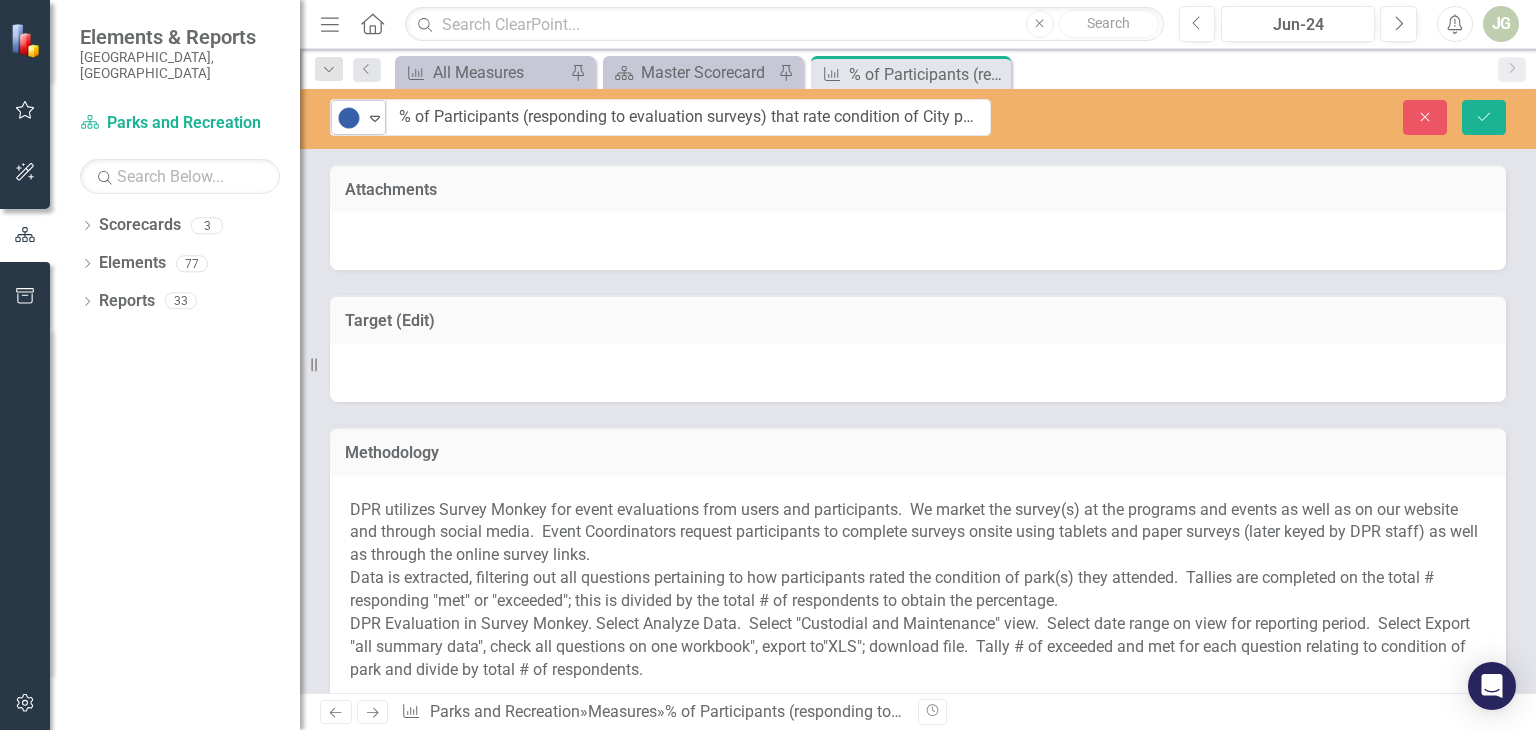 click on "Expand" at bounding box center (375, 117) 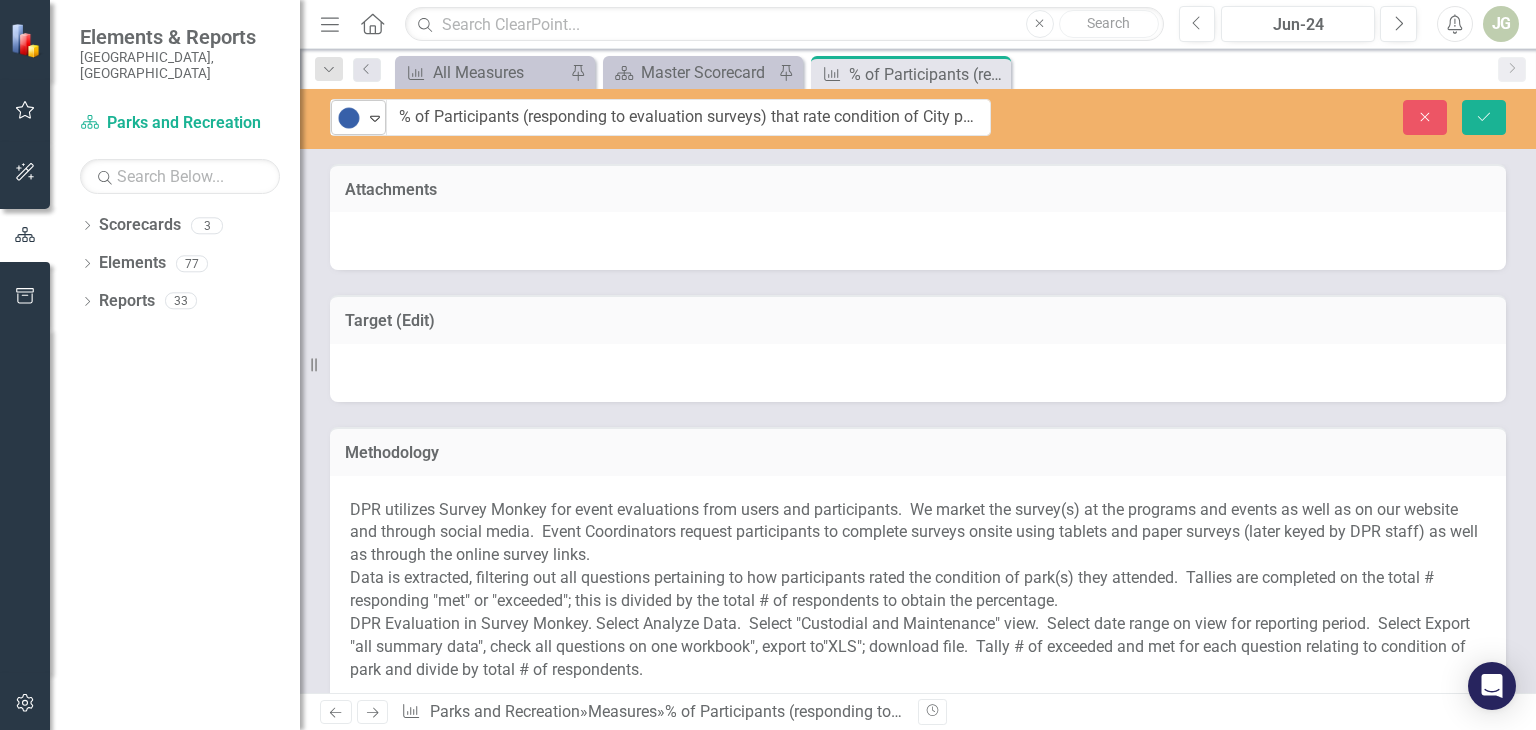 click on "Expand" 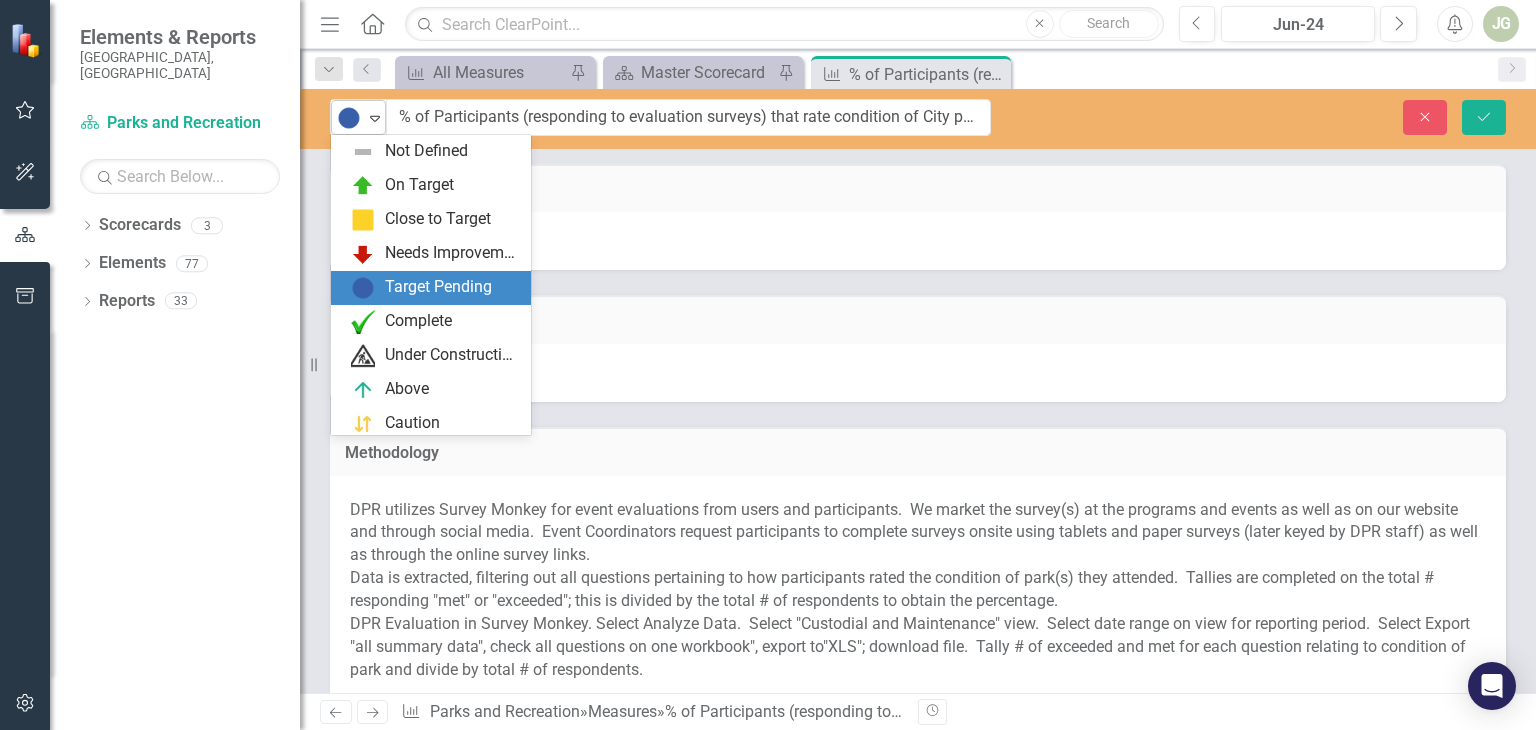 scroll, scrollTop: 74, scrollLeft: 0, axis: vertical 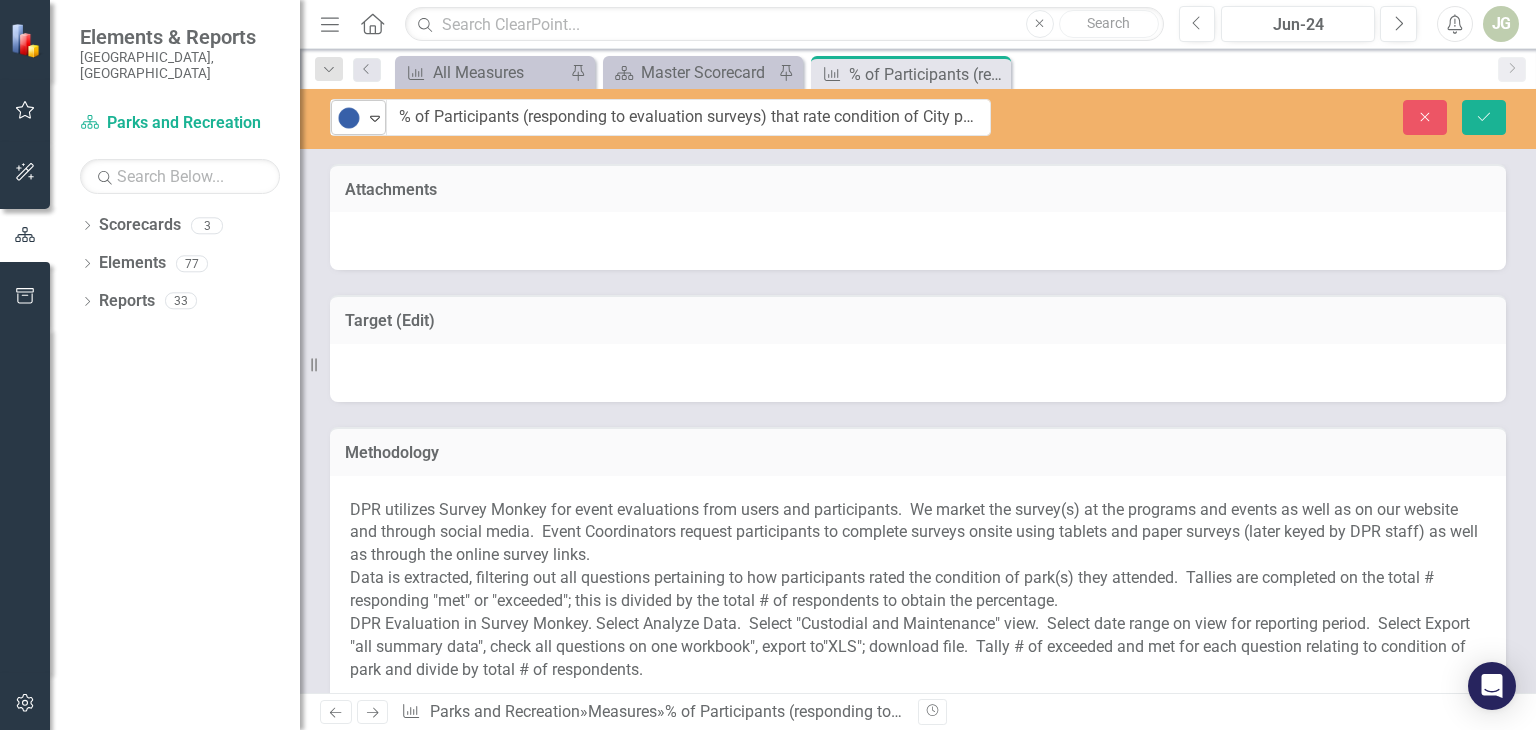 click on "Expand" 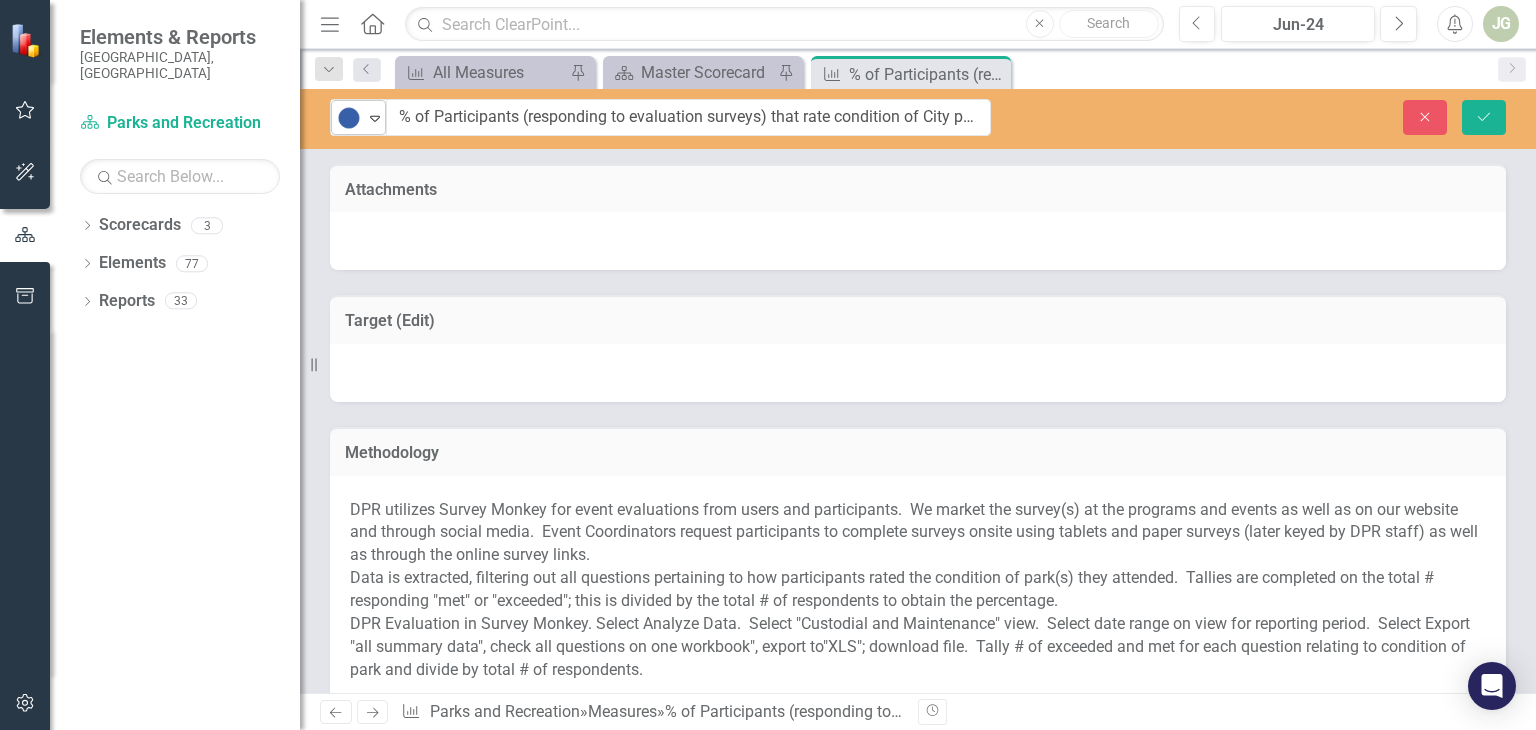 click on "Expand" 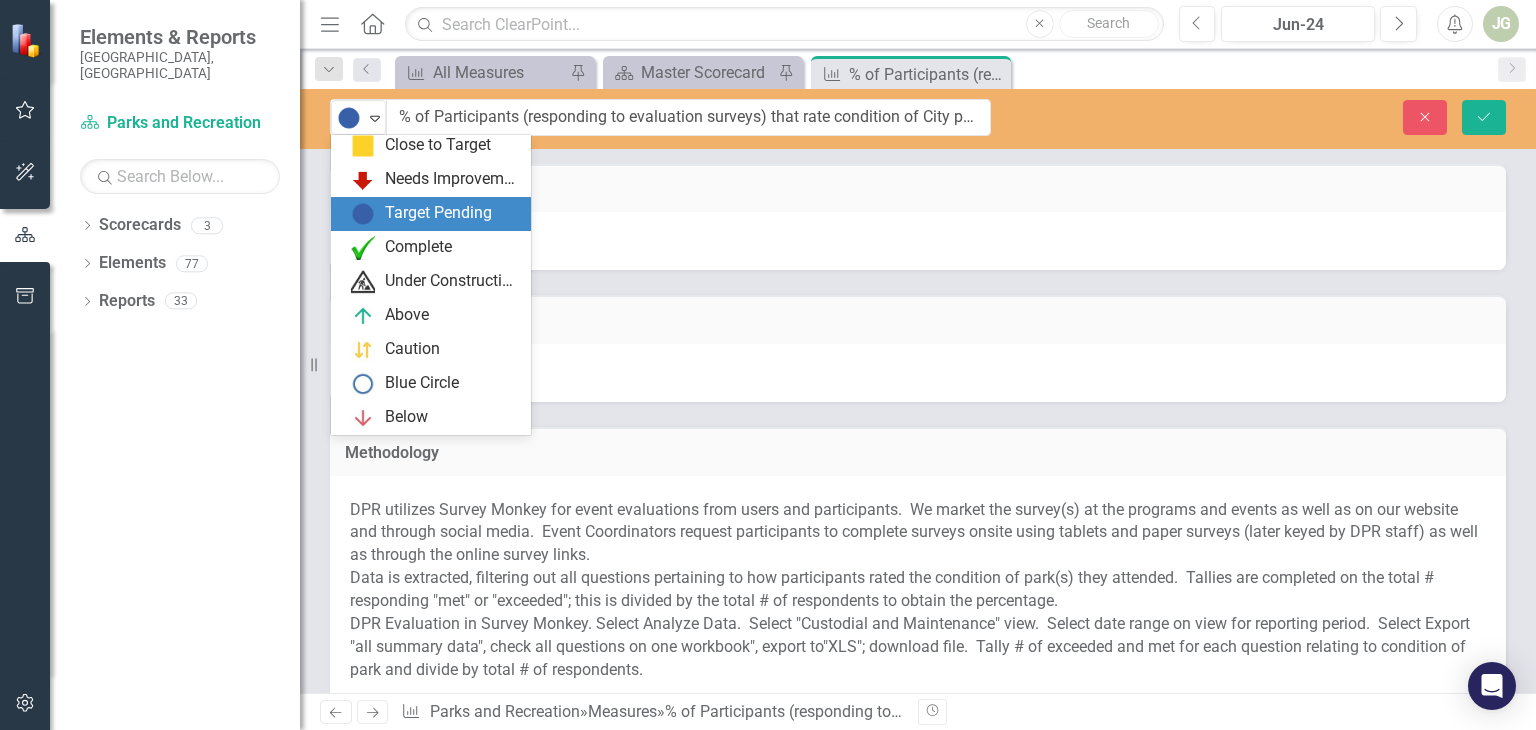 scroll, scrollTop: 0, scrollLeft: 0, axis: both 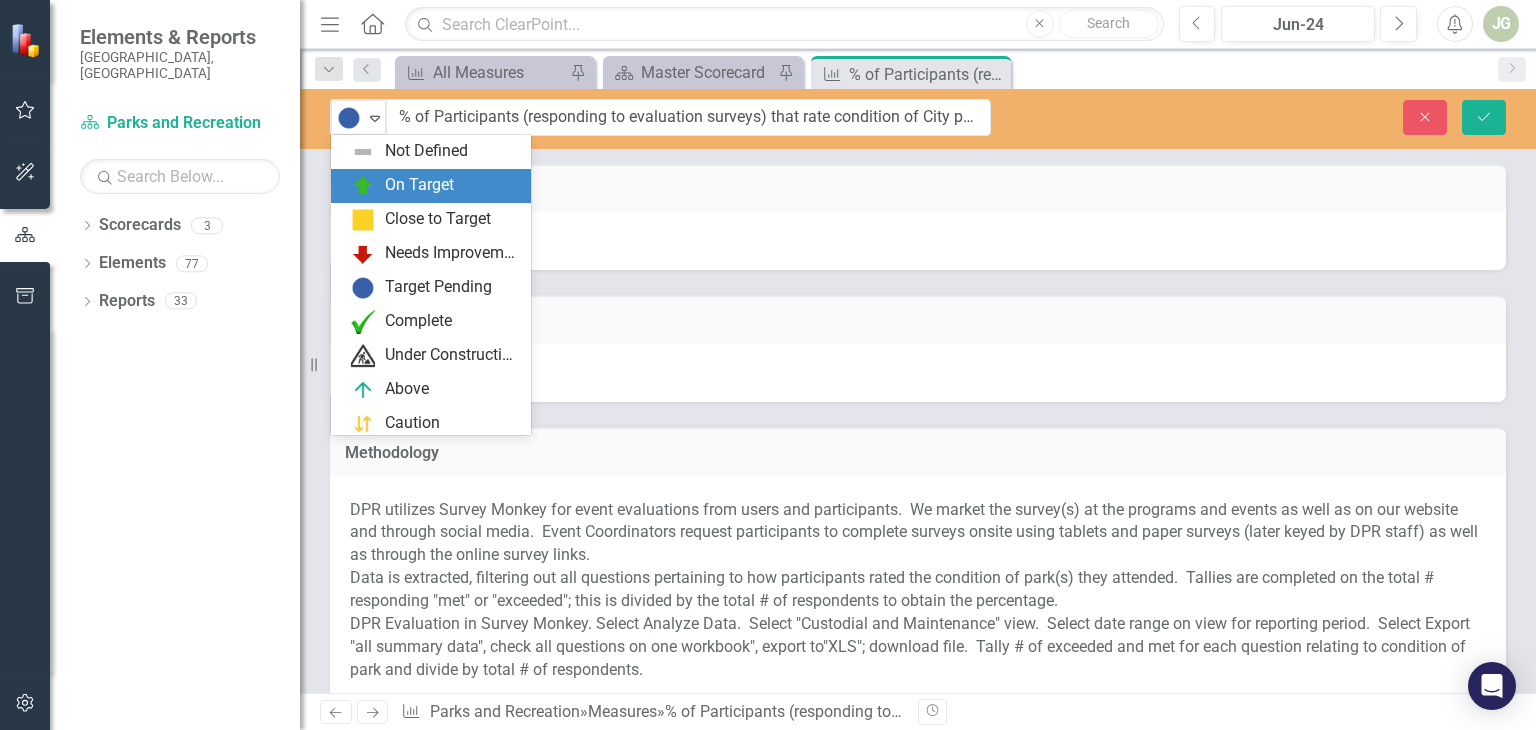 click on "On Target" at bounding box center (419, 185) 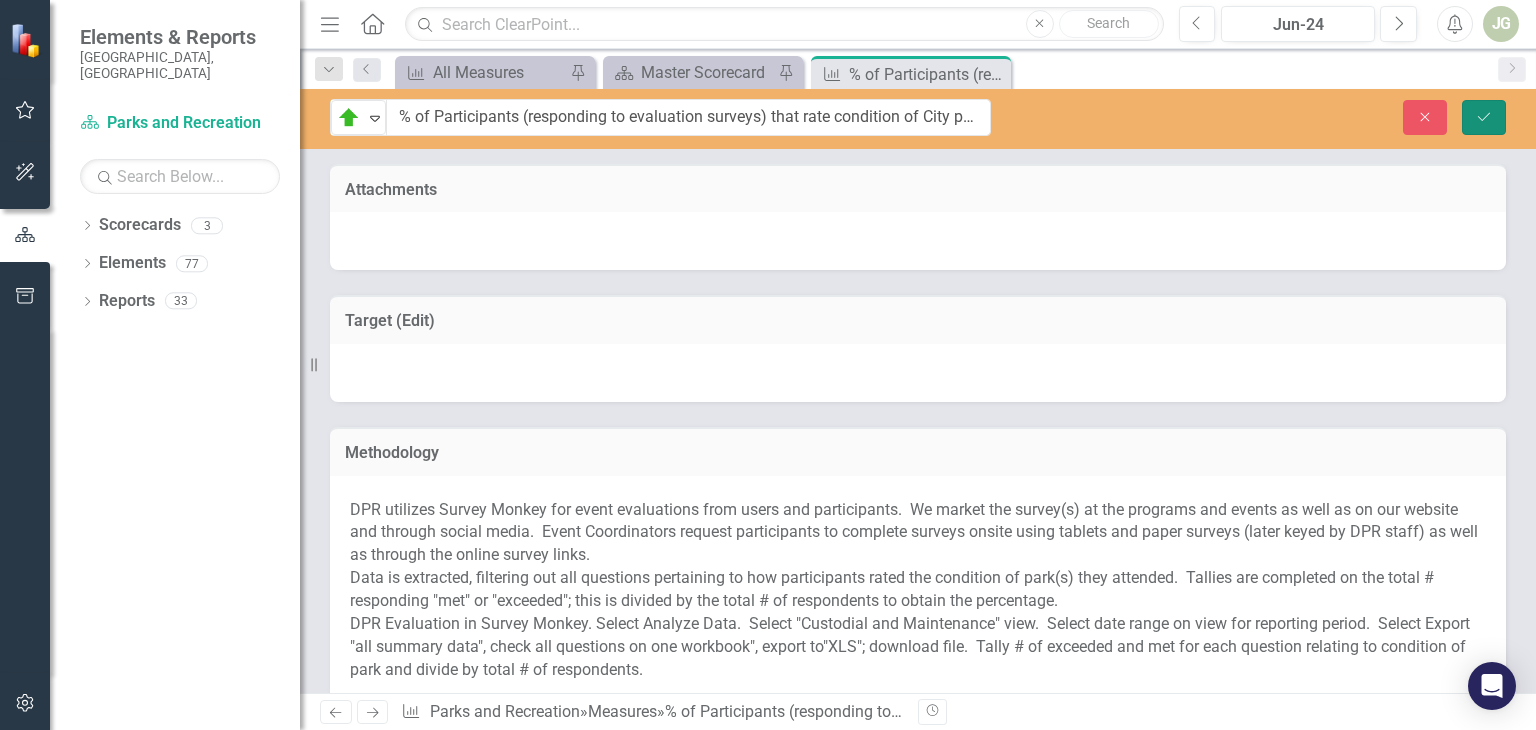 click on "Save" 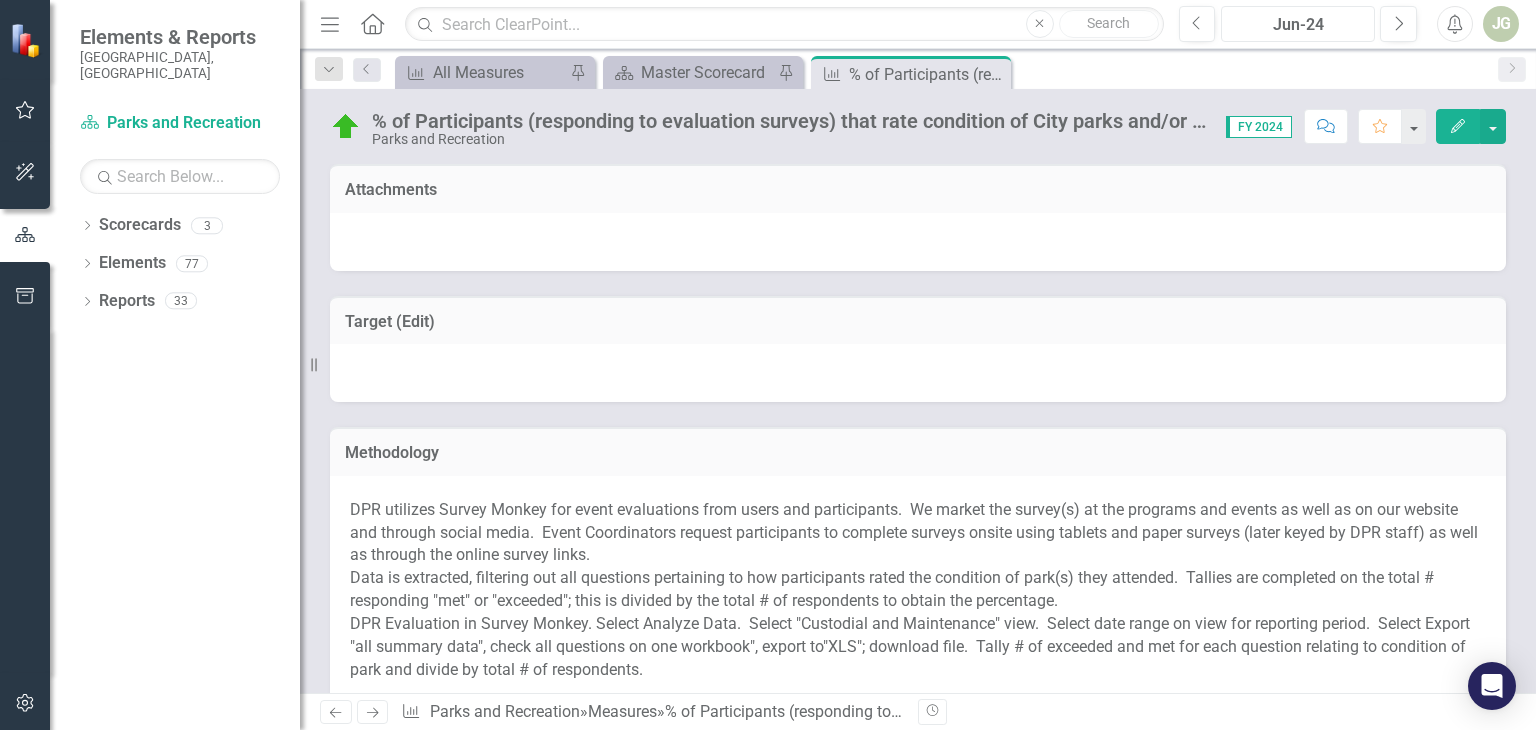 click on "Jun-24" at bounding box center [1298, 25] 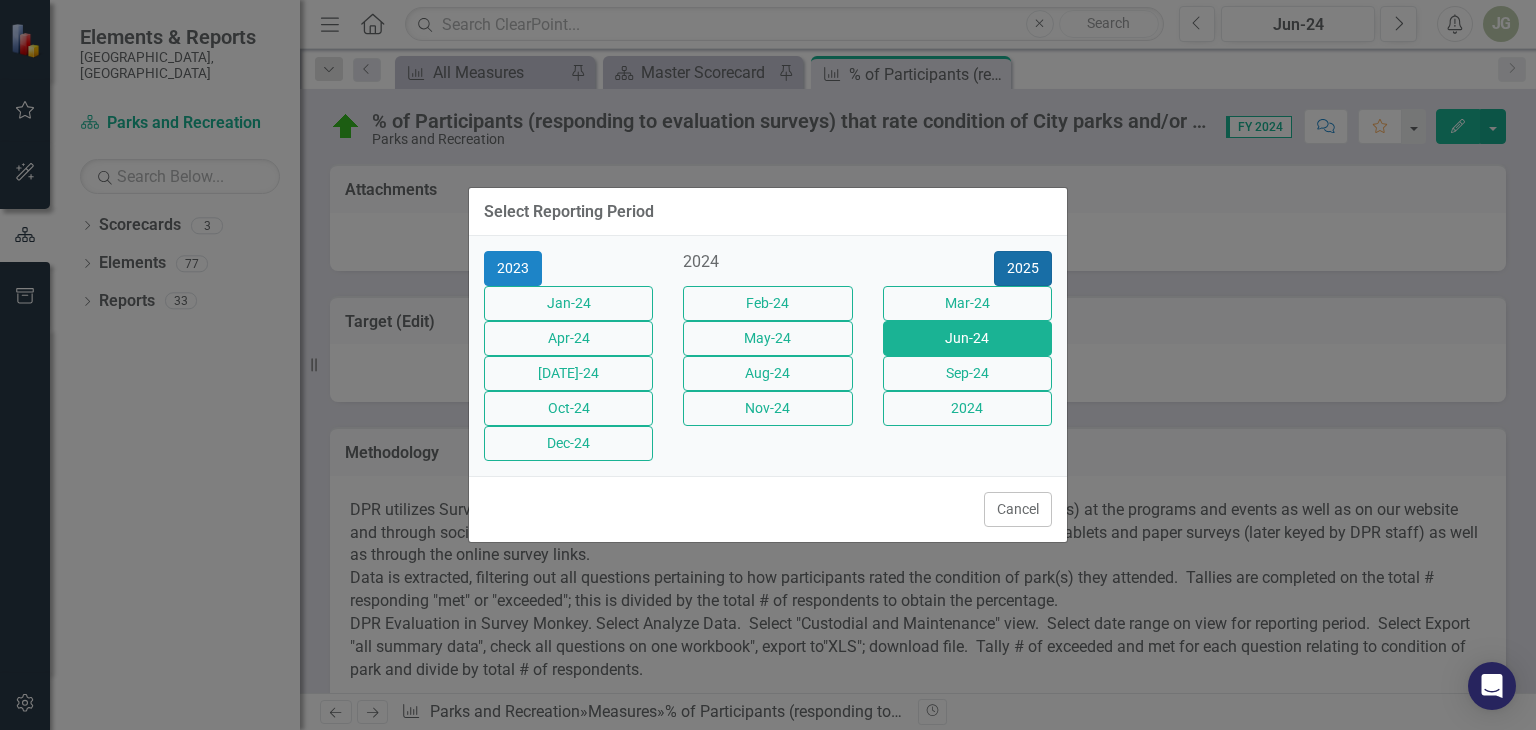 click on "2025" at bounding box center (1023, 268) 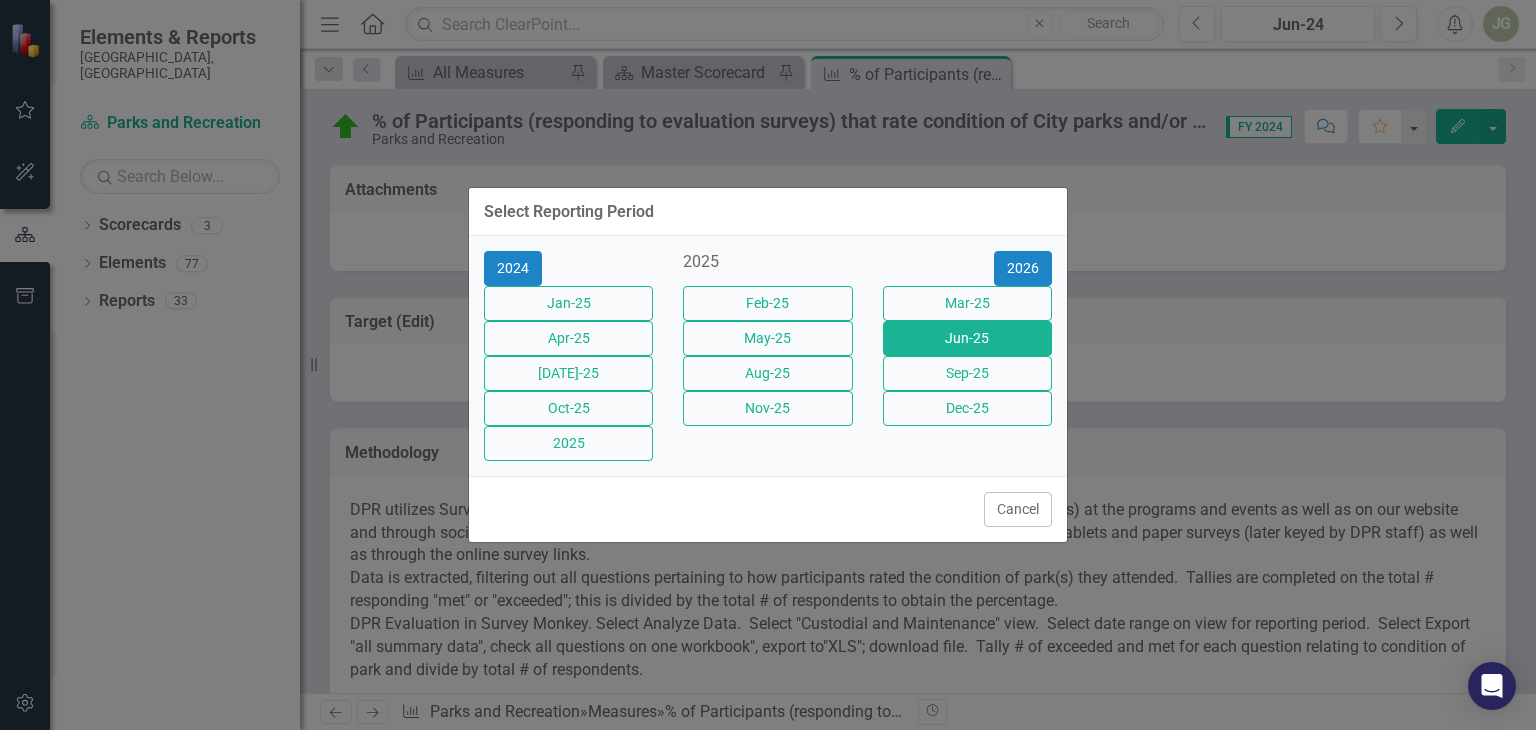 click on "Jun-25" at bounding box center [967, 338] 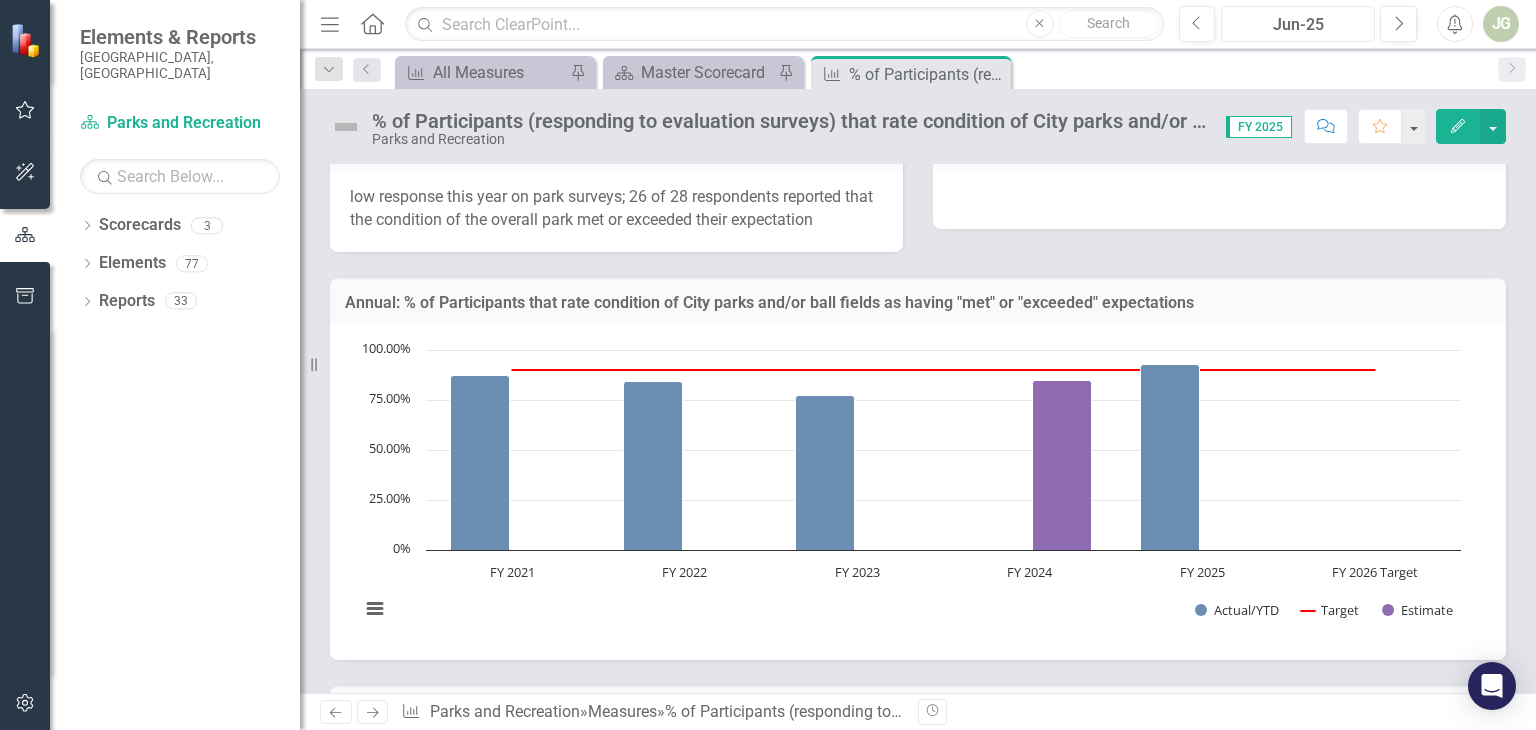 scroll, scrollTop: 906, scrollLeft: 0, axis: vertical 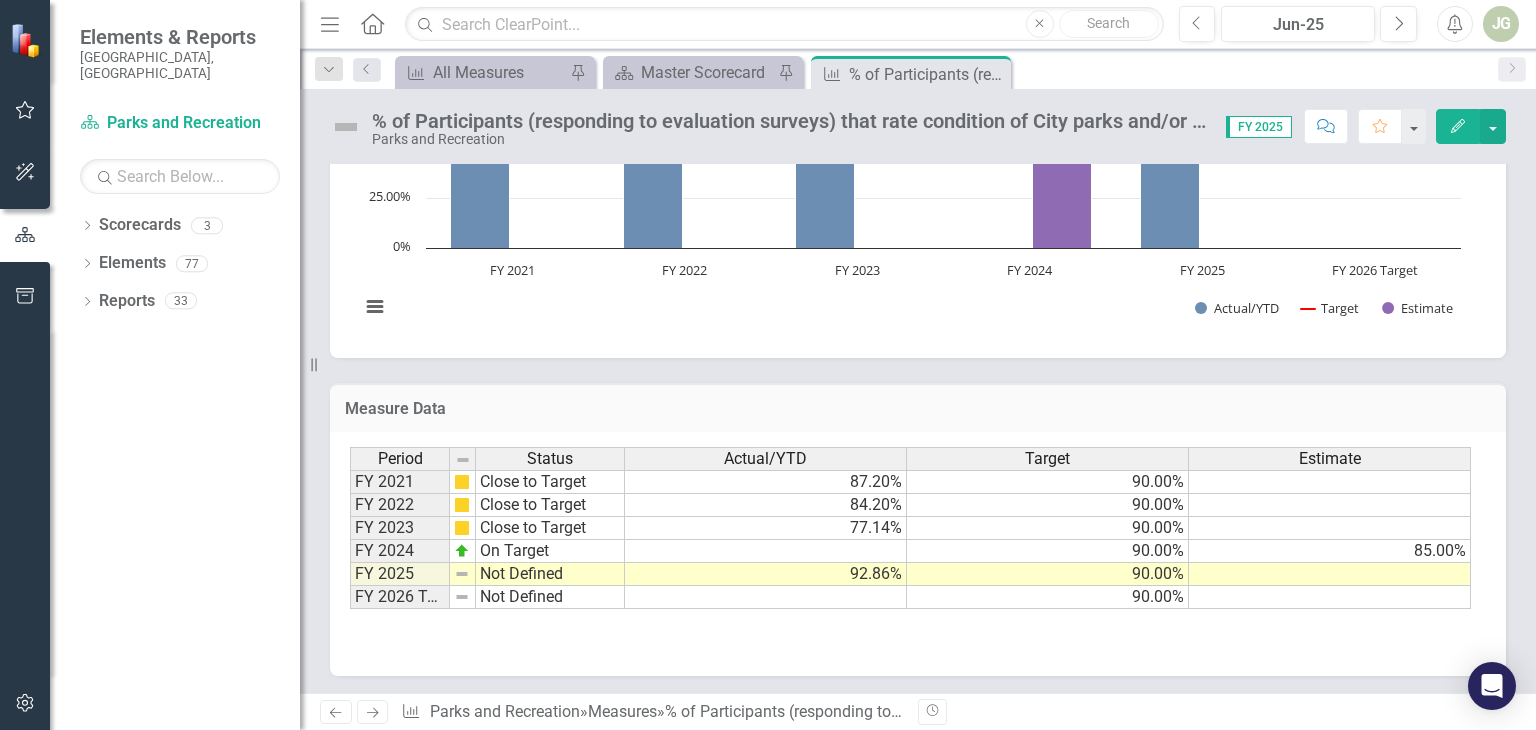 click at bounding box center (766, 551) 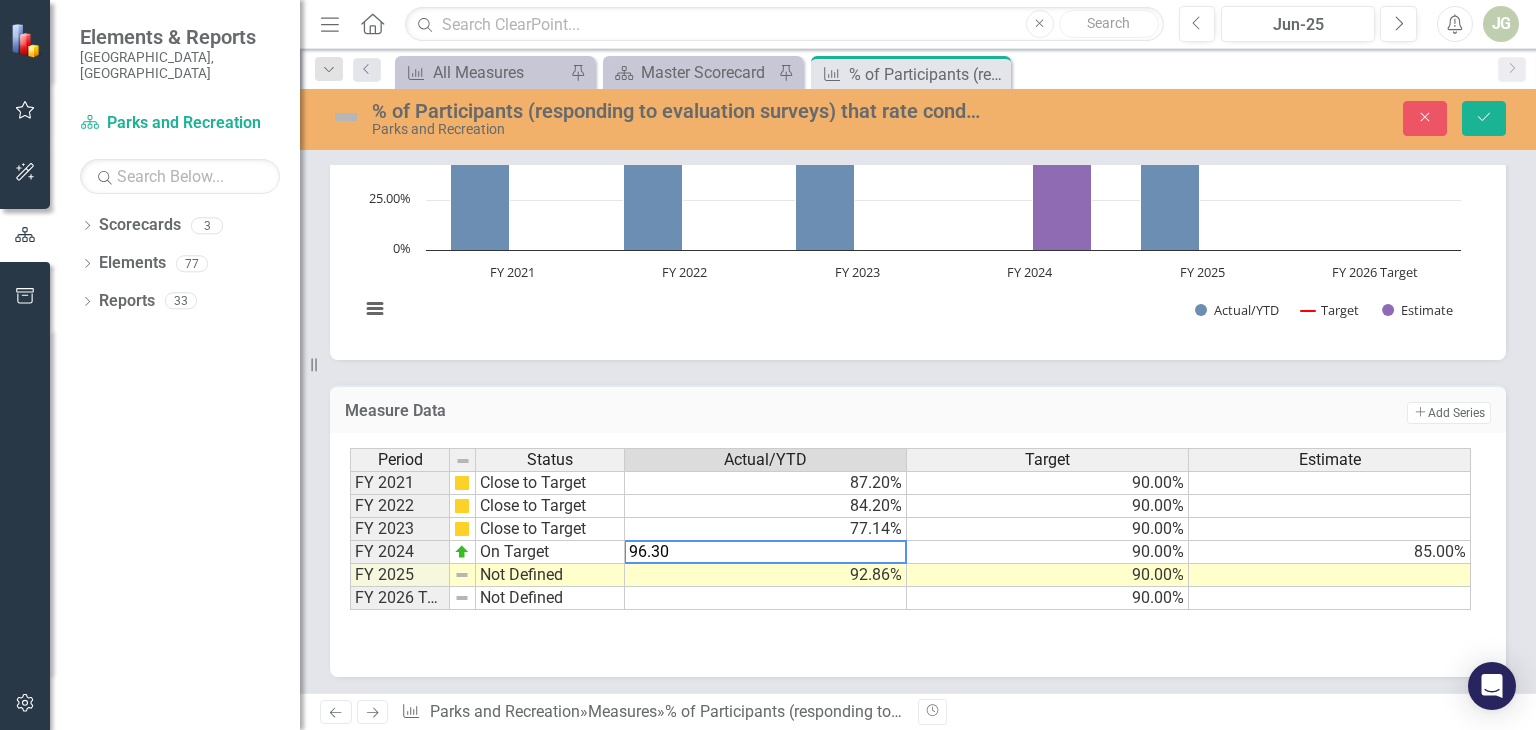 type on "96.30" 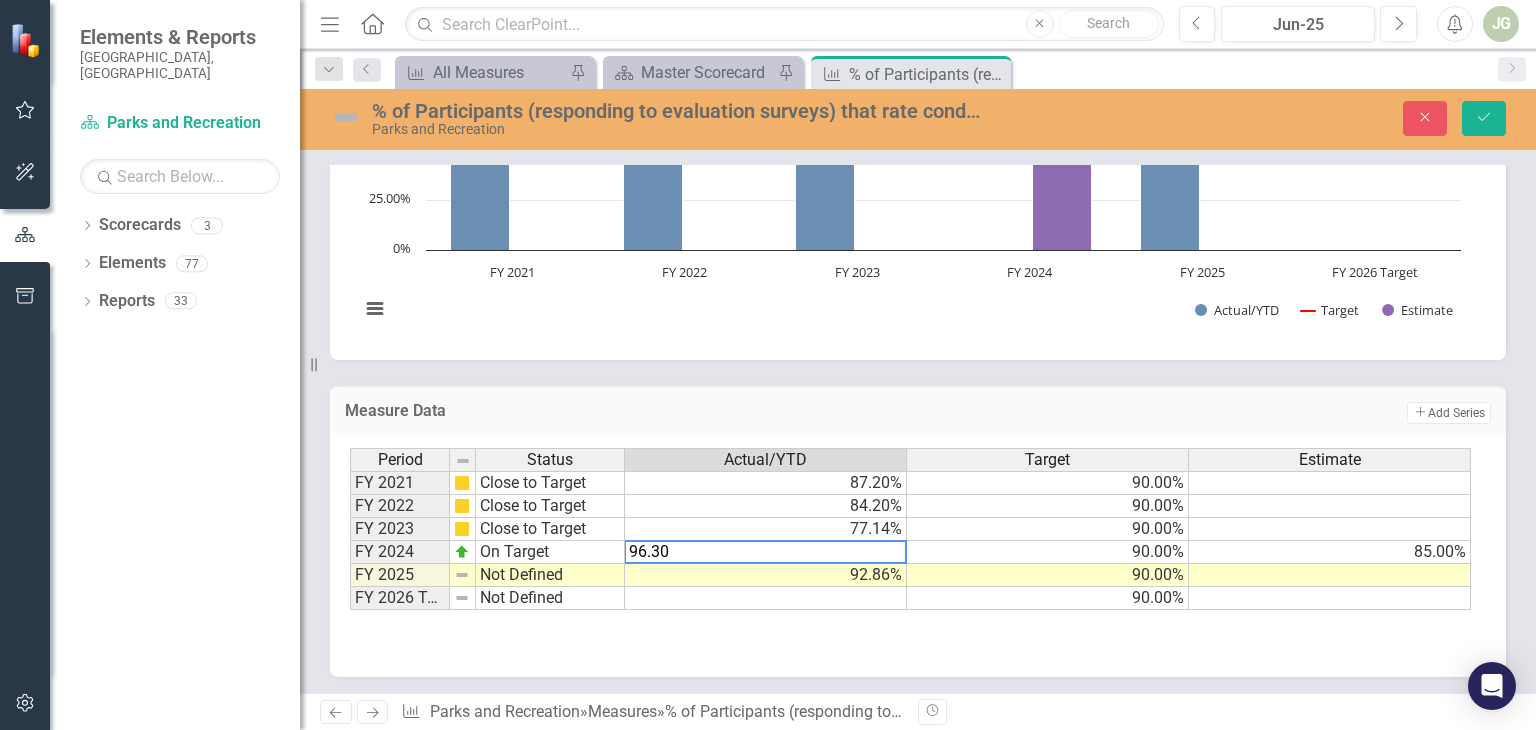 click on "Add  Add Series" at bounding box center (1230, 413) 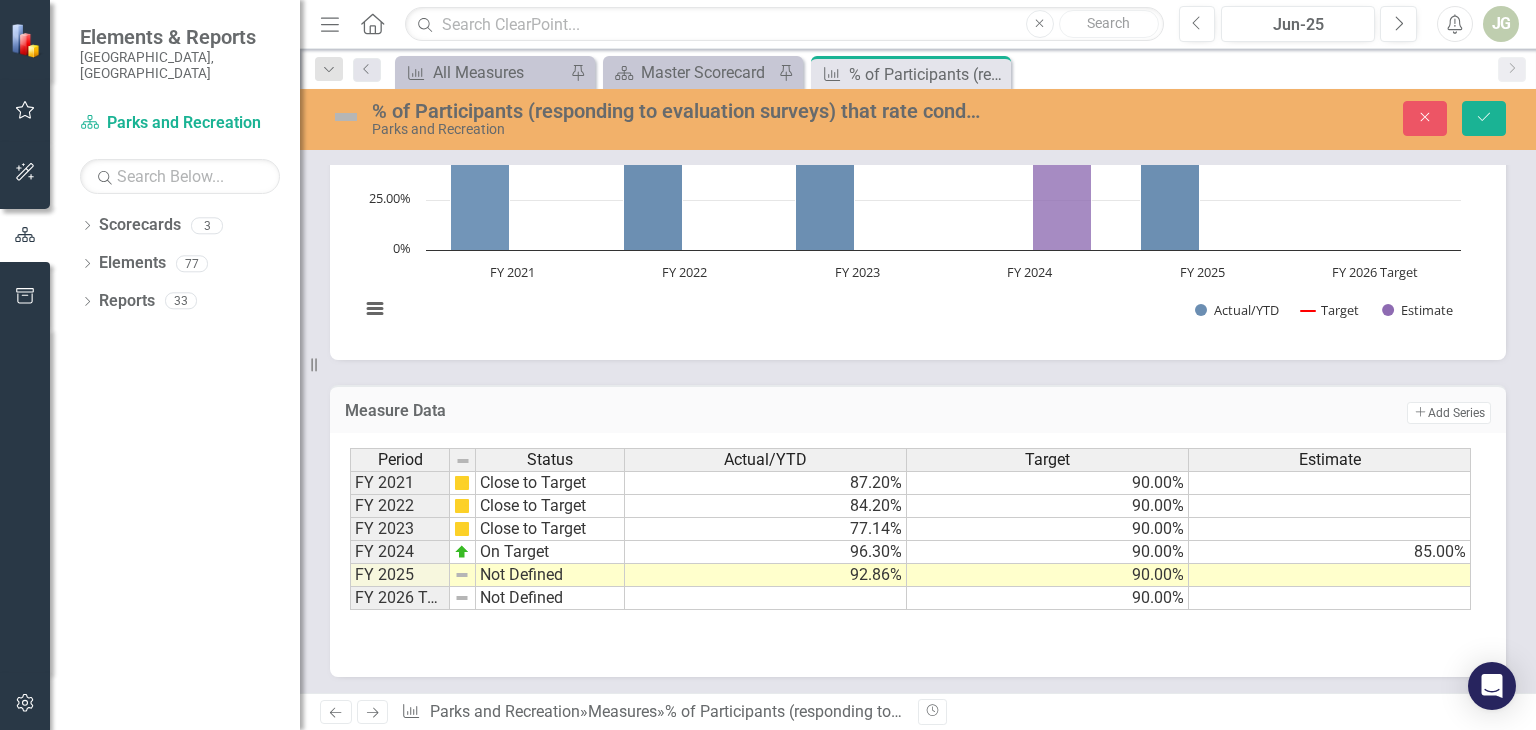 click on "% of Participants (responding to evaluation surveys) that rate condition of City parks and/or ball fields as having "met" or "exceeded" expectations (DPR survey targeting "booked" users) Parks and Recreation" at bounding box center [660, 118] 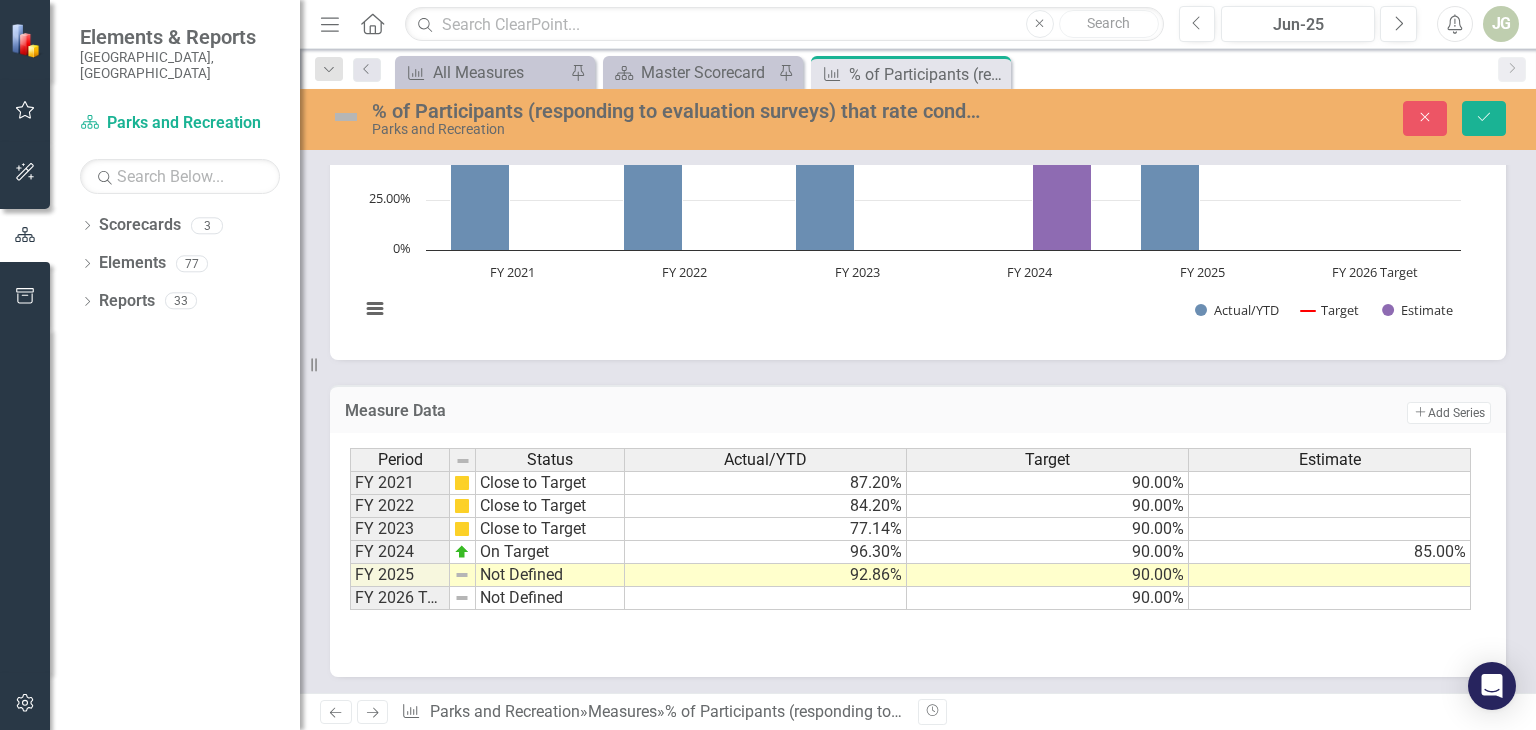 click at bounding box center [346, 117] 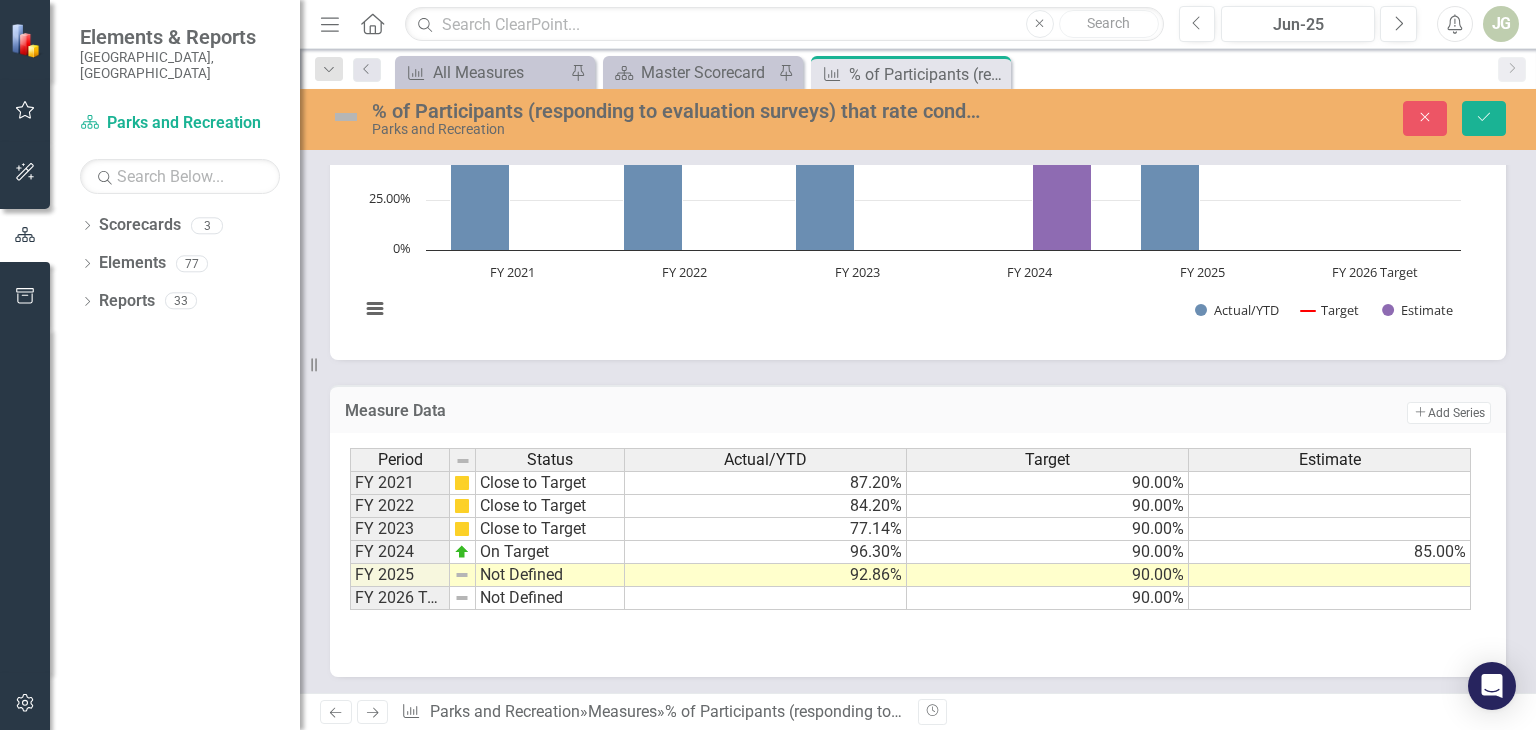 click at bounding box center (346, 117) 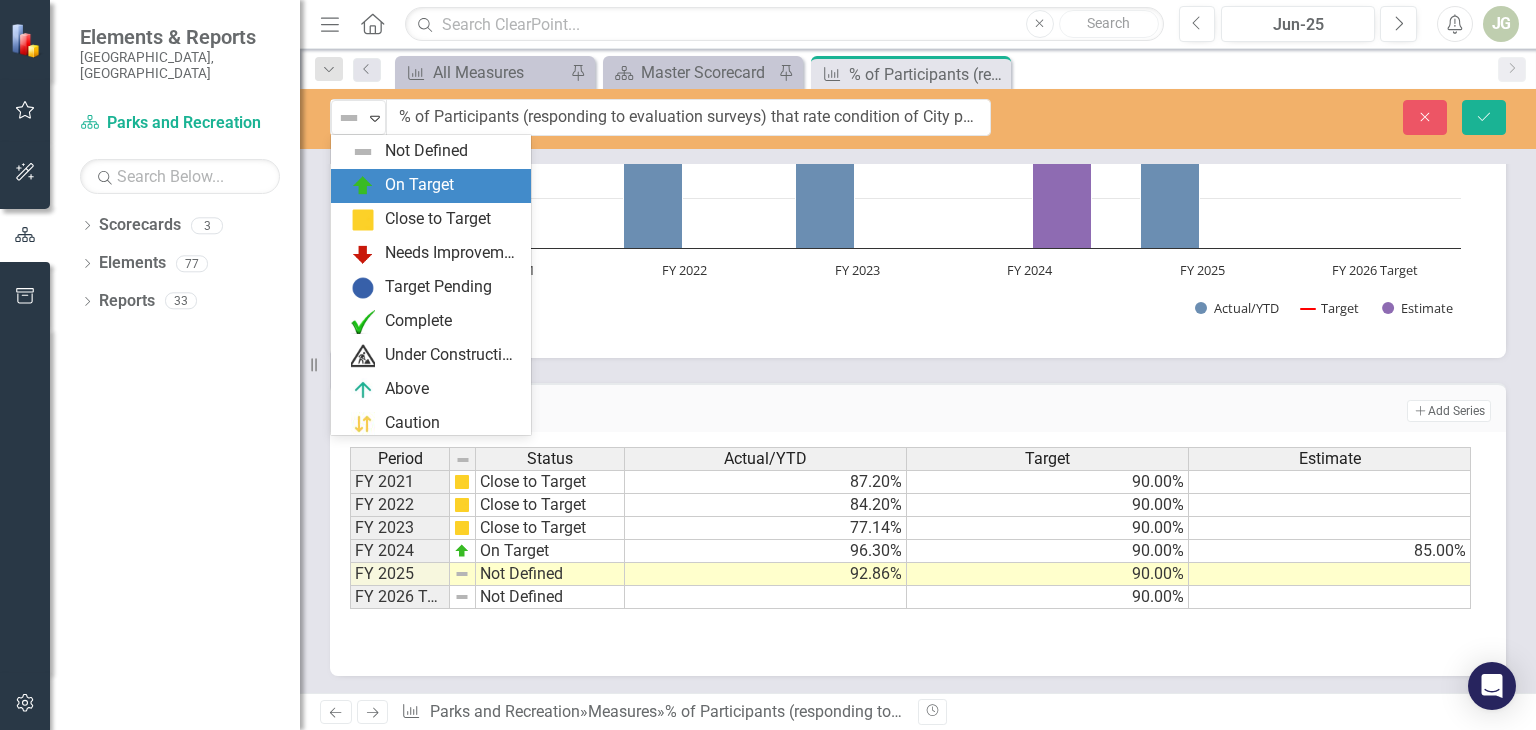 click on "On Target" at bounding box center [431, 186] 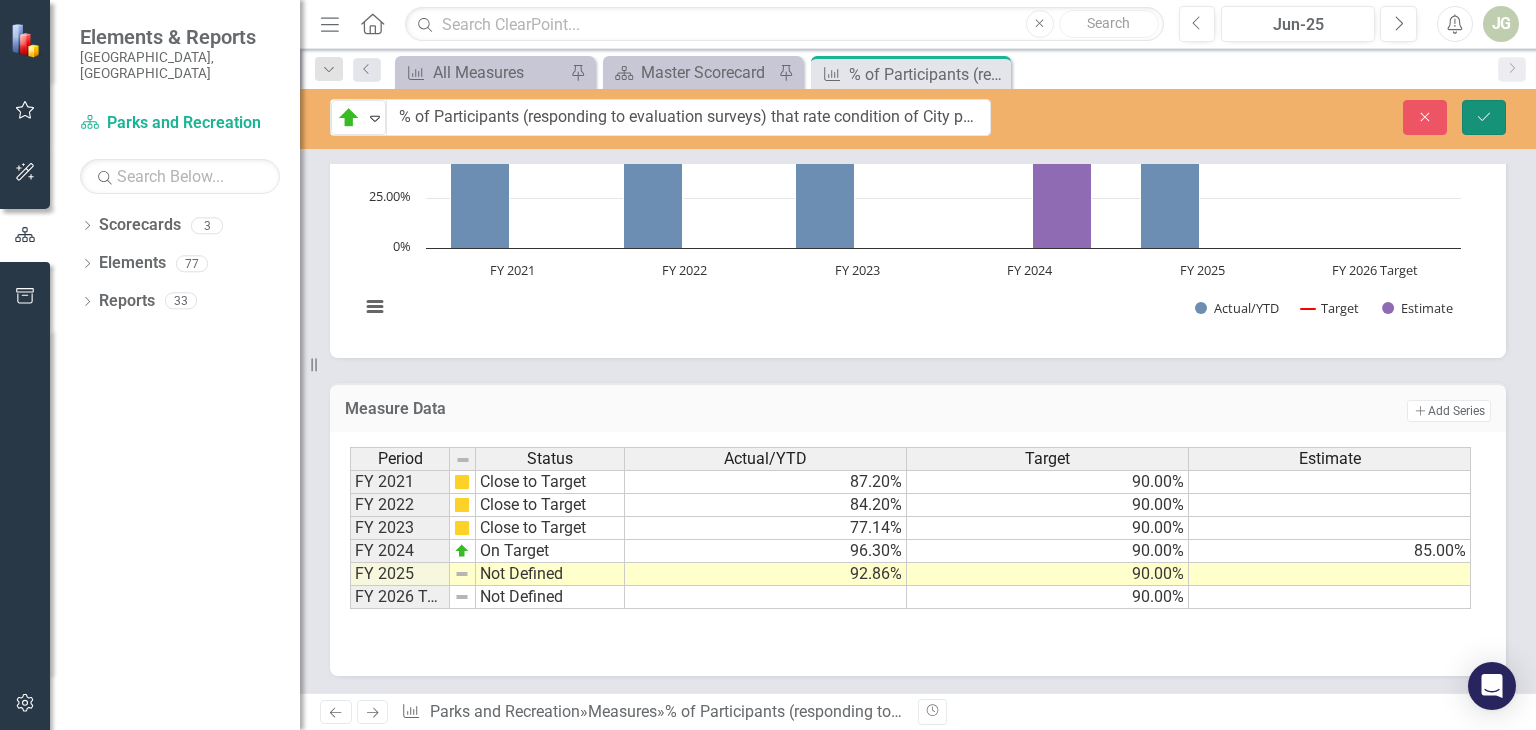 click on "Save" 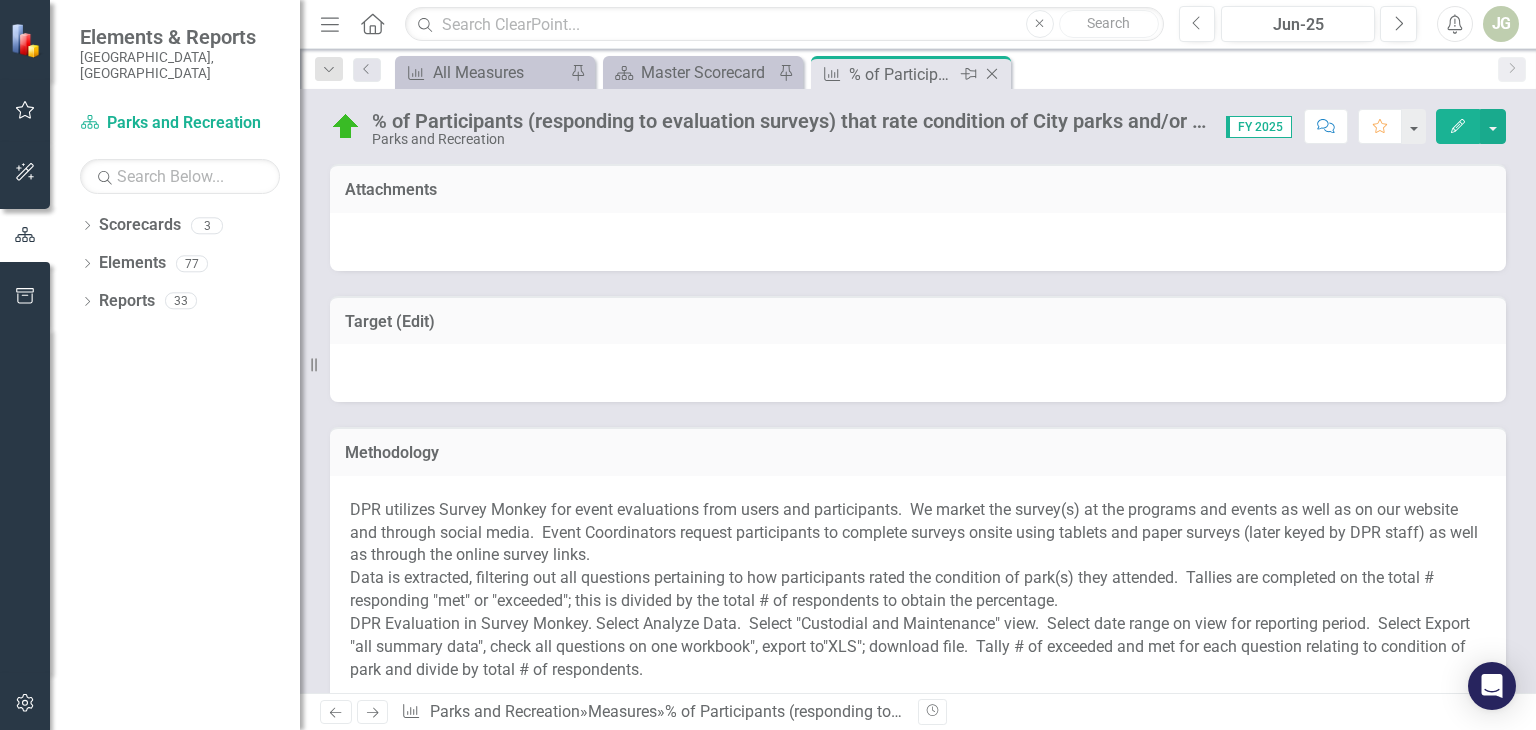 click on "Close" at bounding box center [993, 74] 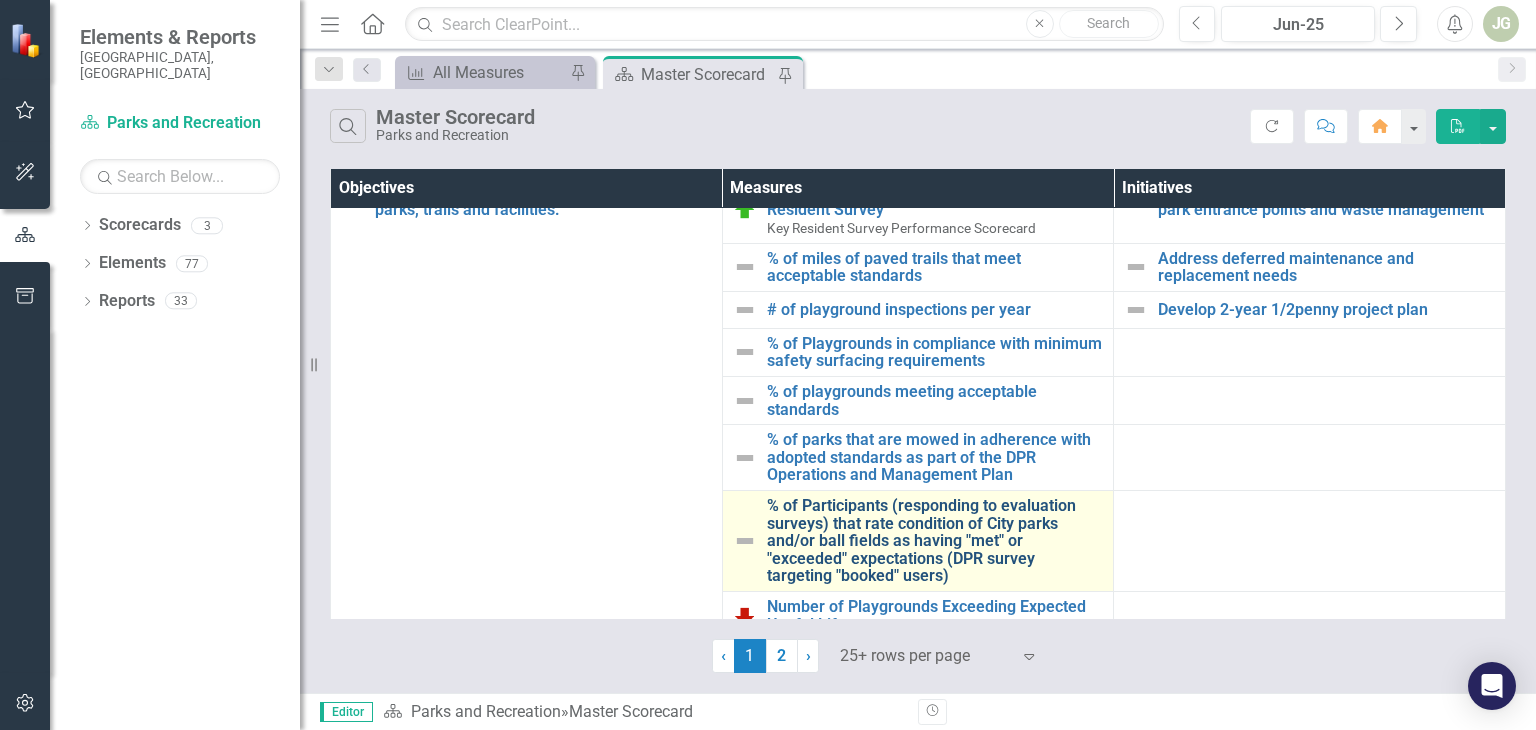 scroll, scrollTop: 100, scrollLeft: 0, axis: vertical 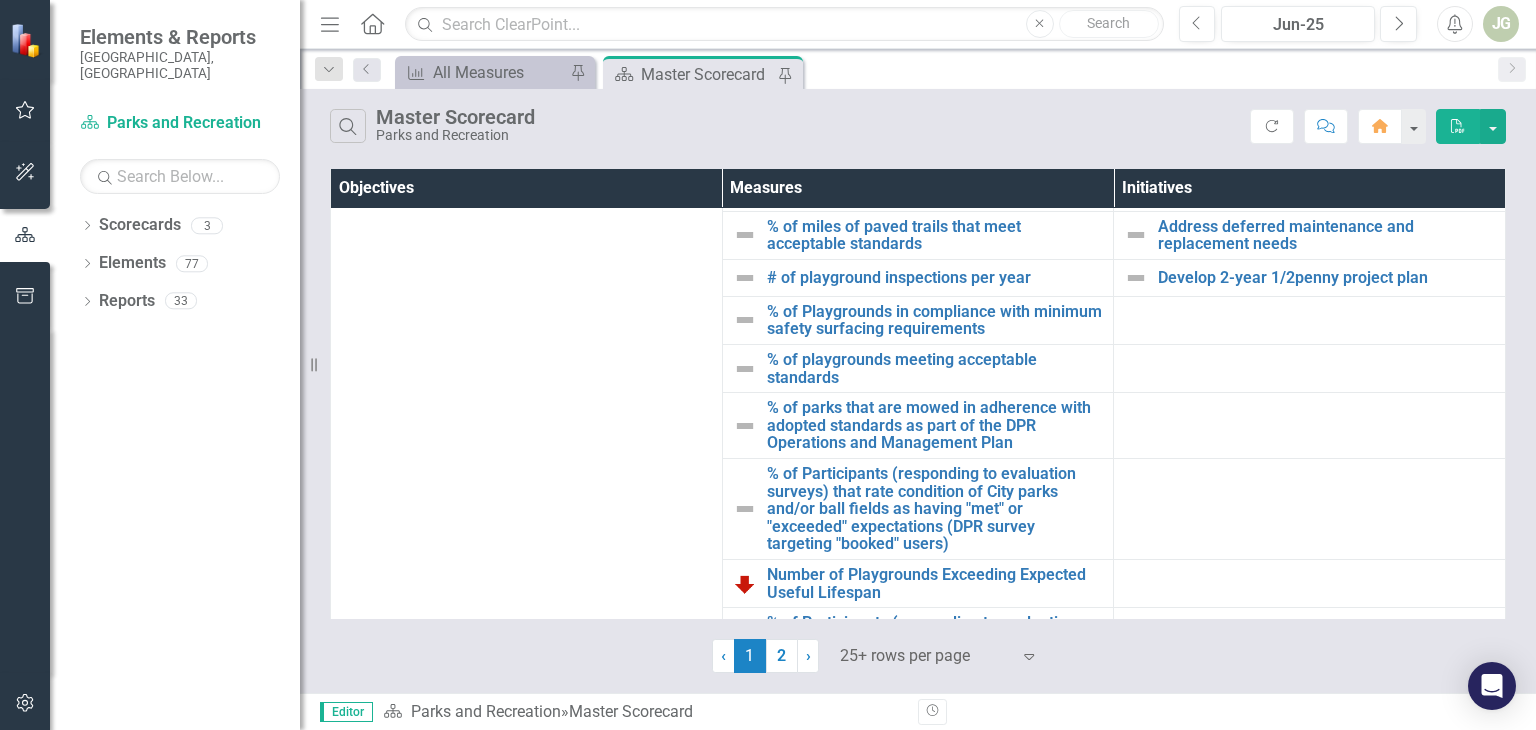 click on "JG" at bounding box center [1501, 24] 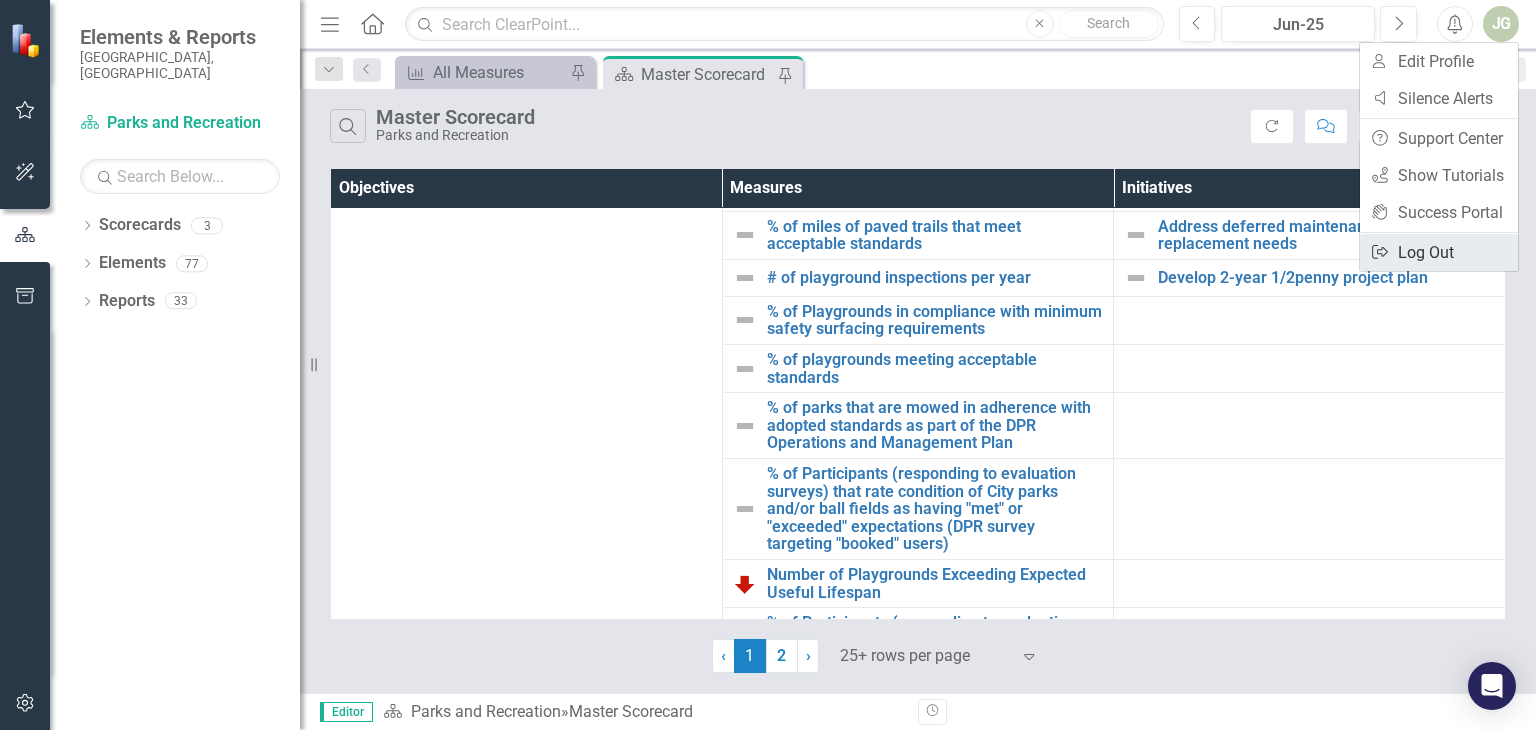 click on "Logout Log Out" at bounding box center (1439, 252) 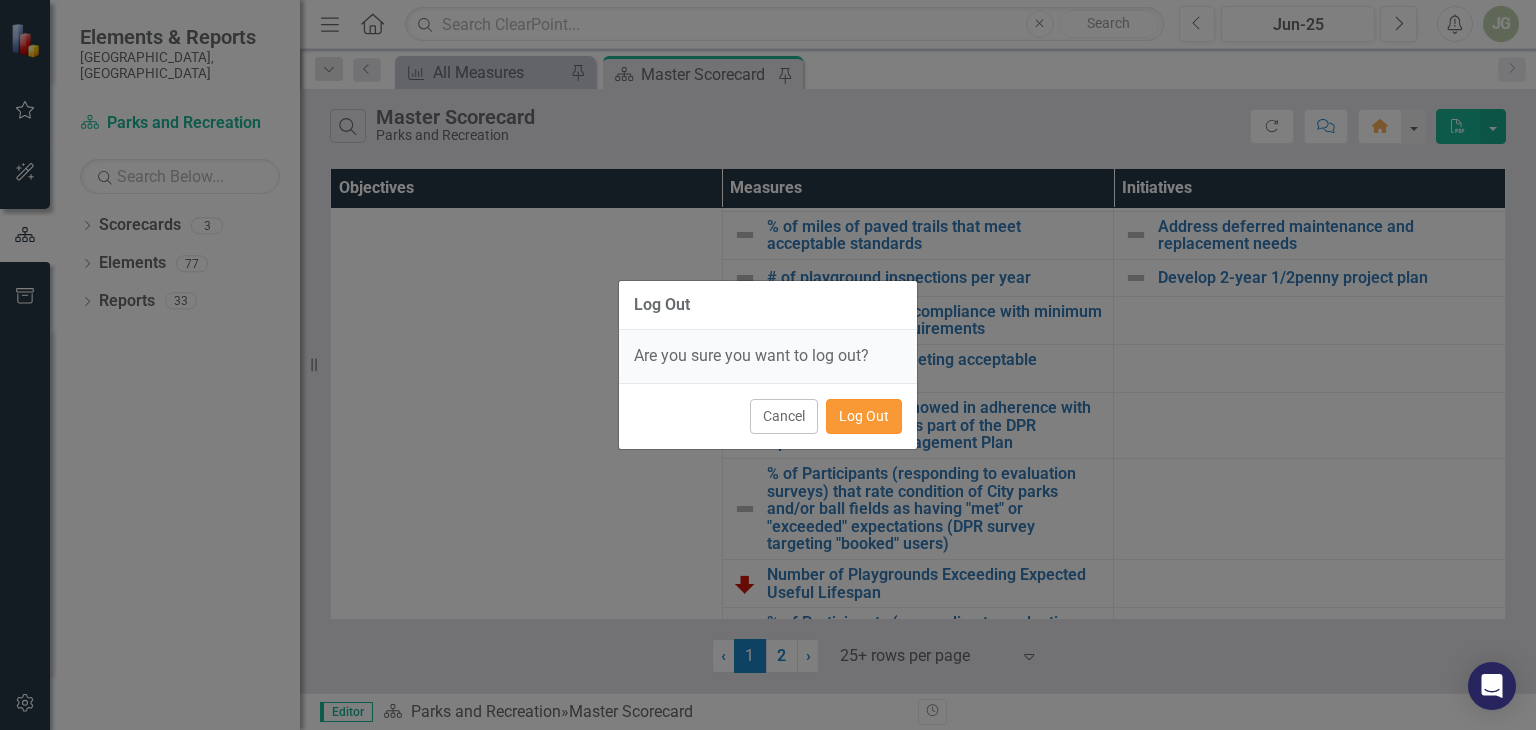 click on "Log Out" at bounding box center [864, 416] 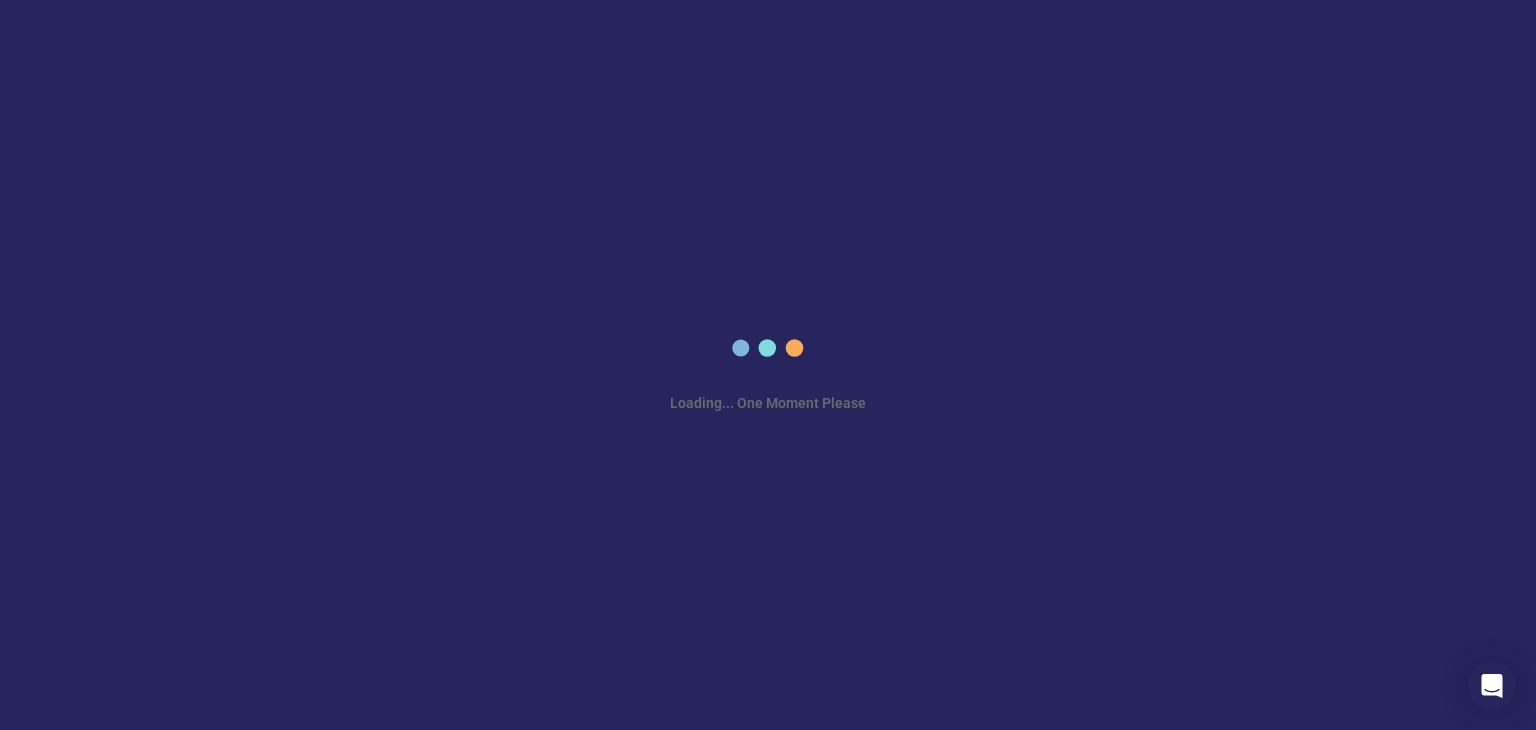 scroll, scrollTop: 0, scrollLeft: 0, axis: both 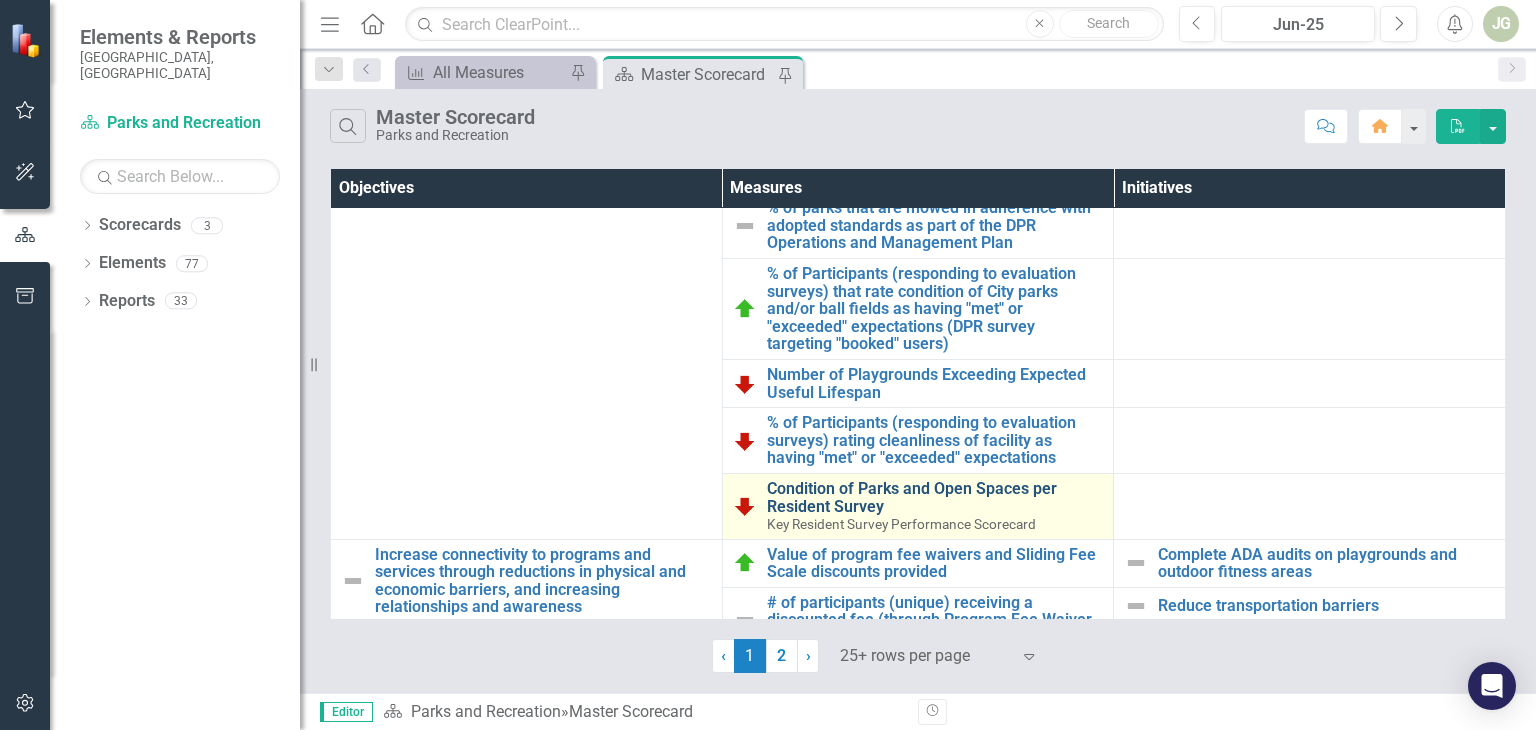 click on "Condition of Parks and Open Spaces per Resident Survey" at bounding box center (935, 497) 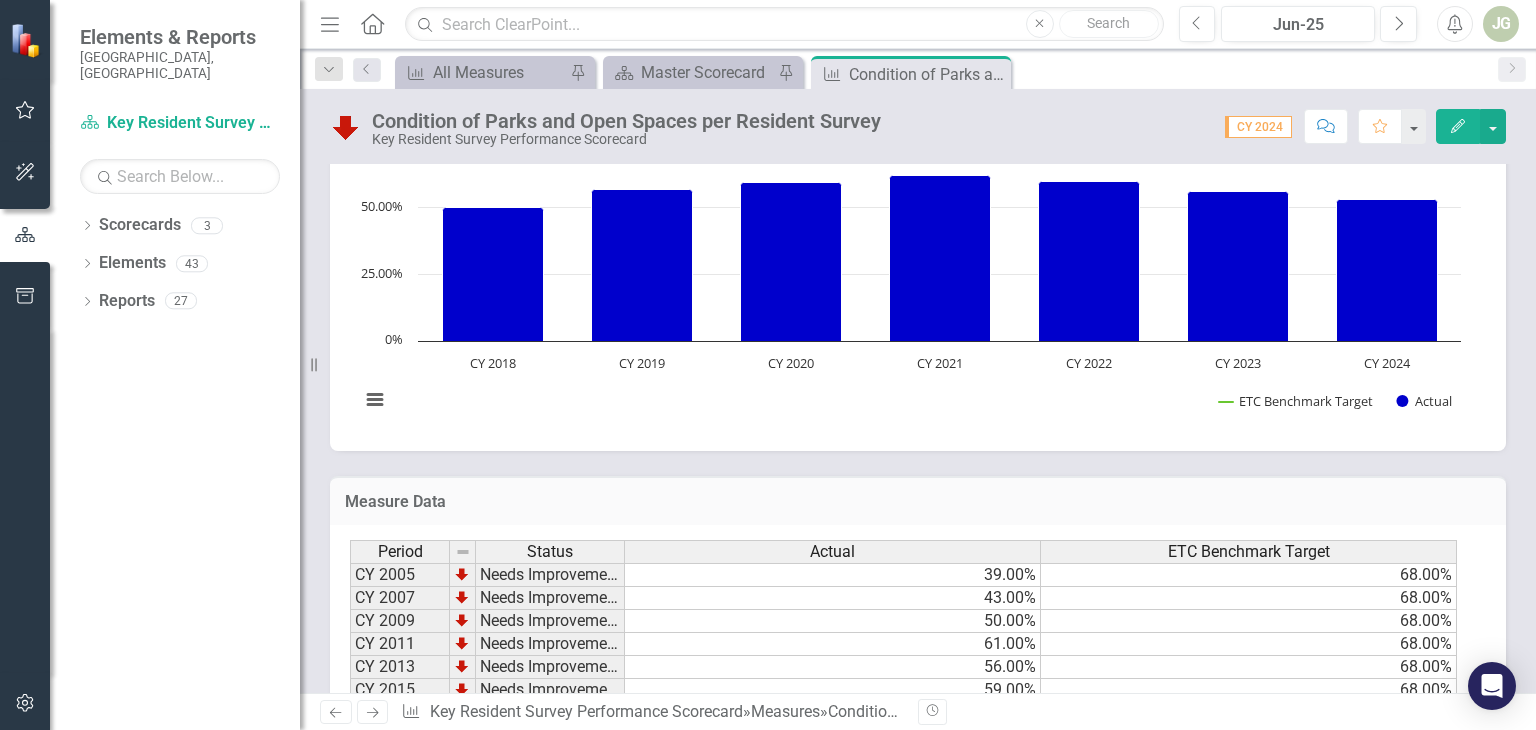 scroll, scrollTop: 708, scrollLeft: 0, axis: vertical 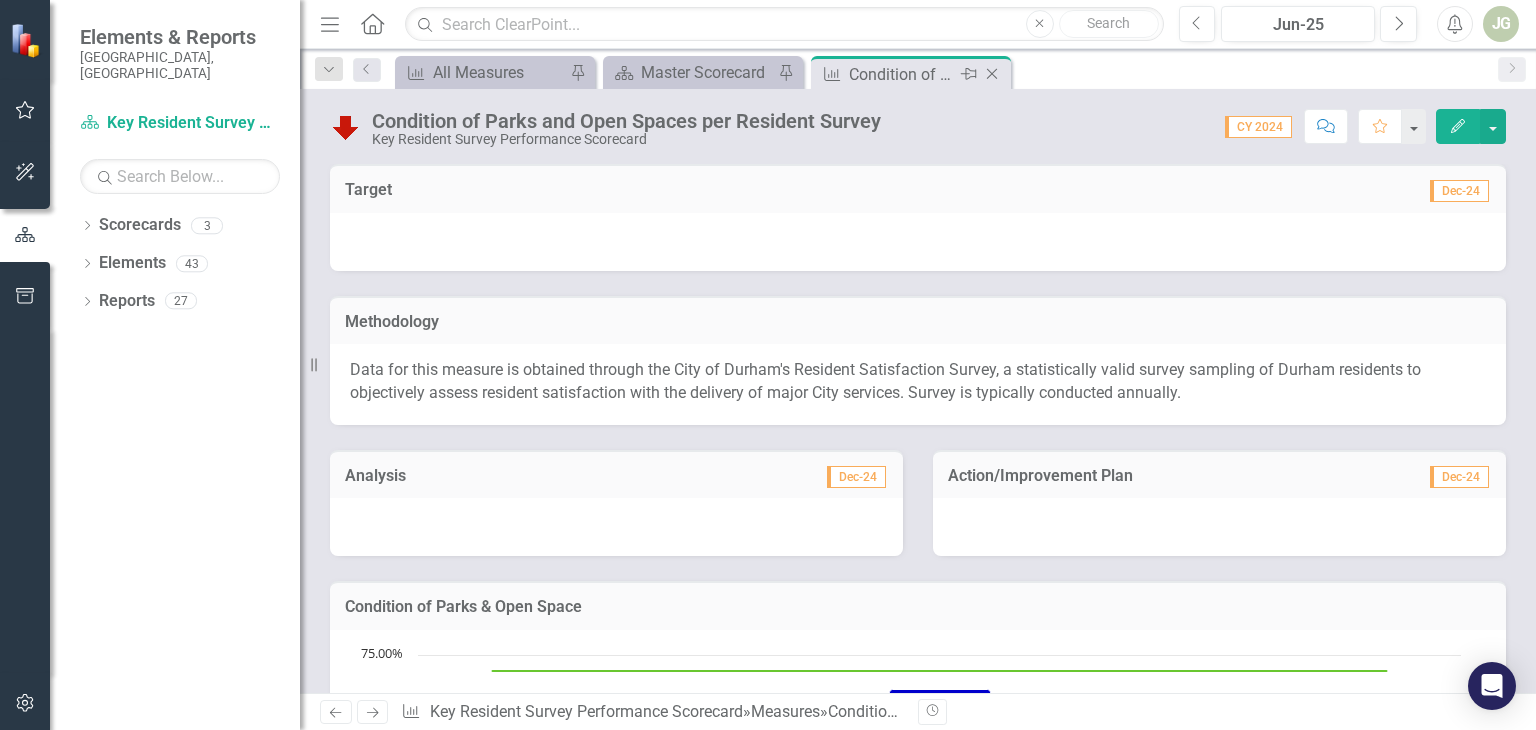 click on "Close" 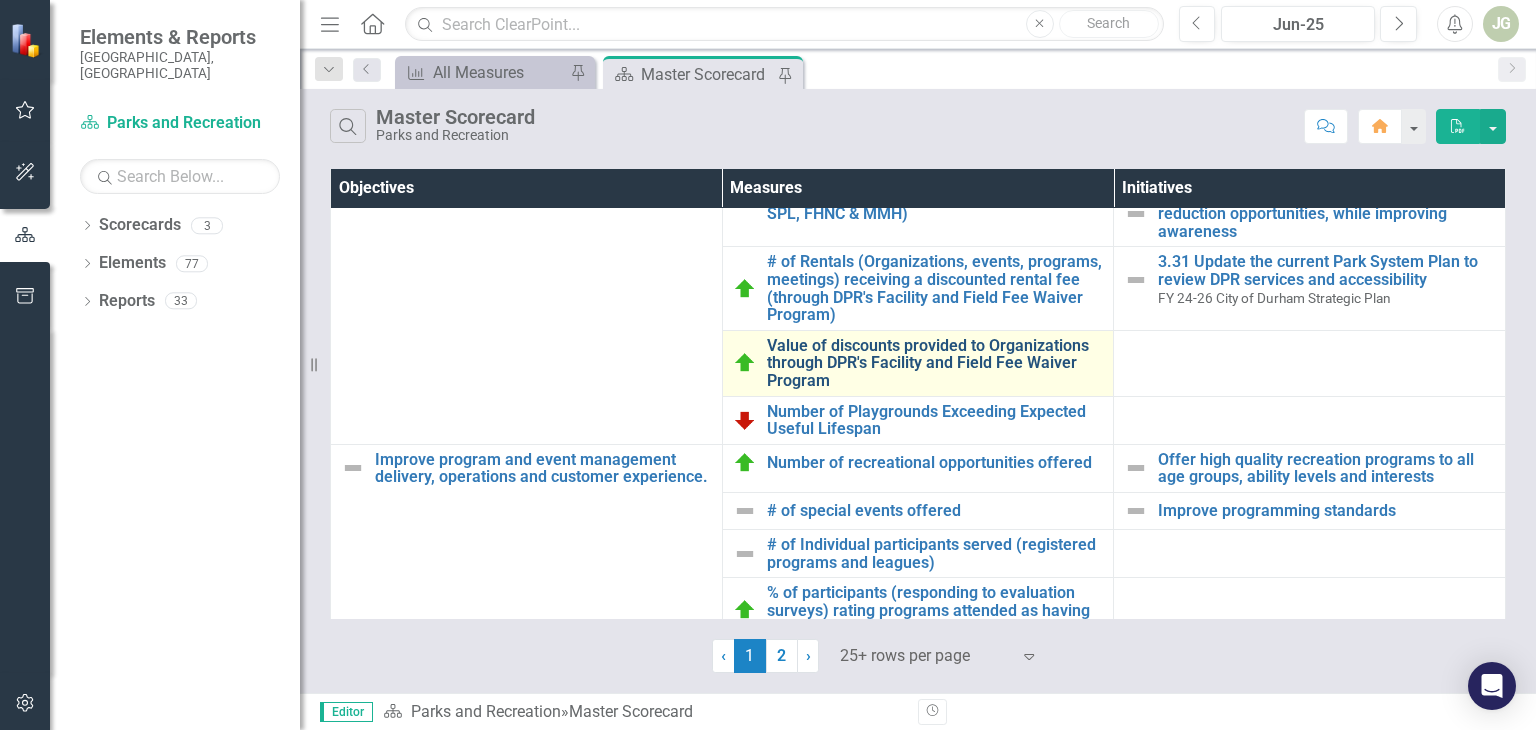 scroll, scrollTop: 1000, scrollLeft: 0, axis: vertical 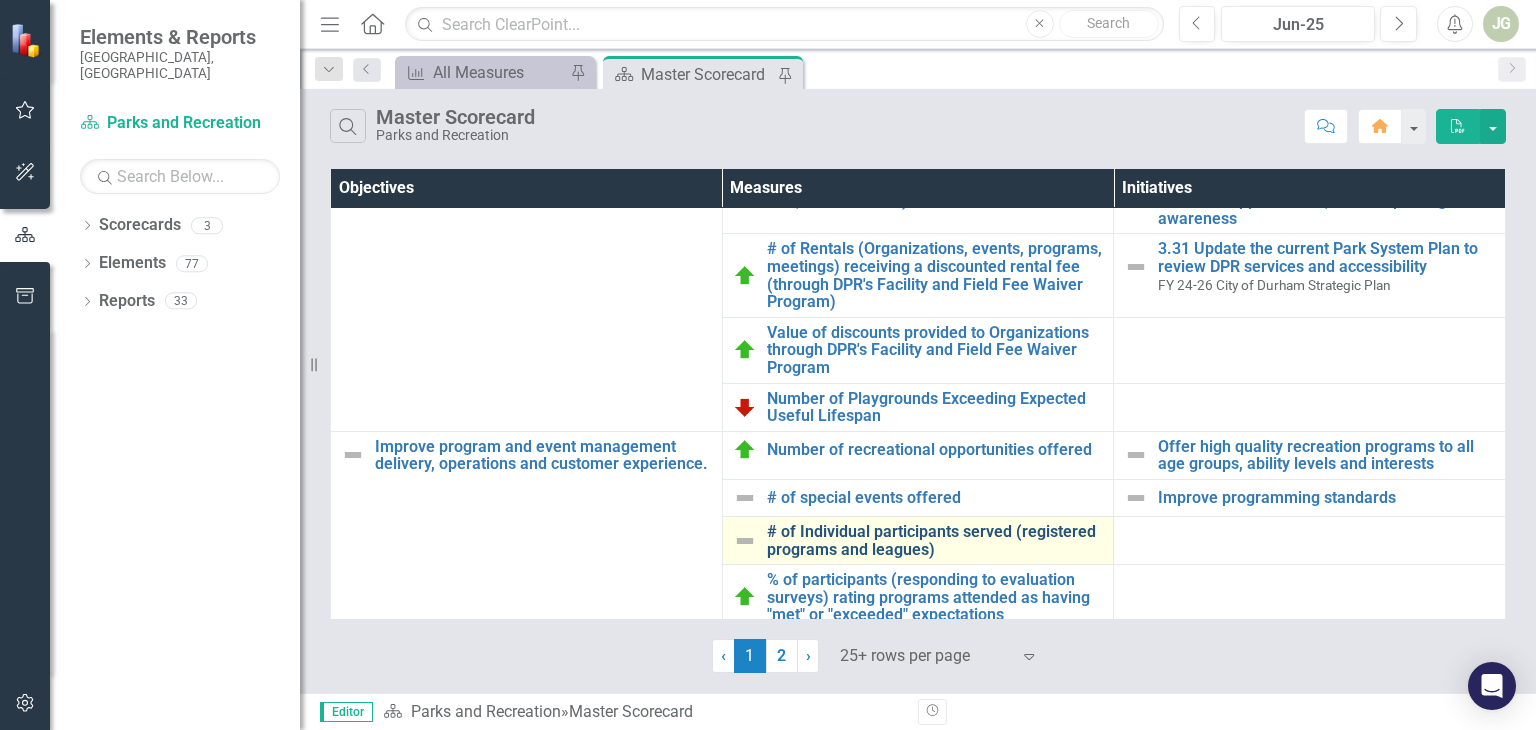 click on "# of Individual participants served (registered programs and leagues)" at bounding box center (935, 540) 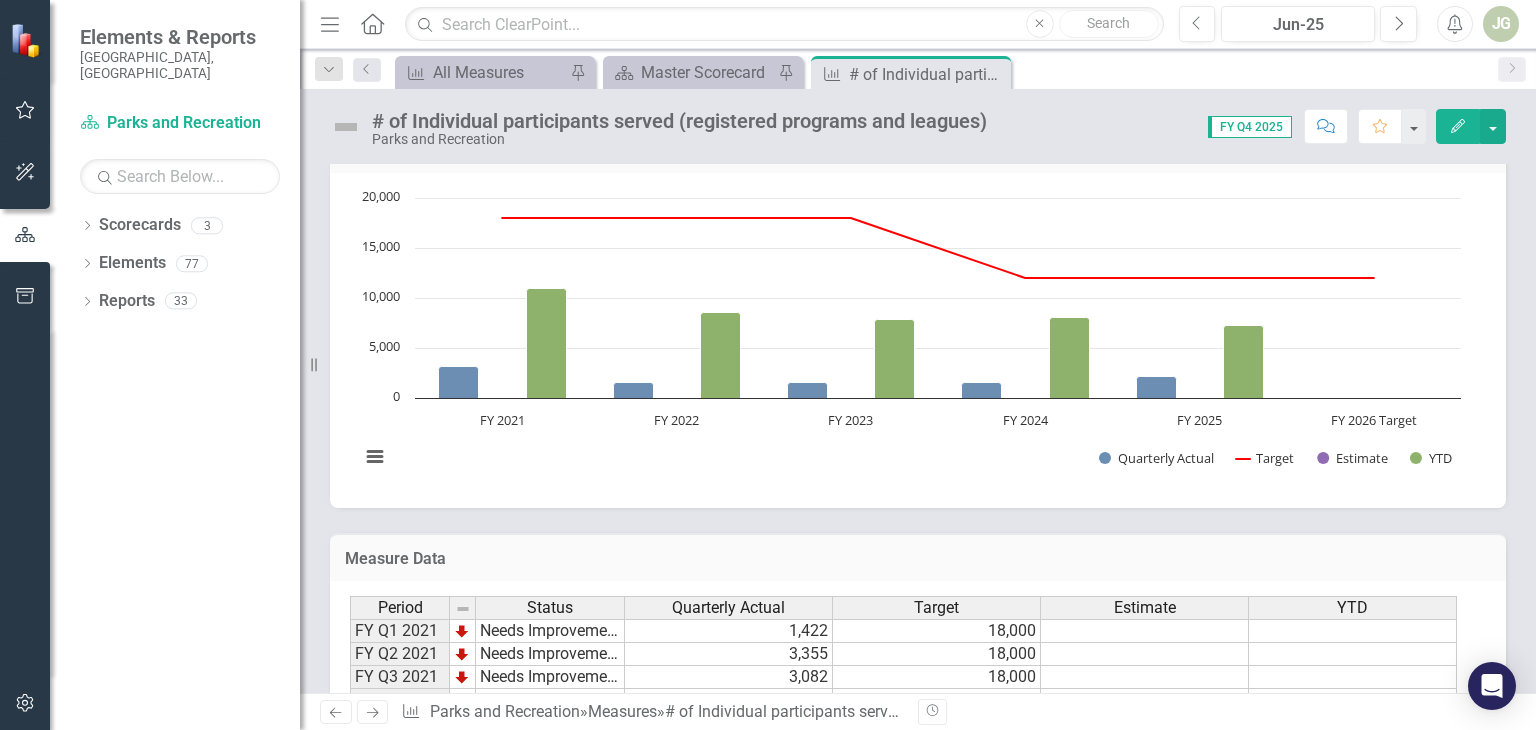 scroll, scrollTop: 1643, scrollLeft: 0, axis: vertical 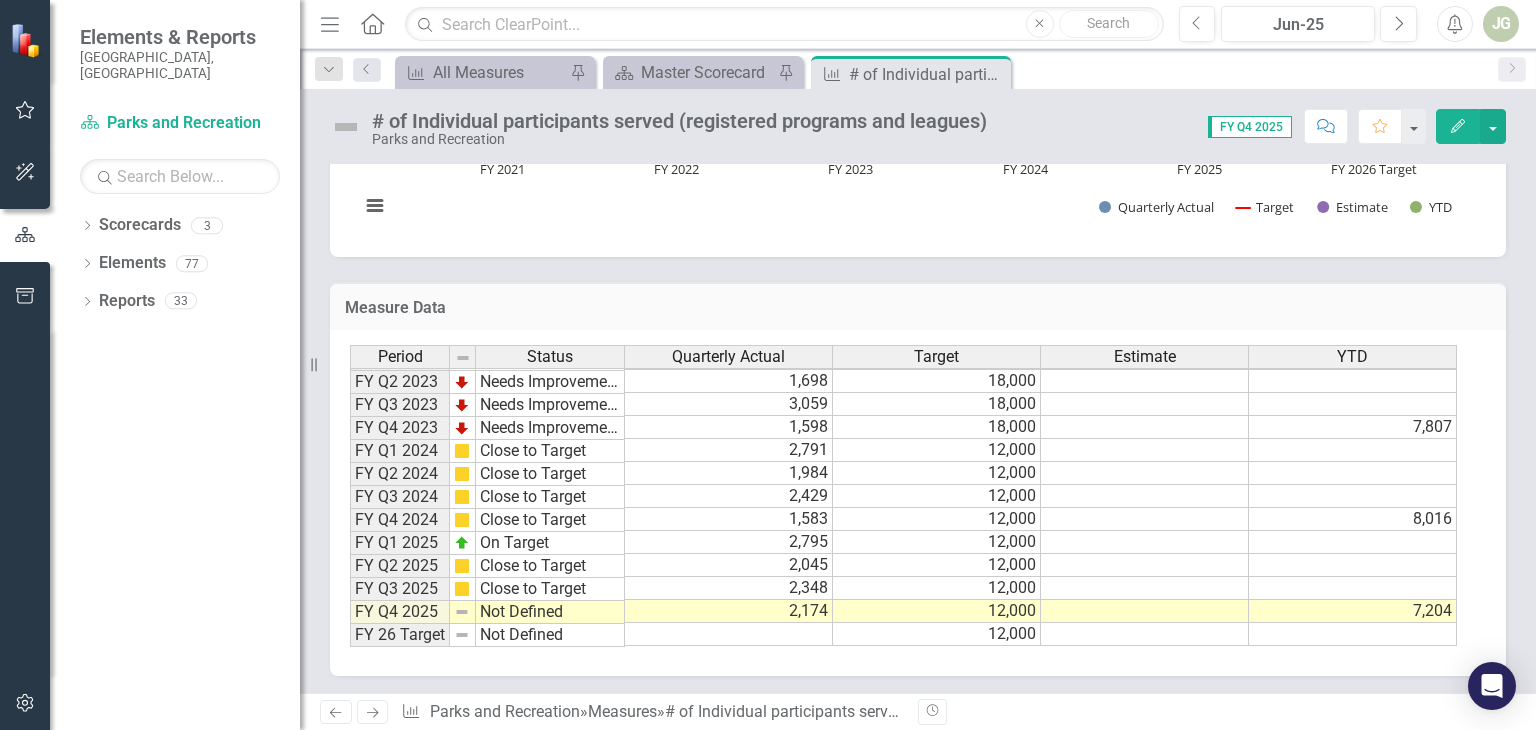 click at bounding box center (346, 127) 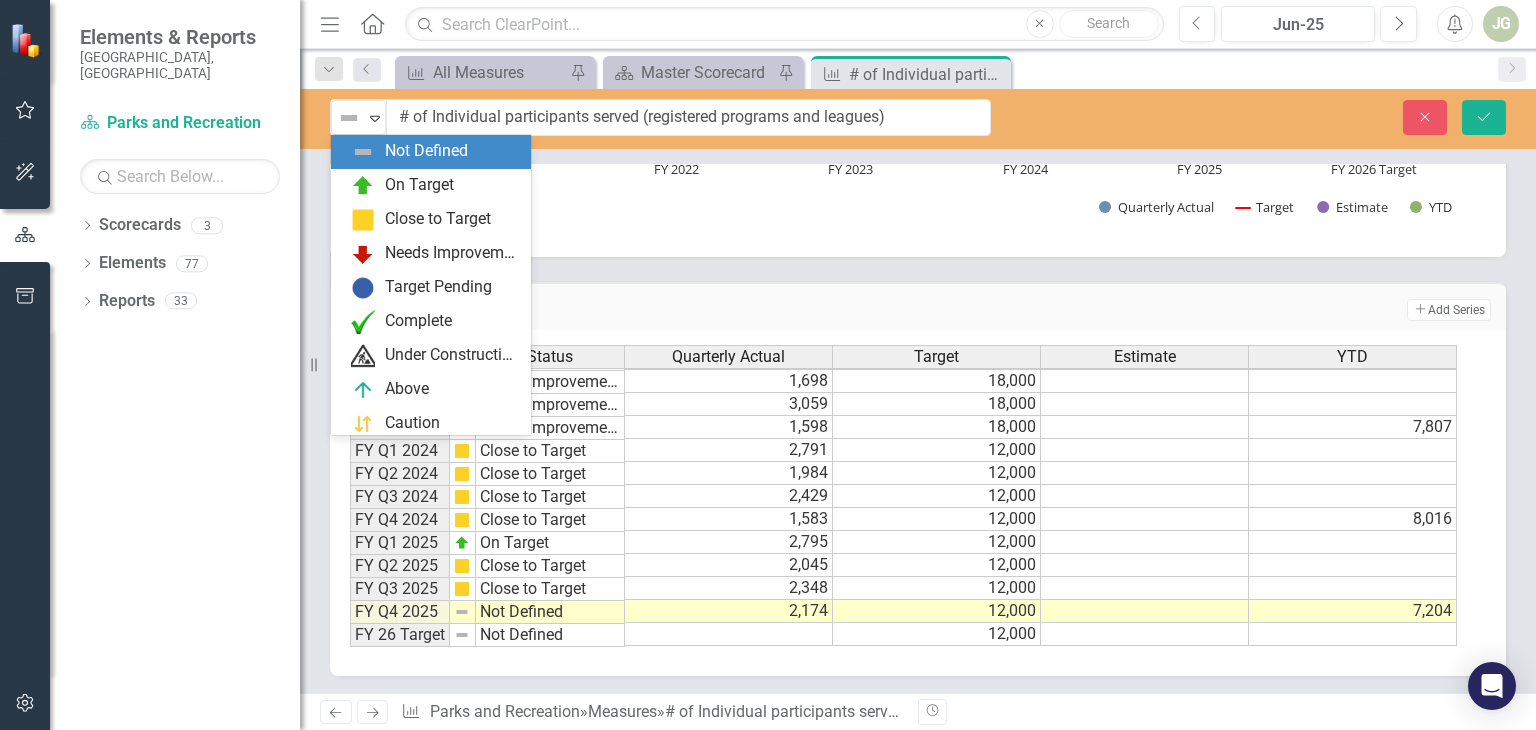 click at bounding box center [349, 118] 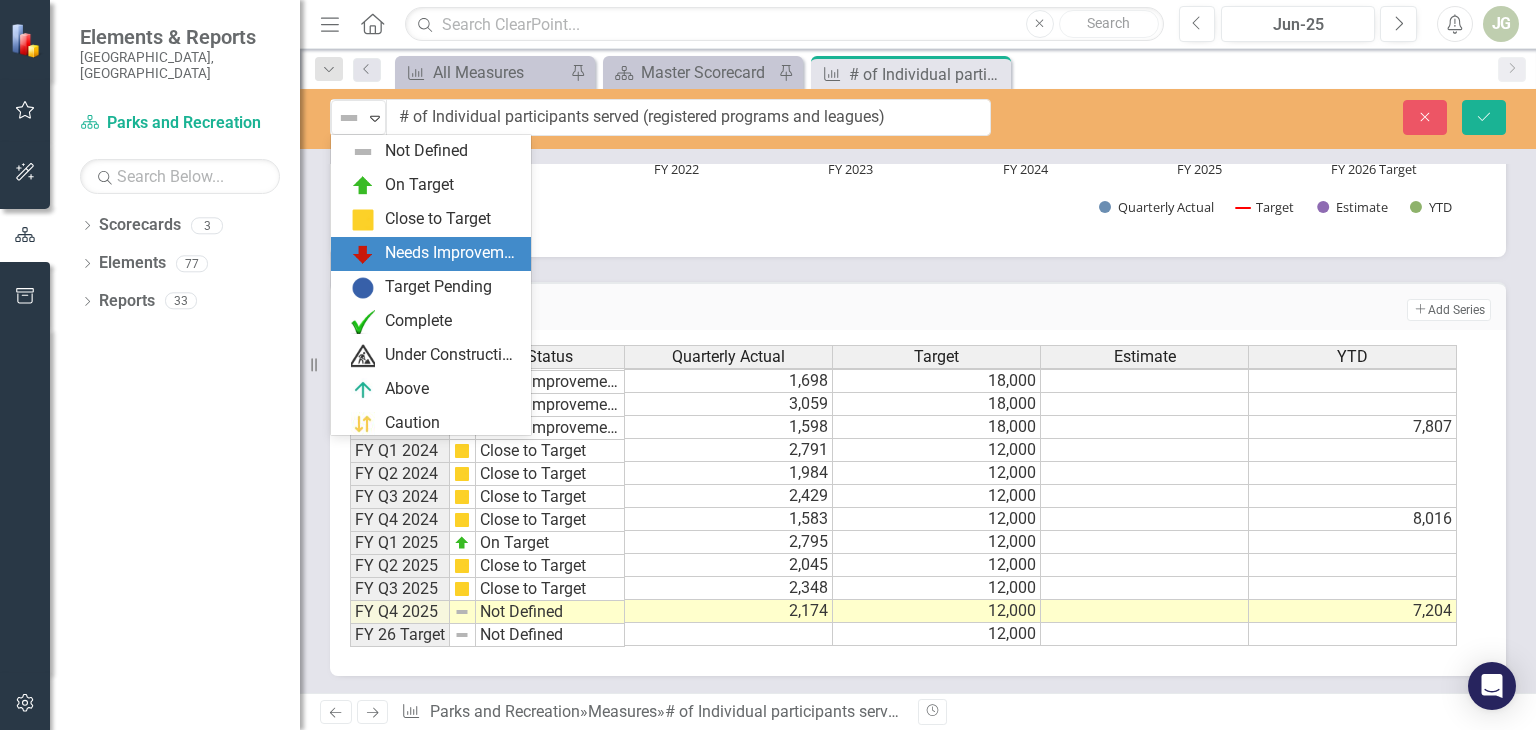 click at bounding box center [363, 254] 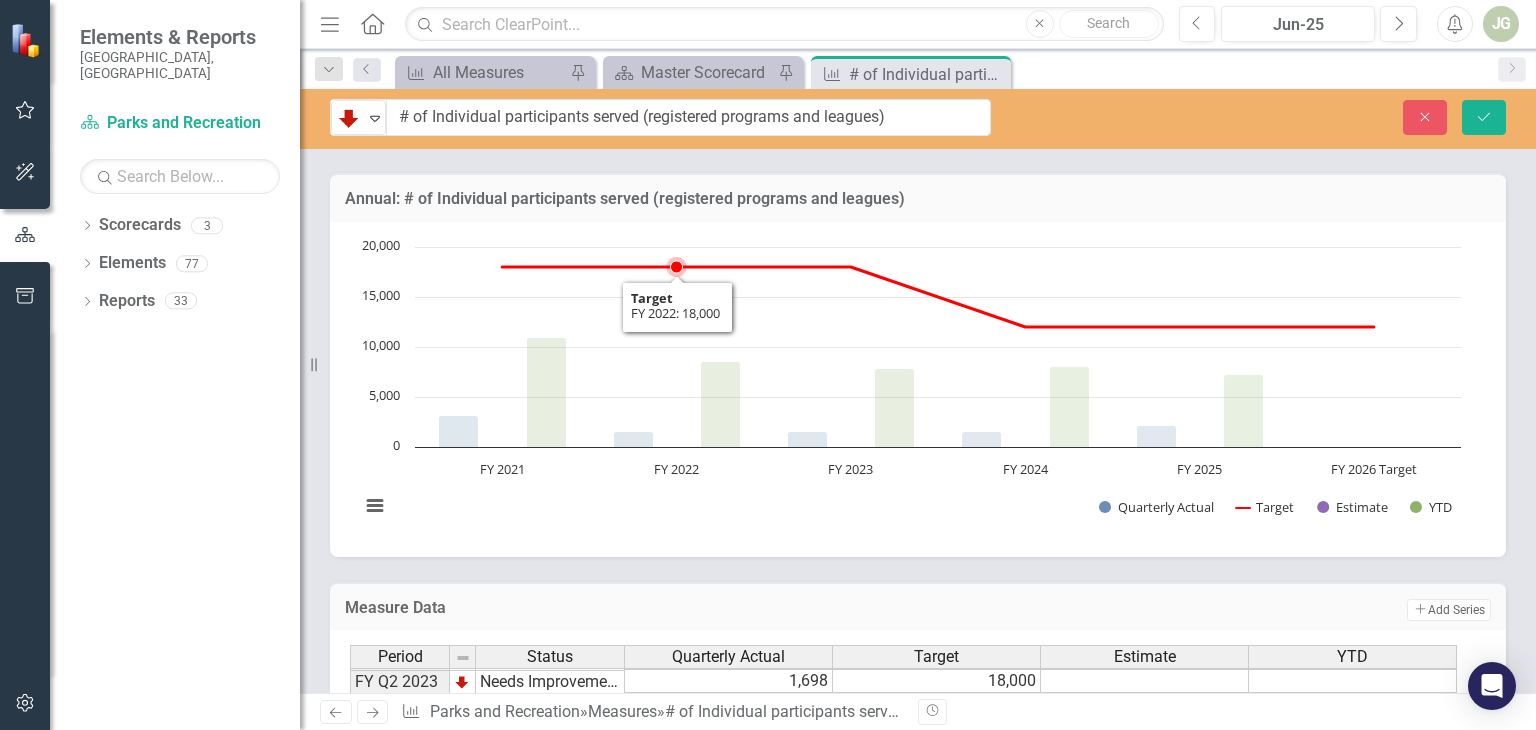 scroll, scrollTop: 1143, scrollLeft: 0, axis: vertical 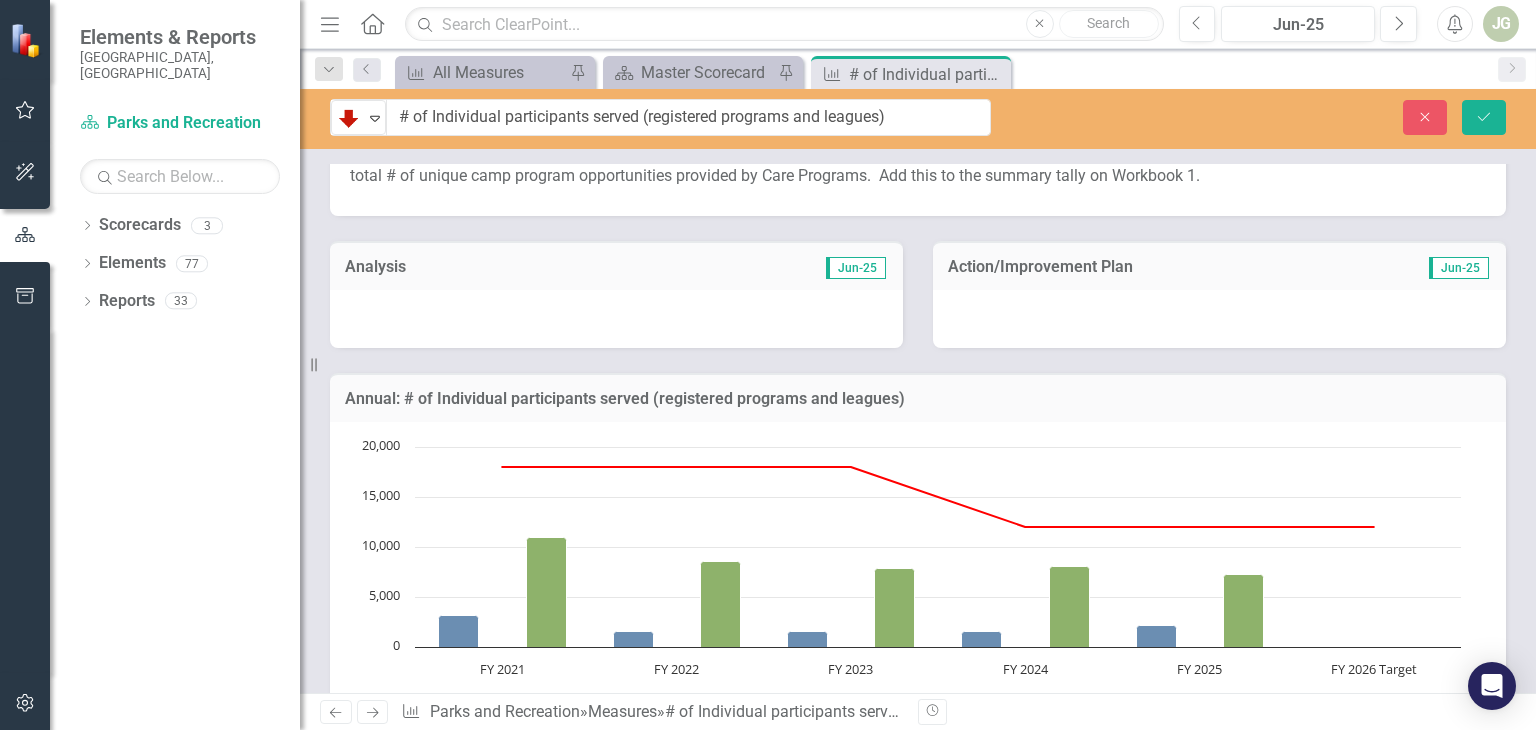click at bounding box center [616, 319] 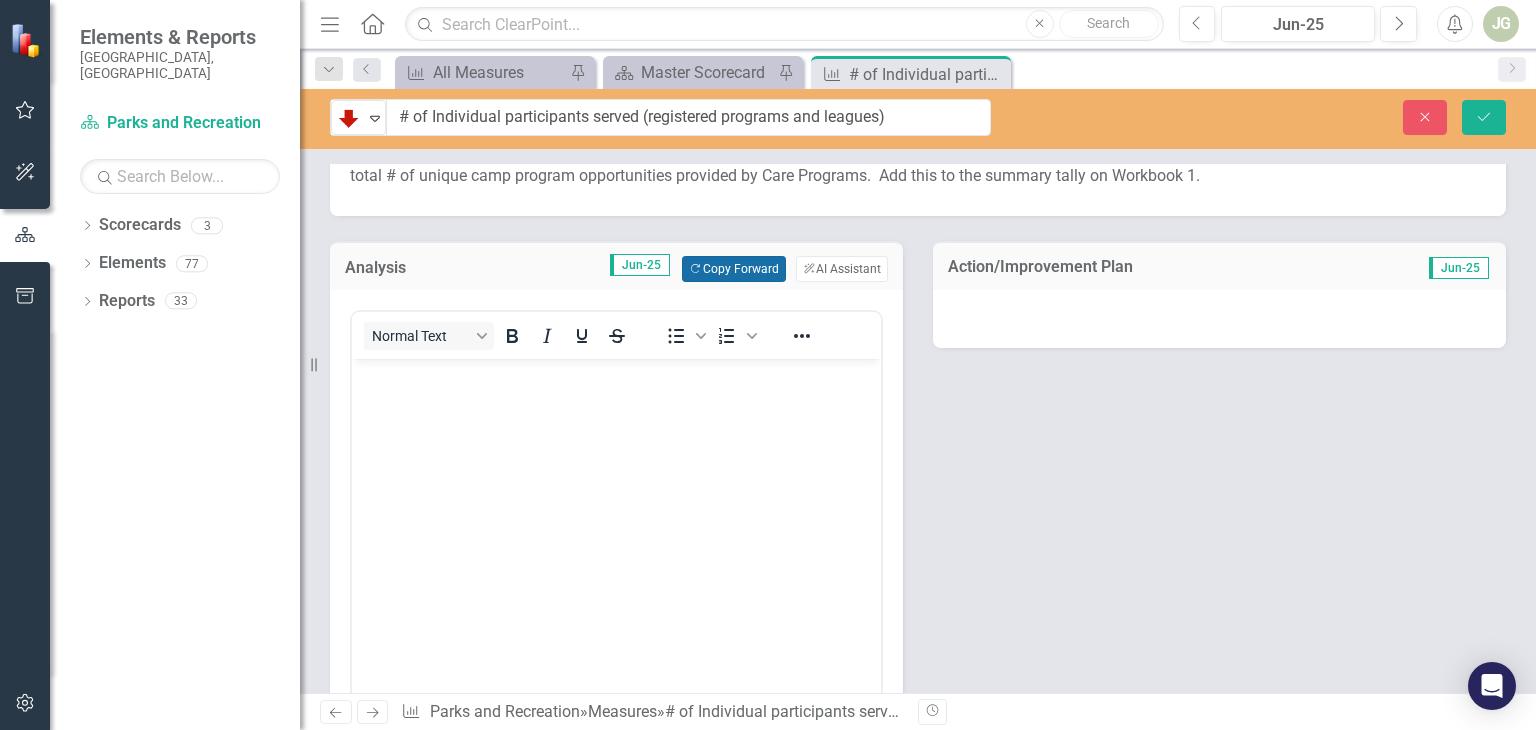 scroll, scrollTop: 0, scrollLeft: 0, axis: both 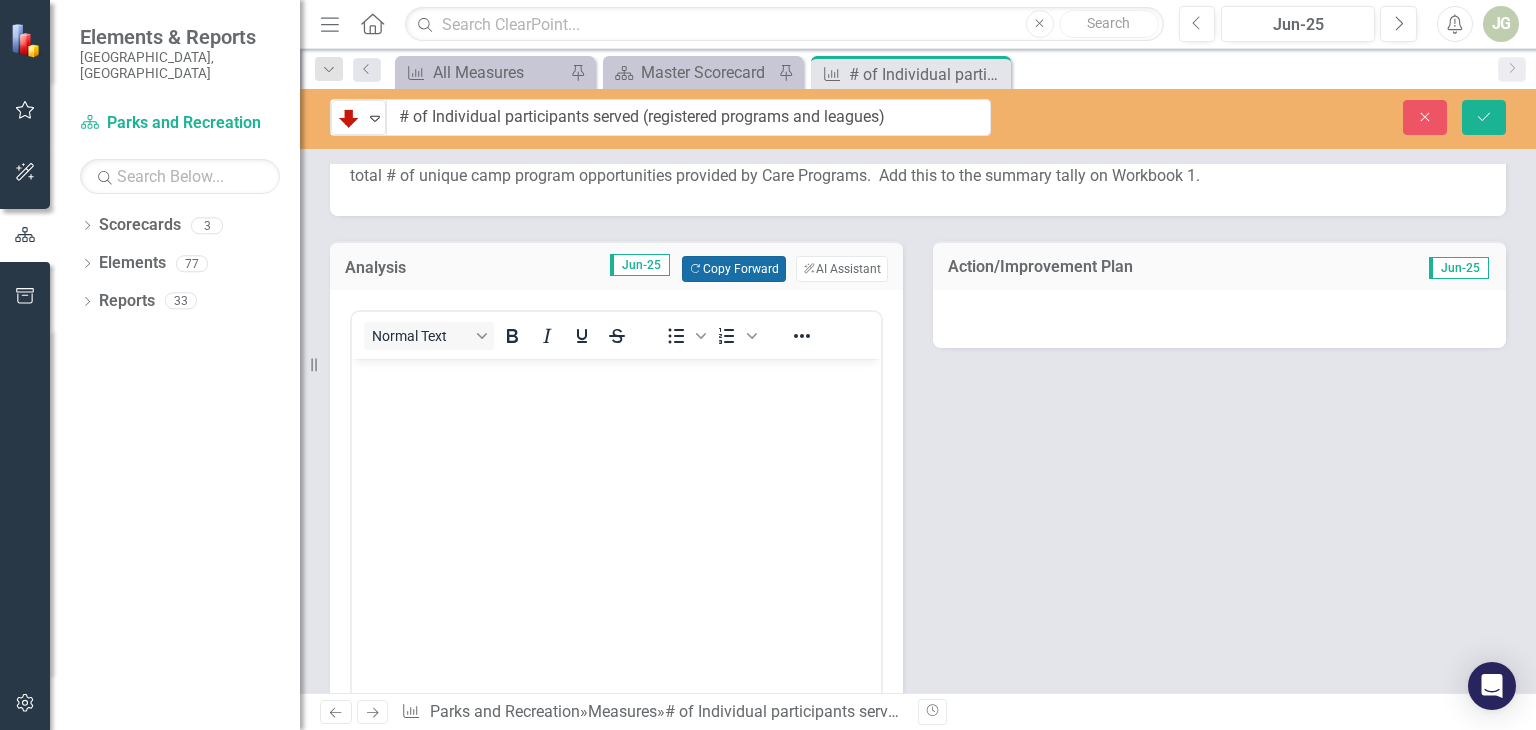 click on "Copy Forward  Copy Forward" at bounding box center [733, 269] 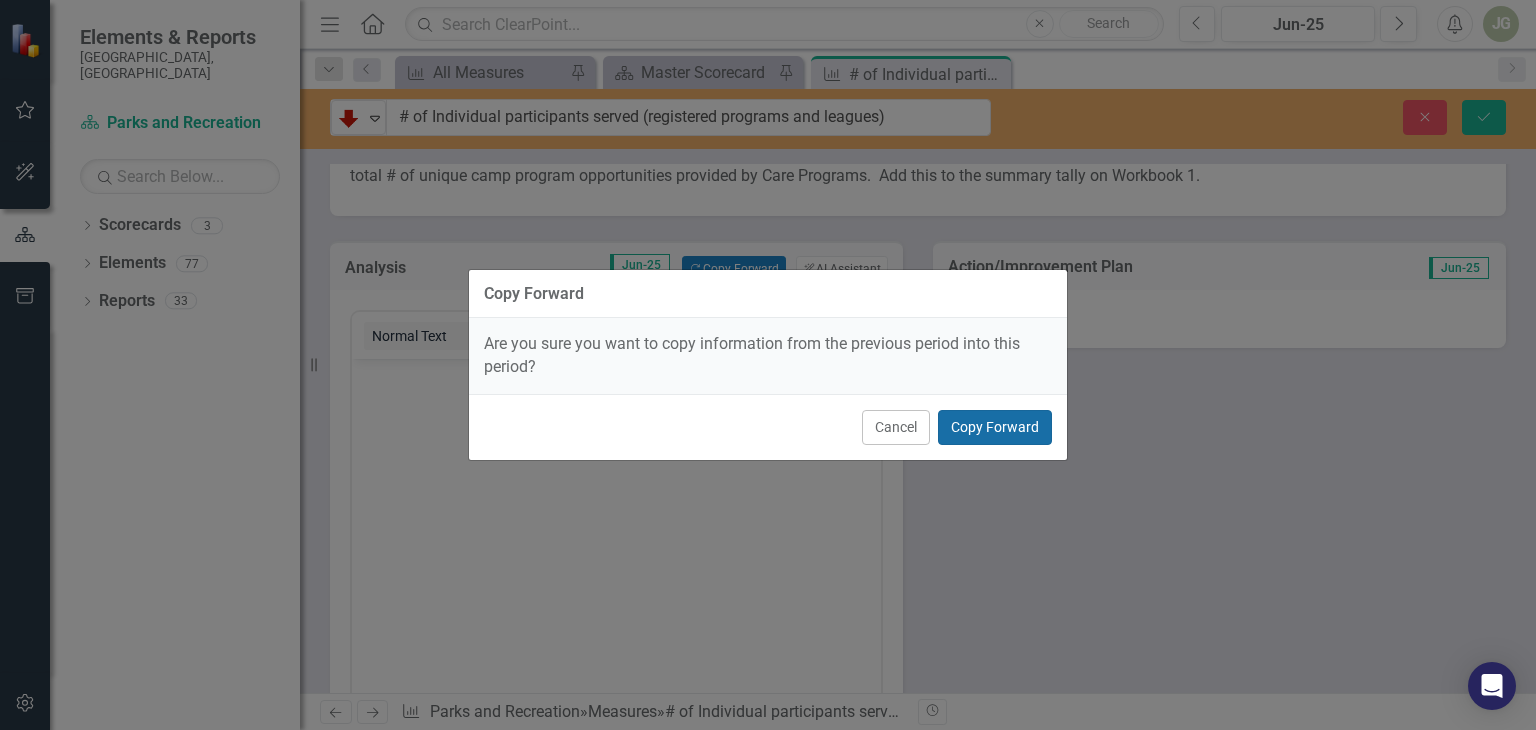 click on "Copy Forward" at bounding box center [995, 427] 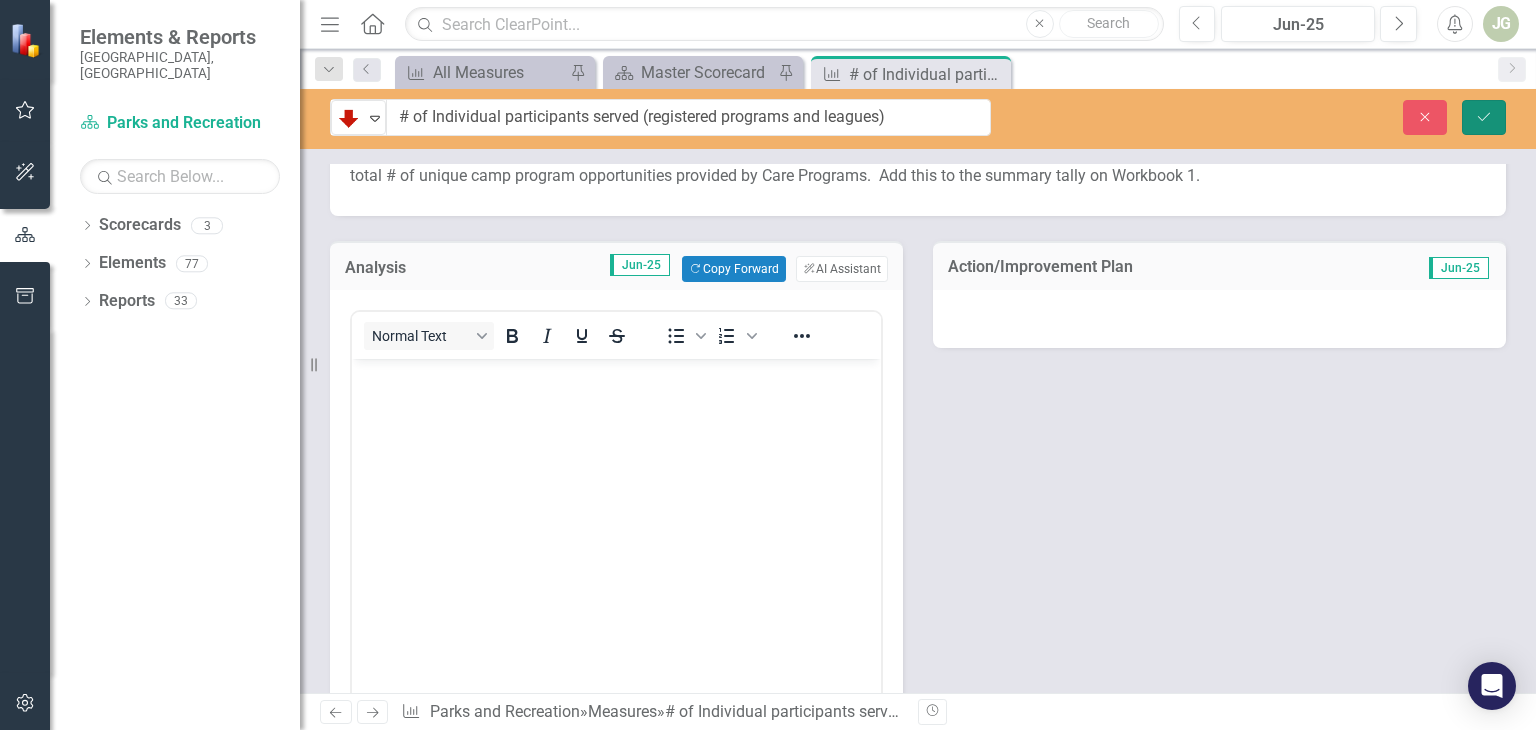 click on "Save" 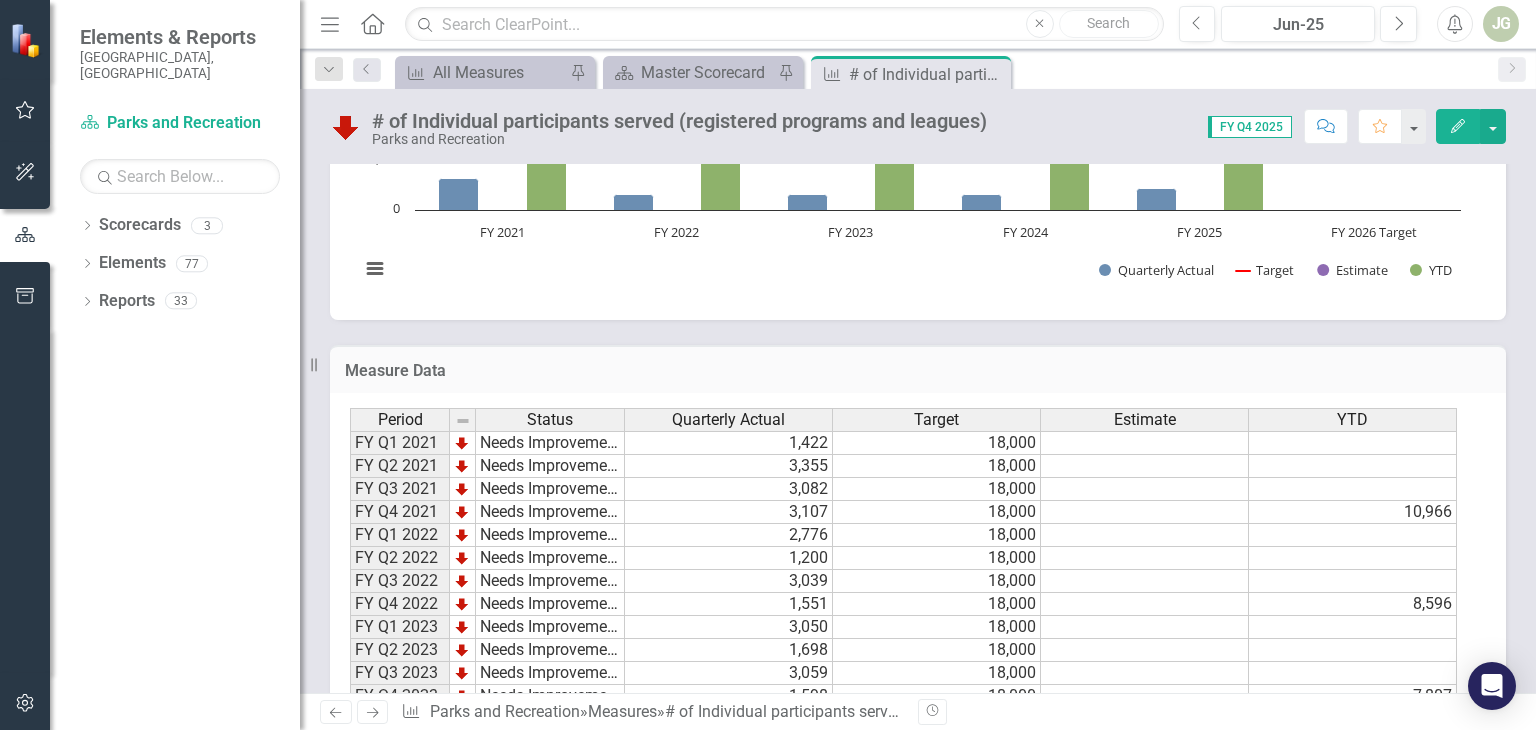 scroll, scrollTop: 1643, scrollLeft: 0, axis: vertical 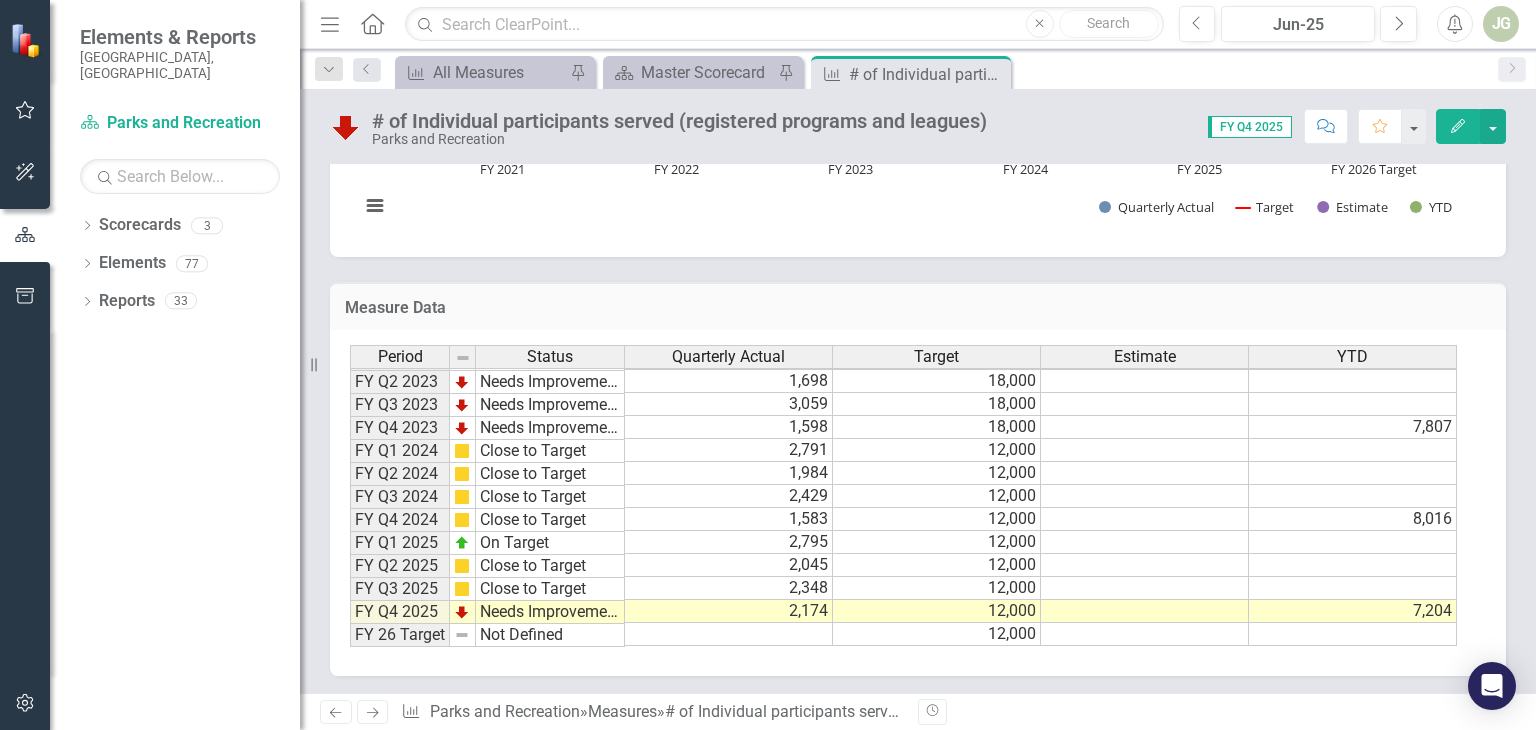 click on "12,000" at bounding box center [937, 634] 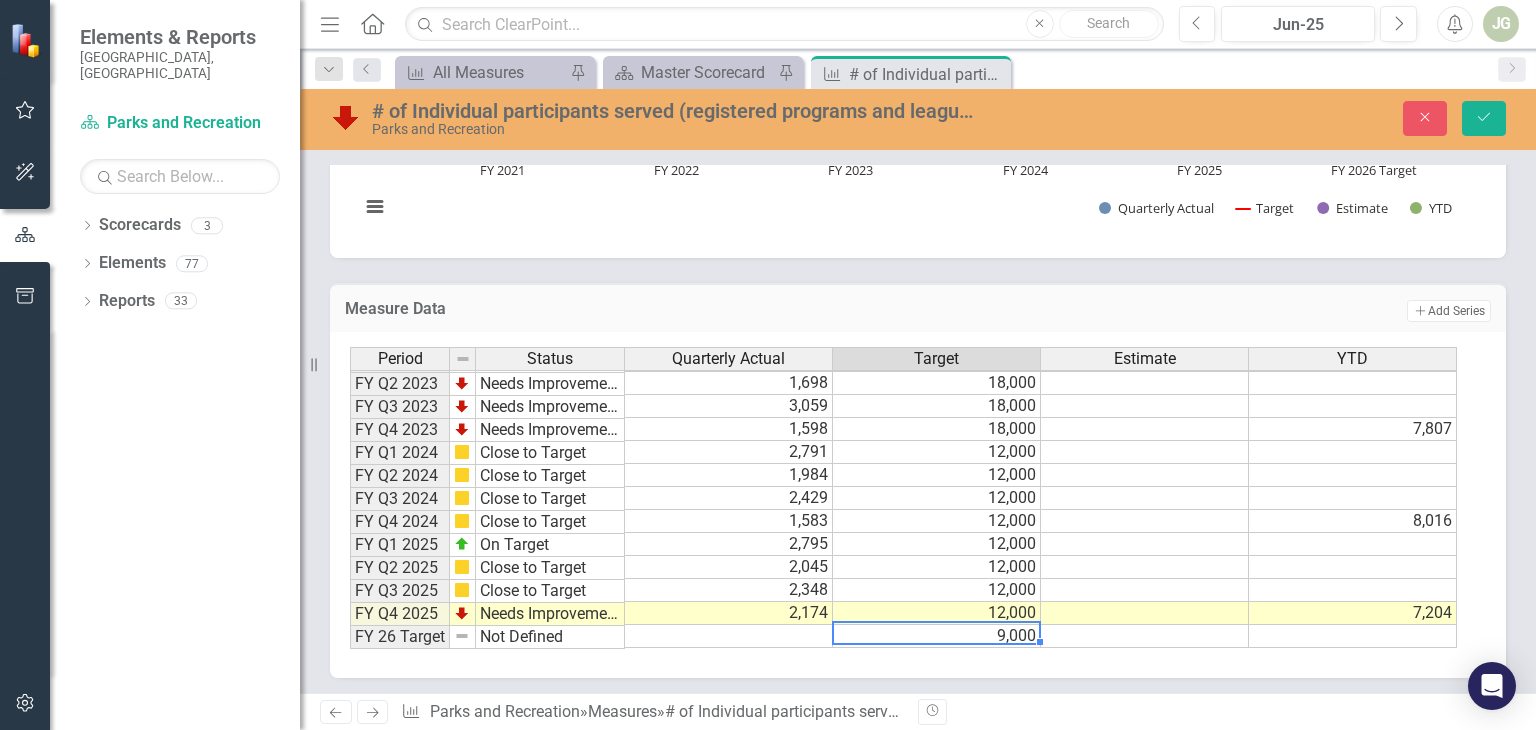 click on "9,000" at bounding box center (937, 636) 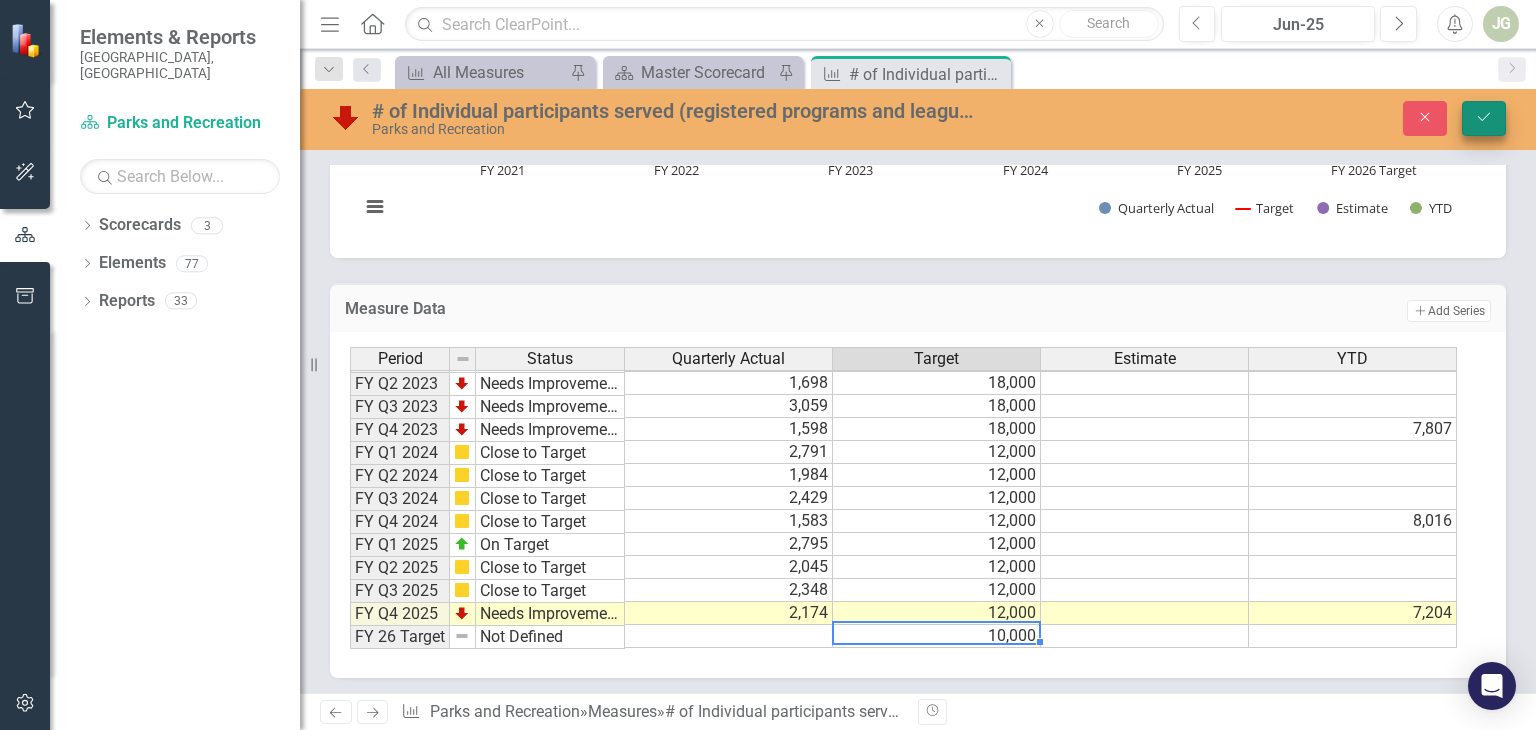 type on "10000" 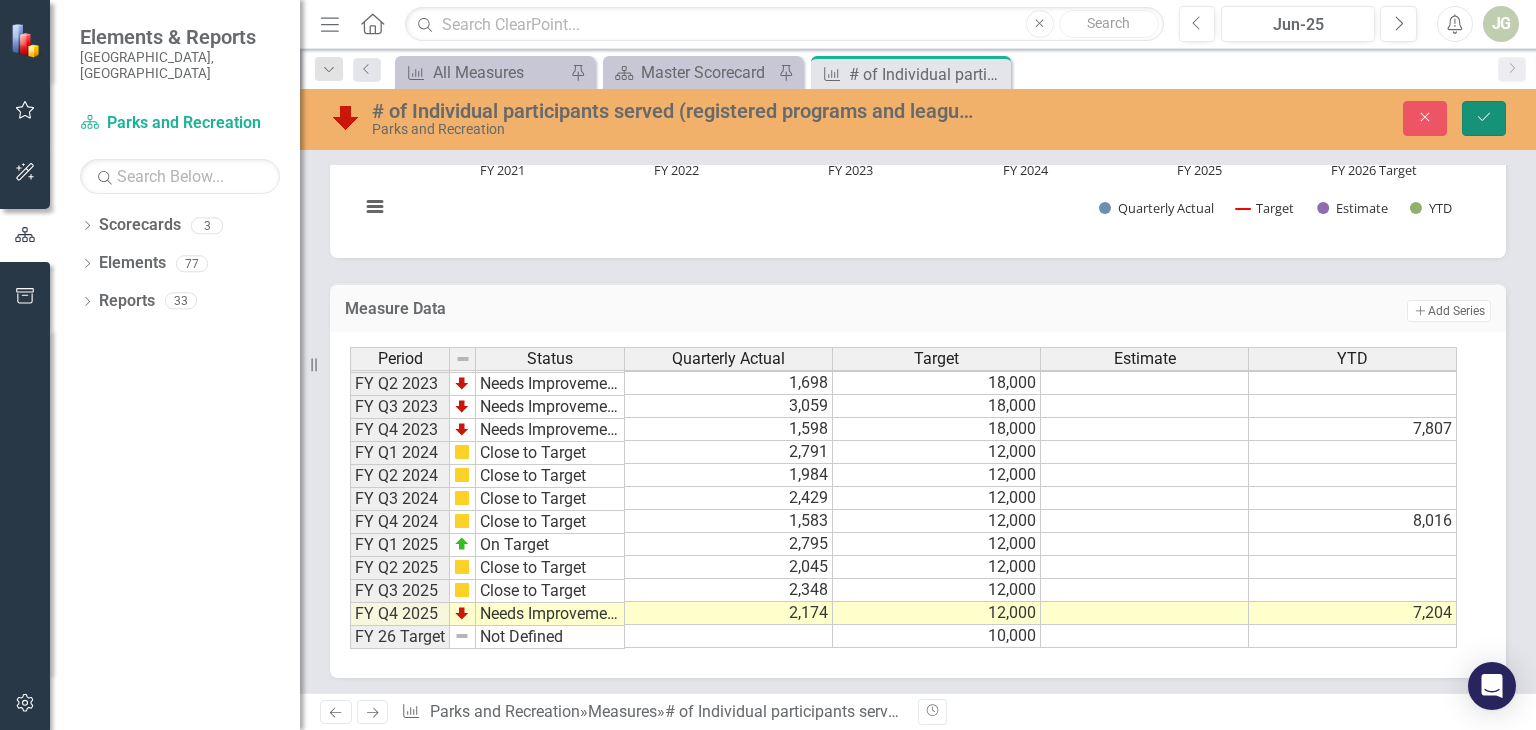 click on "Save" 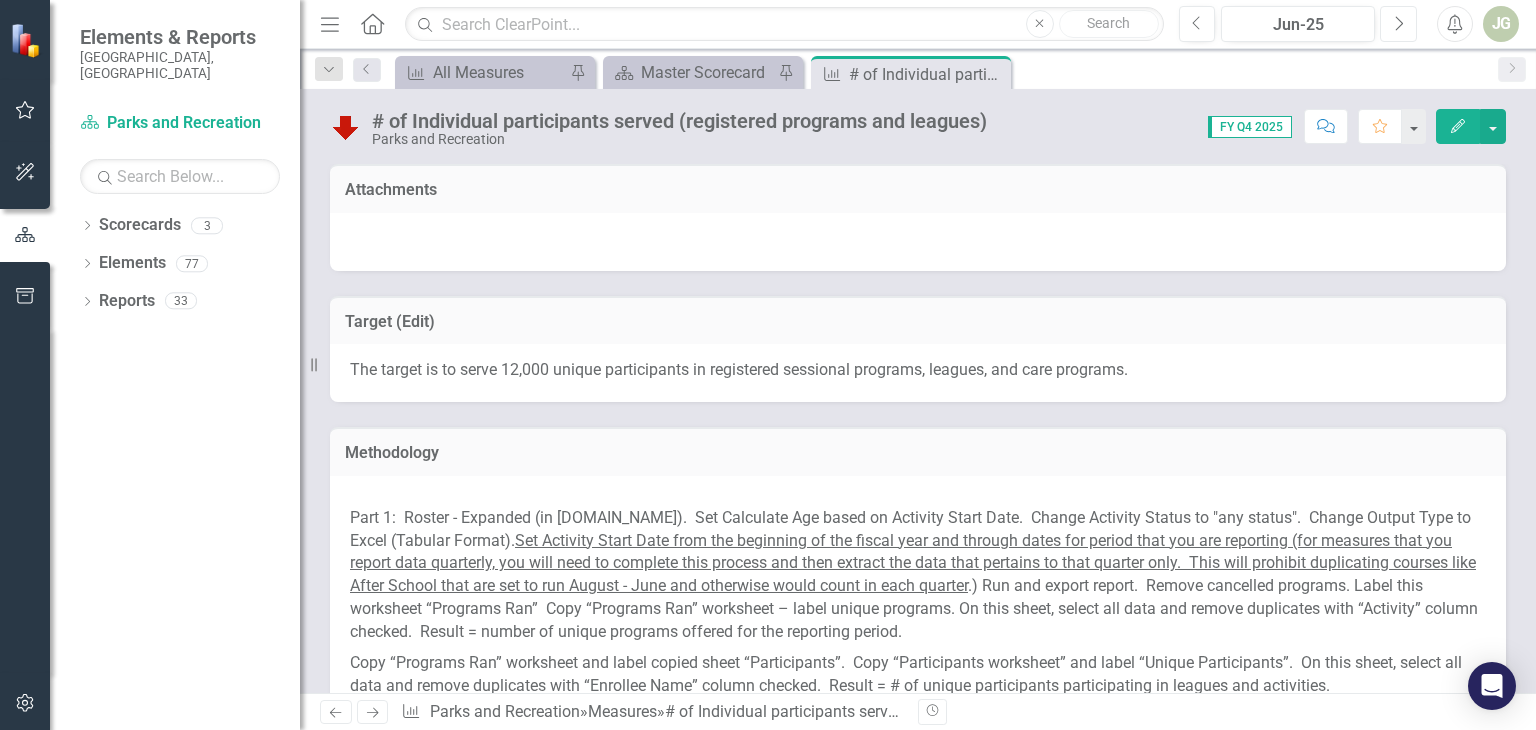 click 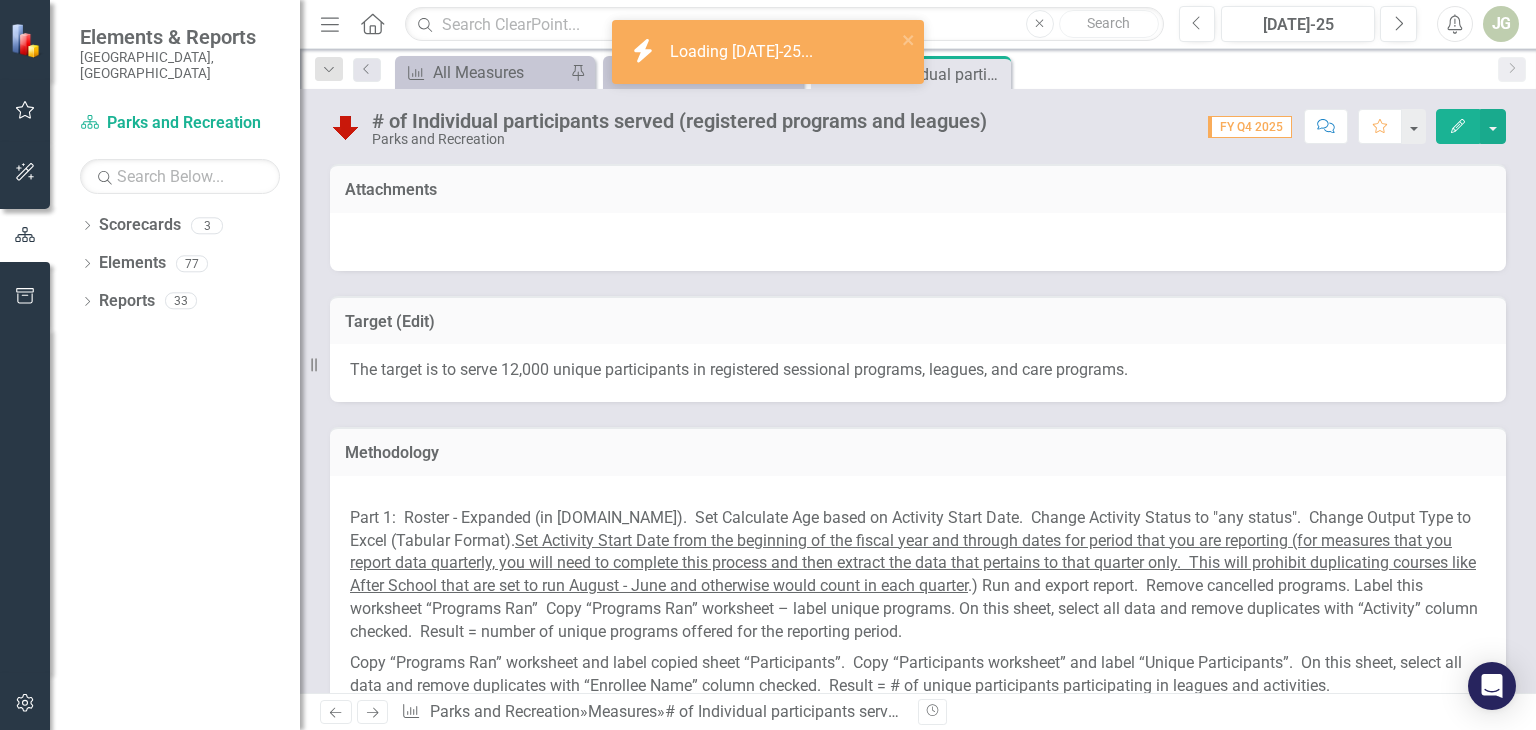 click on "The target is to serve 12,000 unique participants in registered sessional programs, leagues, and care programs." at bounding box center [739, 369] 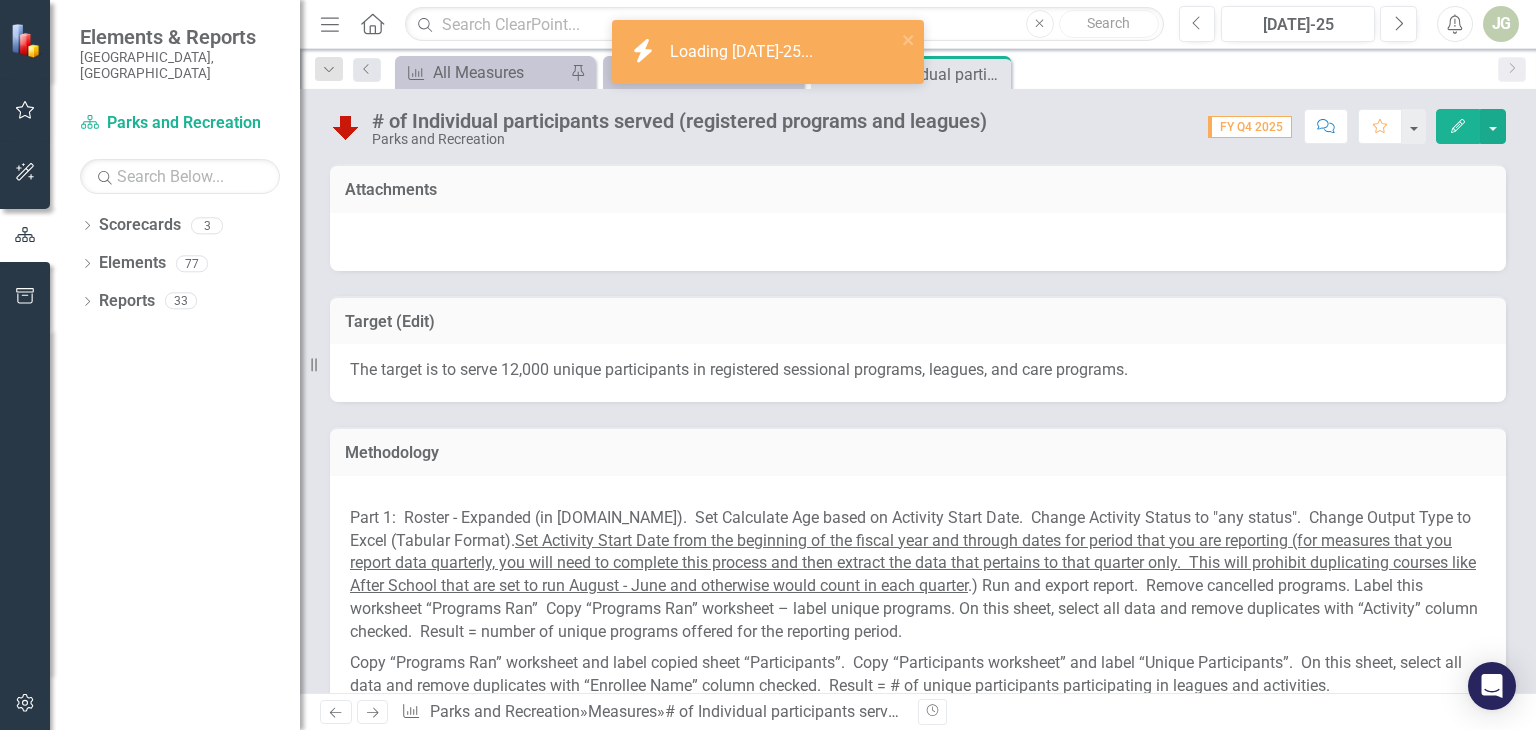 click on "The target is to serve 12,000 unique participants in registered sessional programs, leagues, and care programs." at bounding box center (739, 369) 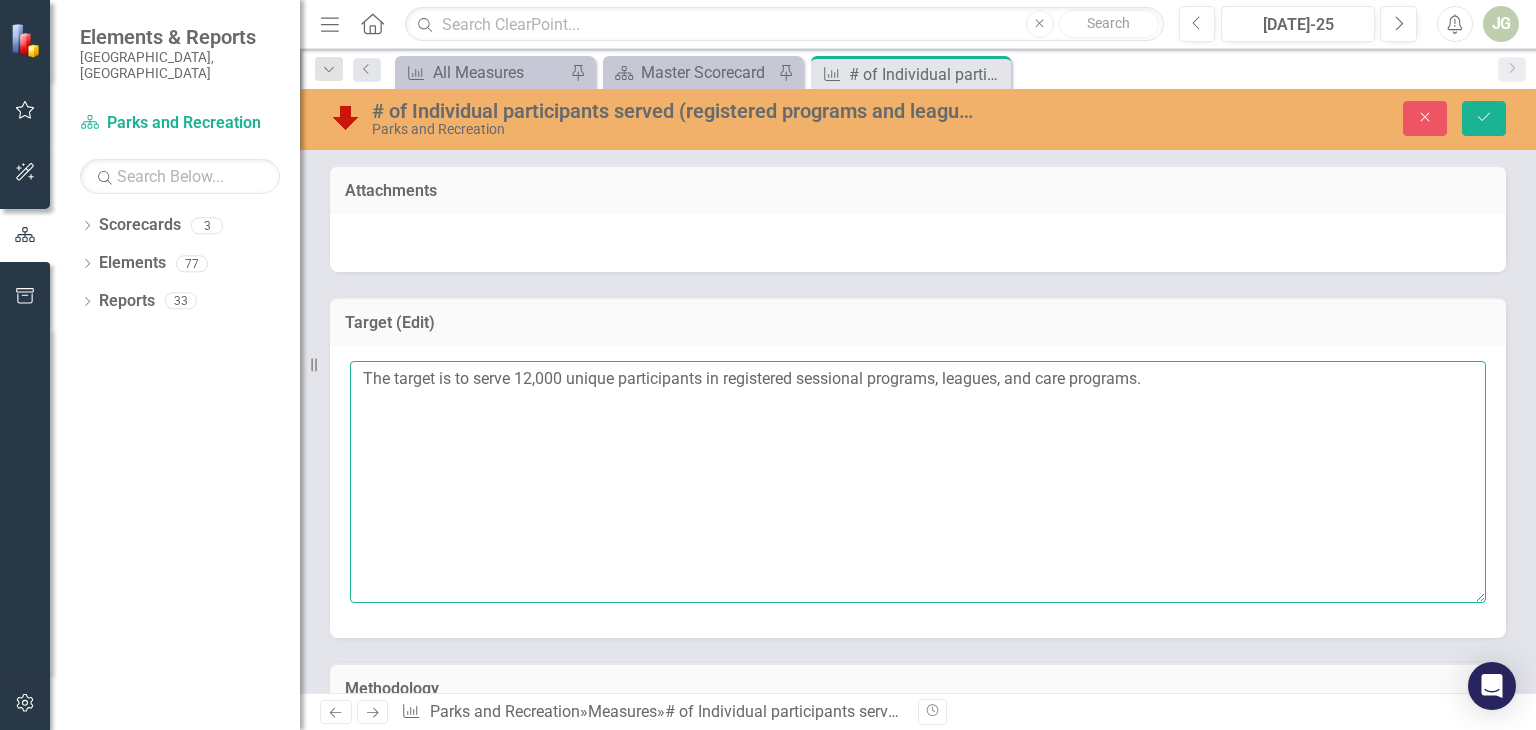 click on "The target is to serve 12,000 unique participants in registered sessional programs, leagues, and care programs." at bounding box center (918, 482) 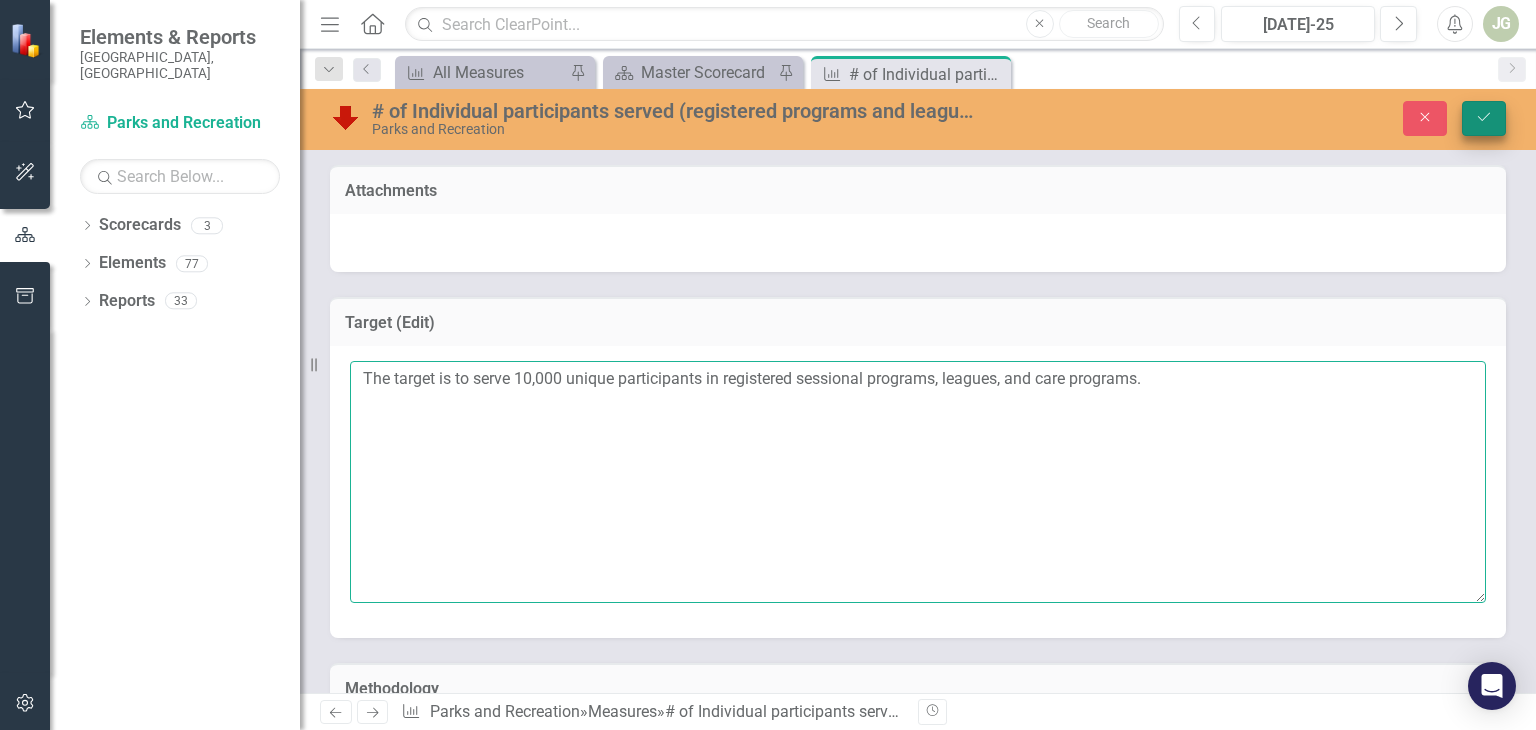 type on "The target is to serve 10,000 unique participants in registered sessional programs, leagues, and care programs." 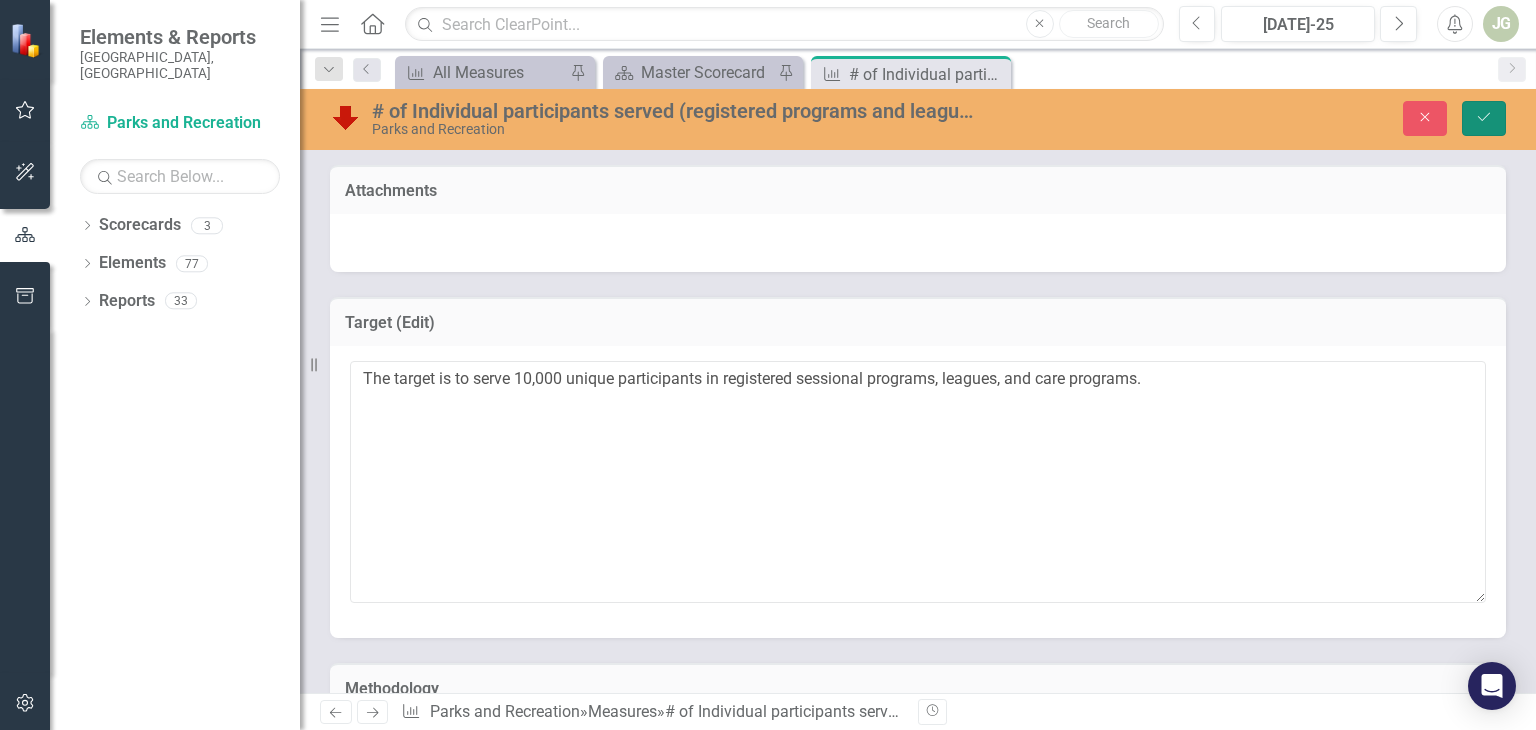 click 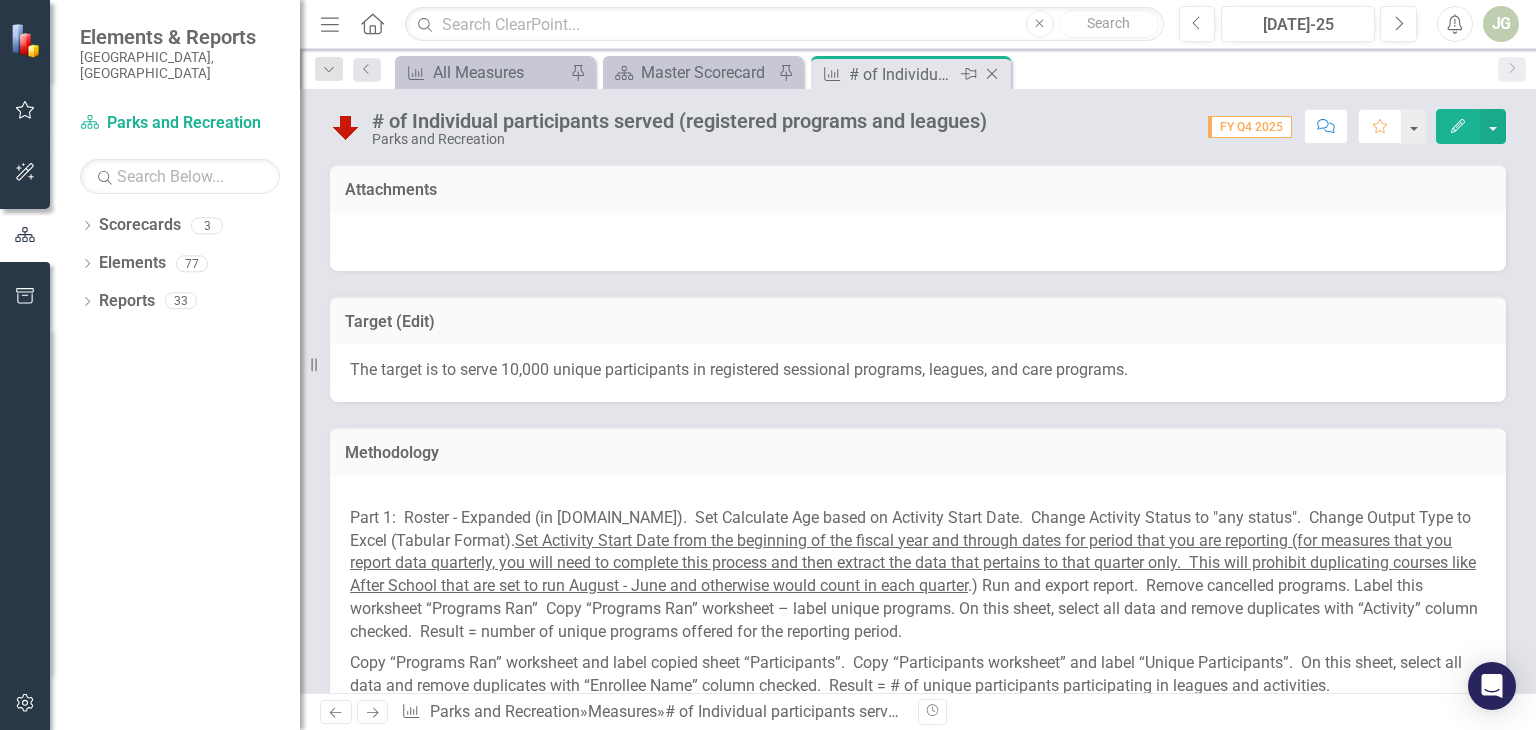 click on "Close" 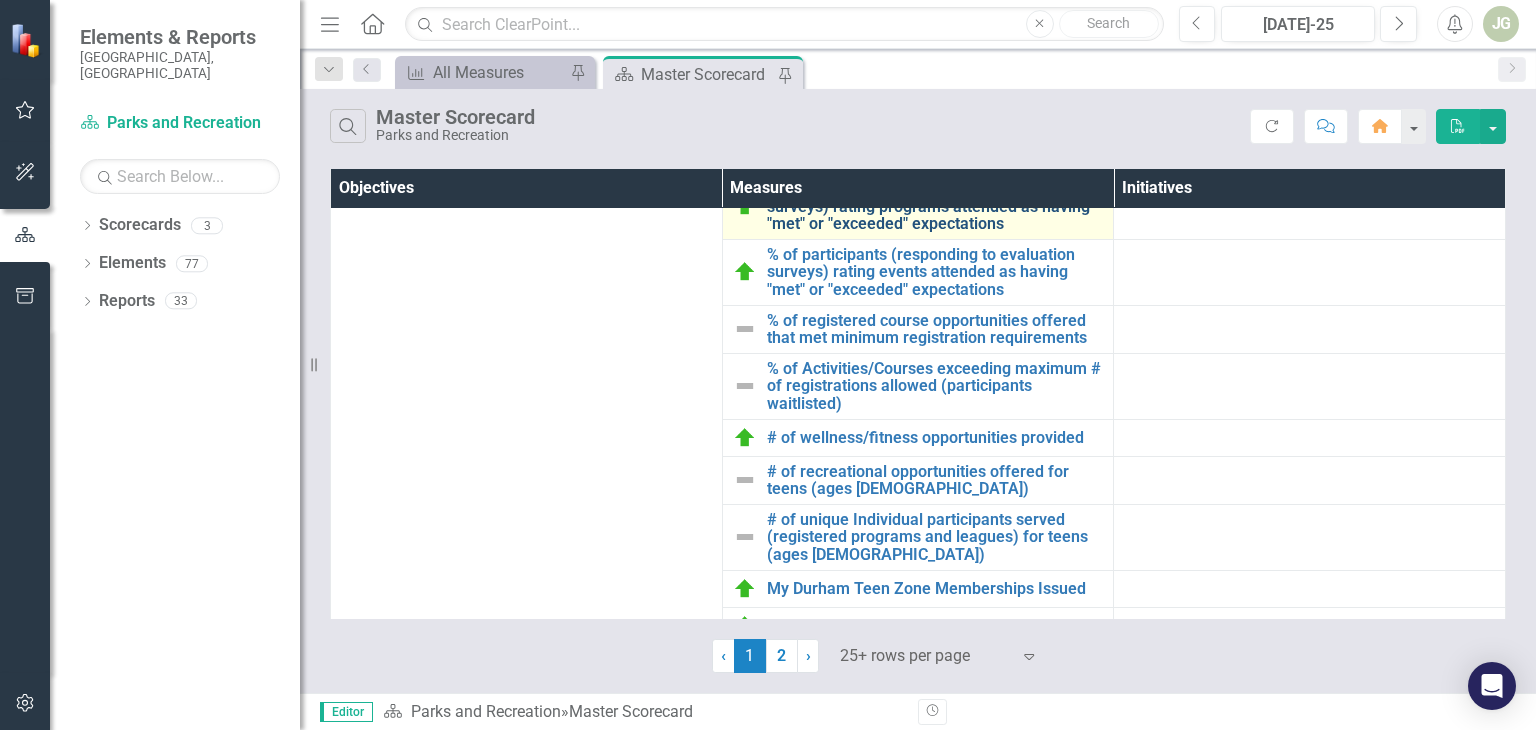 scroll, scrollTop: 1400, scrollLeft: 0, axis: vertical 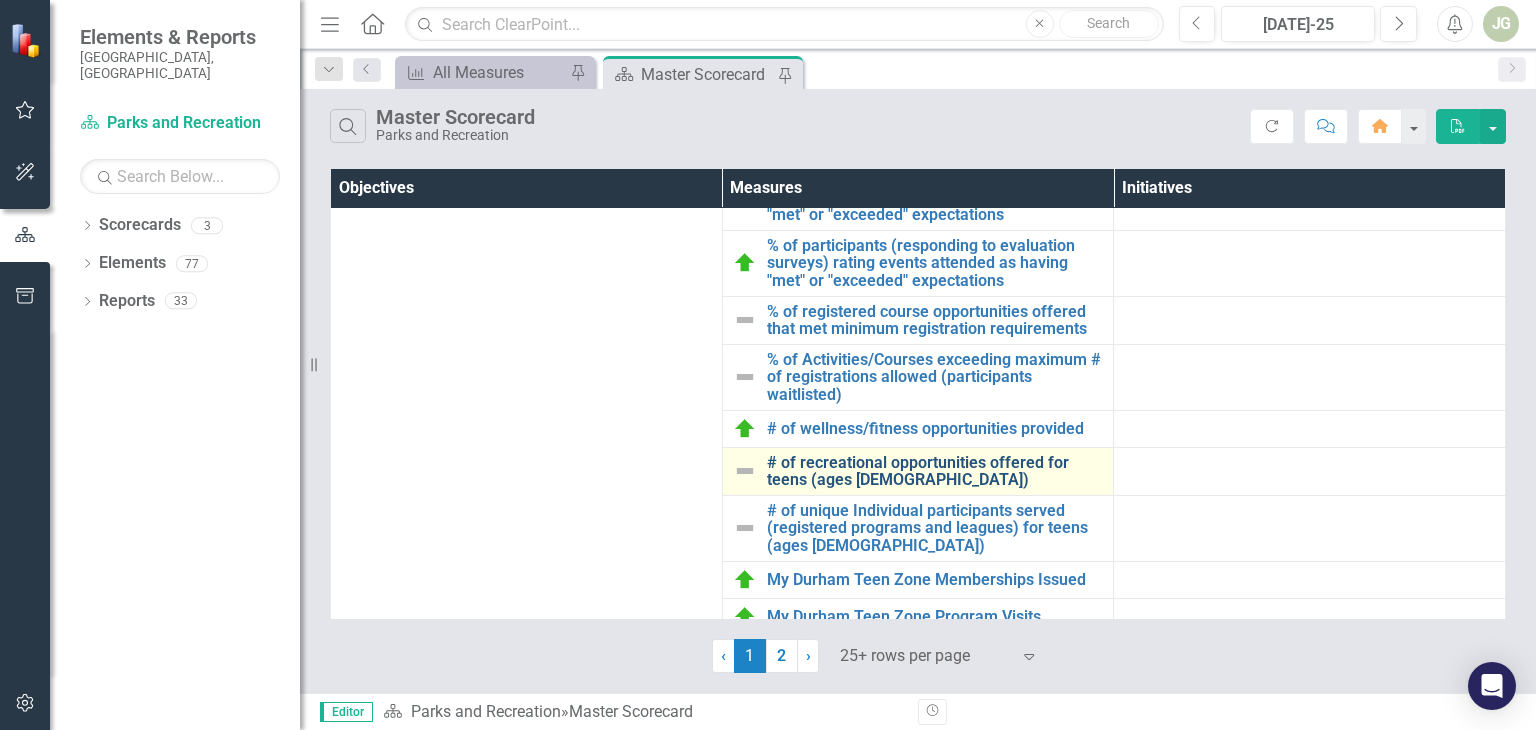 click on "# of recreational opportunities offered for teens (ages [DEMOGRAPHIC_DATA])" at bounding box center (935, 471) 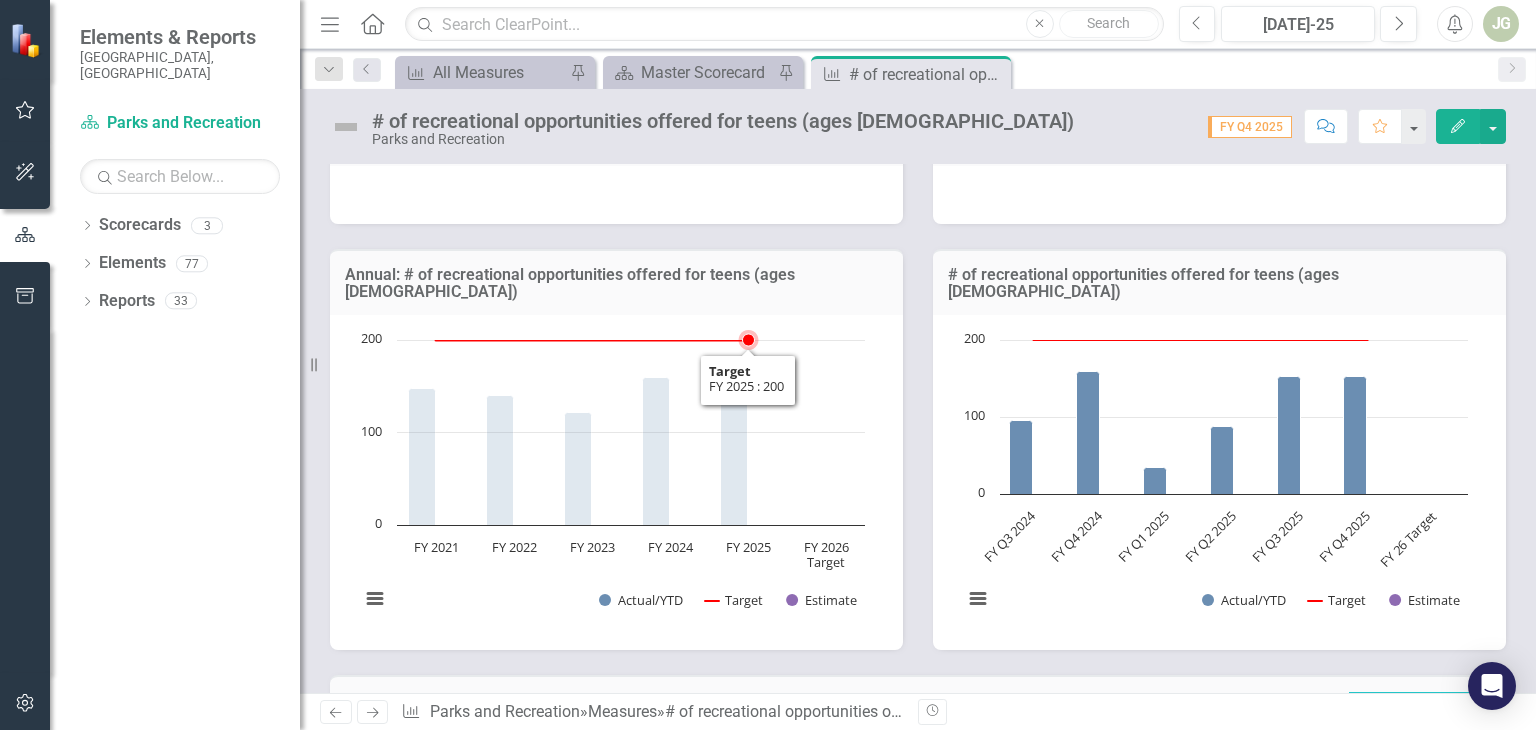 scroll, scrollTop: 1176, scrollLeft: 0, axis: vertical 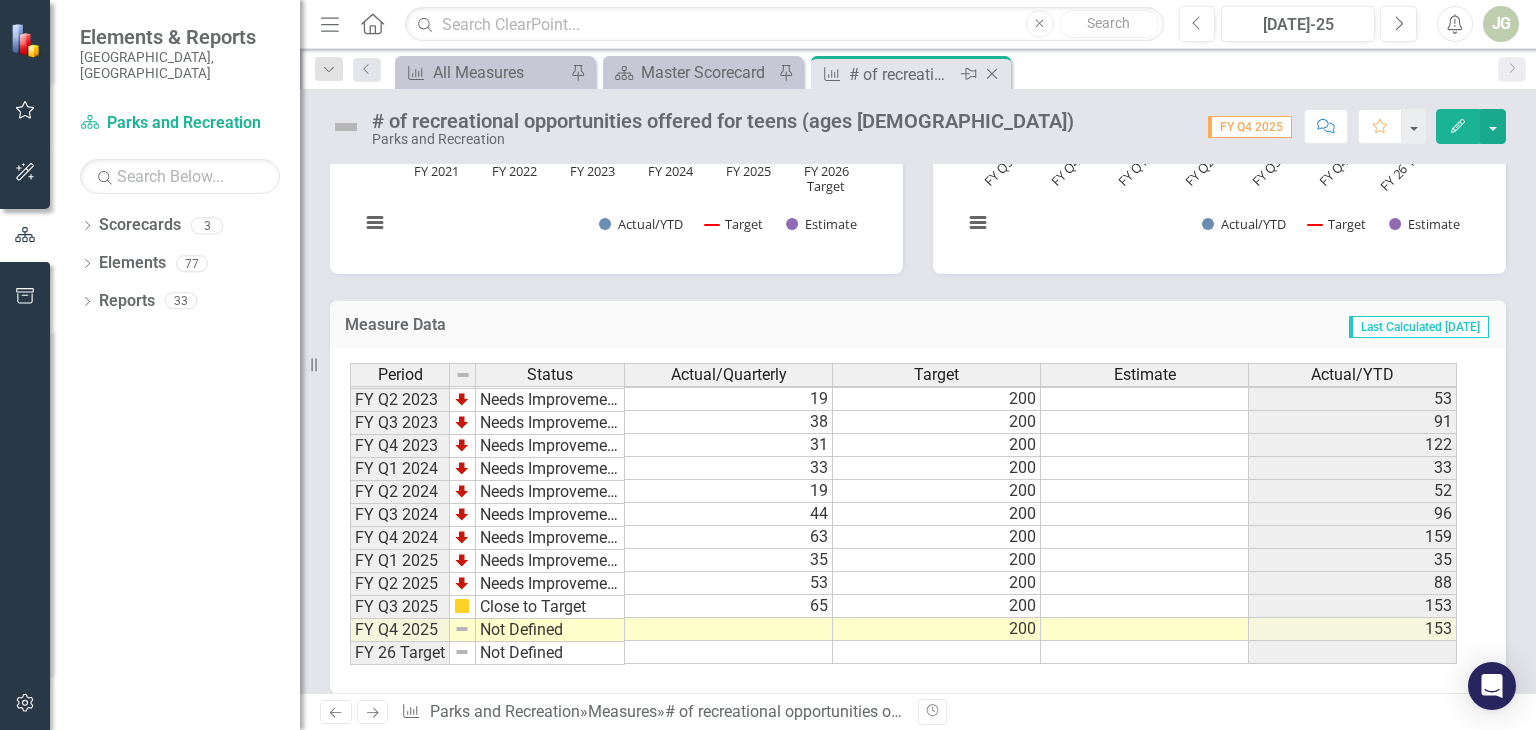 click 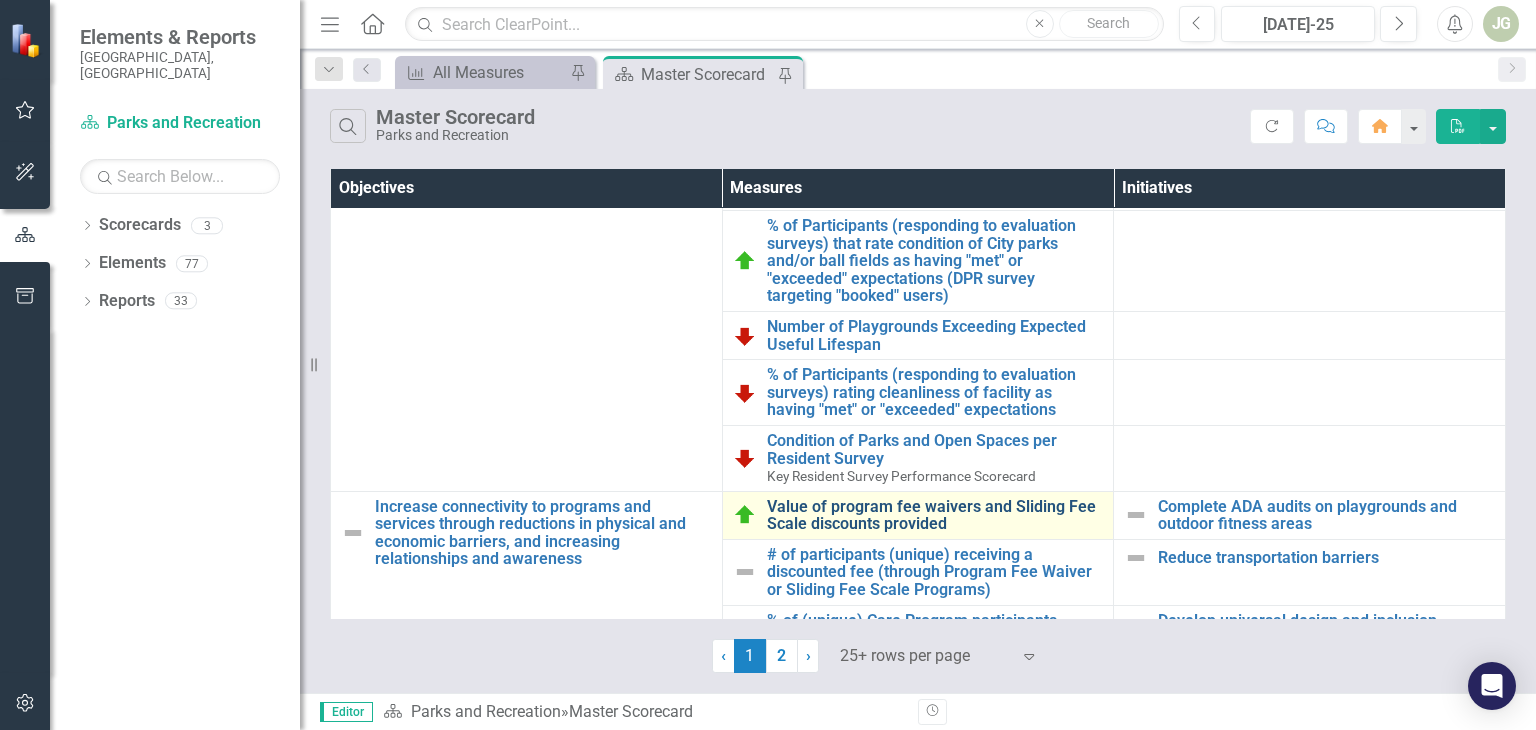 scroll, scrollTop: 400, scrollLeft: 0, axis: vertical 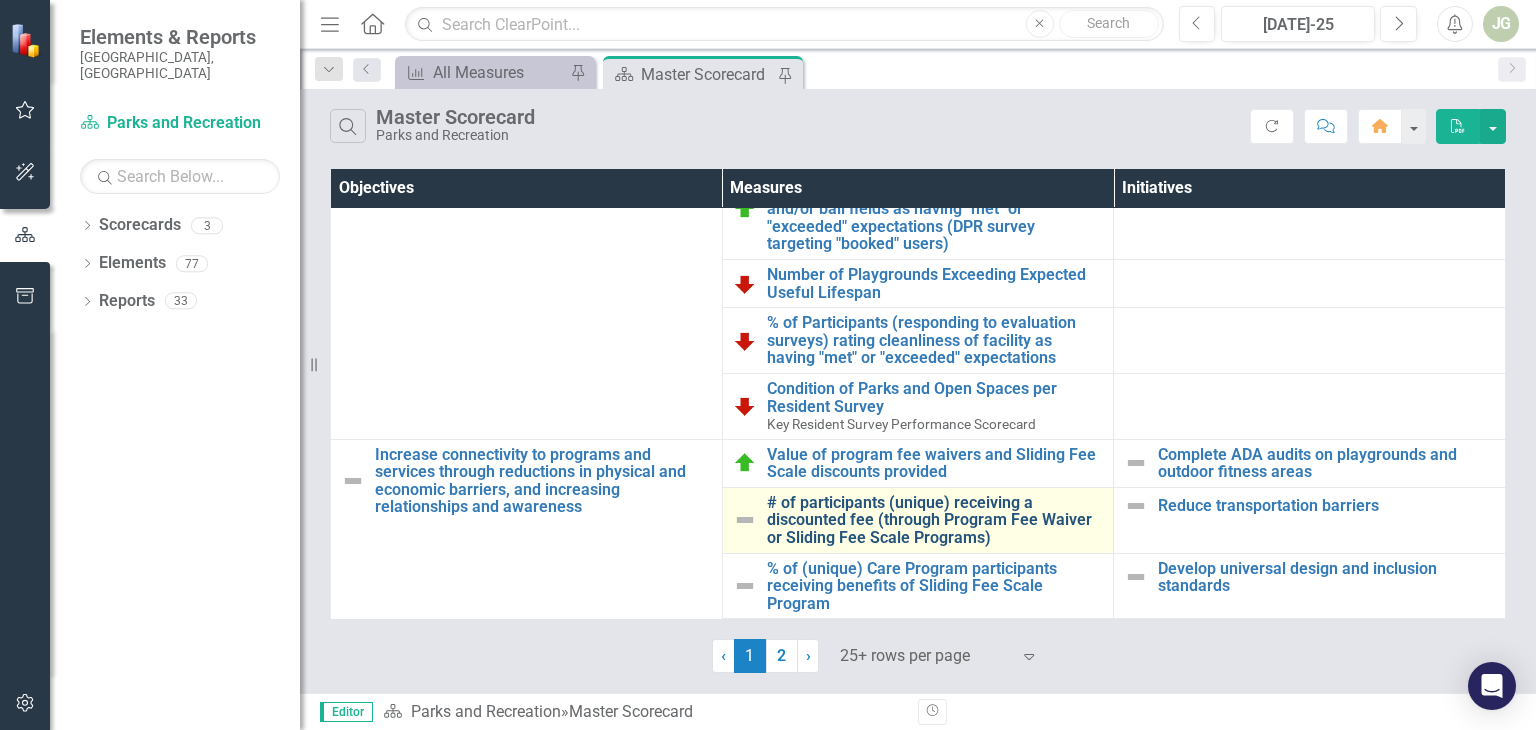 click on "# of participants (unique) receiving a discounted fee (through Program Fee Waiver or Sliding Fee Scale Programs)" at bounding box center [935, 520] 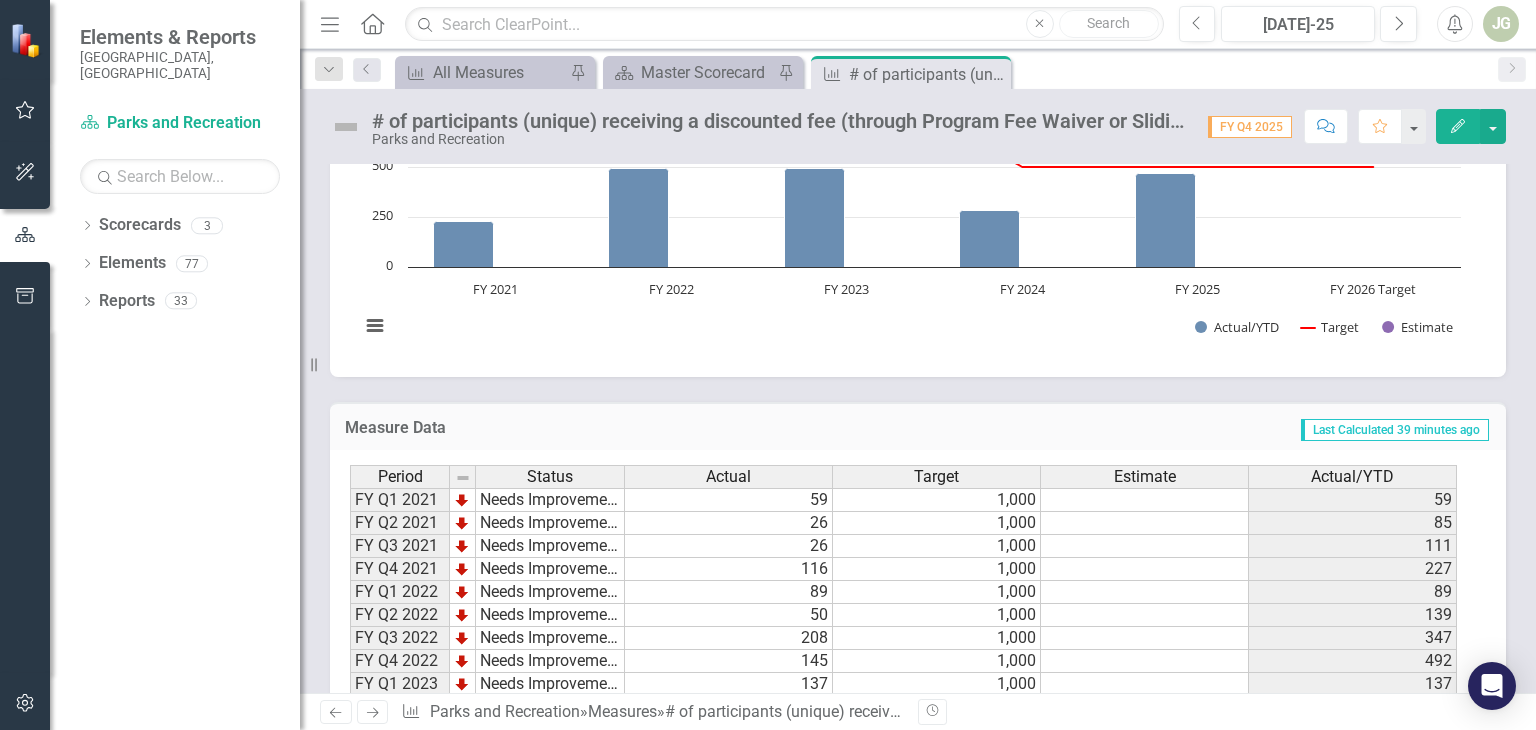 scroll, scrollTop: 953, scrollLeft: 0, axis: vertical 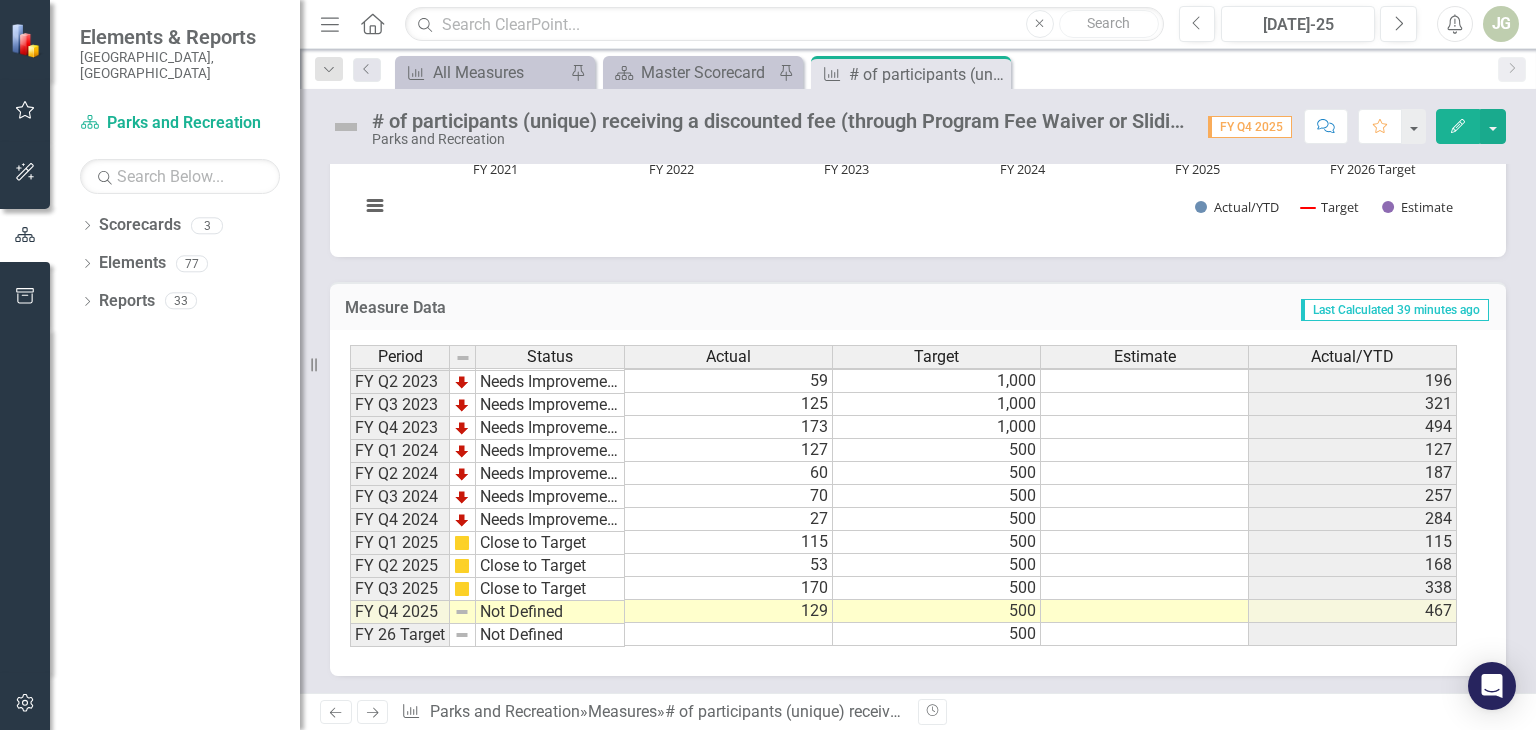 click at bounding box center (346, 127) 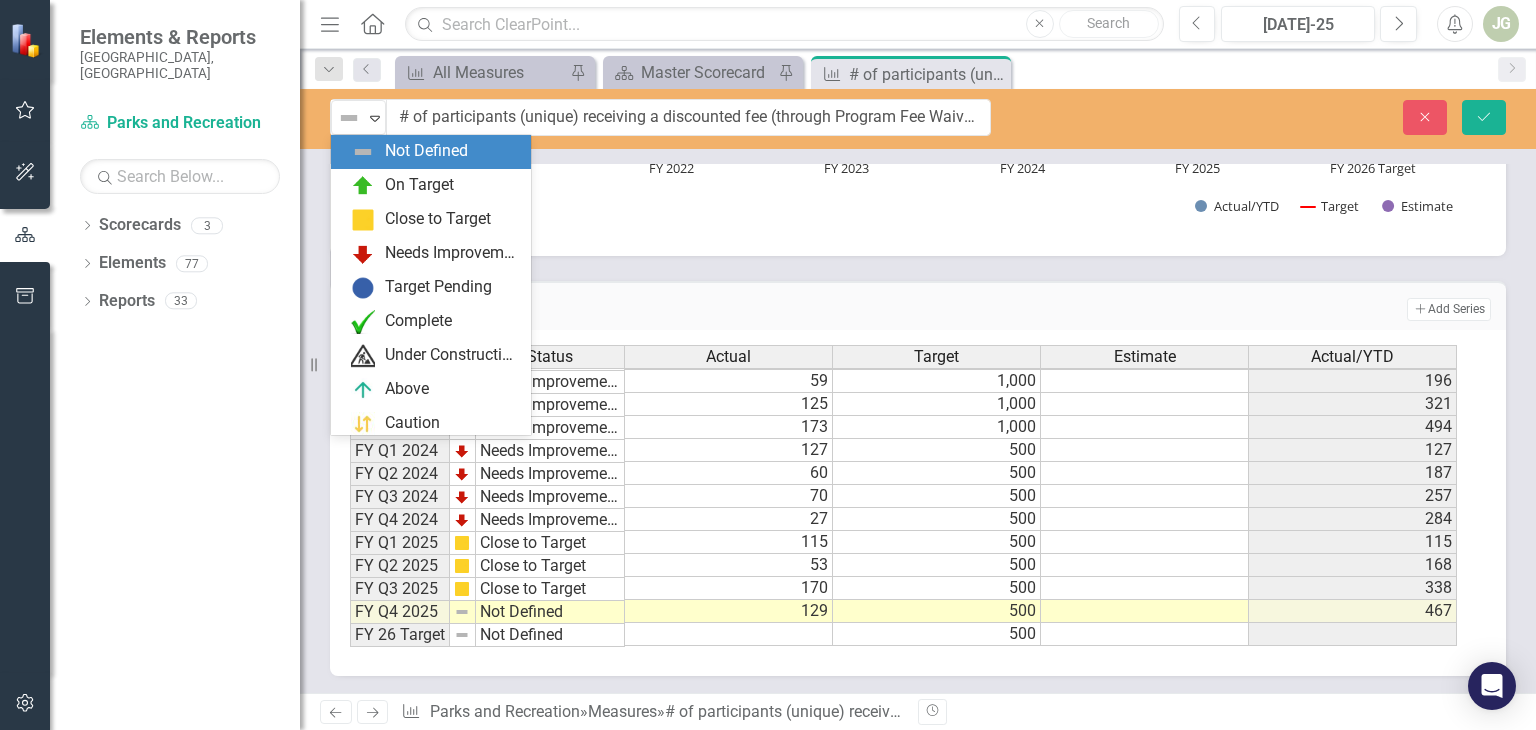 click at bounding box center (349, 118) 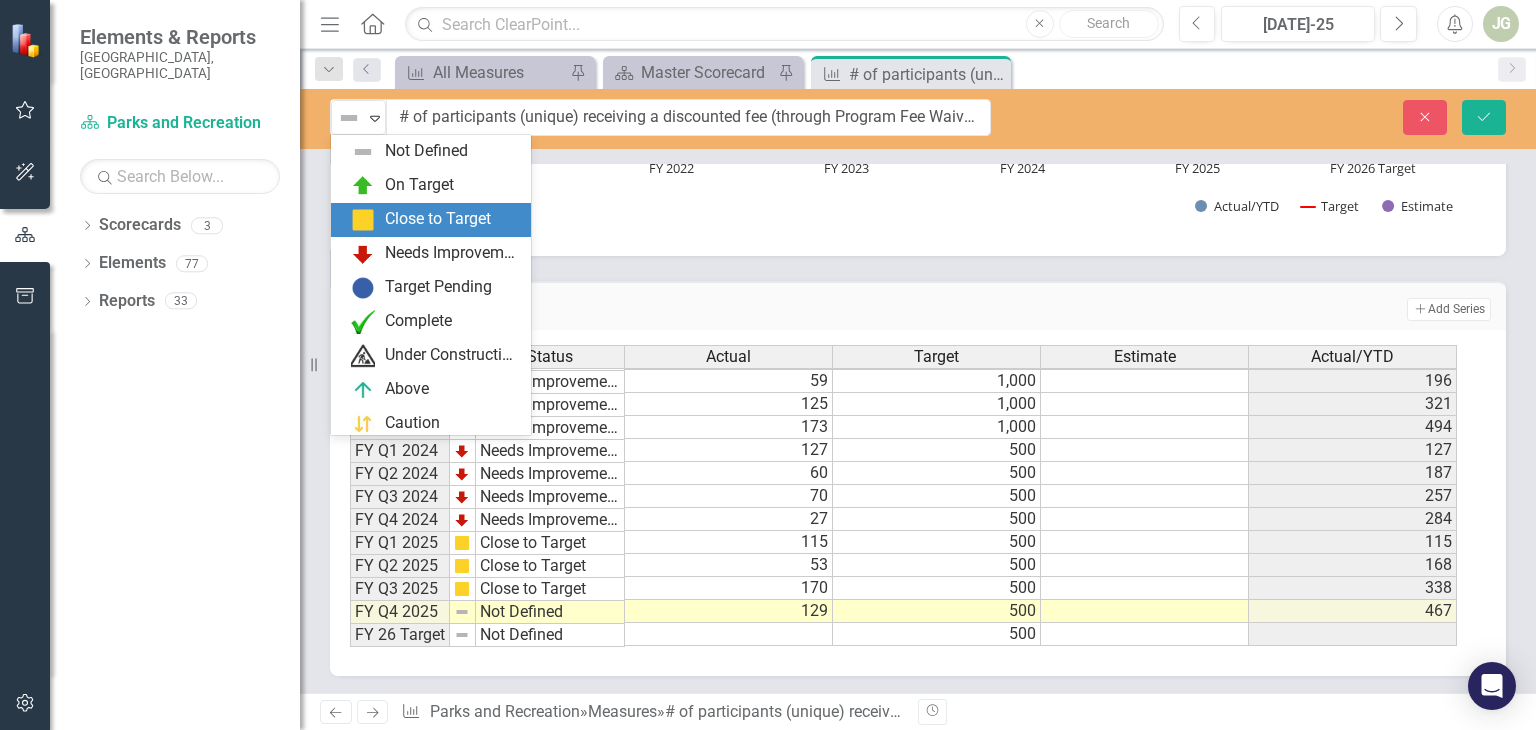 click on "Close to Target" at bounding box center (431, 220) 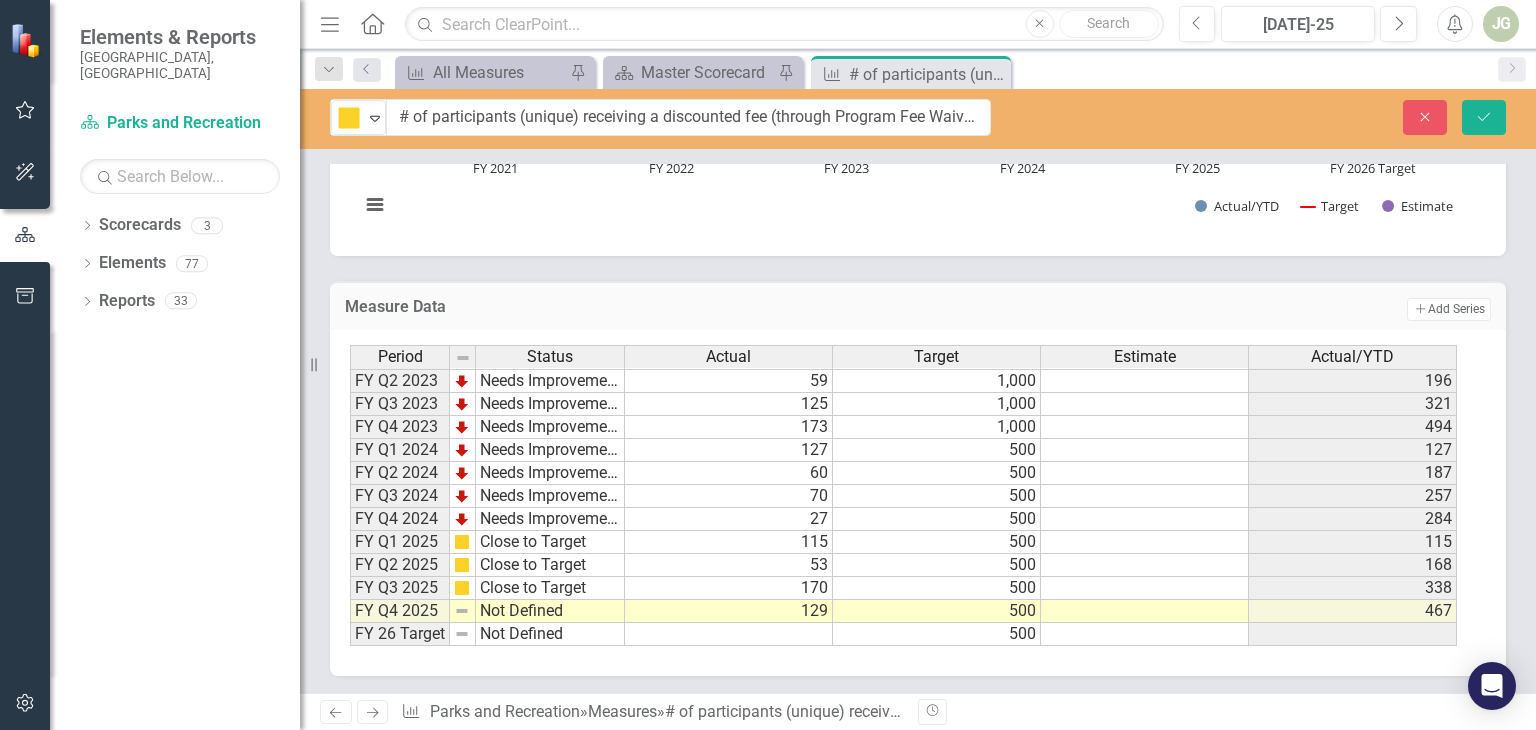 scroll, scrollTop: 0, scrollLeft: 0, axis: both 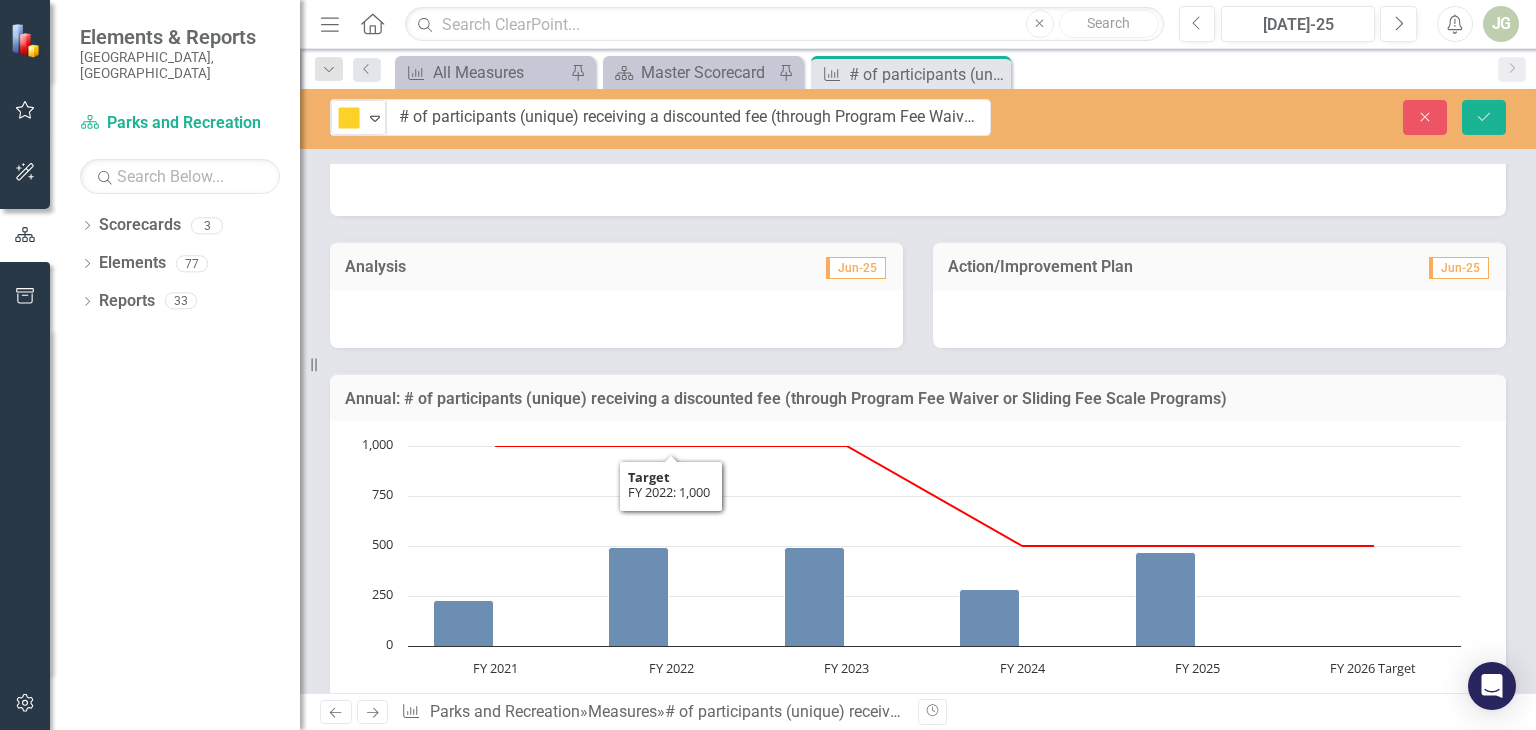 click at bounding box center (616, 319) 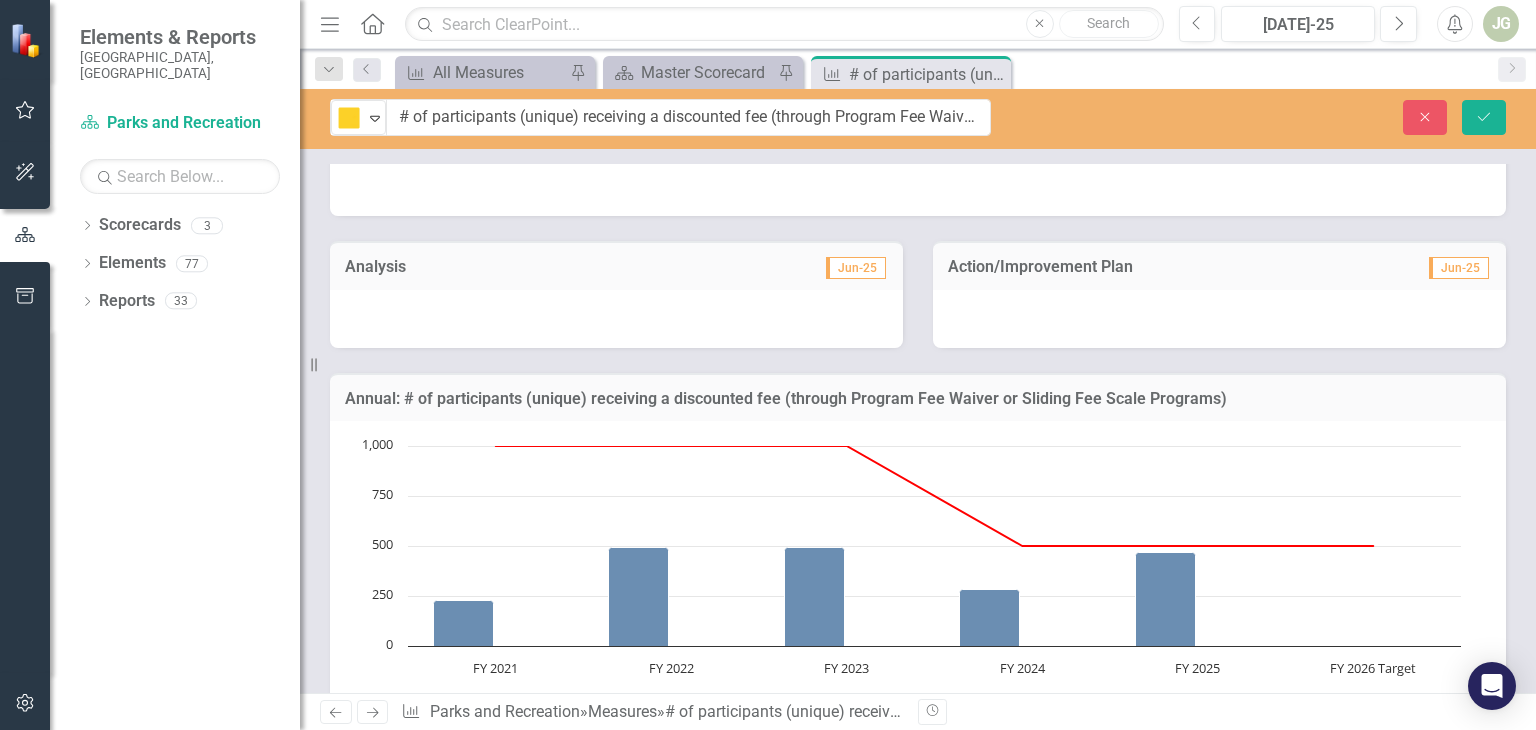 click at bounding box center (616, 319) 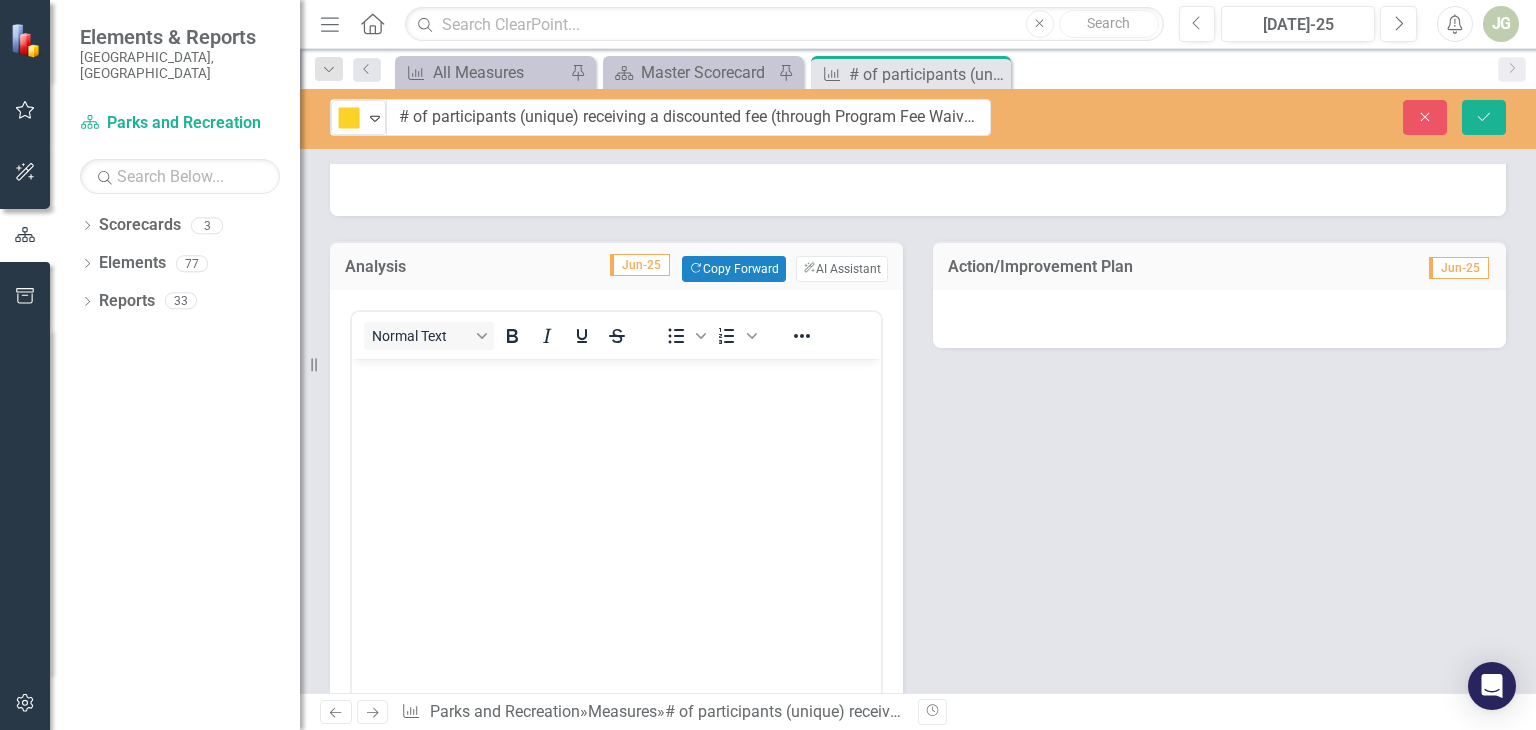 scroll, scrollTop: 0, scrollLeft: 0, axis: both 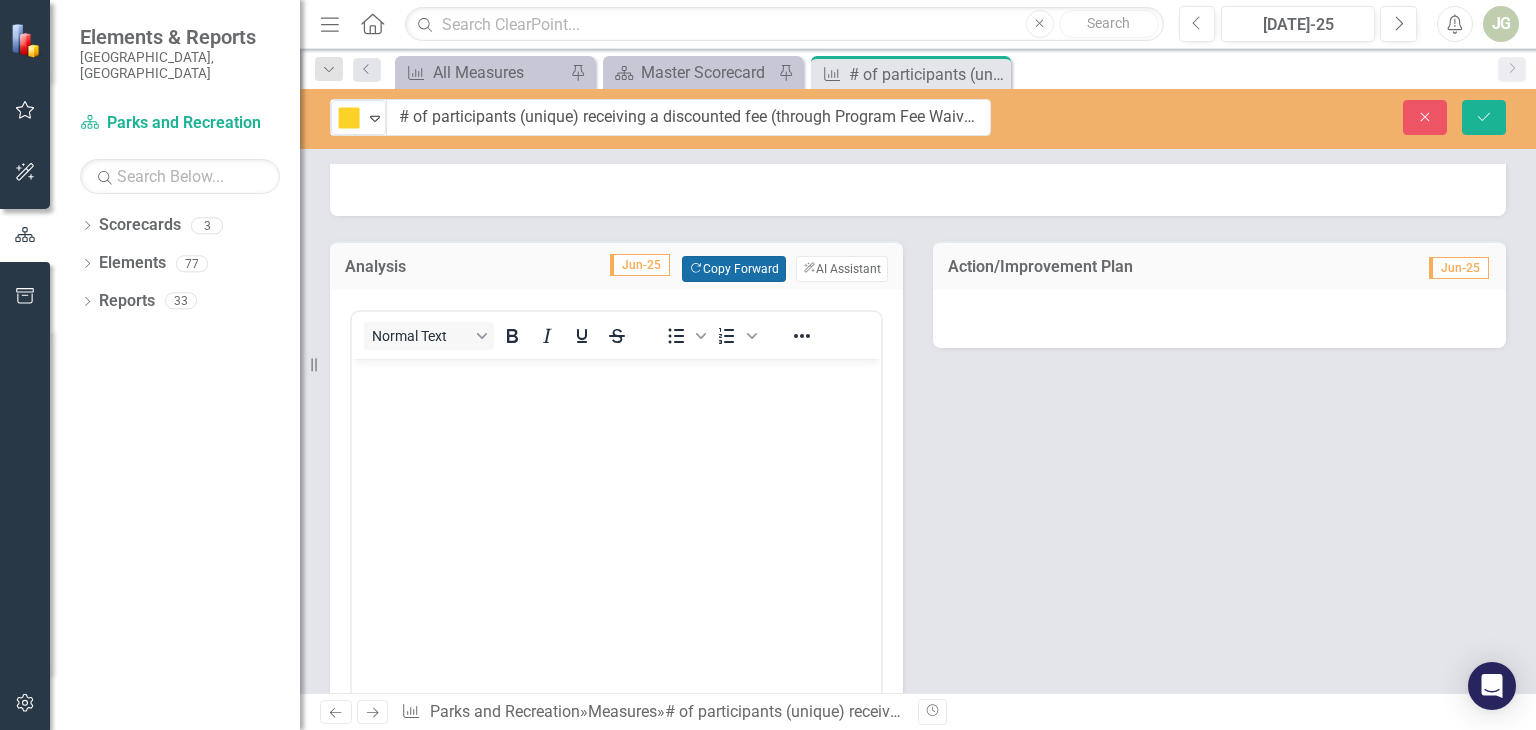 click on "Copy Forward  Copy Forward" at bounding box center (733, 269) 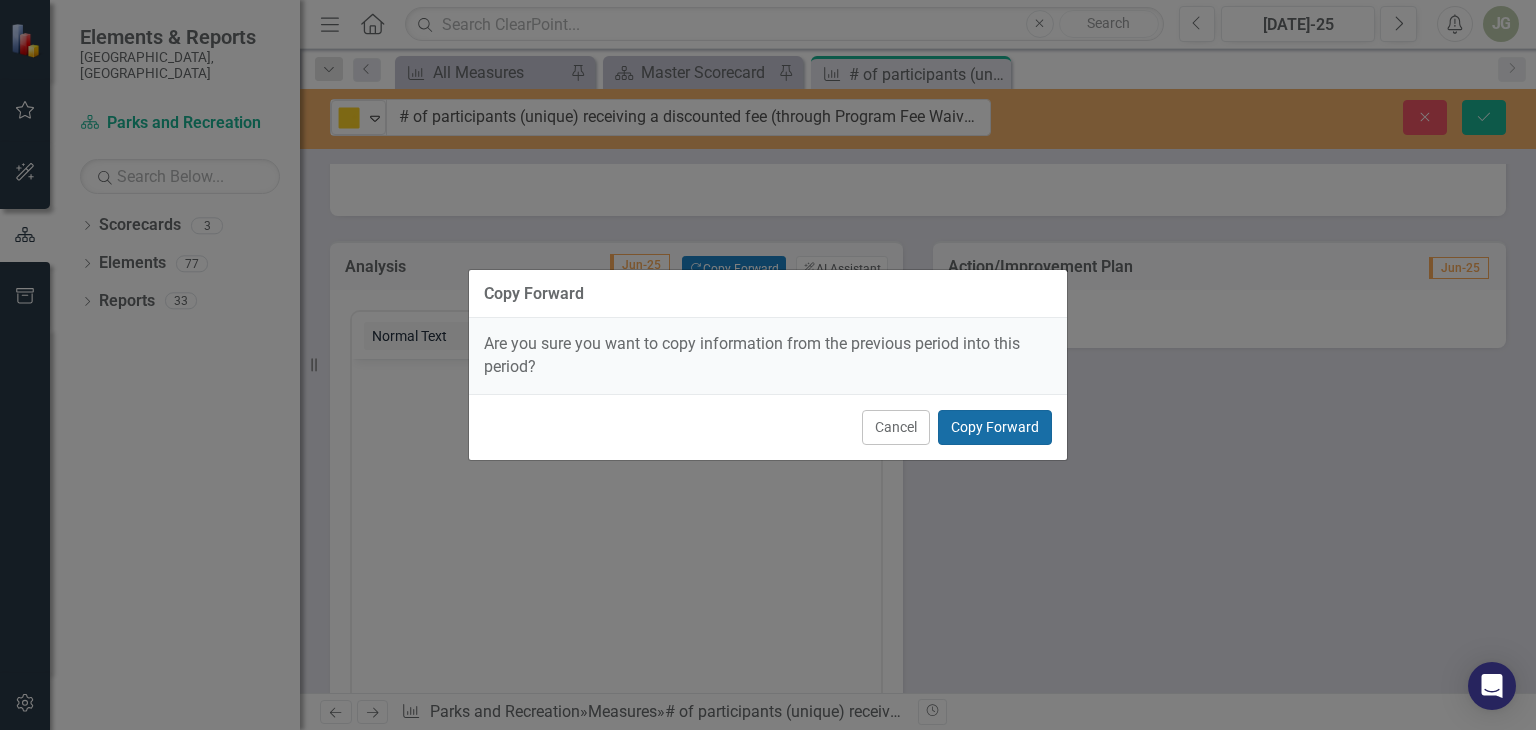 click on "Copy Forward" at bounding box center (995, 427) 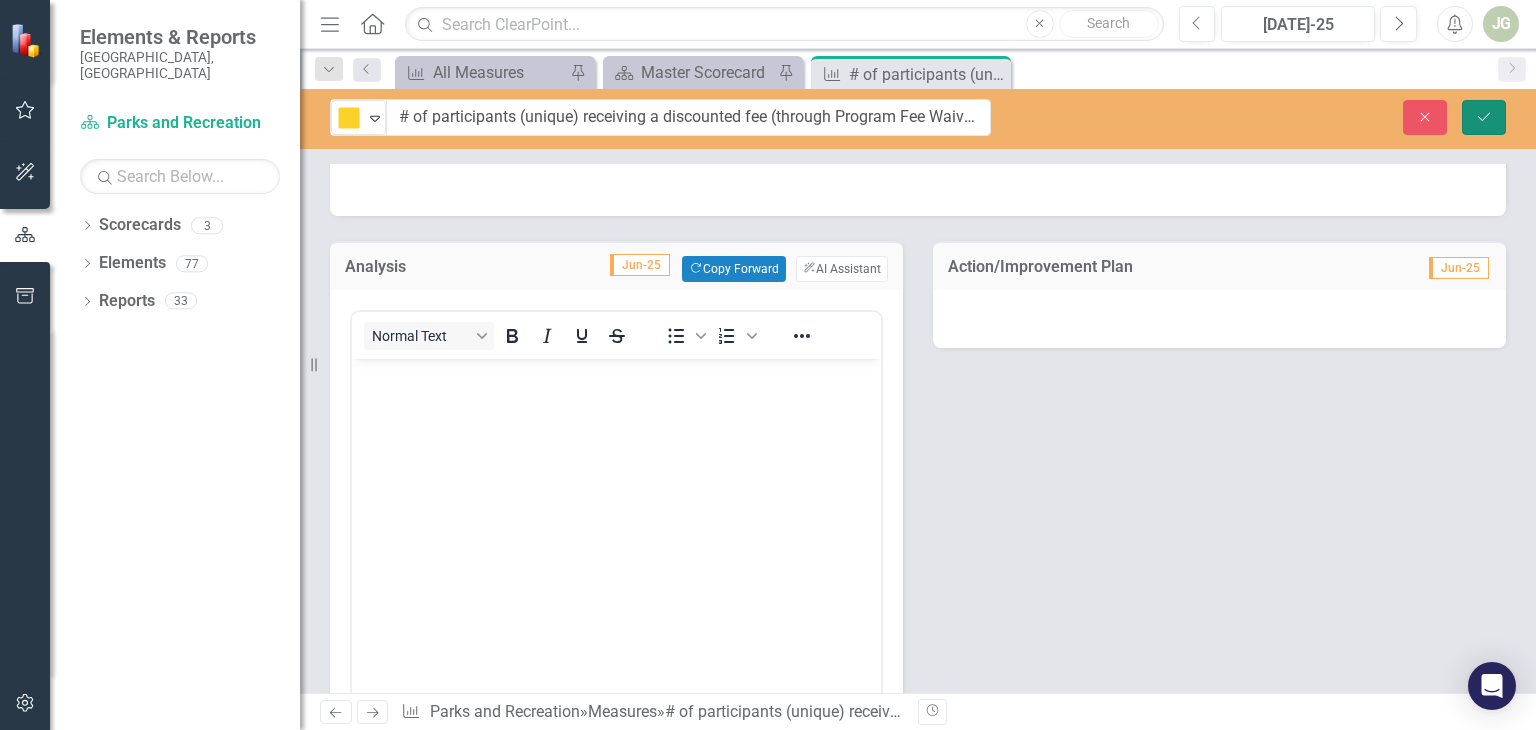 click on "Save" at bounding box center (1484, 117) 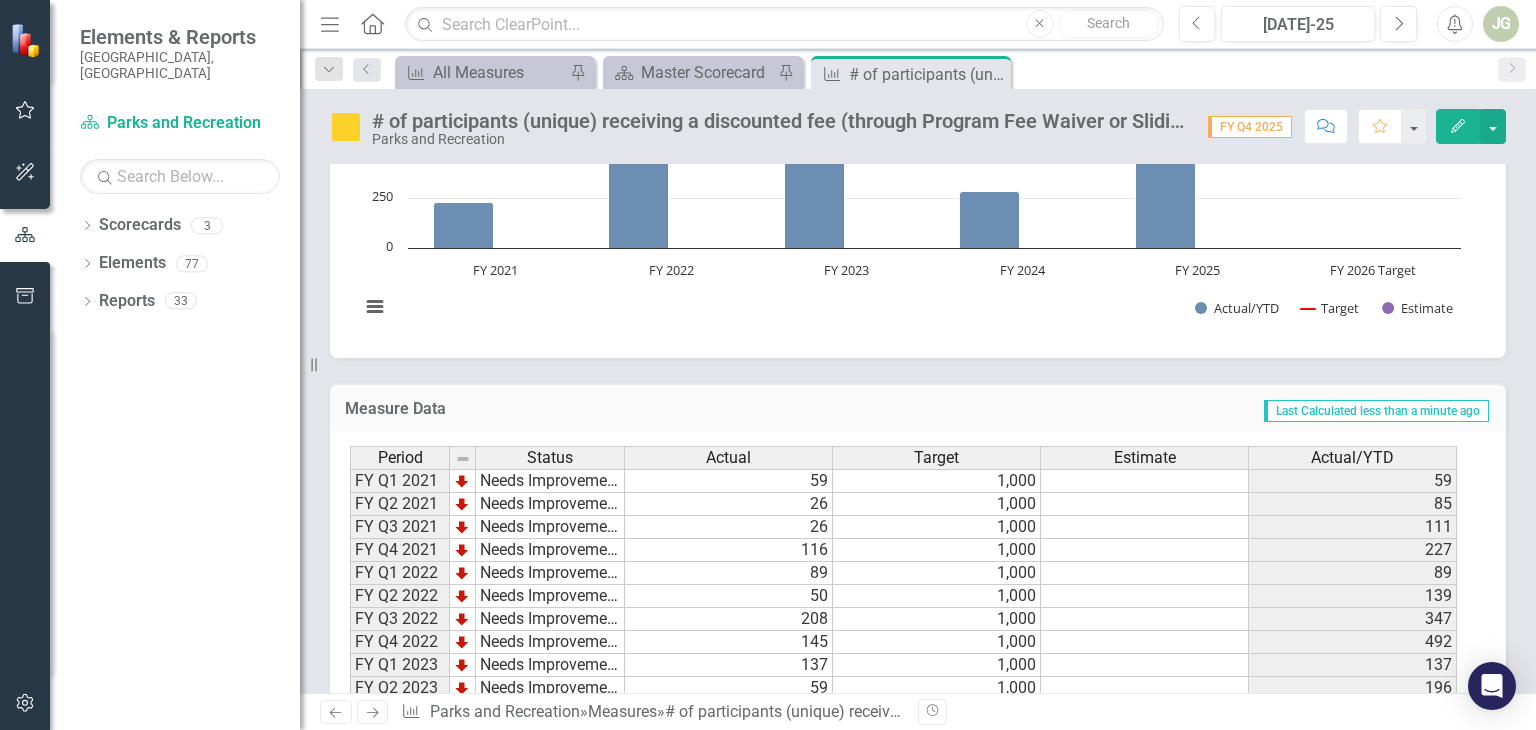 scroll, scrollTop: 953, scrollLeft: 0, axis: vertical 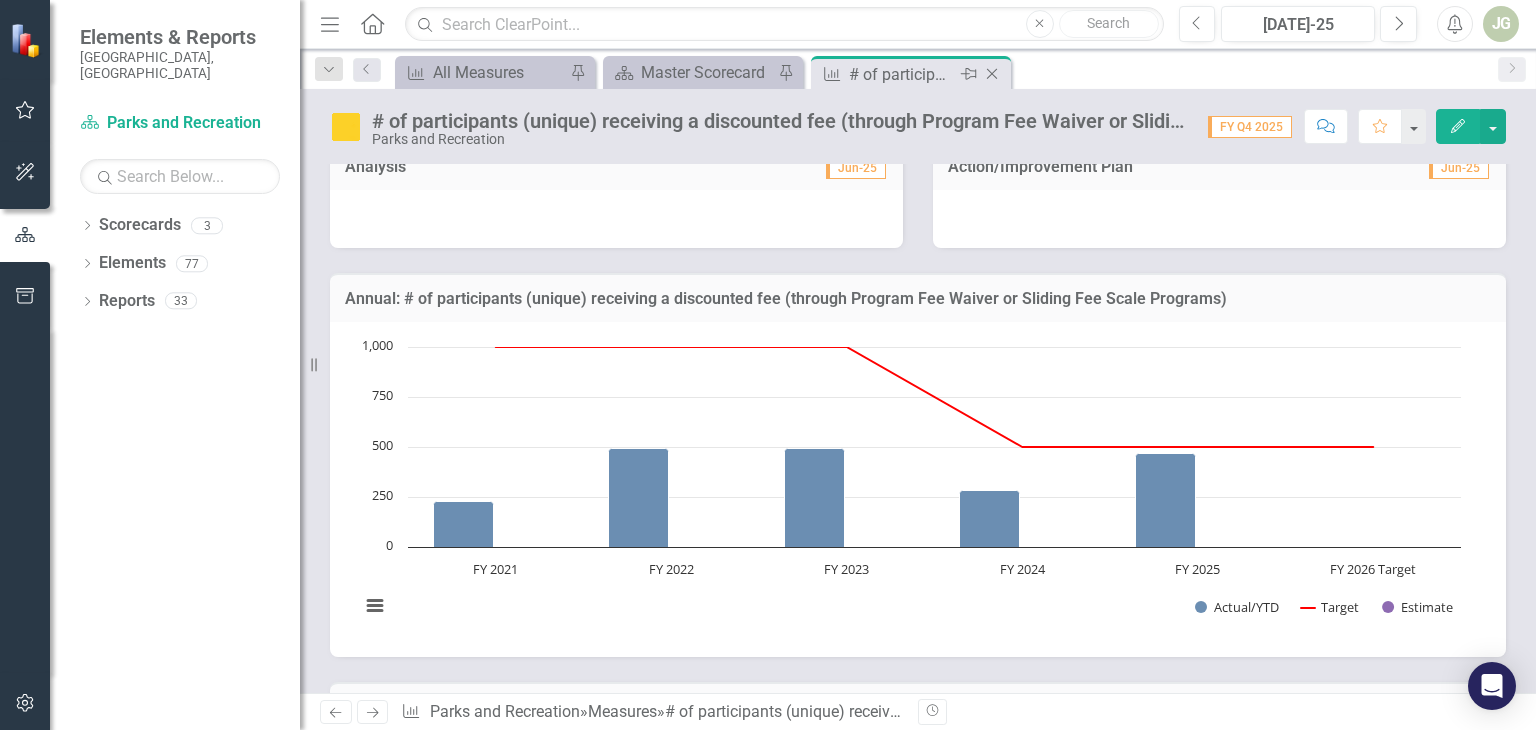 click on "Close" 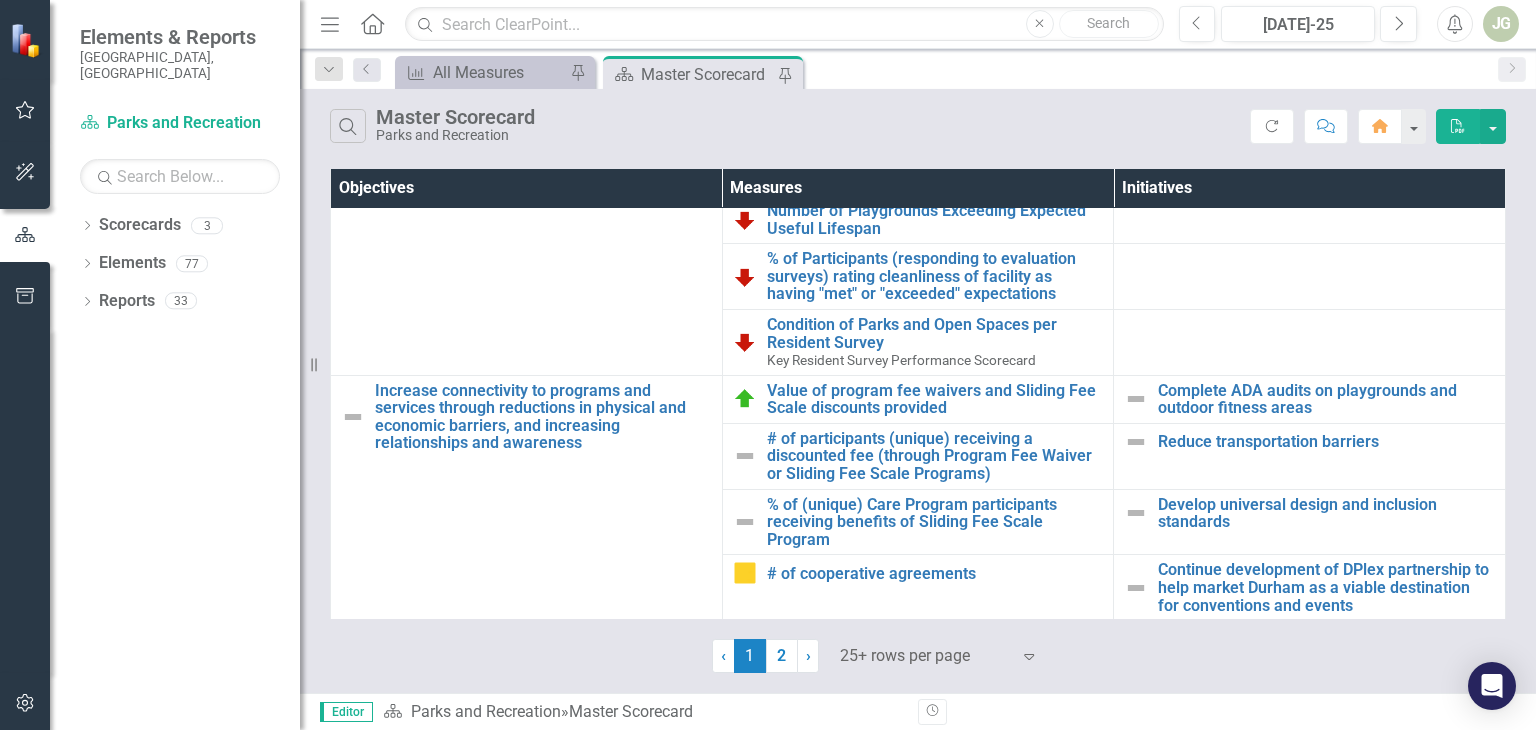 scroll, scrollTop: 500, scrollLeft: 0, axis: vertical 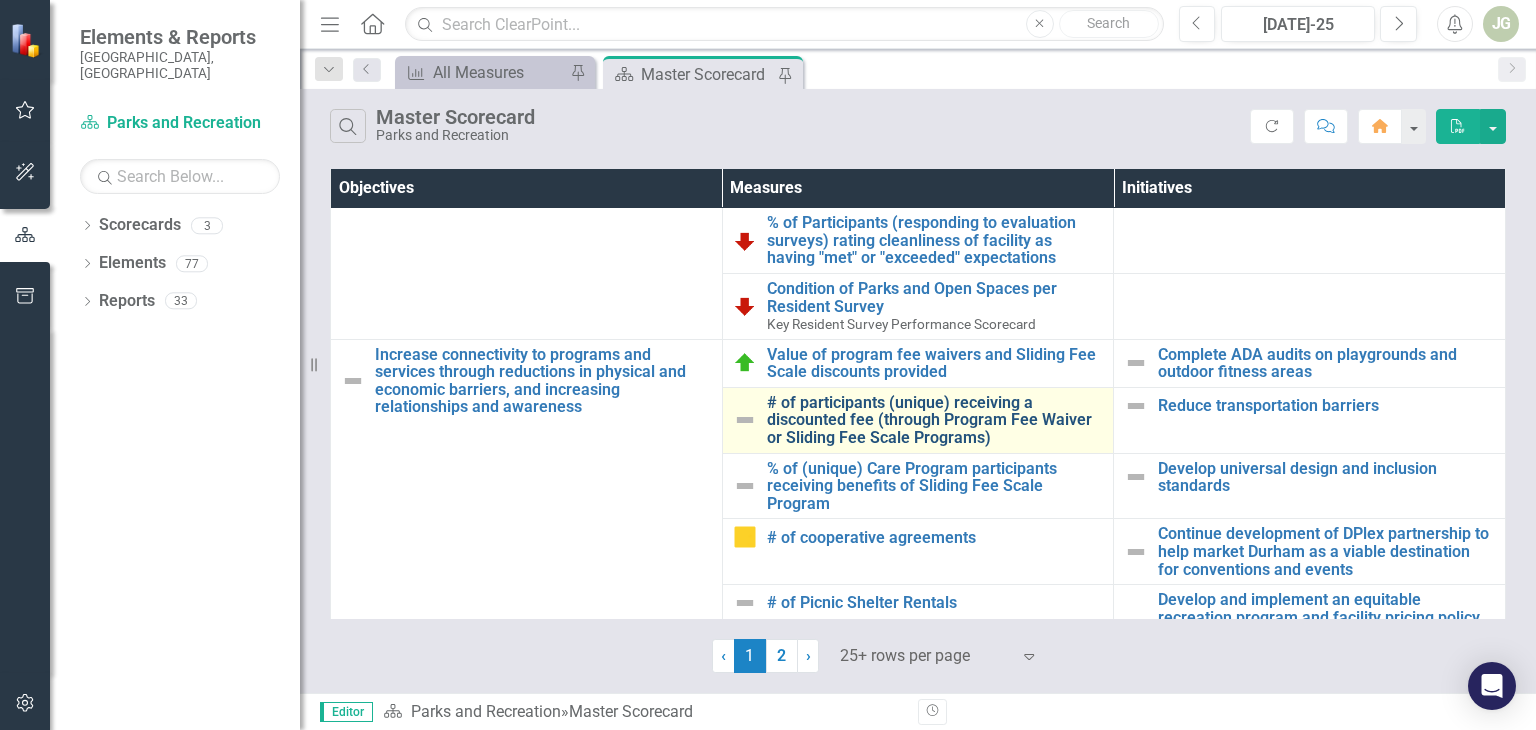 click on "# of participants (unique) receiving a discounted fee (through Program Fee Waiver or Sliding Fee Scale Programs)" at bounding box center (935, 420) 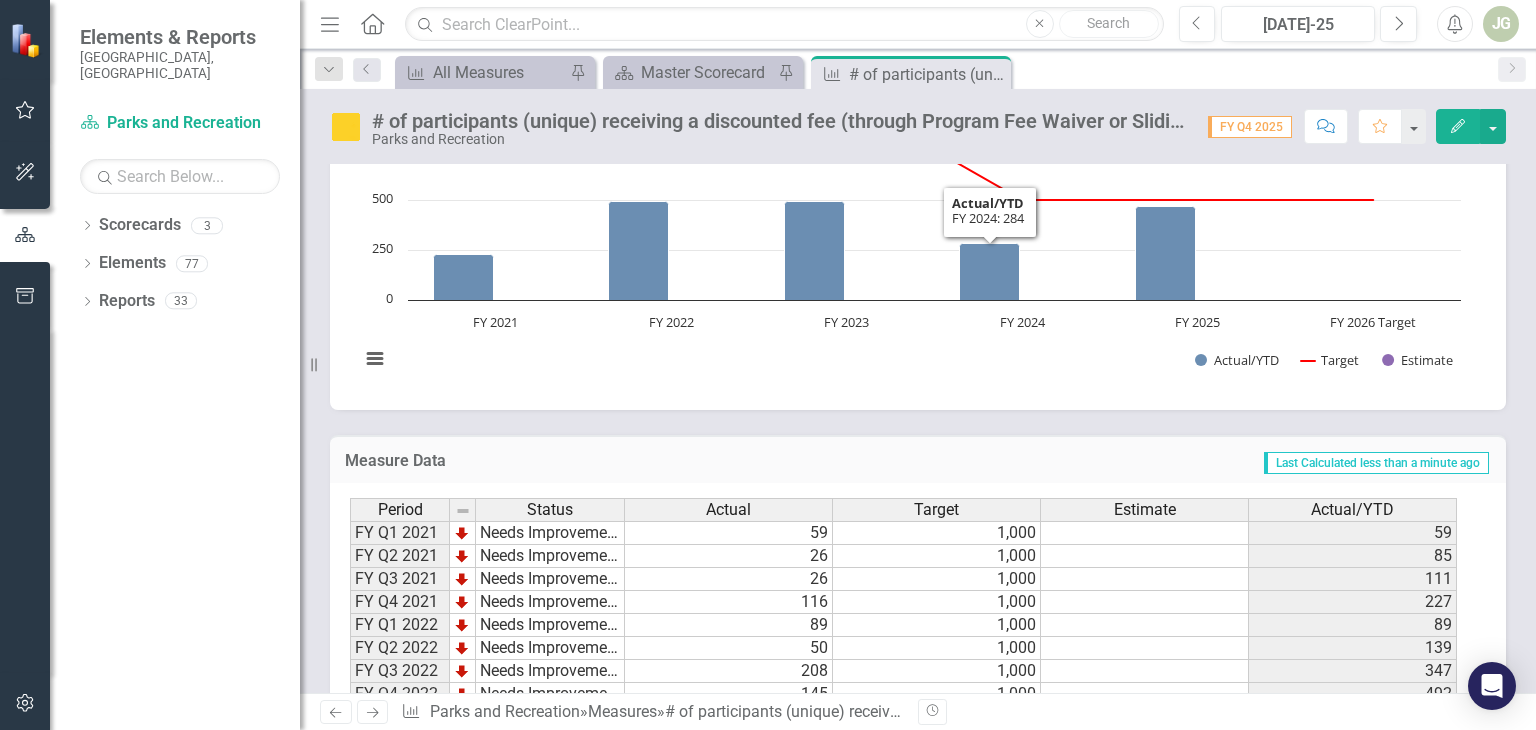 scroll, scrollTop: 953, scrollLeft: 0, axis: vertical 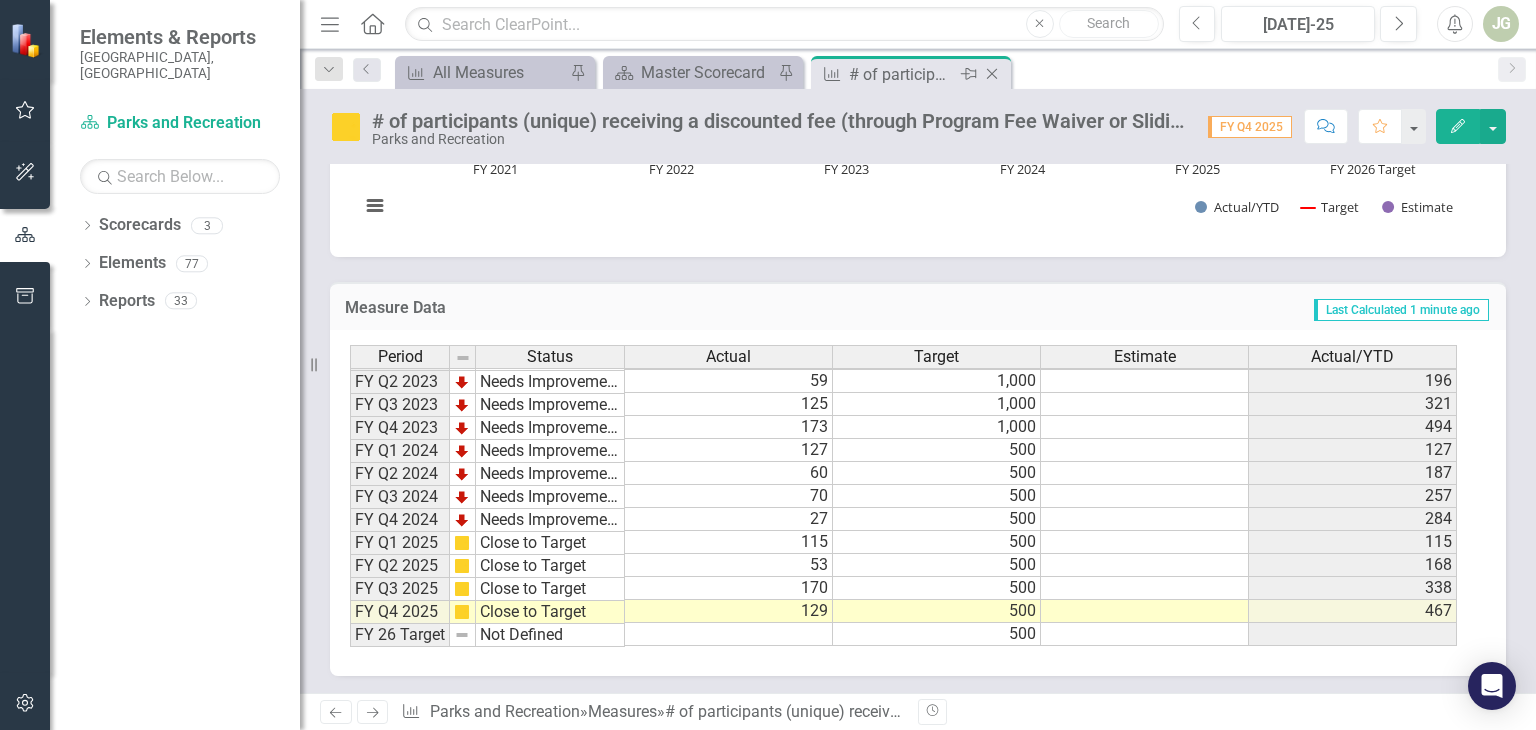 click 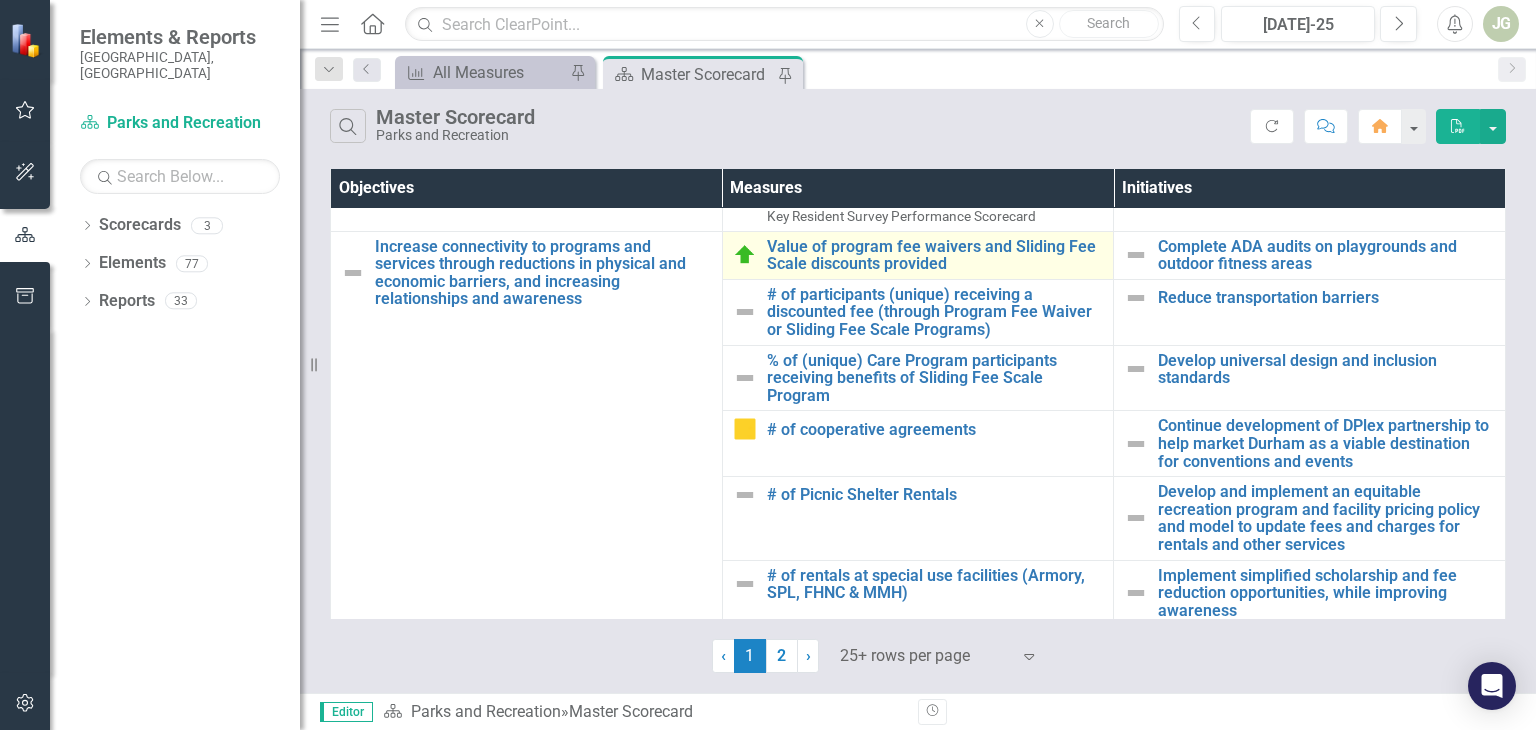 scroll, scrollTop: 600, scrollLeft: 0, axis: vertical 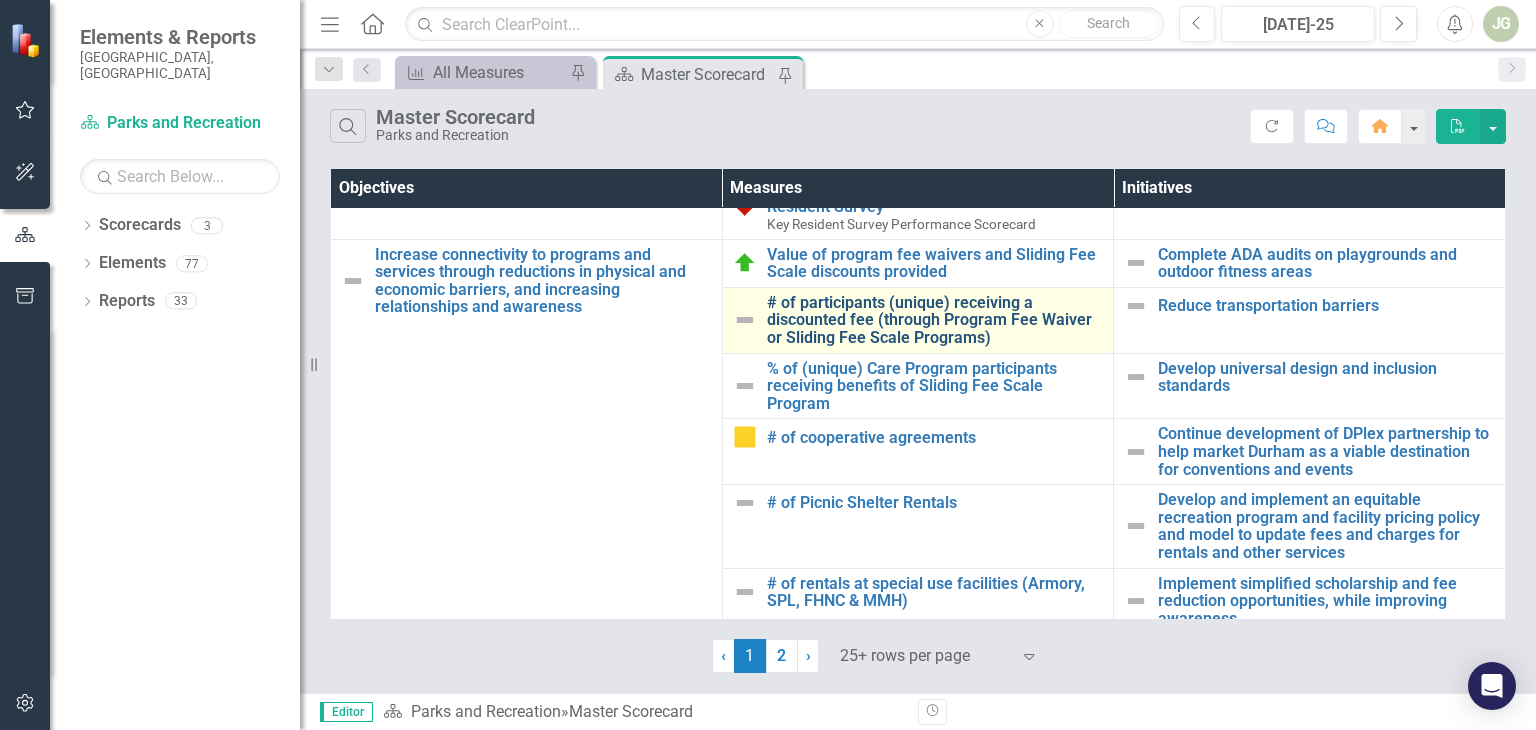 click on "# of participants (unique) receiving a discounted fee (through Program Fee Waiver or Sliding Fee Scale Programs)" at bounding box center [935, 320] 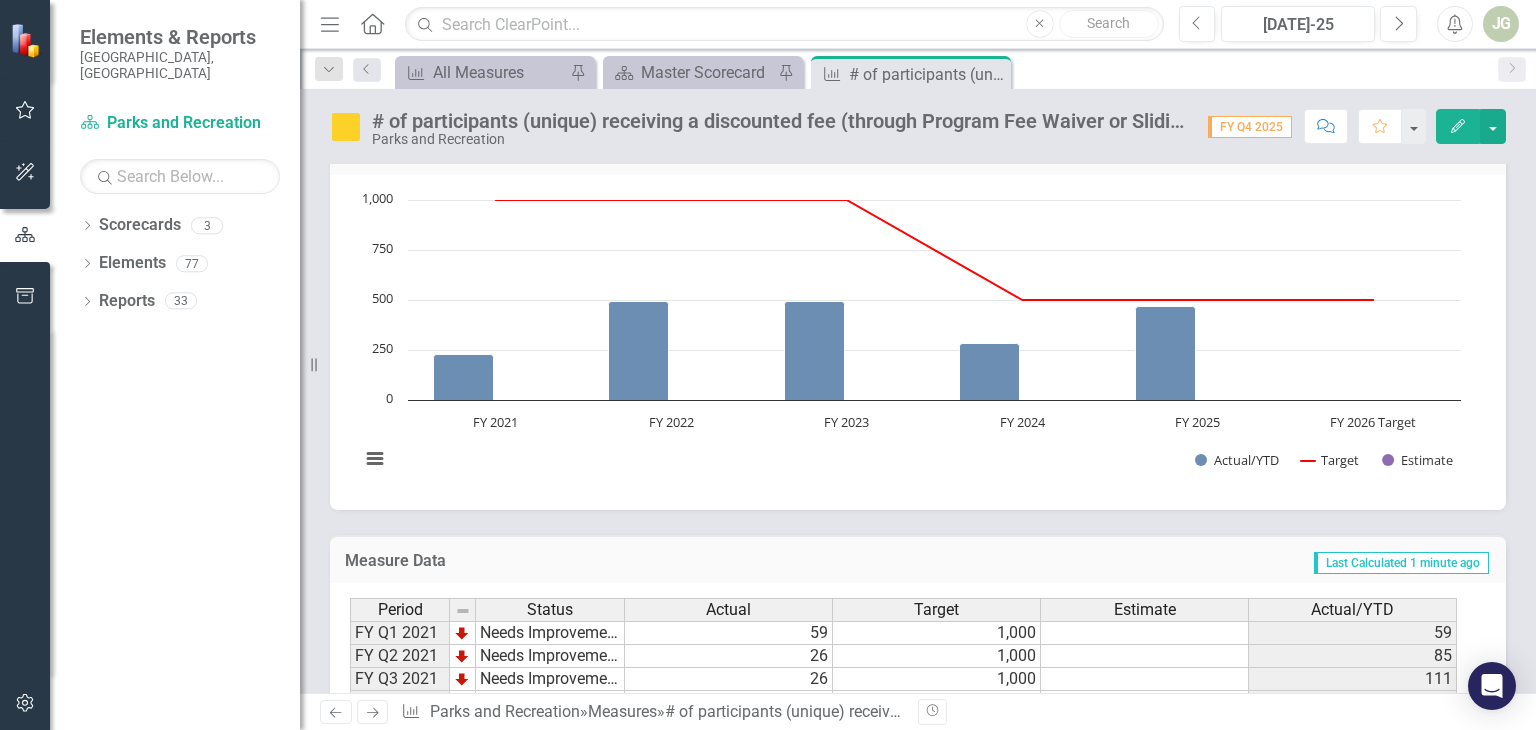 scroll, scrollTop: 953, scrollLeft: 0, axis: vertical 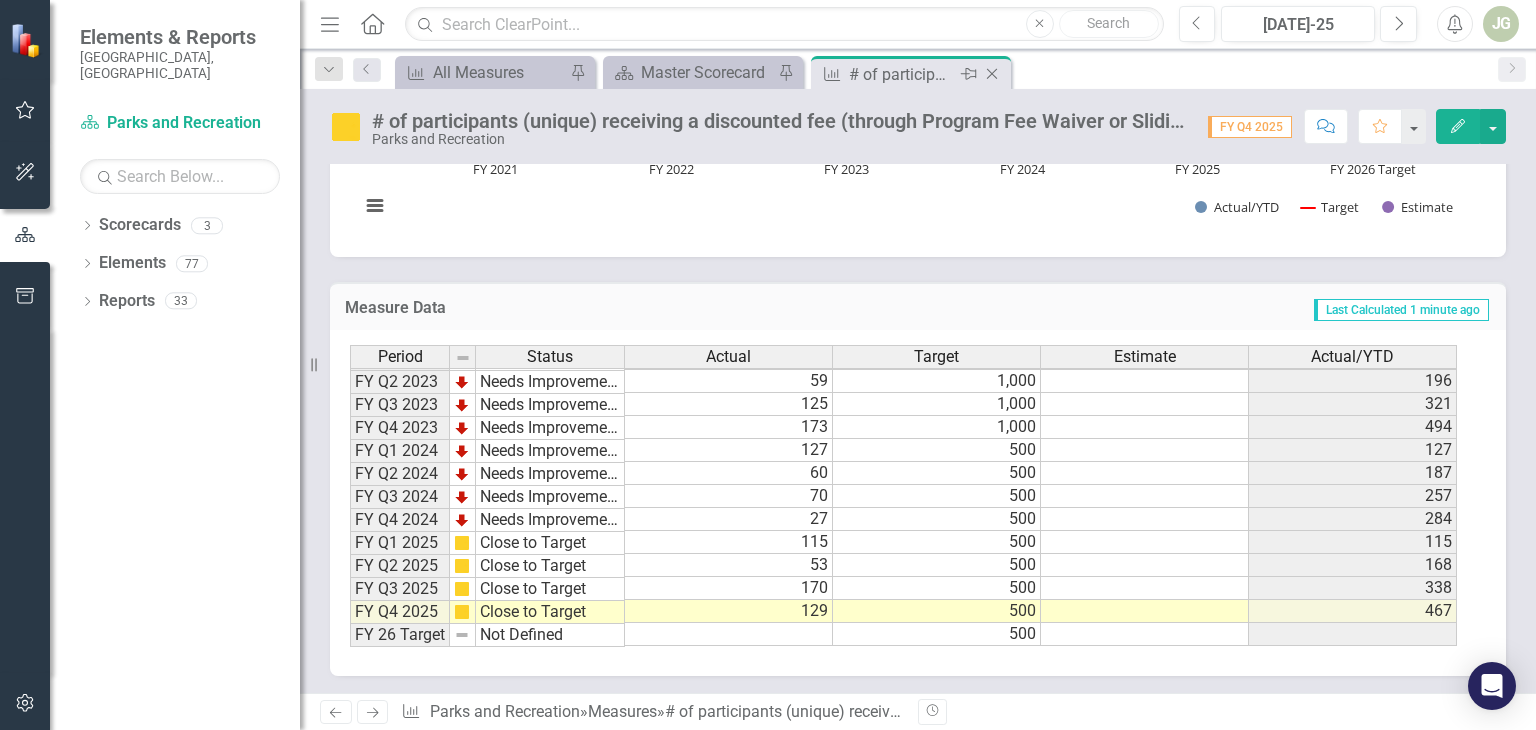 click on "Close" 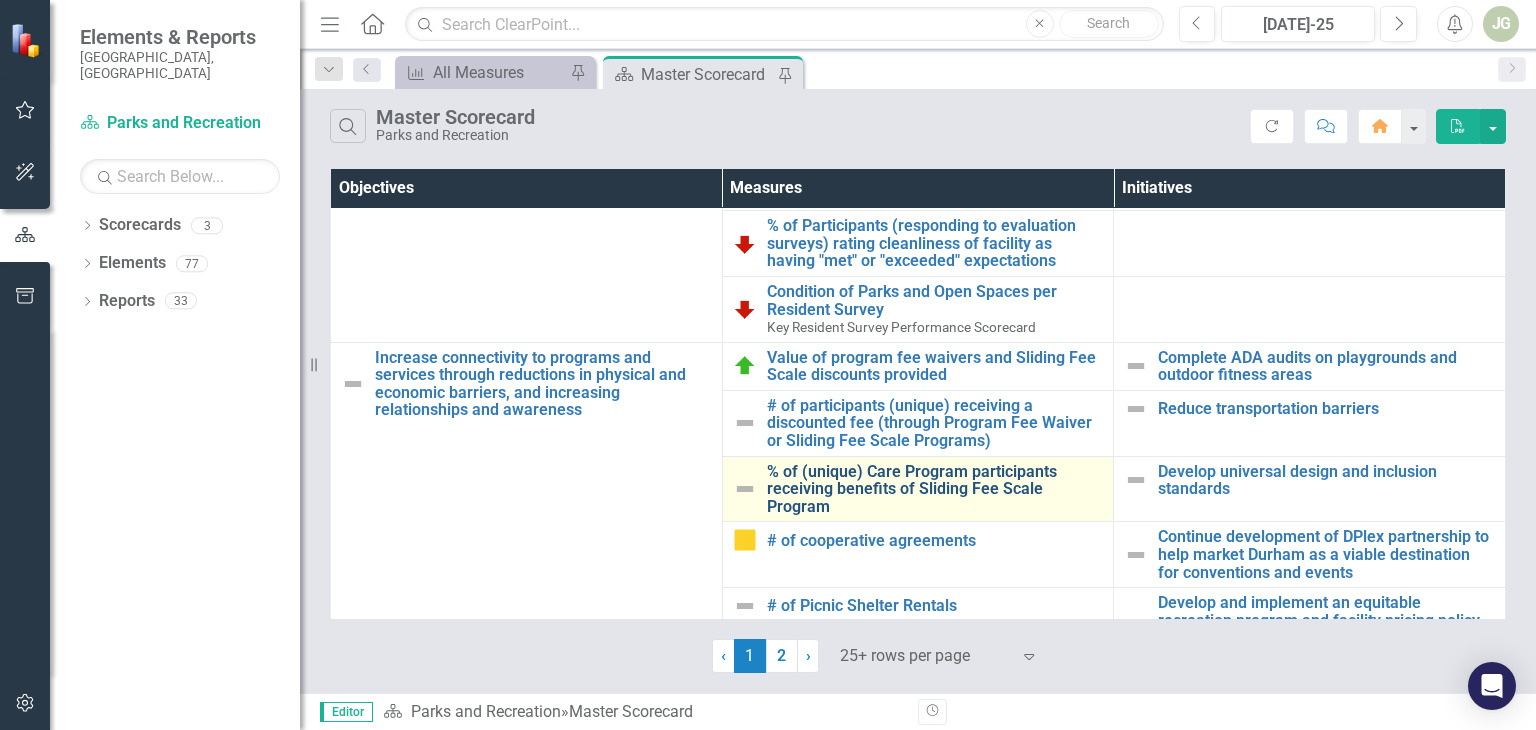 scroll, scrollTop: 500, scrollLeft: 0, axis: vertical 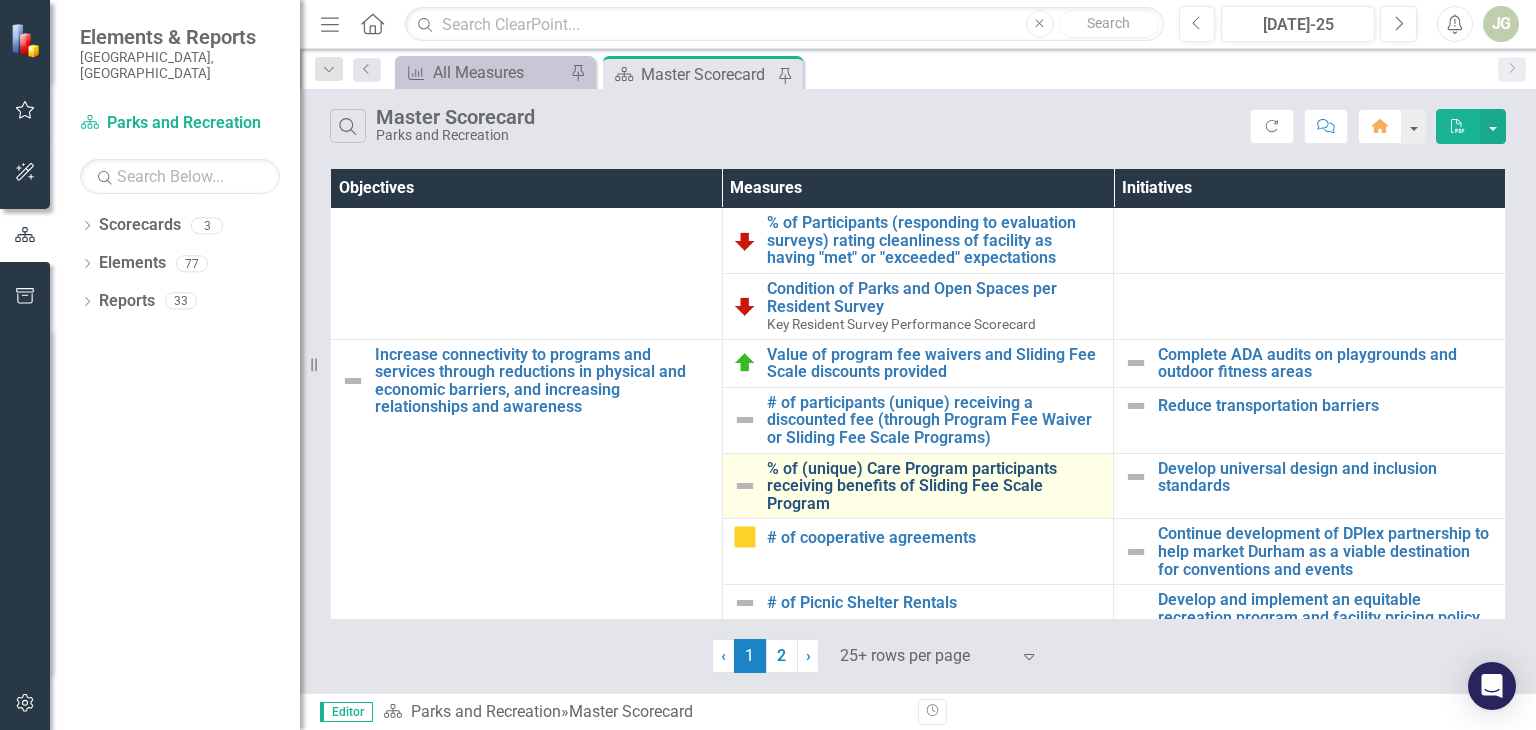 click on "% of (unique) Care Program participants receiving benefits of Sliding Fee Scale Program" at bounding box center [935, 486] 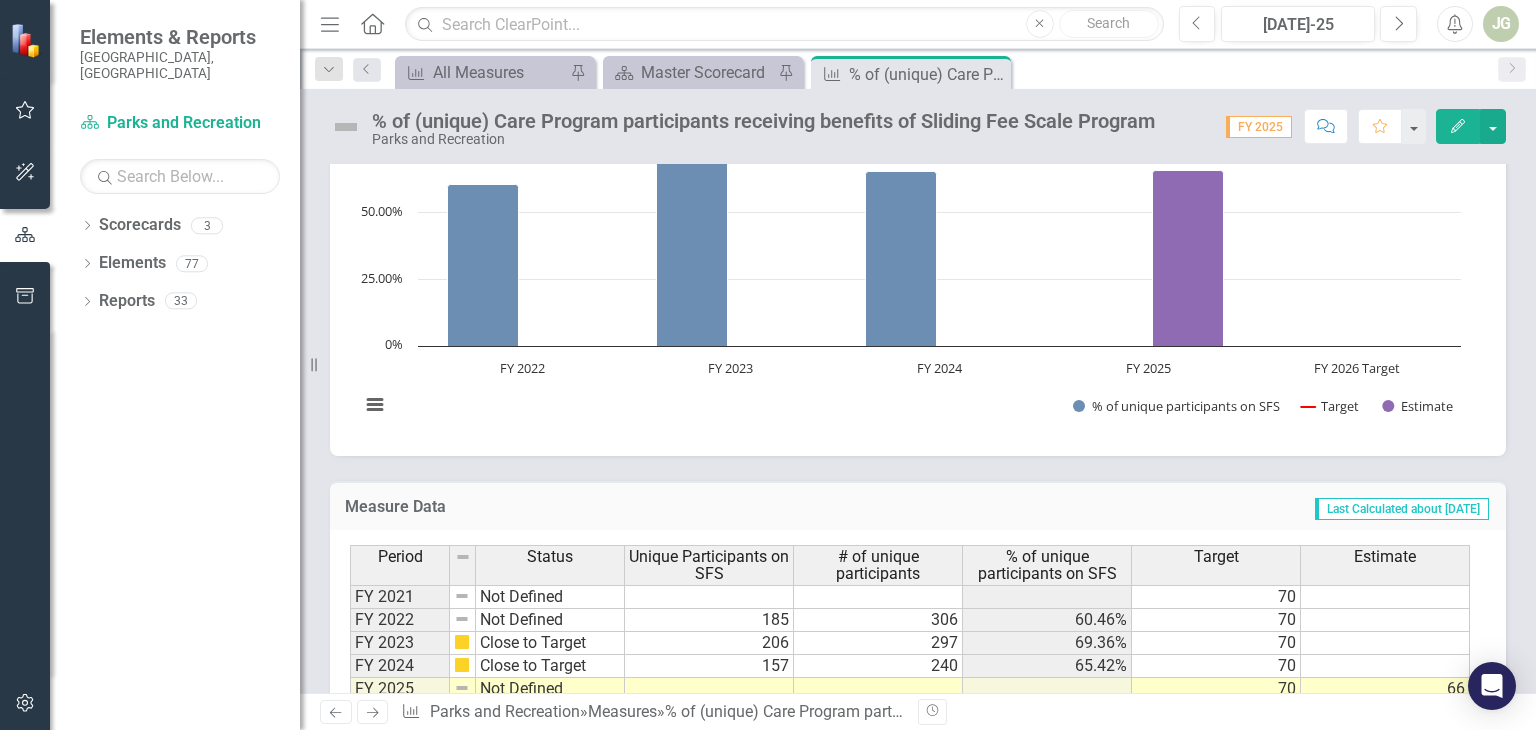 scroll, scrollTop: 1007, scrollLeft: 0, axis: vertical 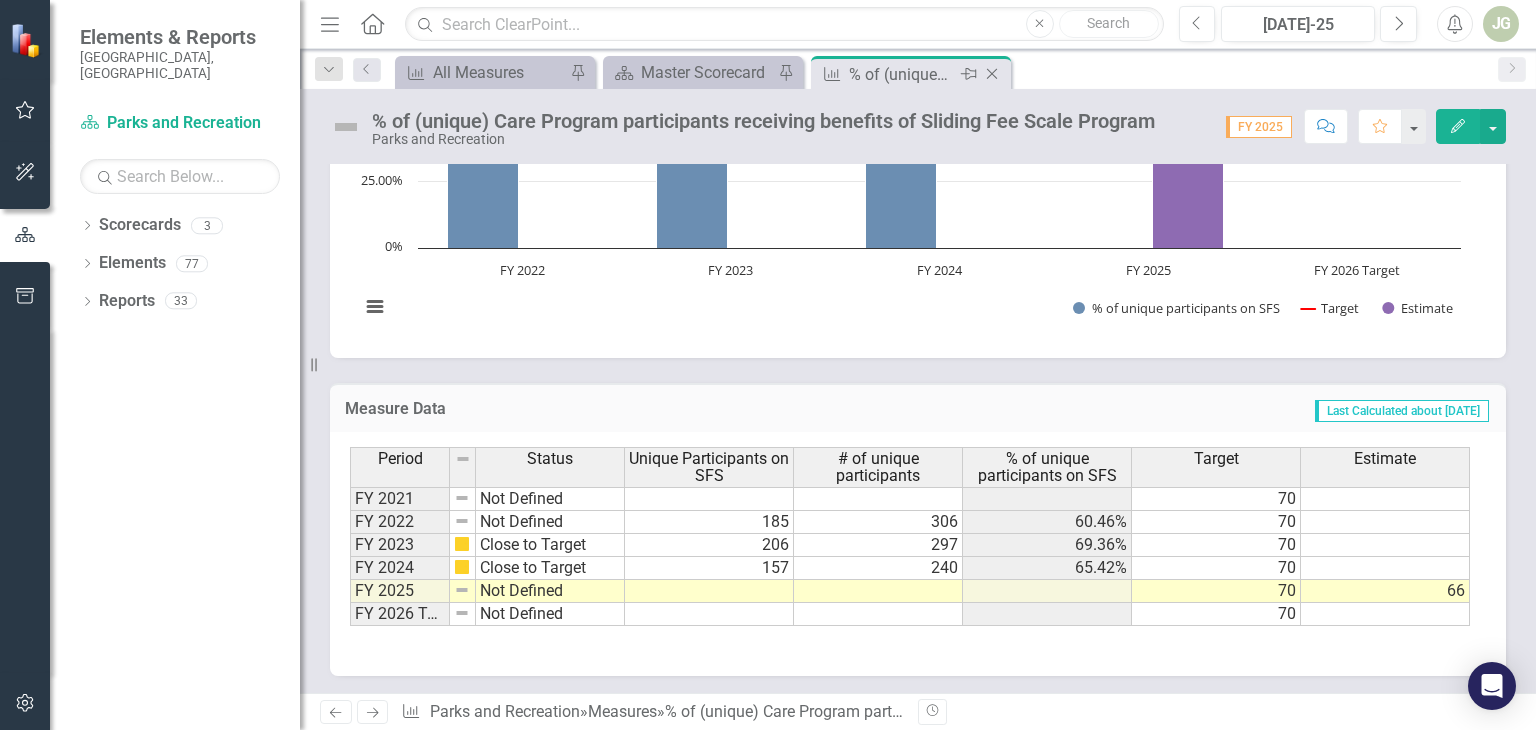 click on "Close" 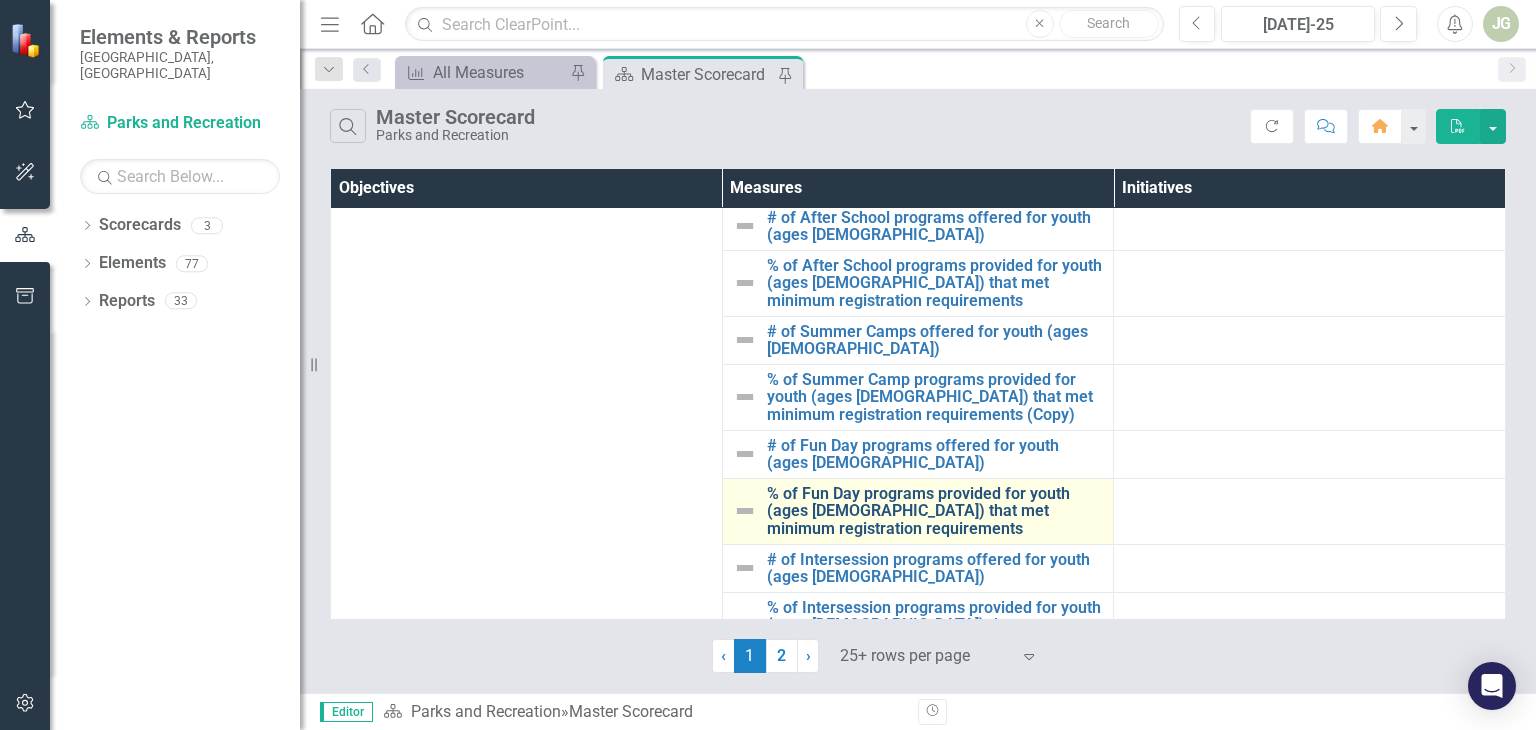 scroll, scrollTop: 1800, scrollLeft: 0, axis: vertical 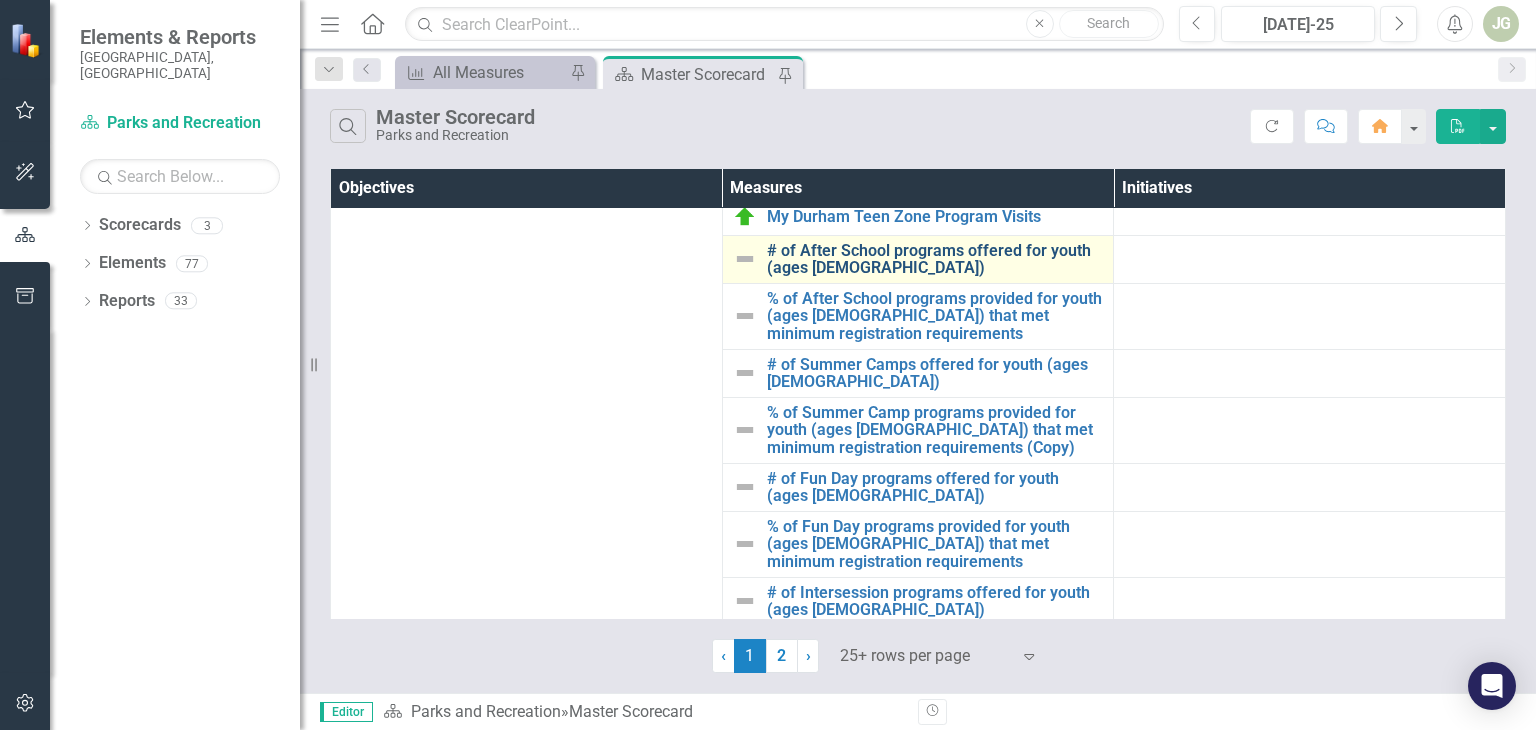 click on "# of After School programs offered for youth (ages [DEMOGRAPHIC_DATA])" at bounding box center [935, 259] 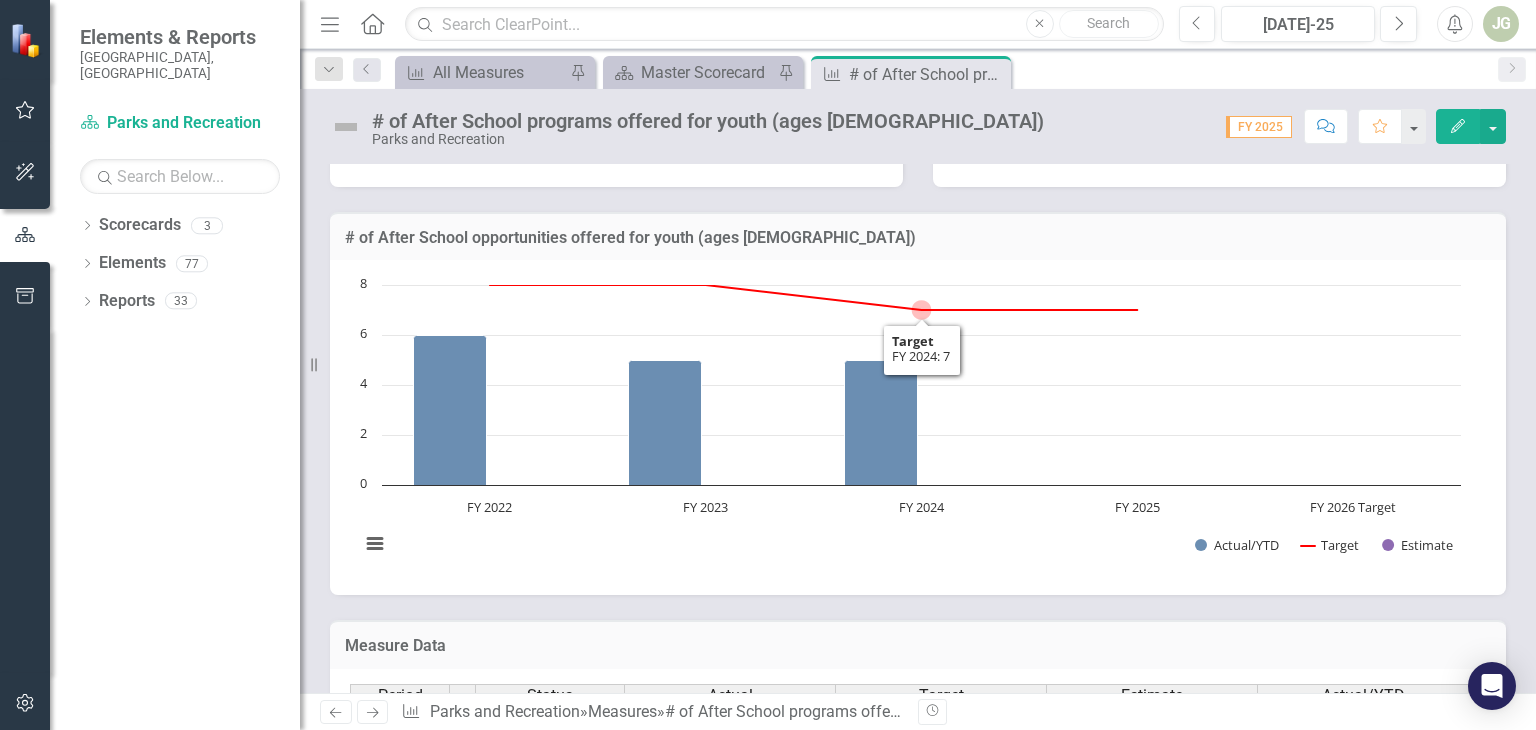 scroll, scrollTop: 1394, scrollLeft: 0, axis: vertical 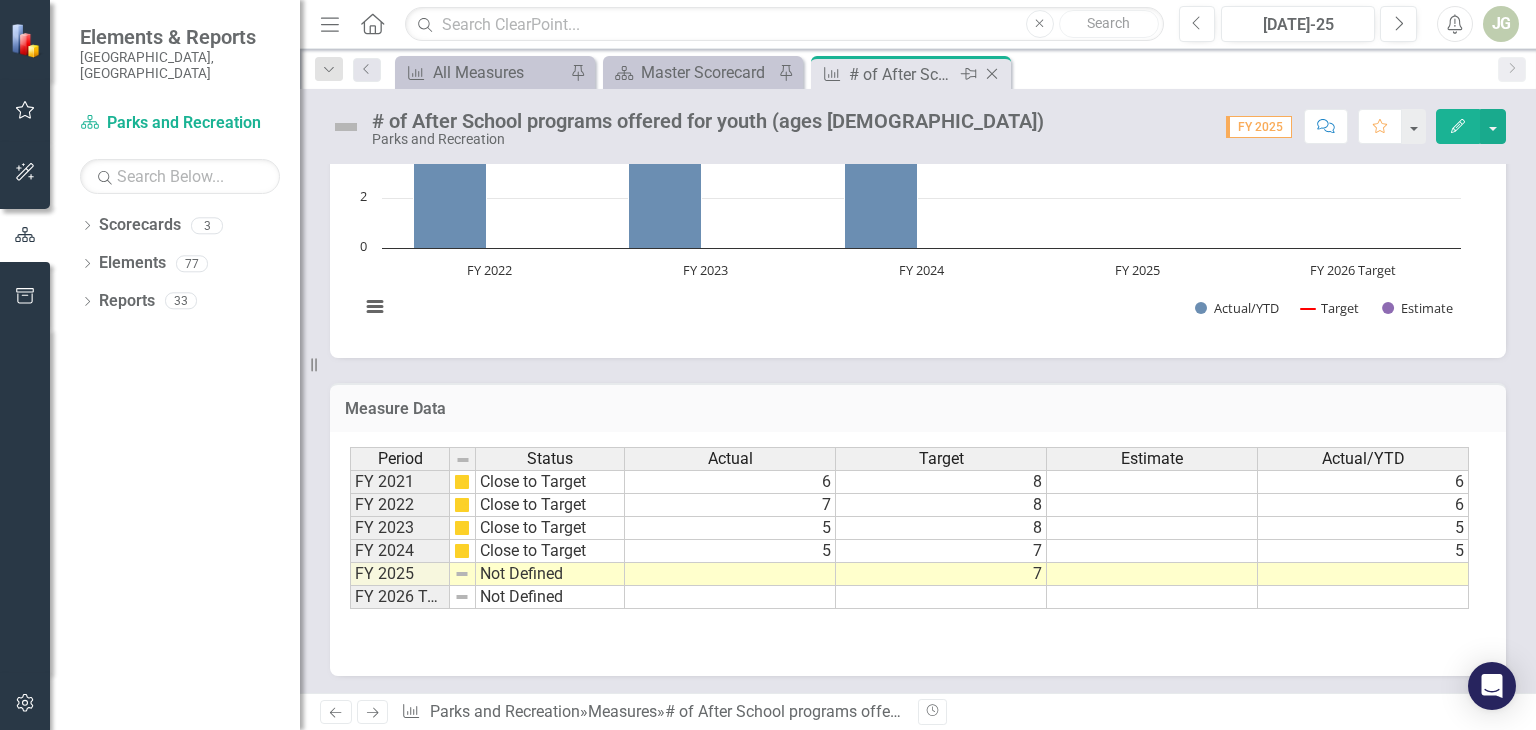 click 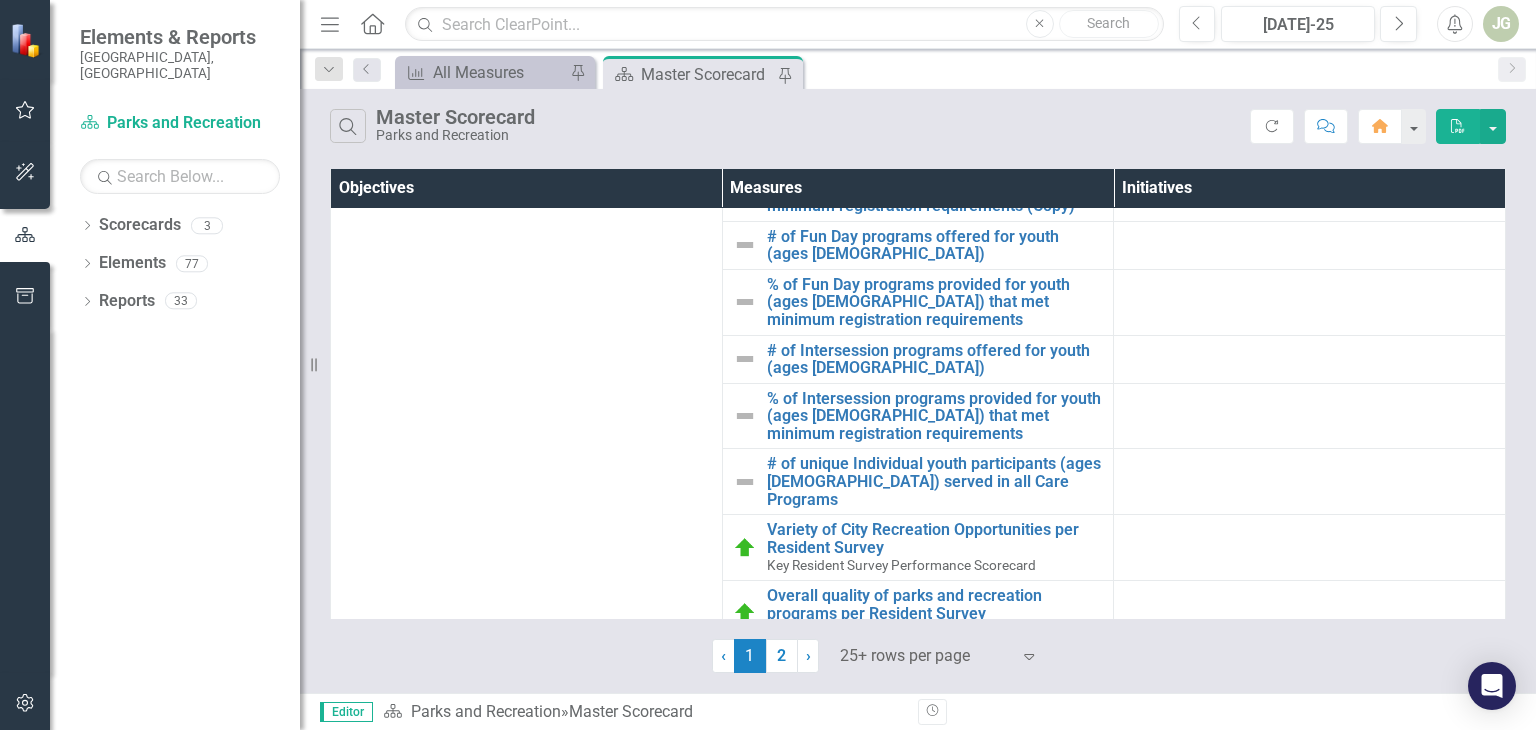 scroll, scrollTop: 2045, scrollLeft: 0, axis: vertical 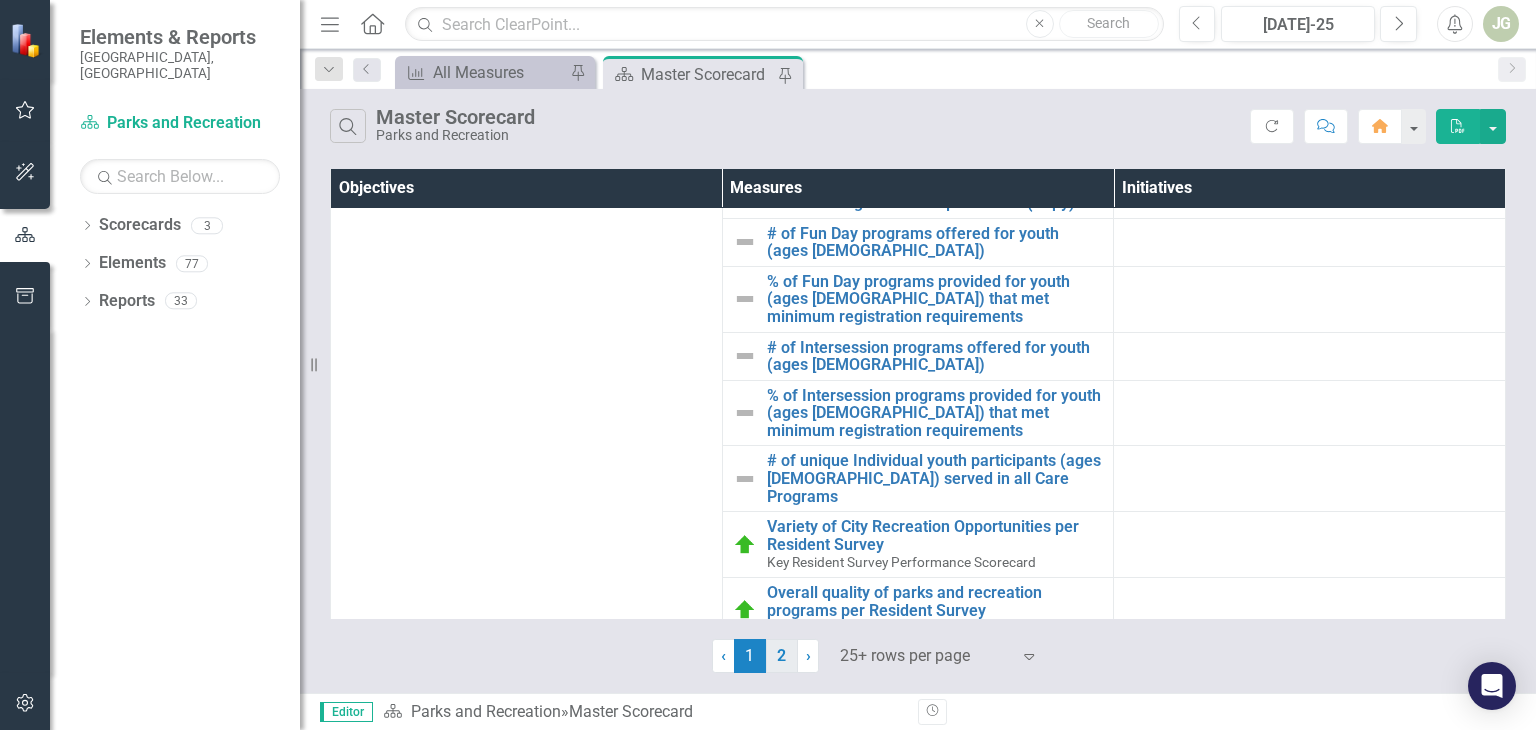 click on "2" at bounding box center (782, 656) 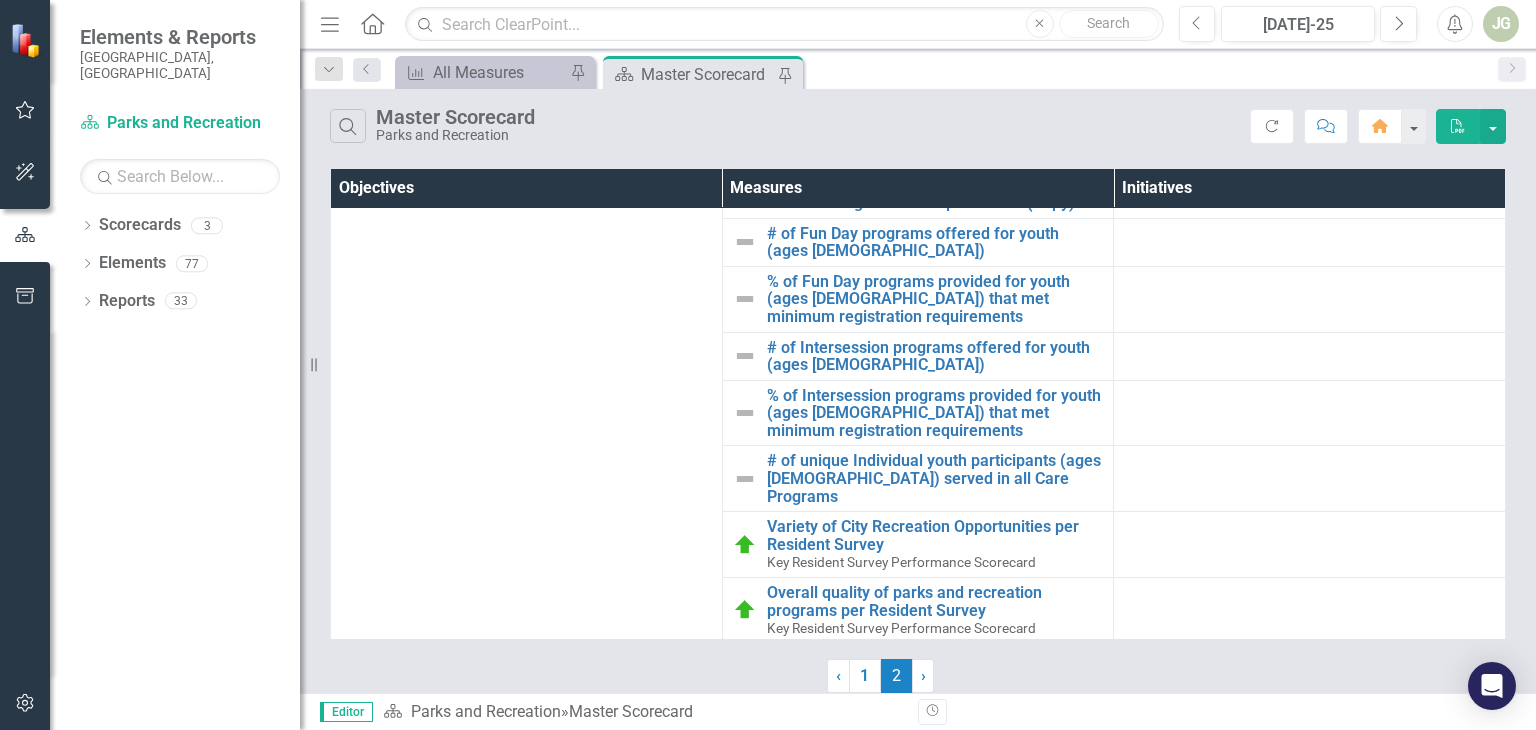 scroll, scrollTop: 0, scrollLeft: 0, axis: both 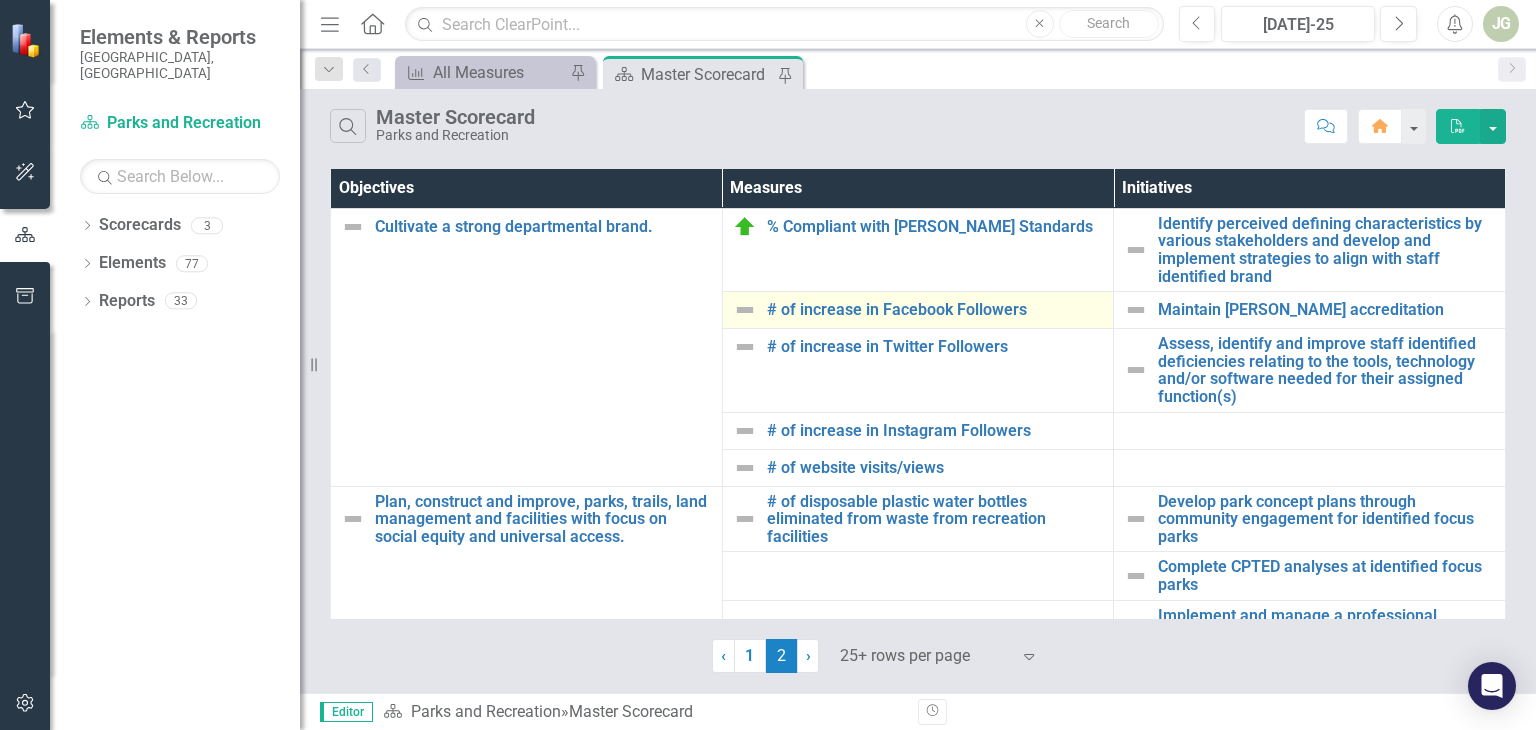 click on "# of increase in Facebook Followers Edit Edit Measure Link Open Element" at bounding box center [918, 310] 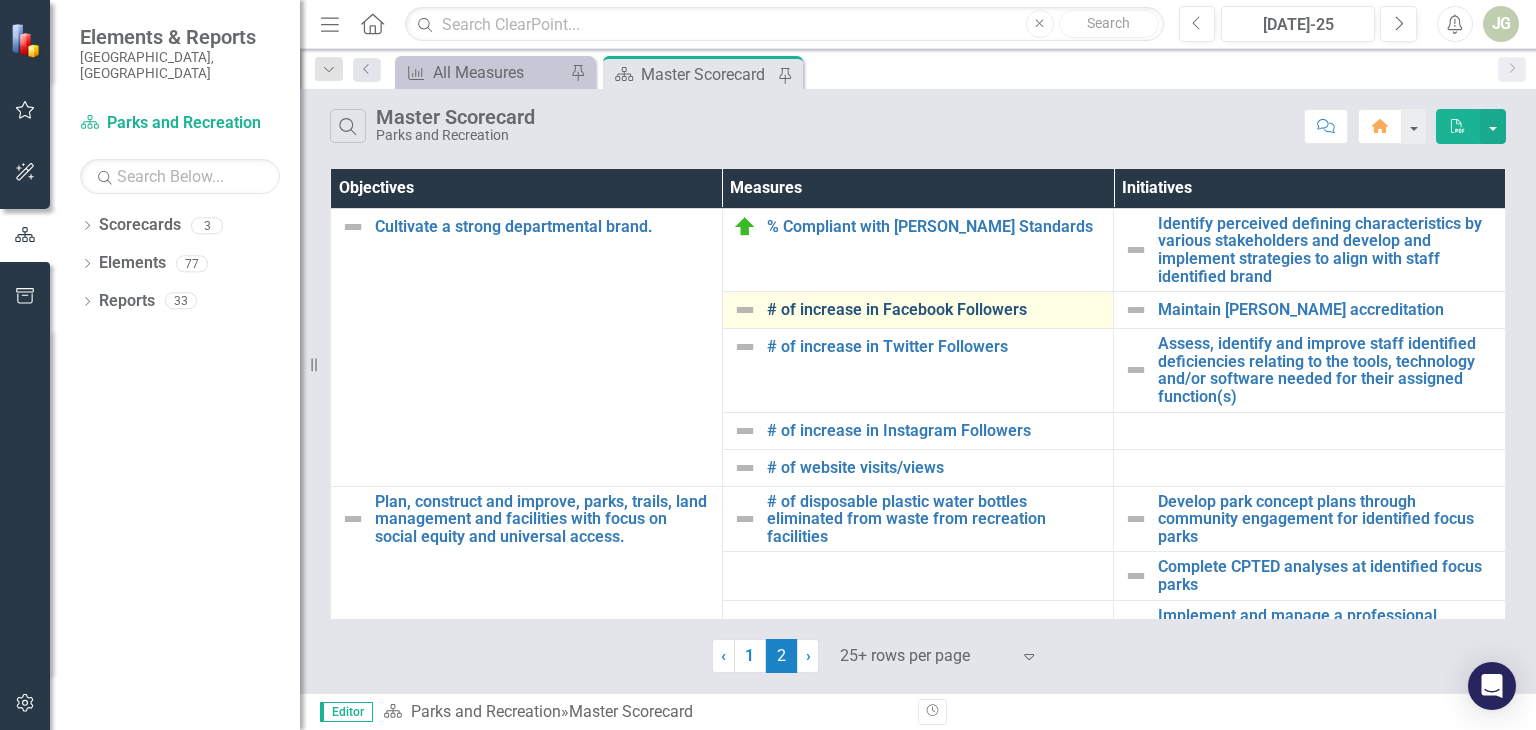 click on "# of increase in Facebook Followers" at bounding box center [935, 310] 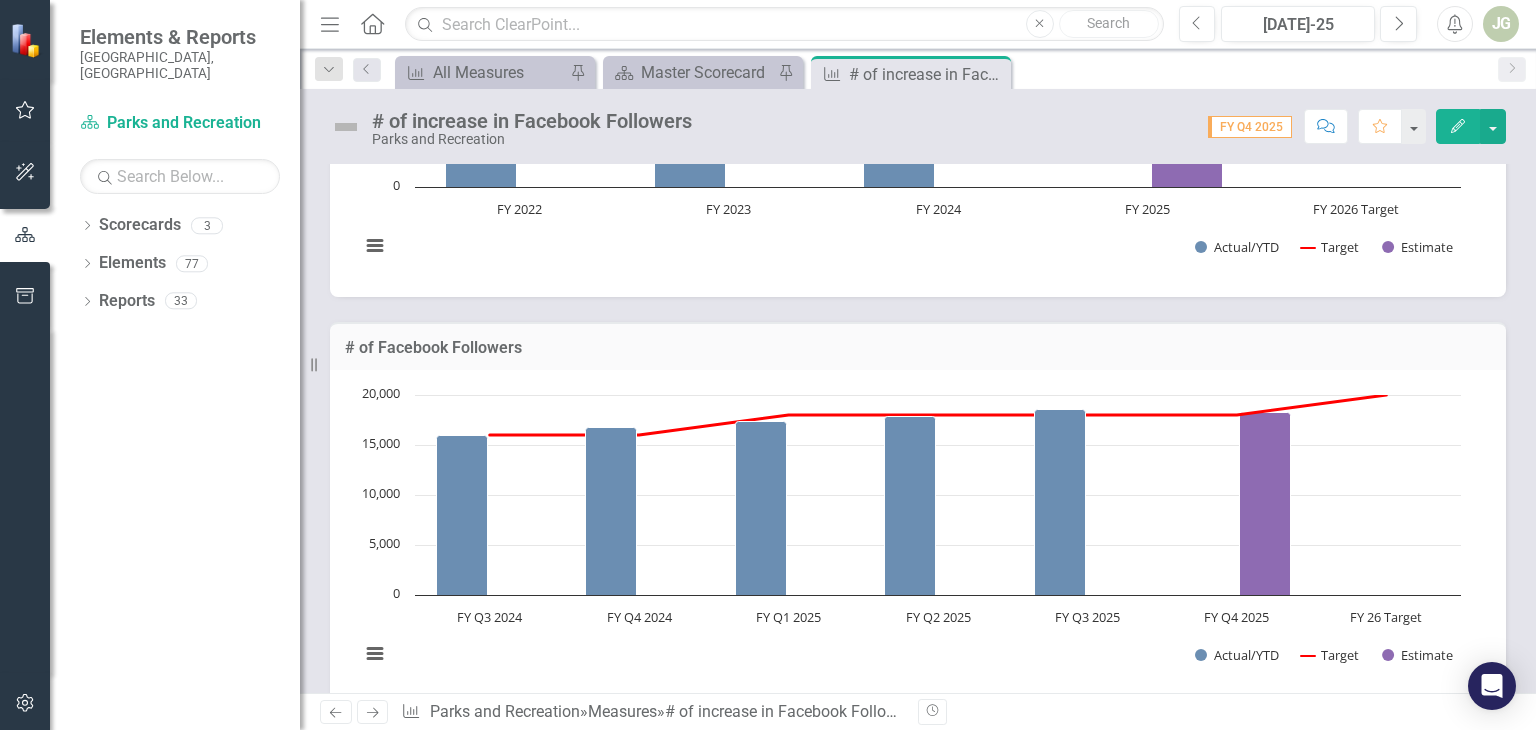 scroll, scrollTop: 1248, scrollLeft: 0, axis: vertical 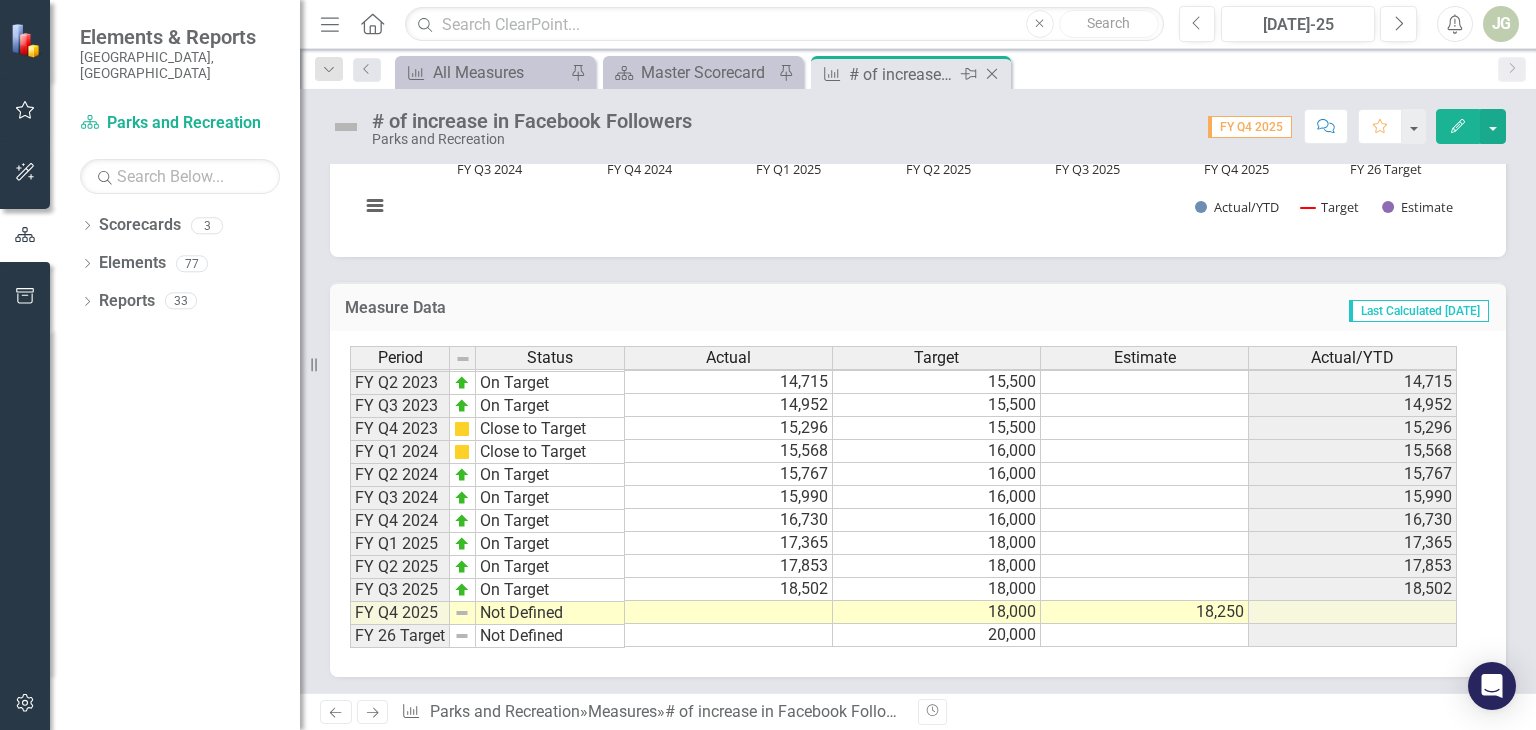 click on "Close" 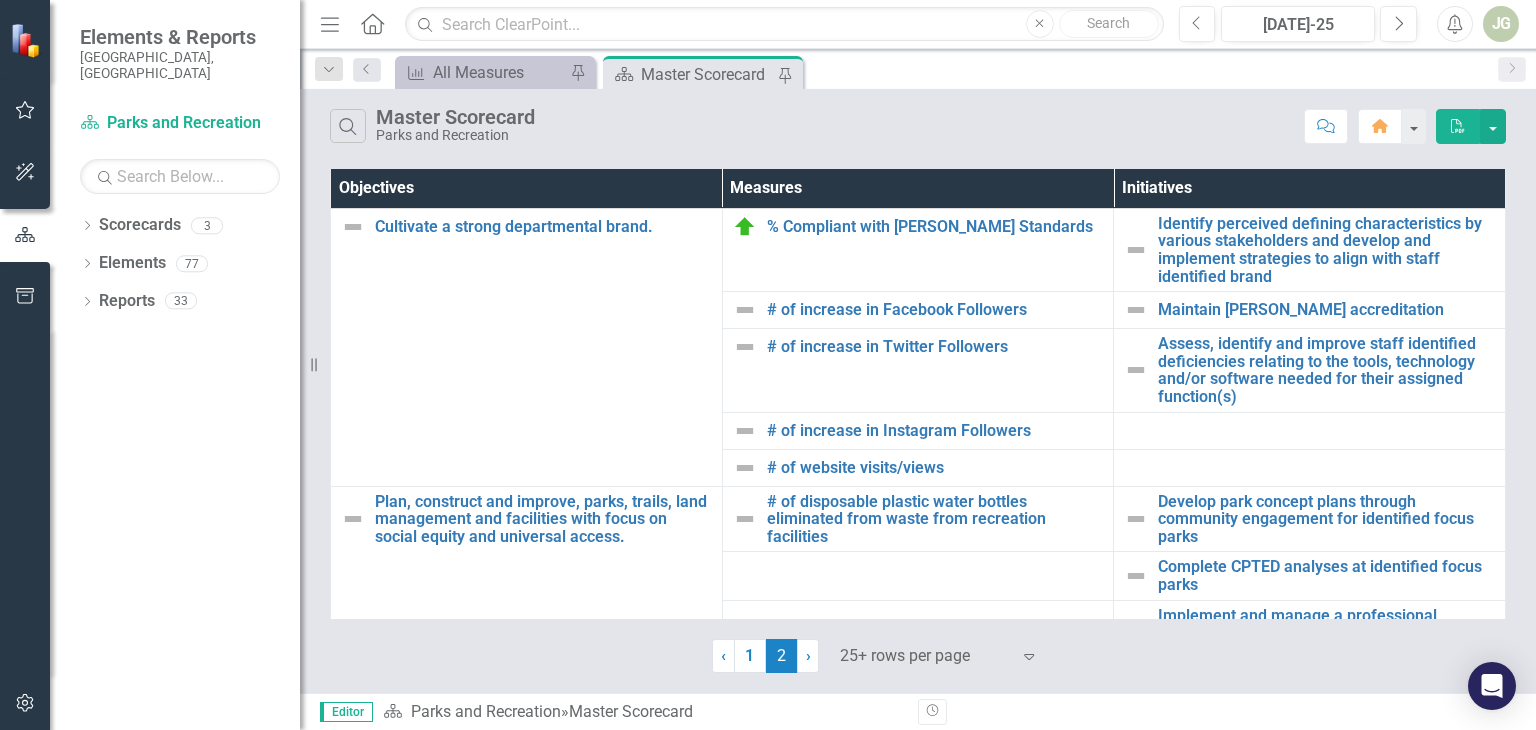 click on "JG" at bounding box center [1501, 24] 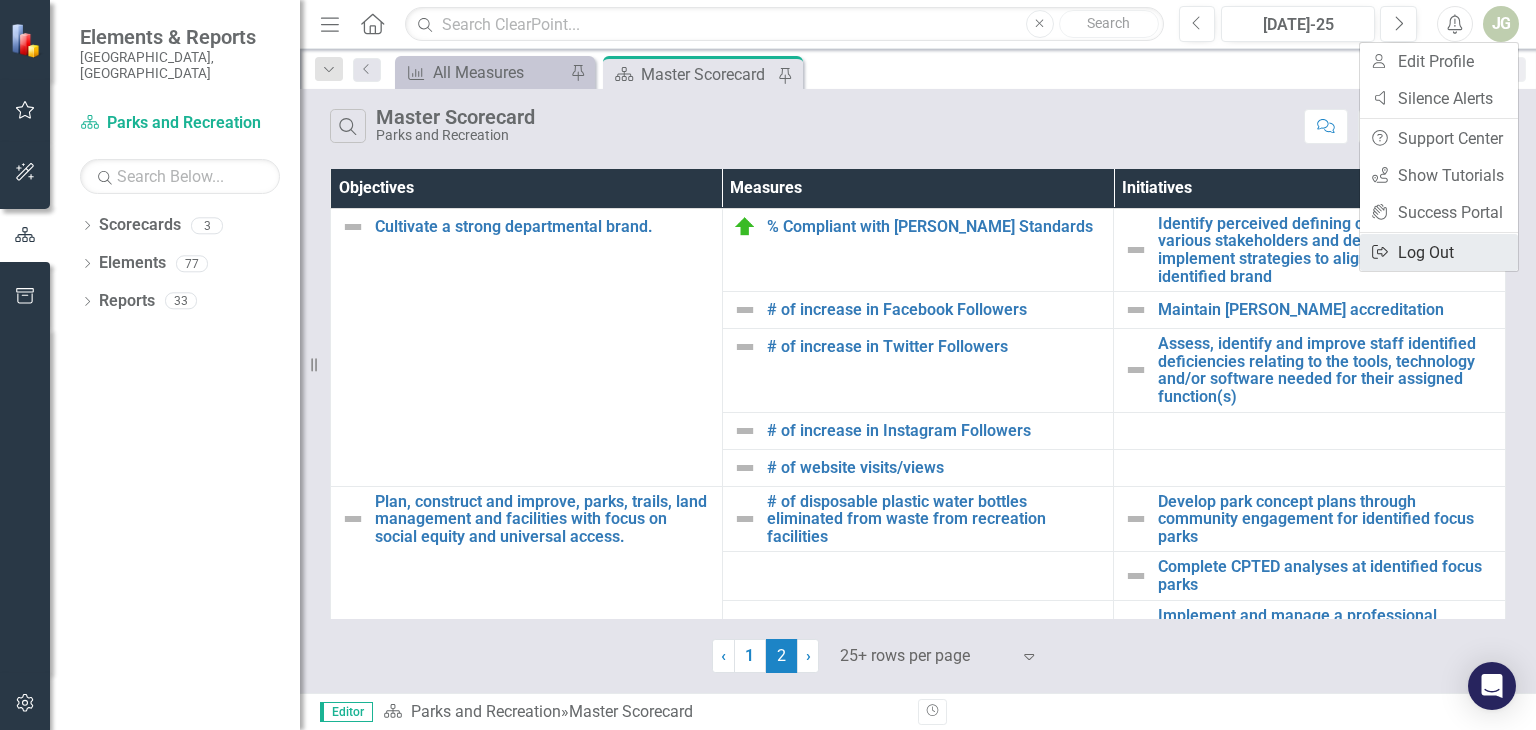 click on "Logout Log Out" at bounding box center (1439, 252) 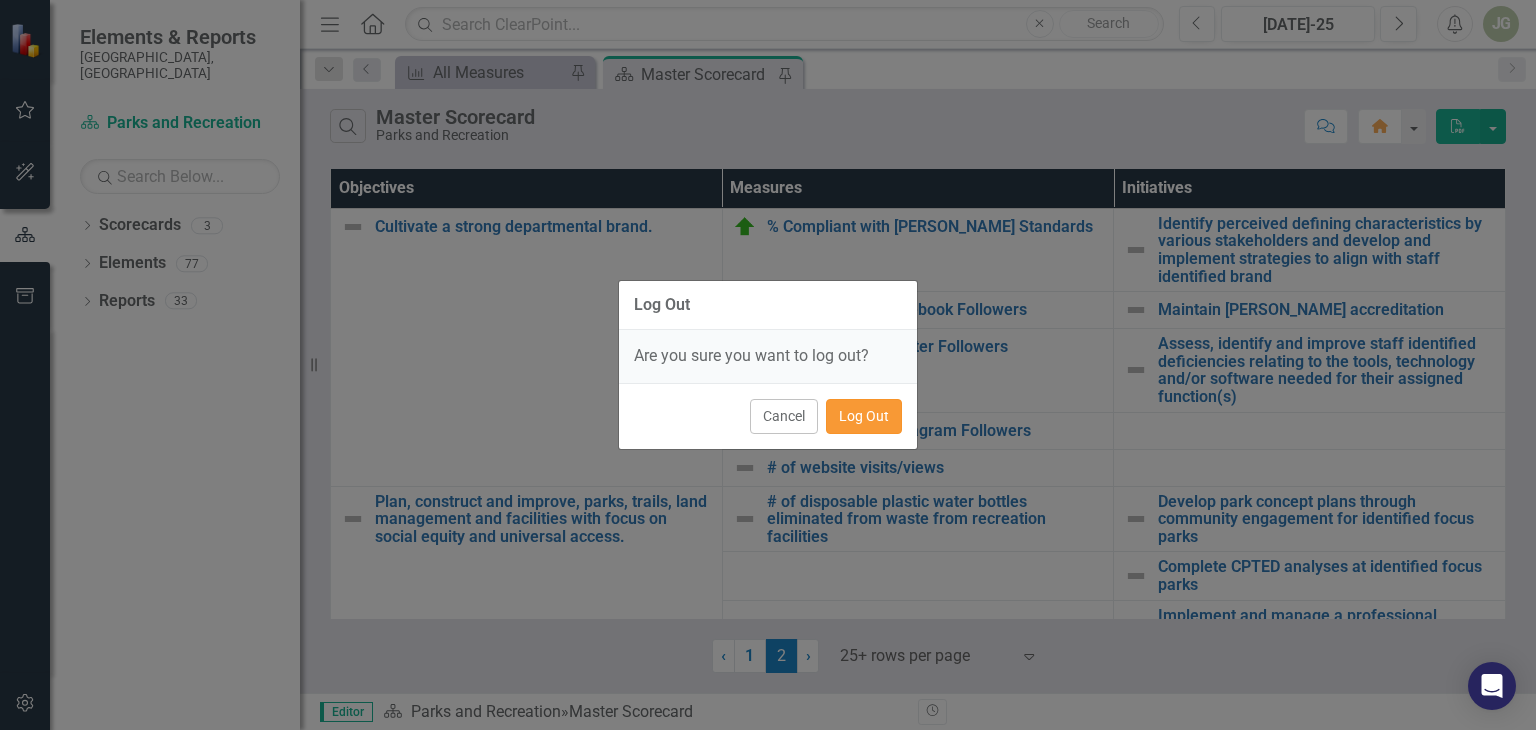 click on "Log Out" at bounding box center (864, 416) 